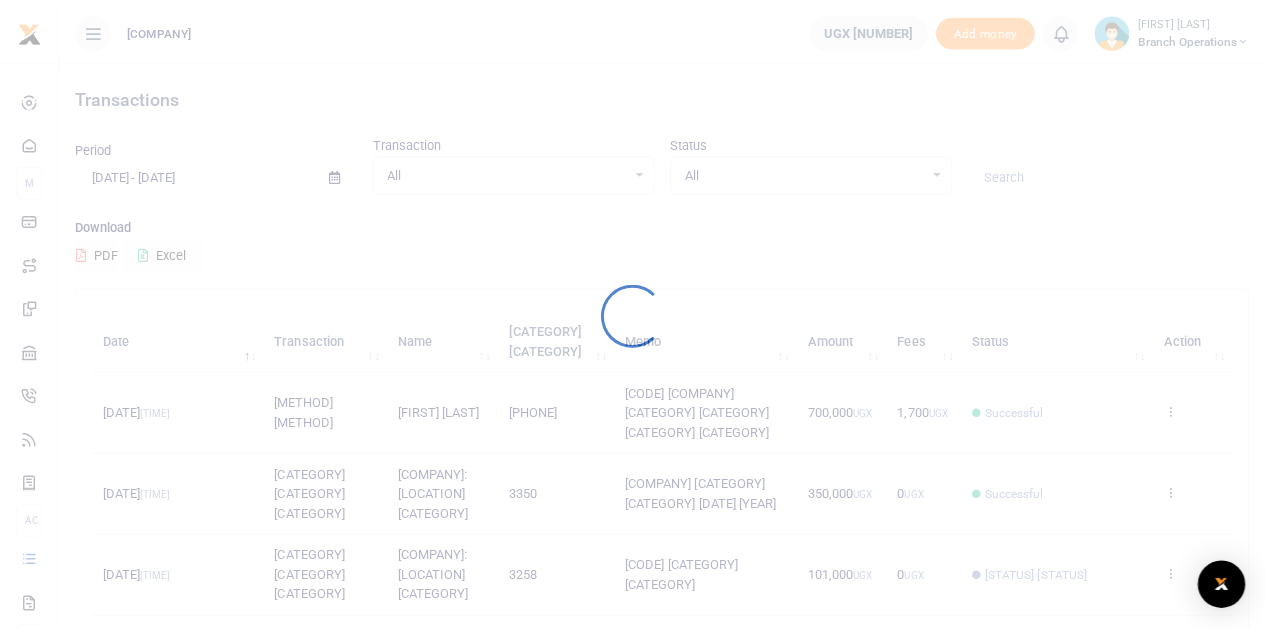 scroll, scrollTop: 0, scrollLeft: 0, axis: both 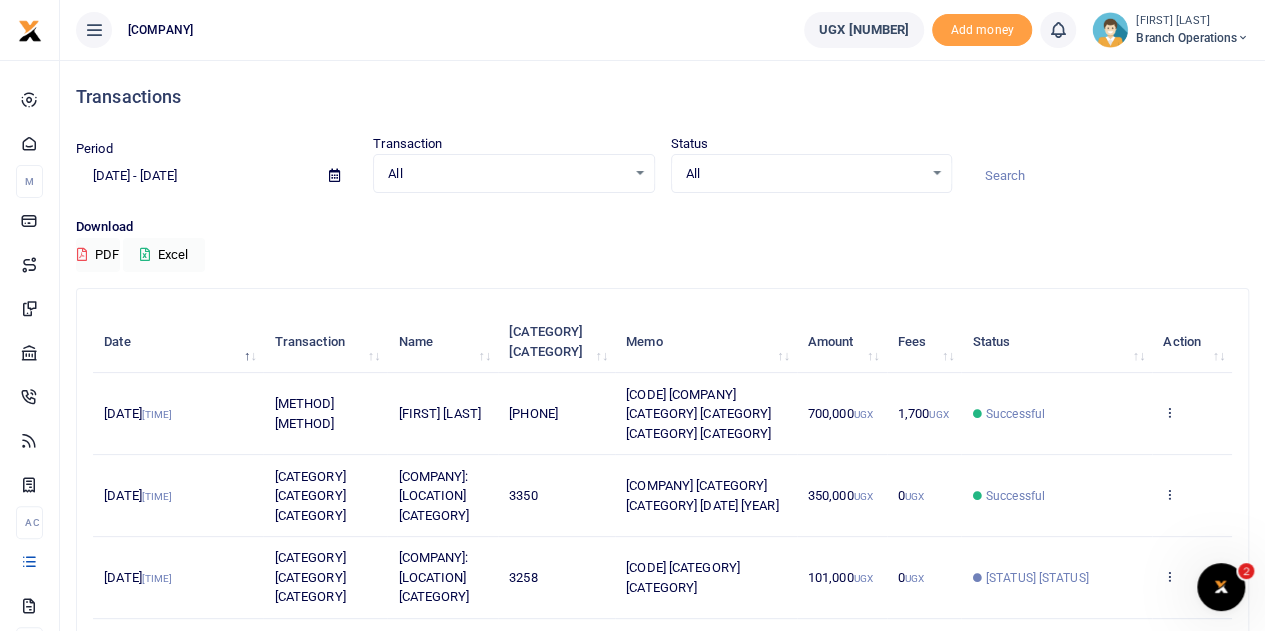 click at bounding box center [1243, 38] 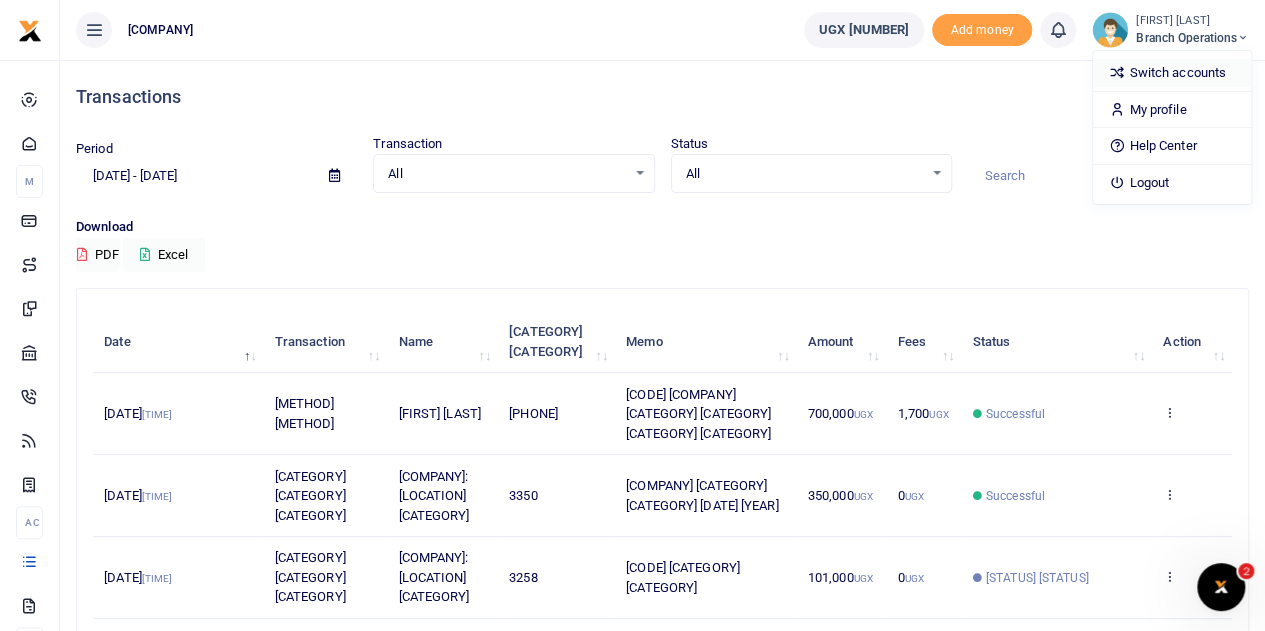 click on "Switch accounts" at bounding box center [1172, 73] 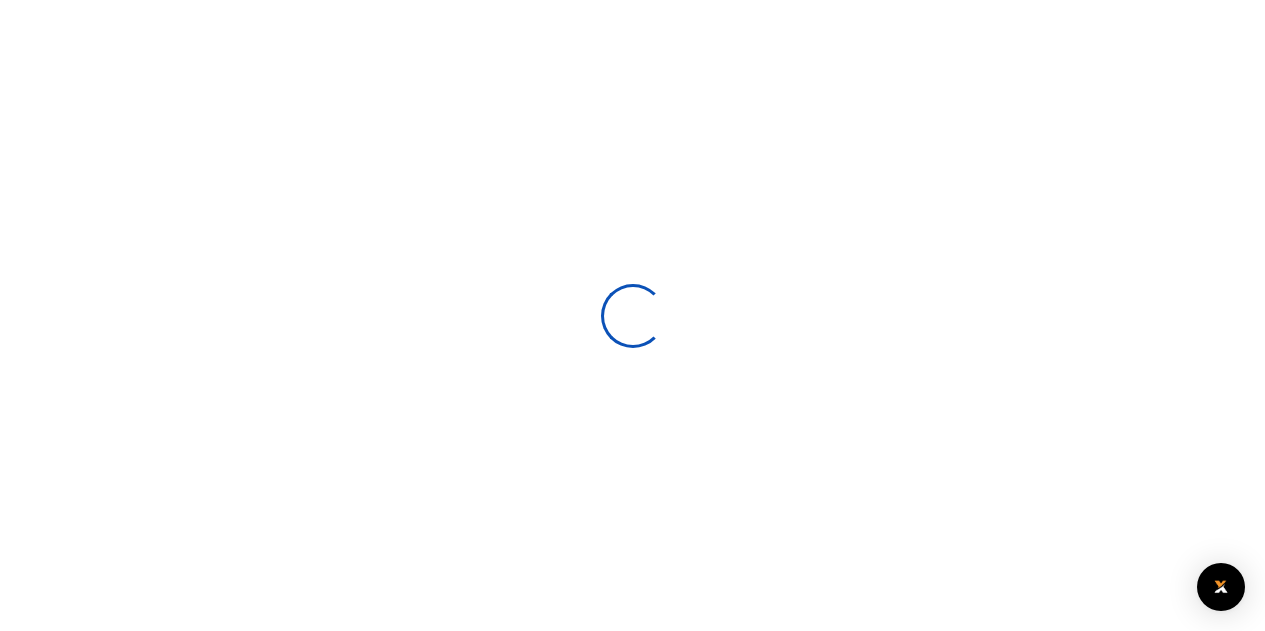 scroll, scrollTop: 0, scrollLeft: 0, axis: both 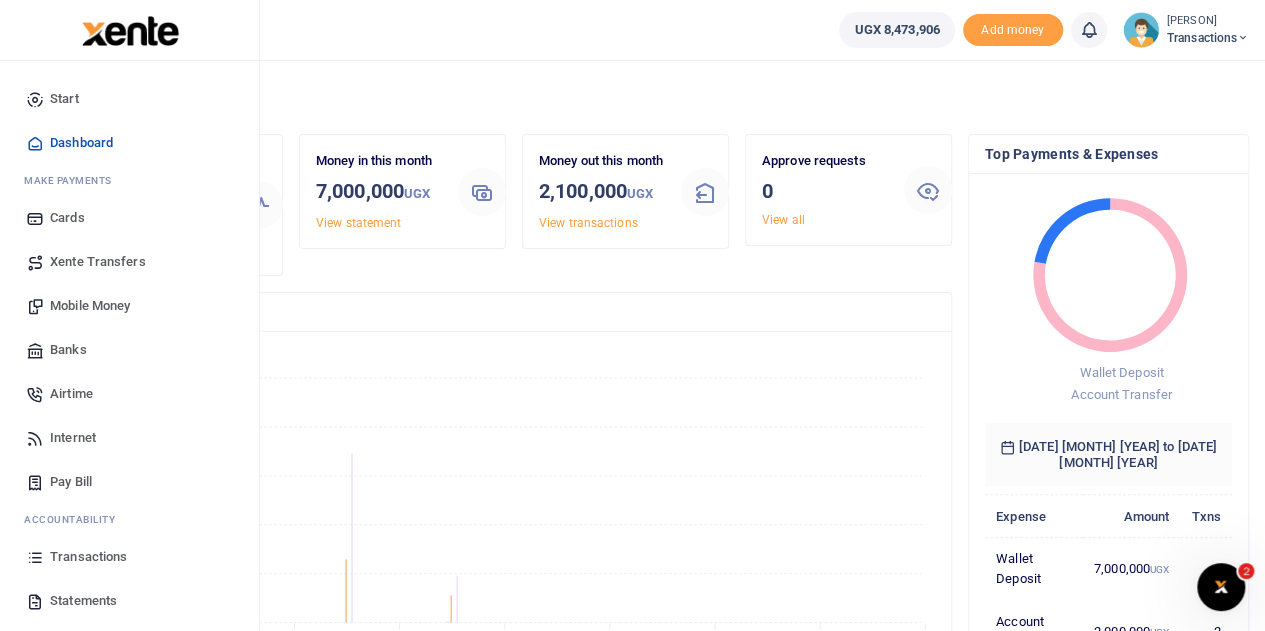 click on "[COMPANY] Transfers" at bounding box center [98, 262] 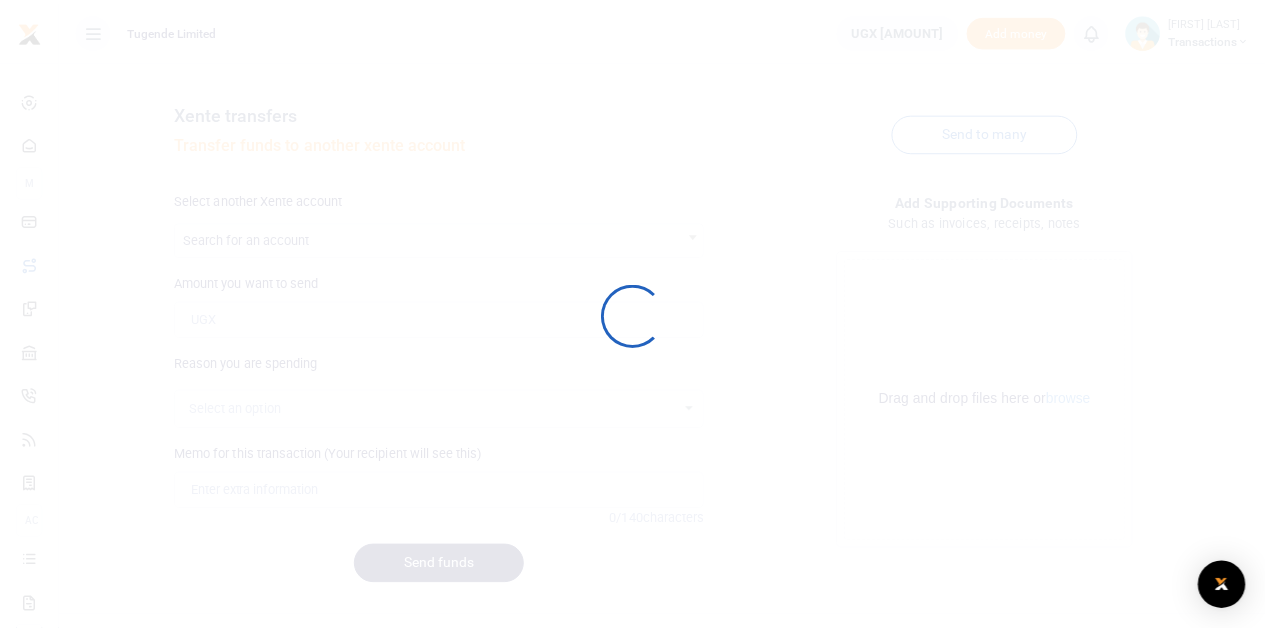 scroll, scrollTop: 0, scrollLeft: 0, axis: both 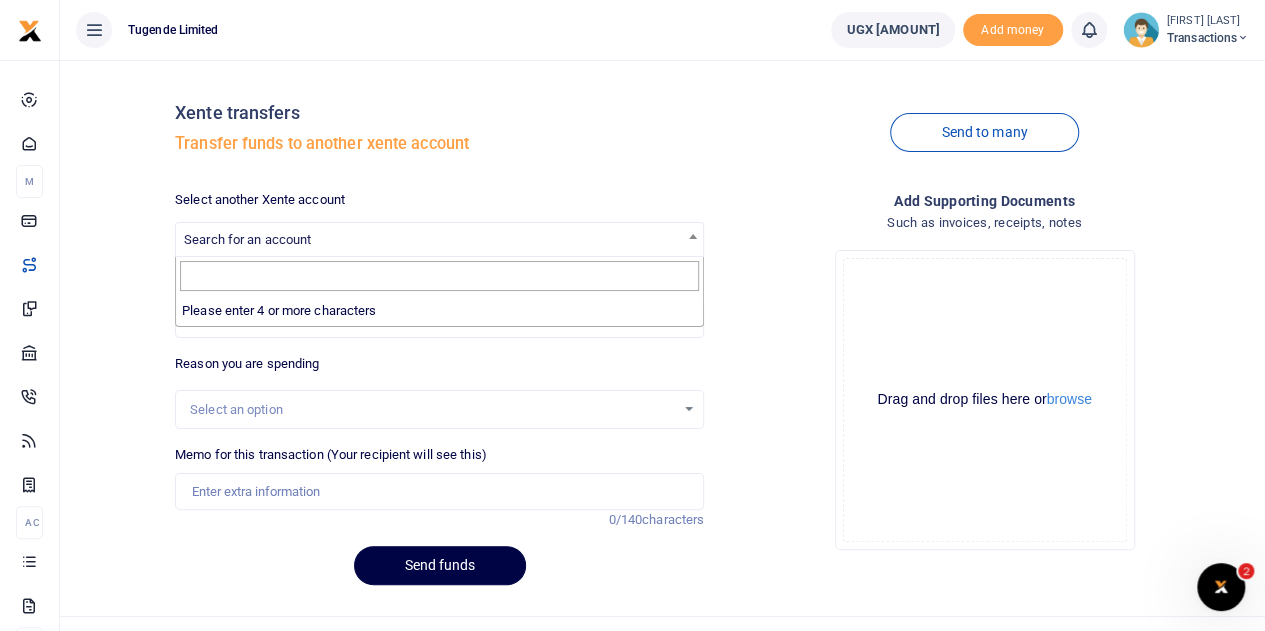 click on "Search for an account" at bounding box center [247, 239] 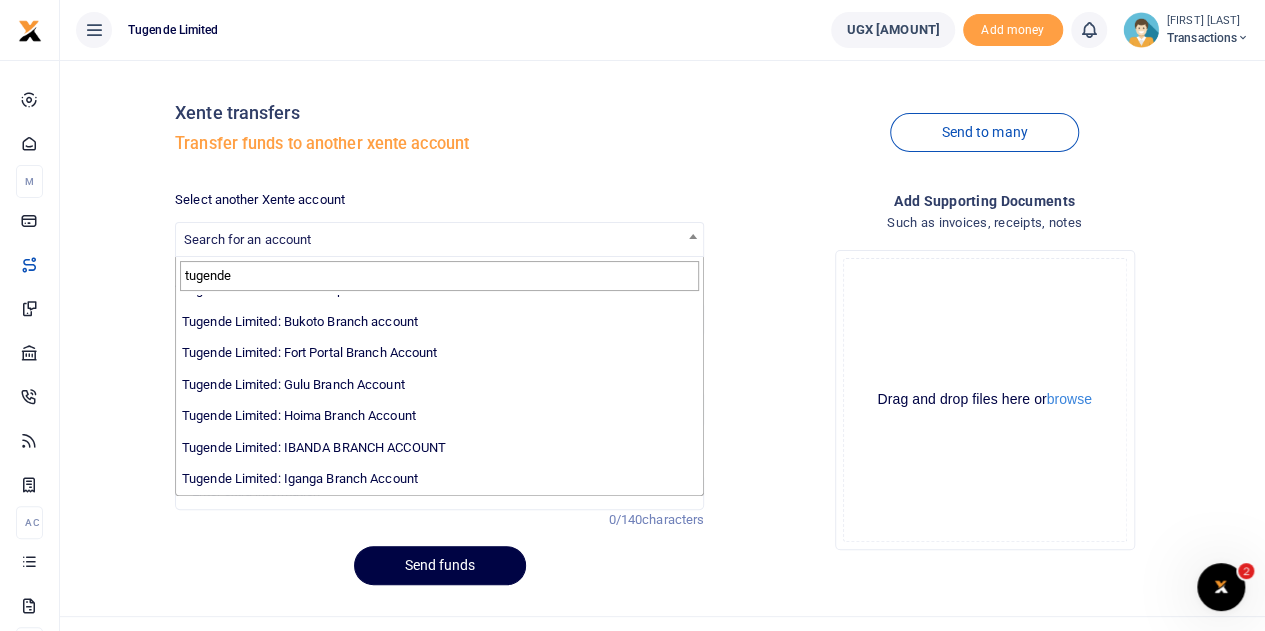 scroll, scrollTop: 0, scrollLeft: 0, axis: both 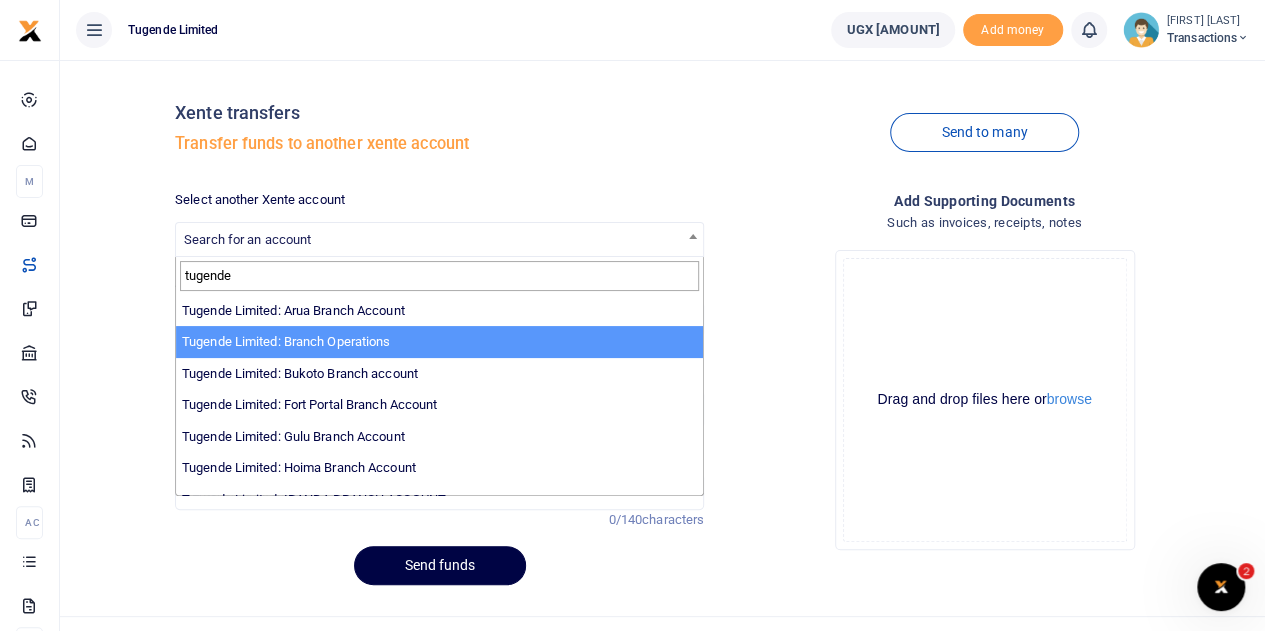 type on "tugende" 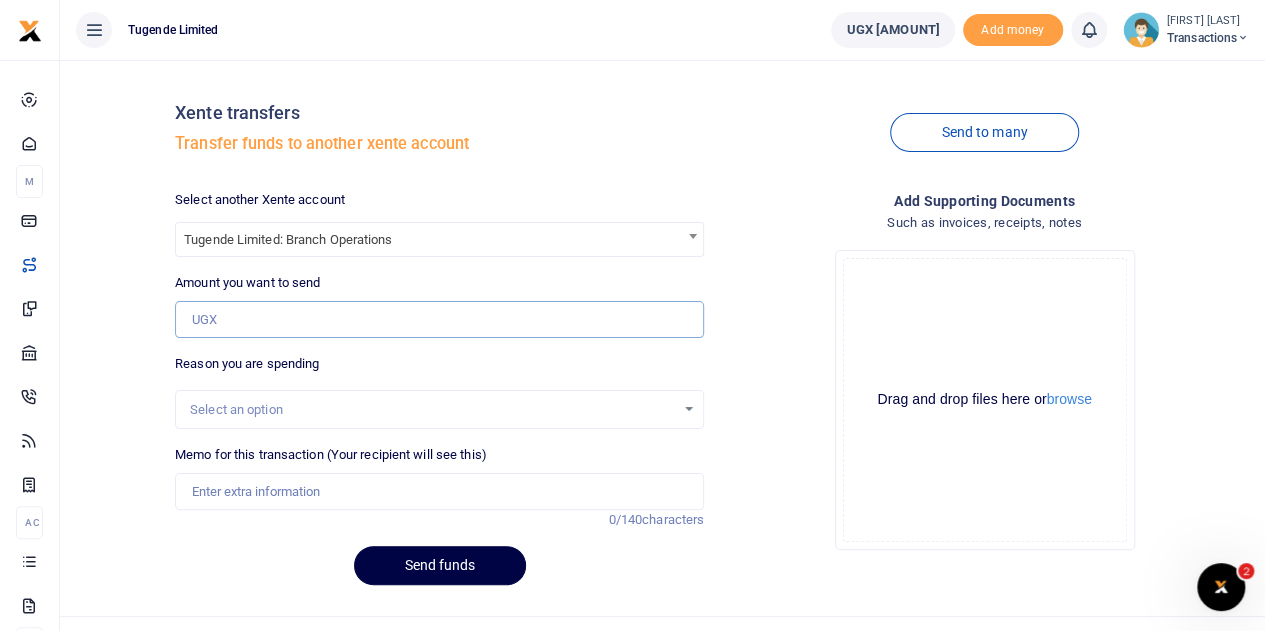 click on "Amount you want to send" at bounding box center (439, 320) 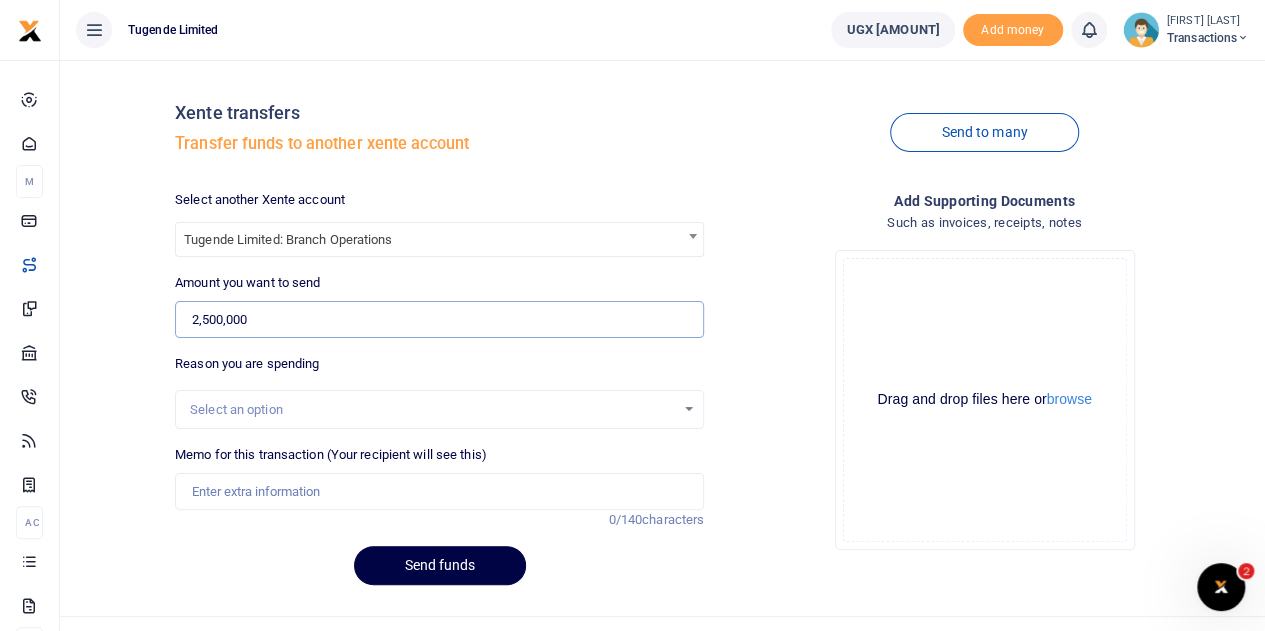 type on "2,500,000" 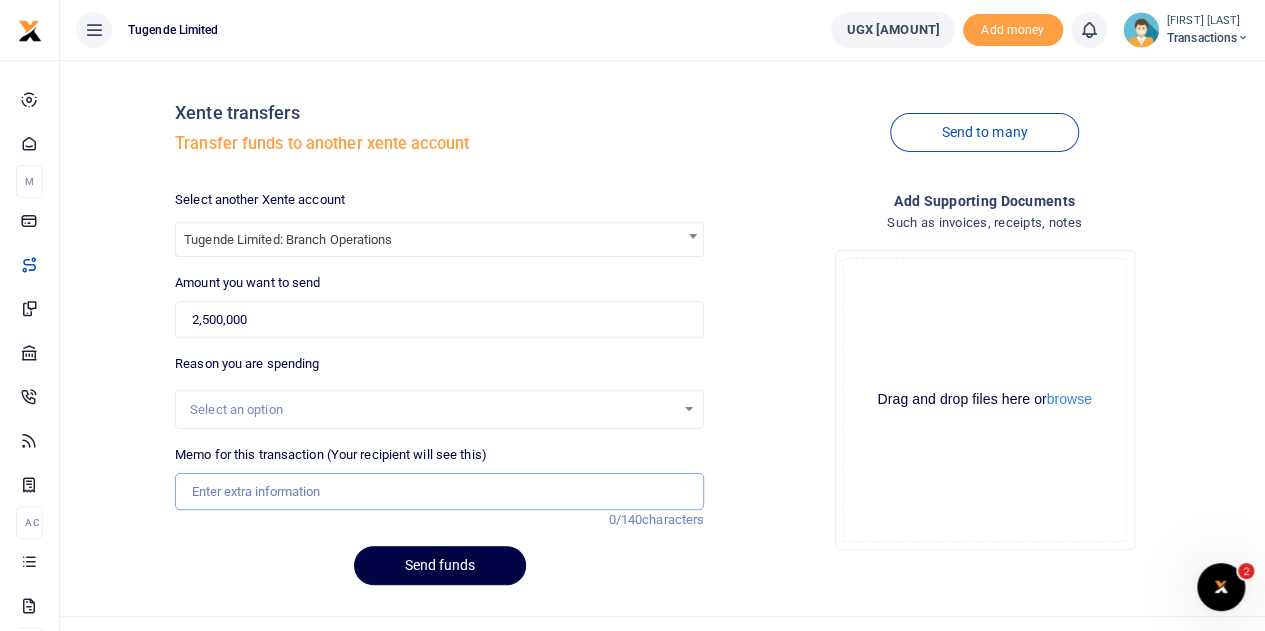 click on "Memo for this transaction (Your recipient will see this)" at bounding box center [439, 492] 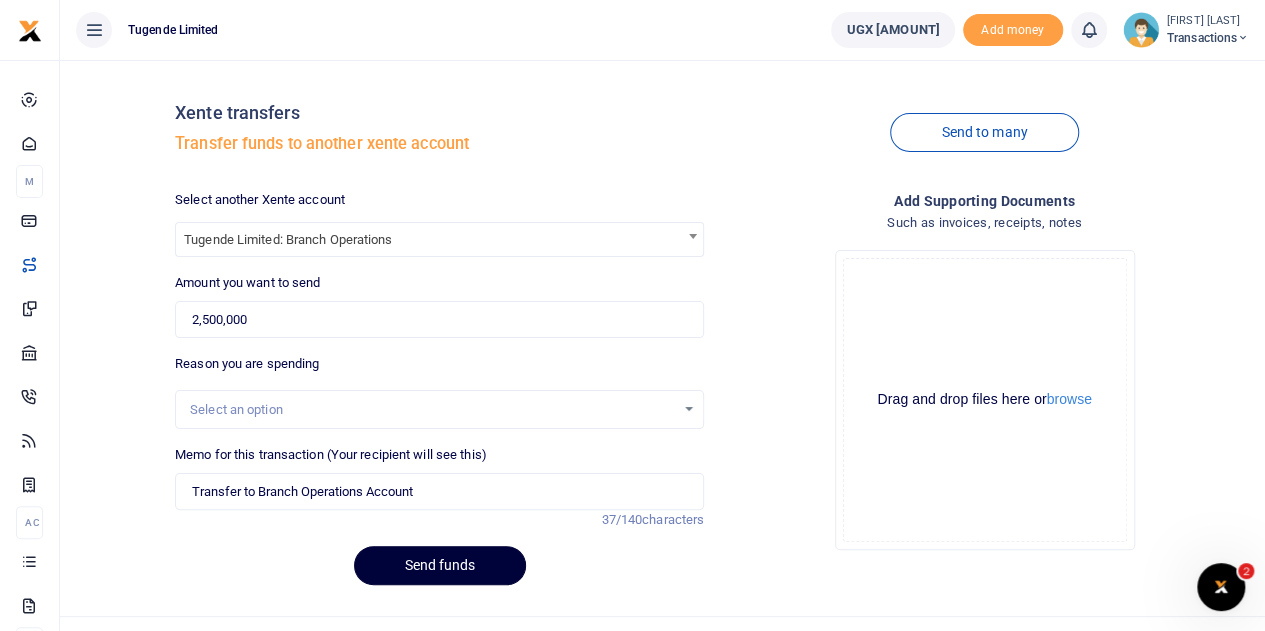 click on "Send funds" at bounding box center (440, 565) 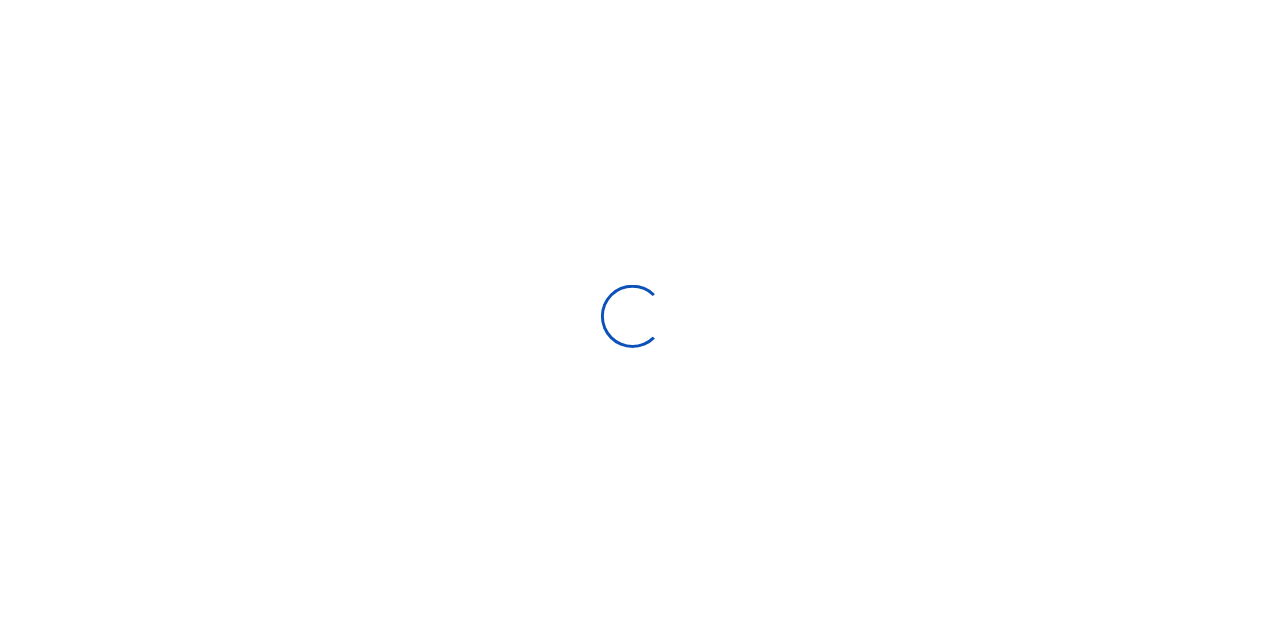 scroll, scrollTop: 0, scrollLeft: 0, axis: both 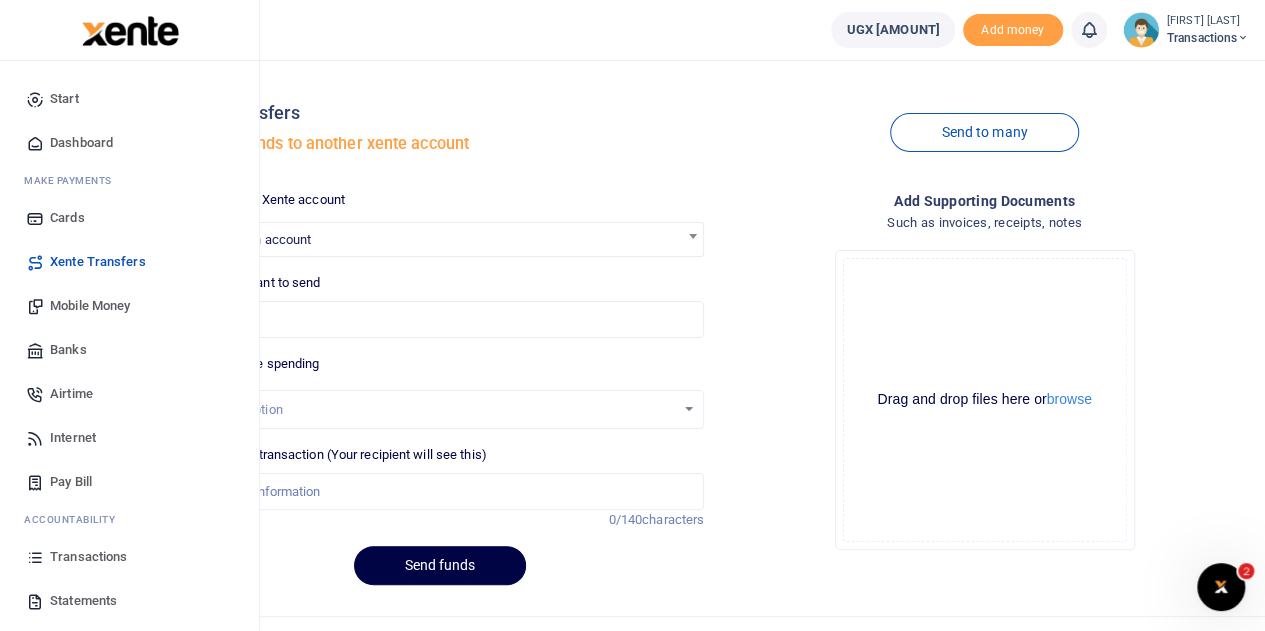 click on "Transactions" at bounding box center (88, 557) 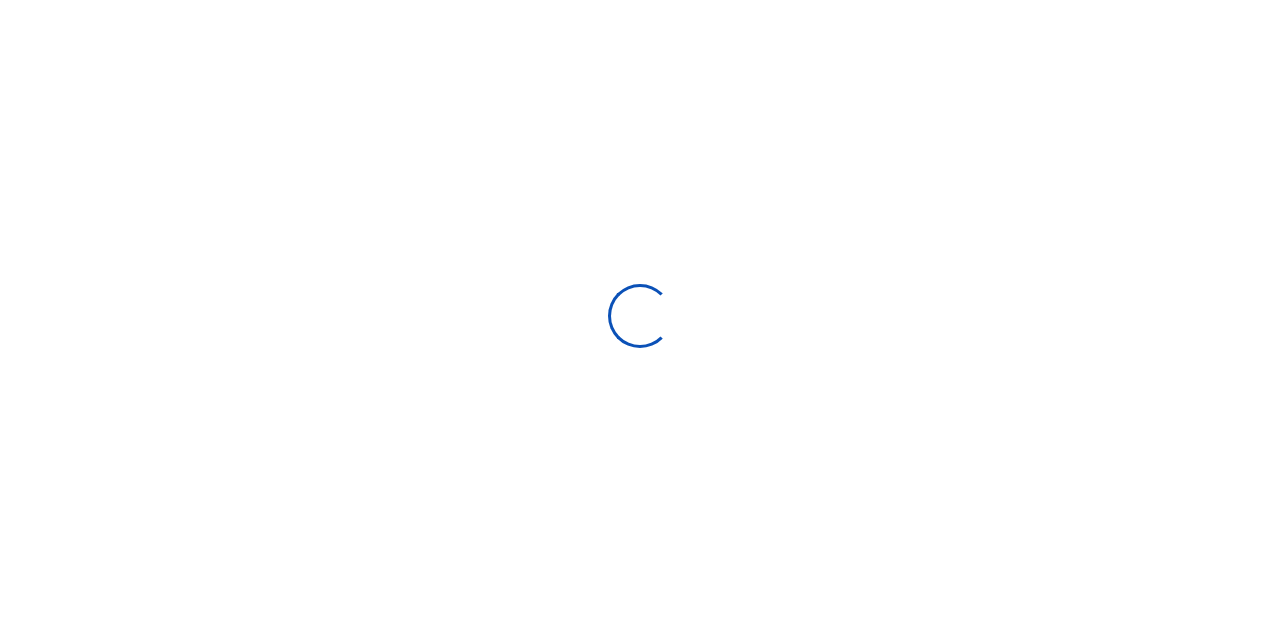 scroll, scrollTop: 0, scrollLeft: 0, axis: both 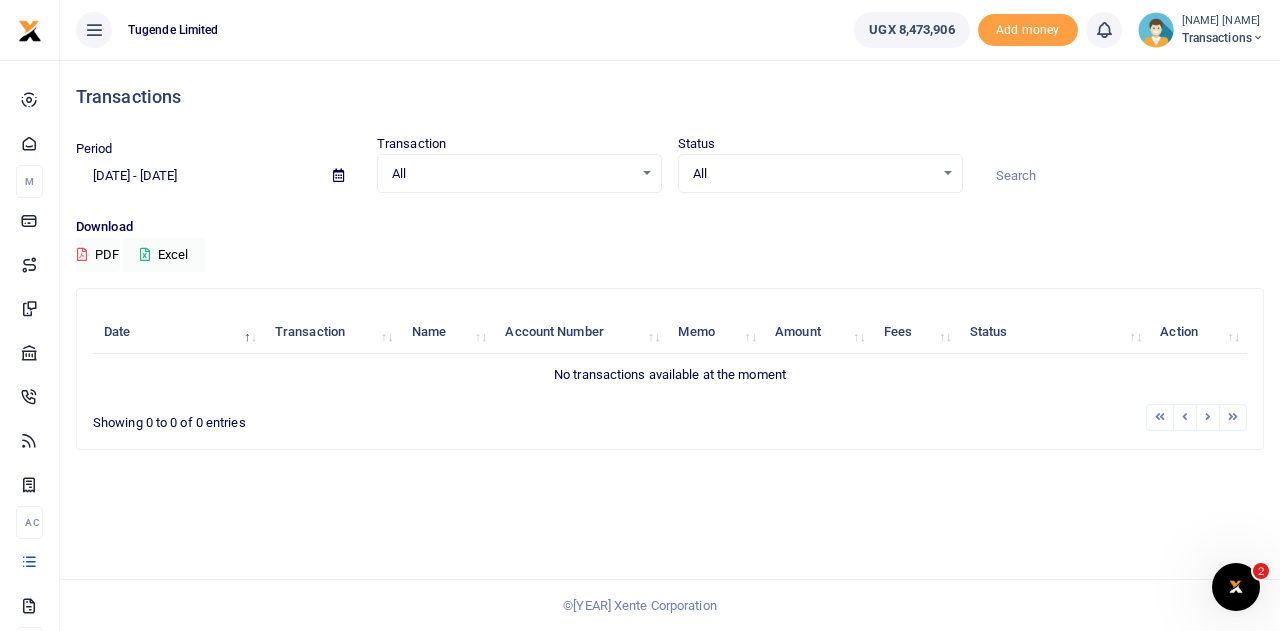 click on "Transactions
Period
06/02/2025 - 07/01/2025
Transaction
All Select an option...
All
Airtime
Internet
Utilities
Invoices
Mobile Money Payout
Deposits/Topup
Card creation
Taxes
Bank to Bank Transfer
Status
All Select an option...
All Processing Failed" at bounding box center [670, 345] 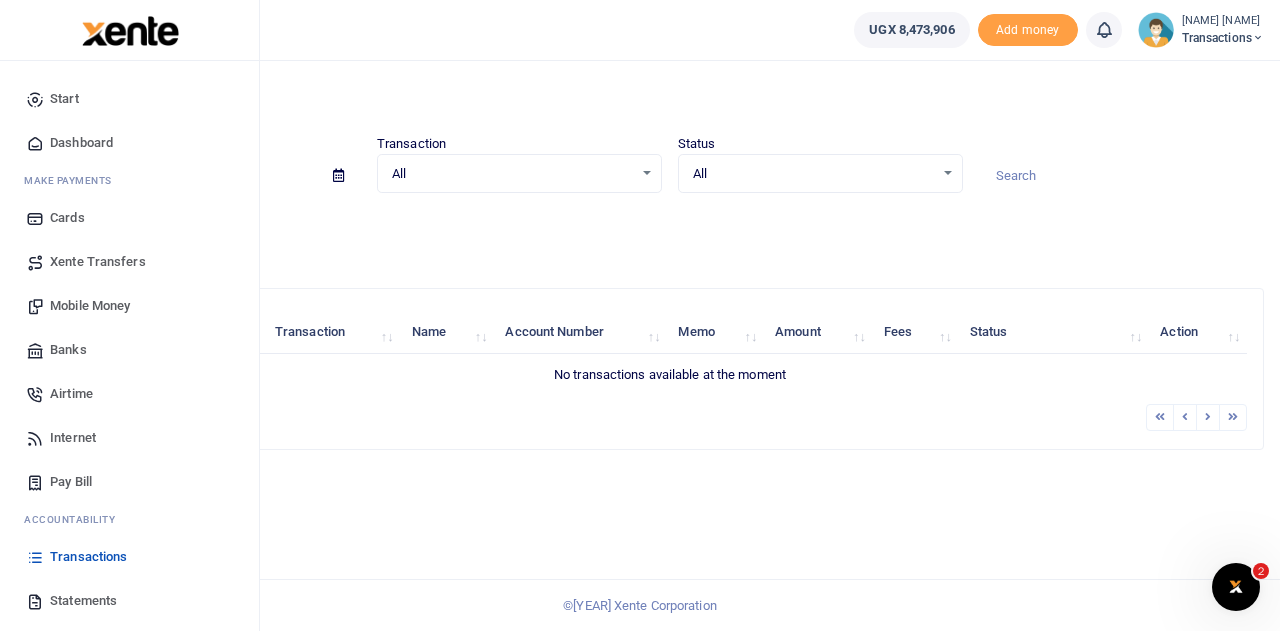 click on "[COMPANY] Transfers" at bounding box center (98, 262) 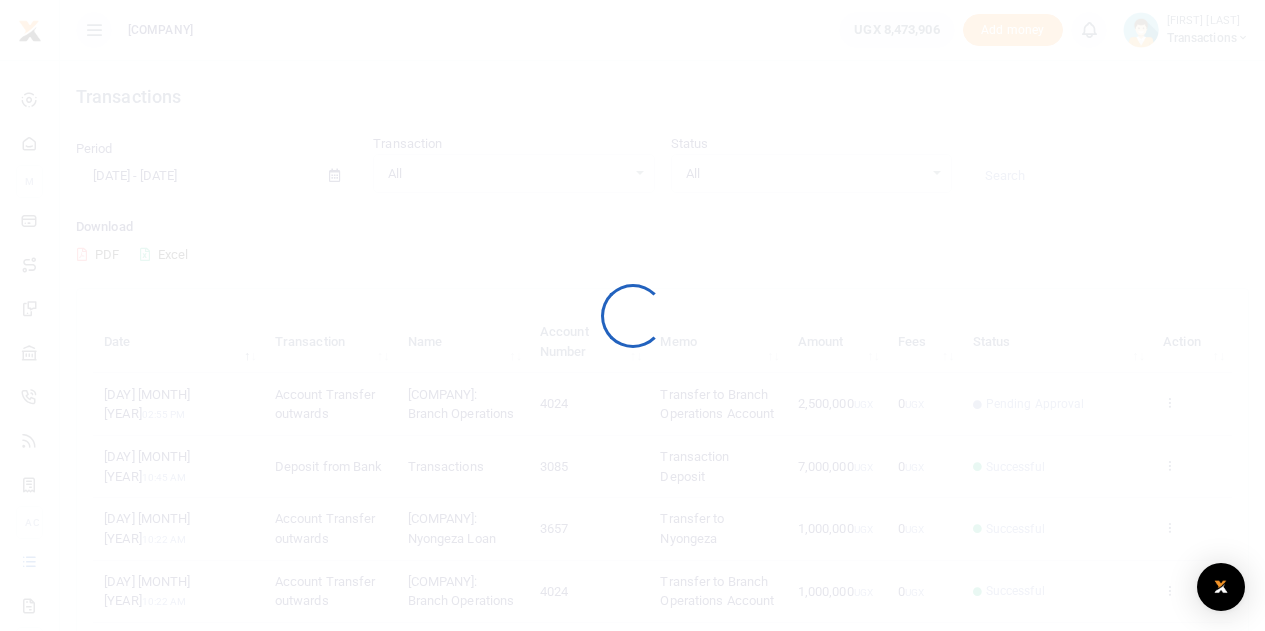 scroll, scrollTop: 0, scrollLeft: 0, axis: both 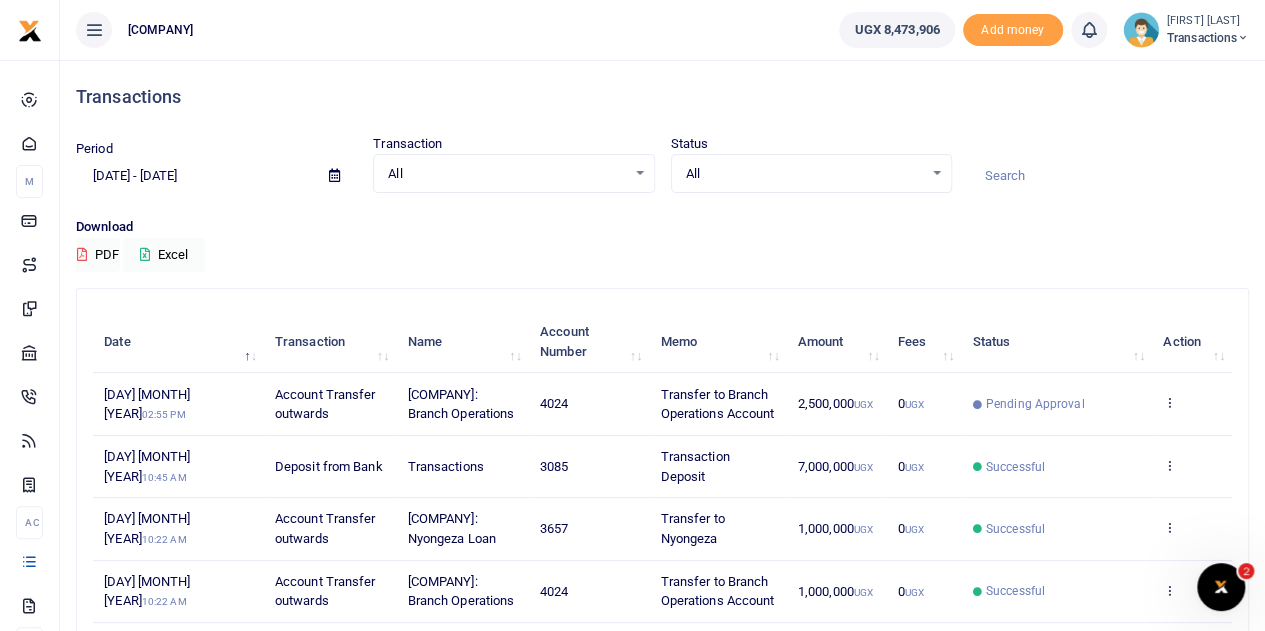 click at bounding box center (1243, 38) 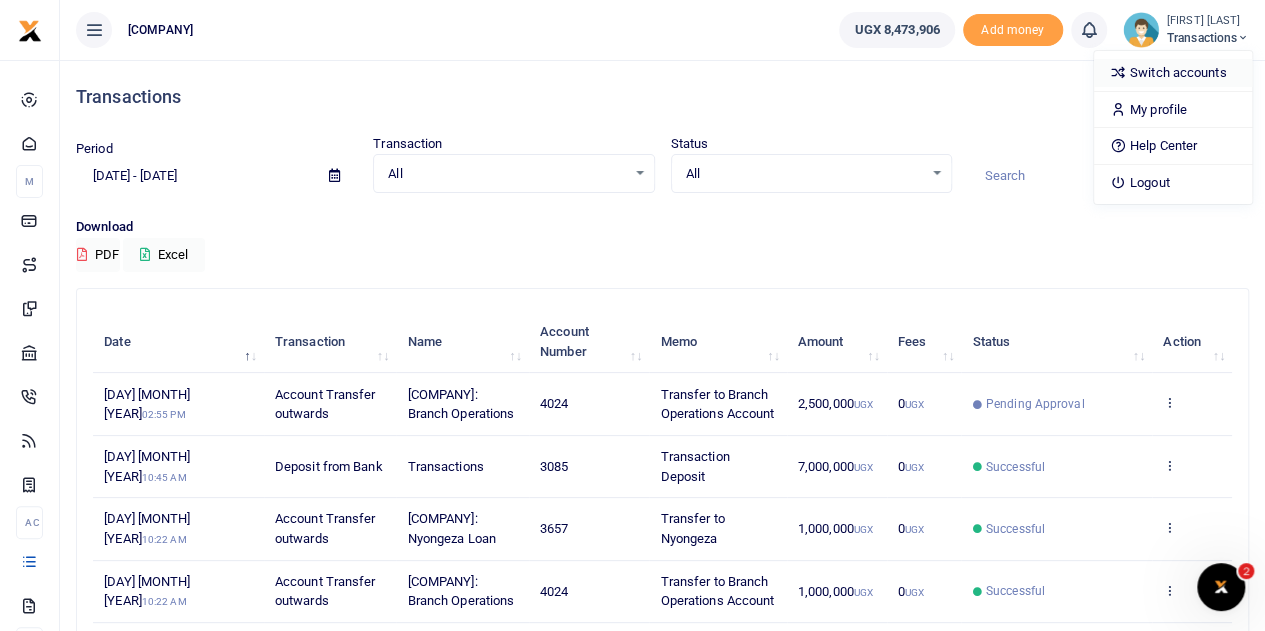 click on "Switch accounts" at bounding box center (1173, 73) 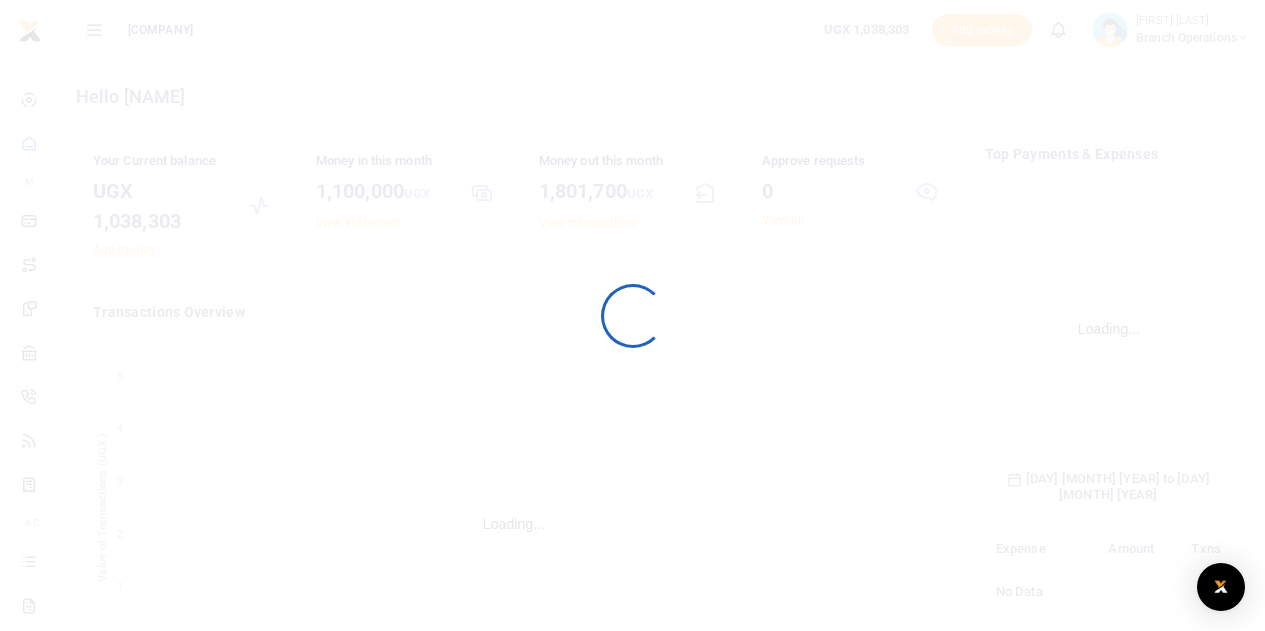 scroll, scrollTop: 0, scrollLeft: 0, axis: both 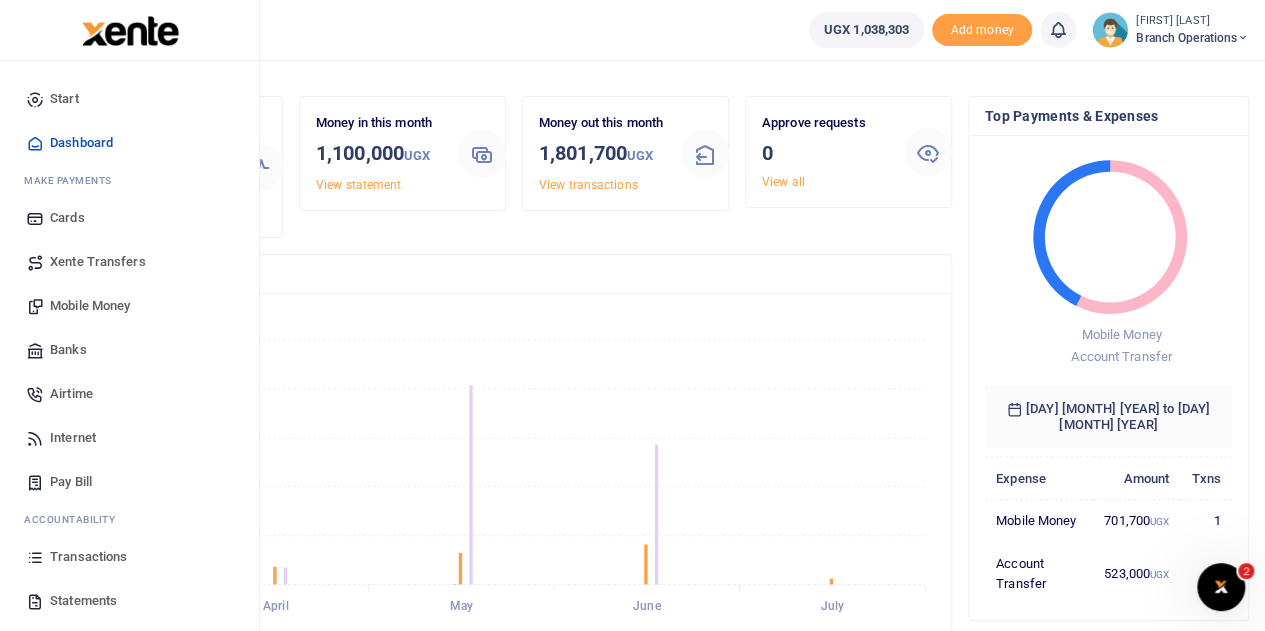 click on "Xente Transfers" at bounding box center [98, 262] 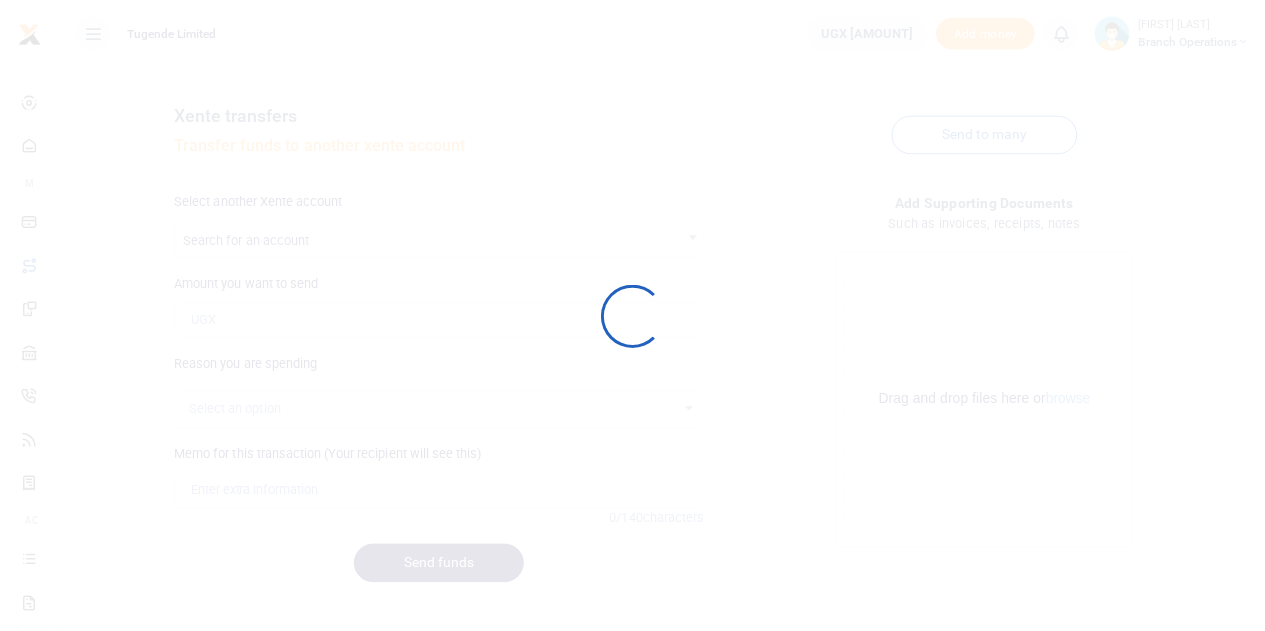 scroll, scrollTop: 0, scrollLeft: 0, axis: both 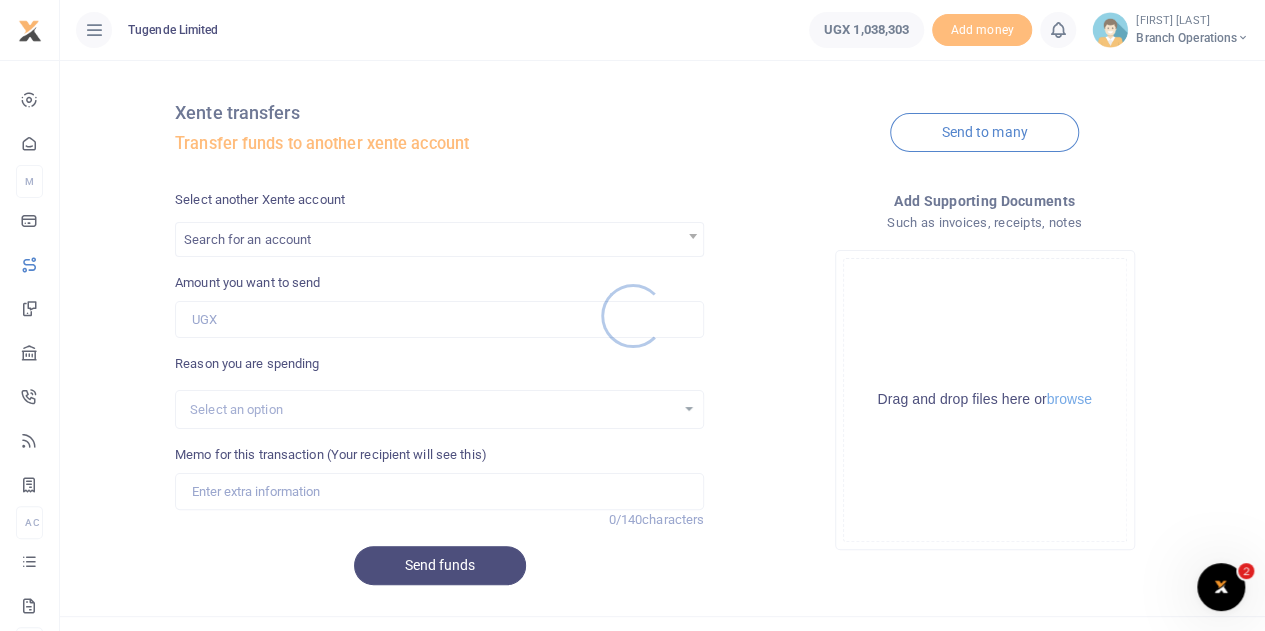 click at bounding box center [632, 315] 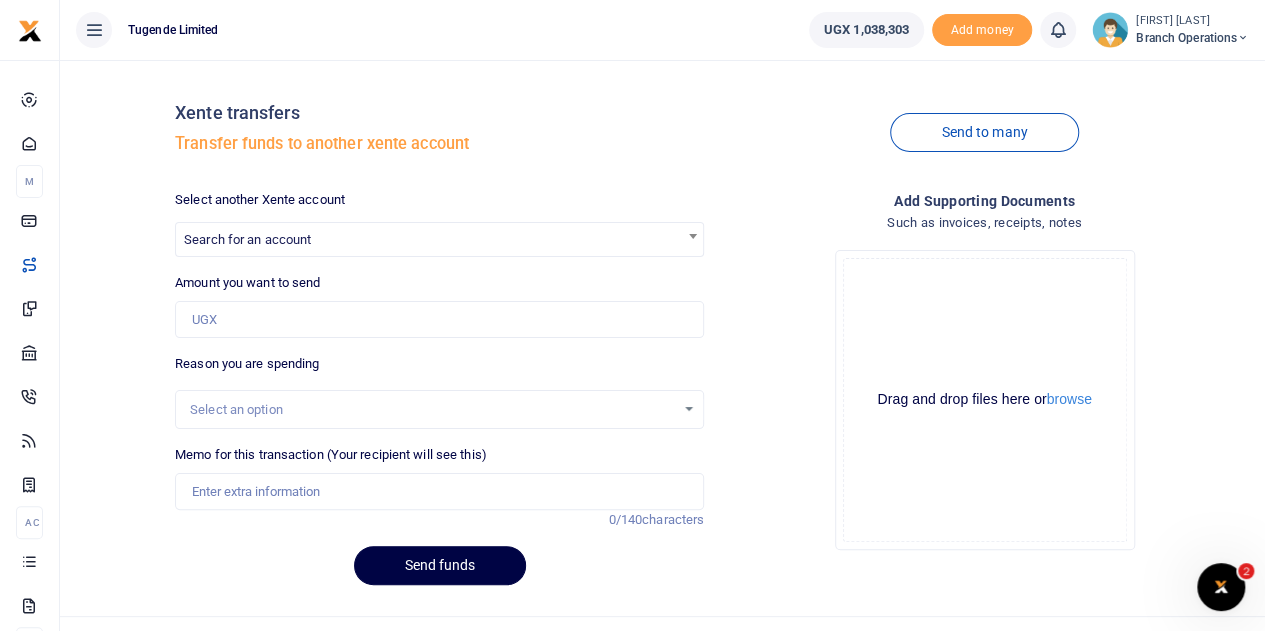 click on "Search for an account" at bounding box center [247, 239] 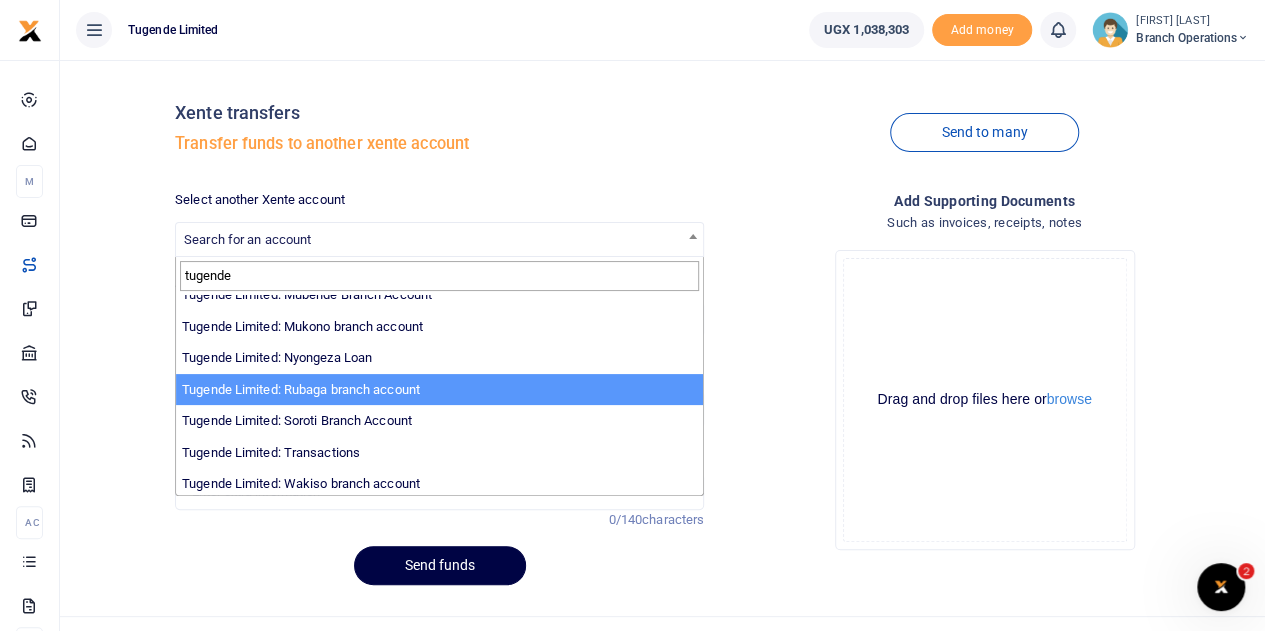 scroll, scrollTop: 618, scrollLeft: 0, axis: vertical 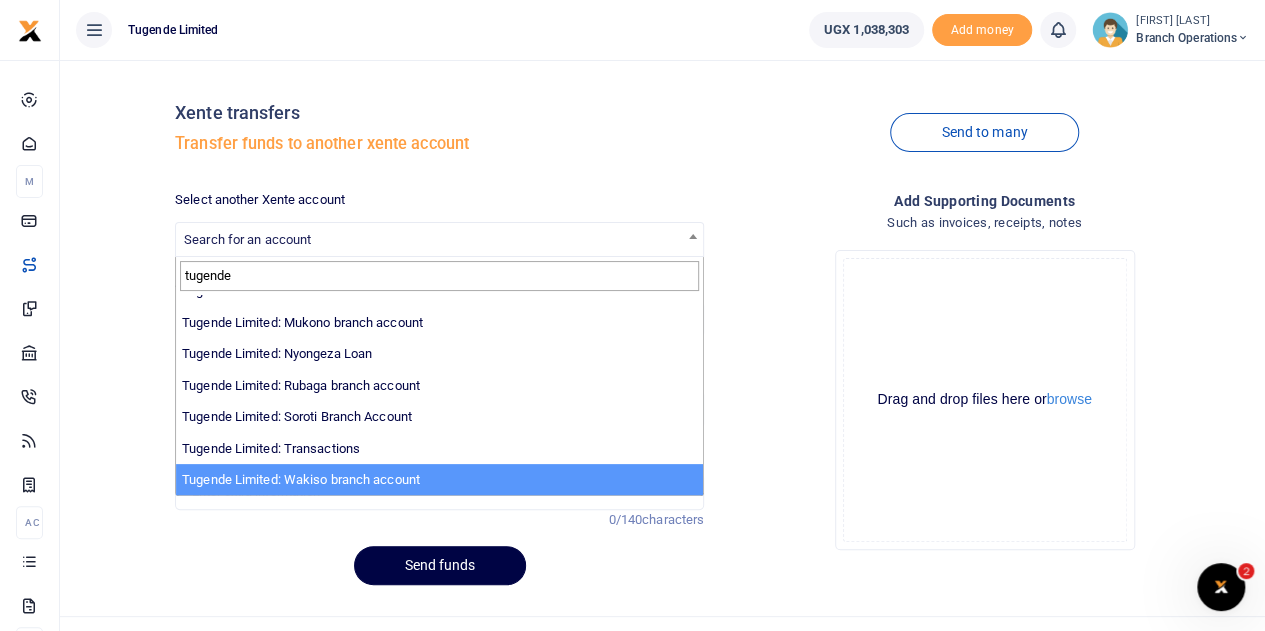 type on "tugende" 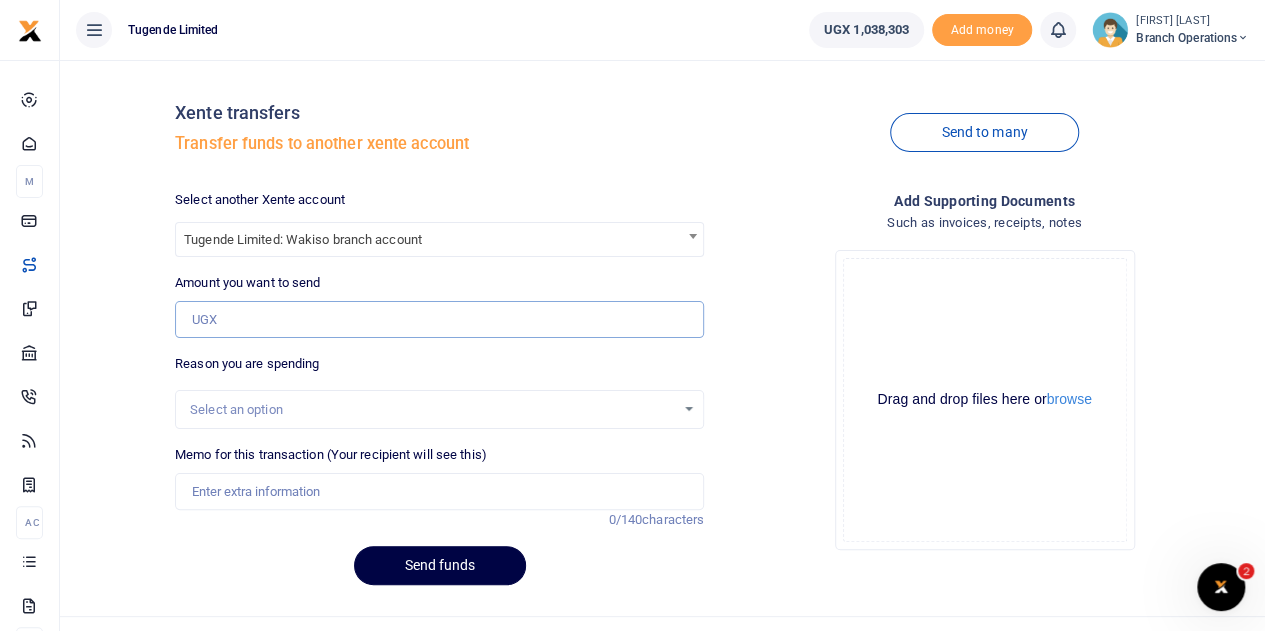 click on "Amount you want to send" at bounding box center (439, 320) 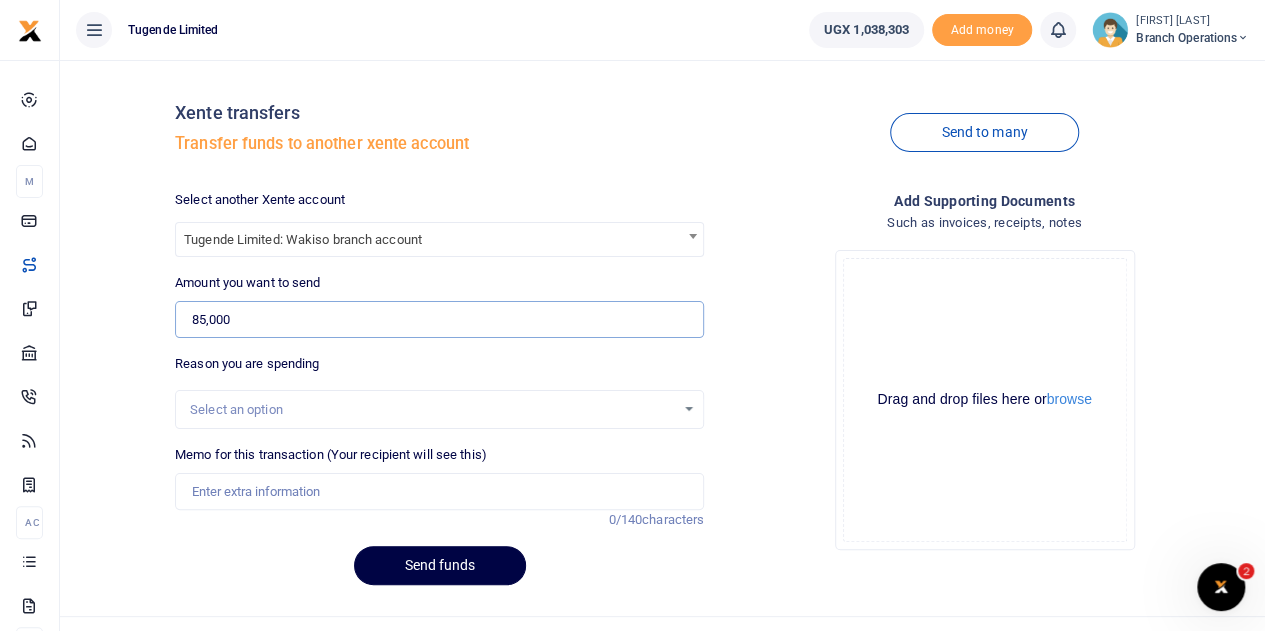 type on "85,000" 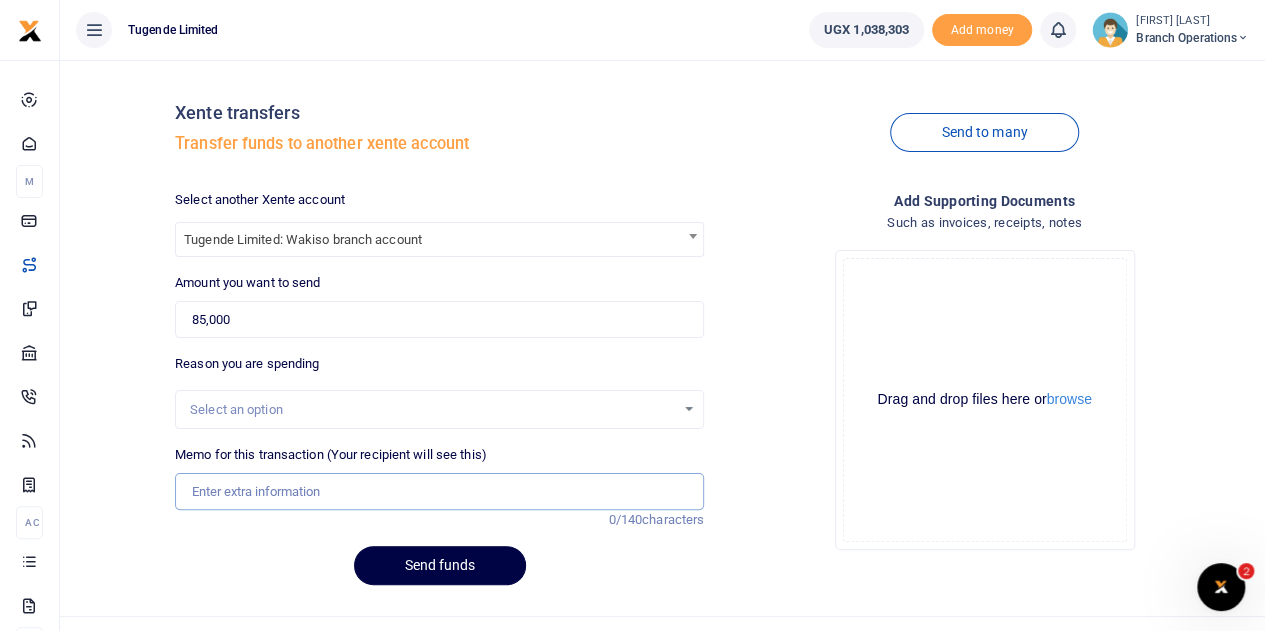 click on "Memo for this transaction (Your recipient will see this)" at bounding box center [439, 492] 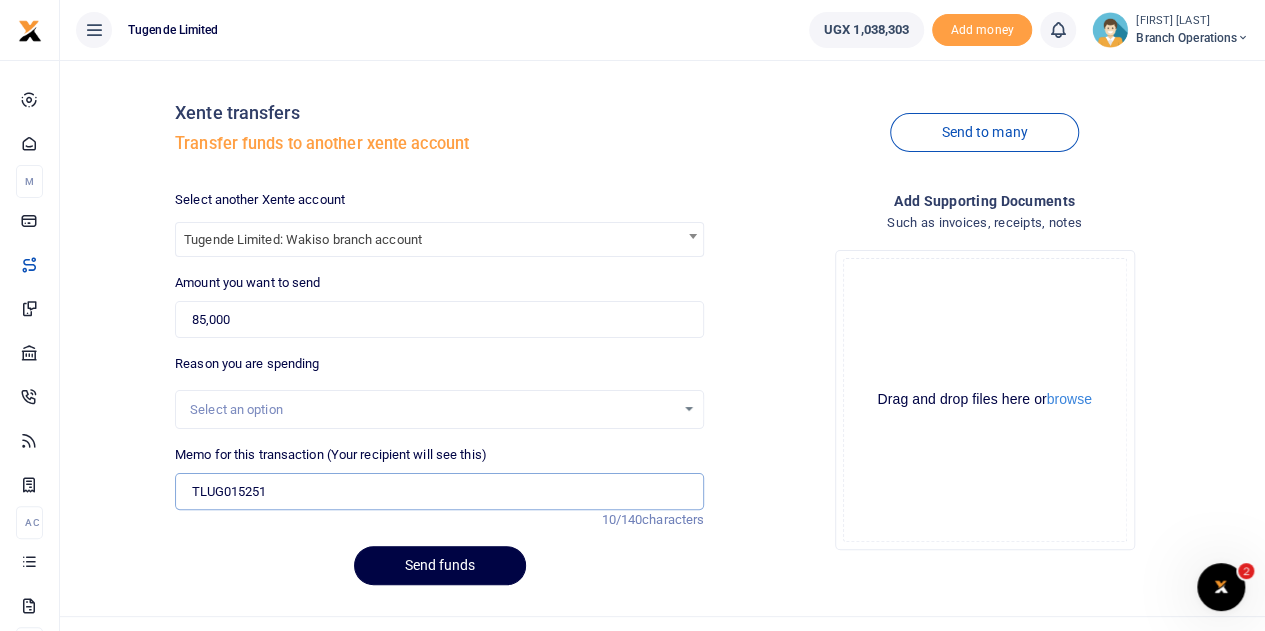 click on "TLUG015251" at bounding box center (439, 492) 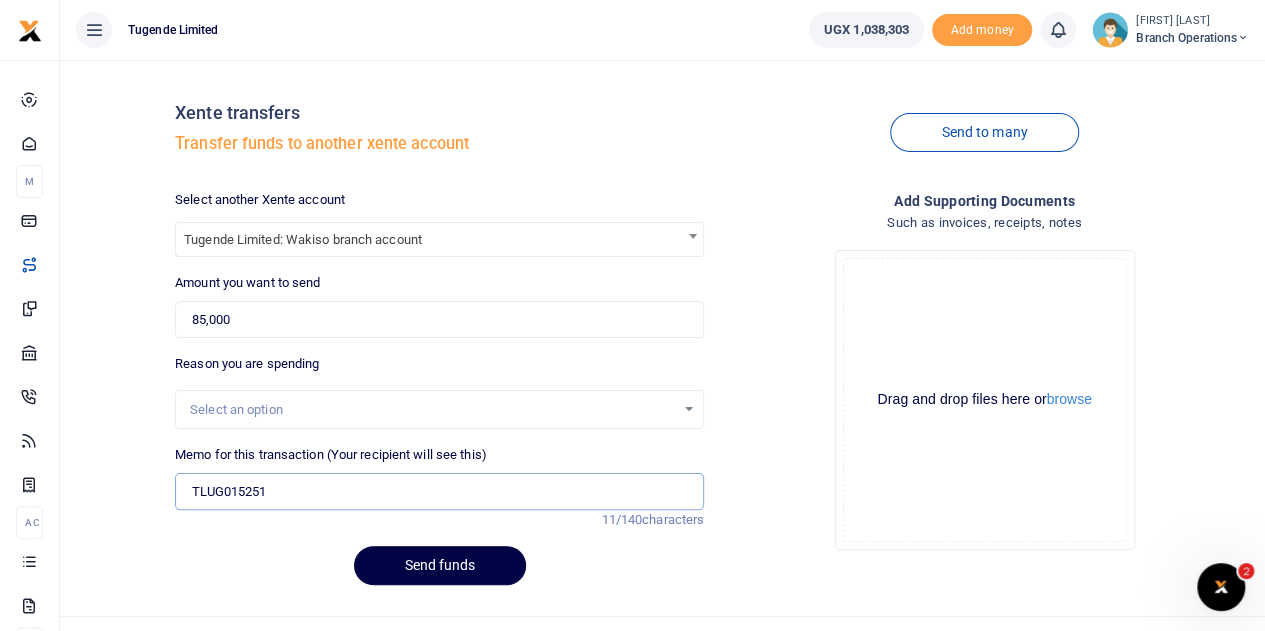 click on "TLUG015251" at bounding box center [439, 492] 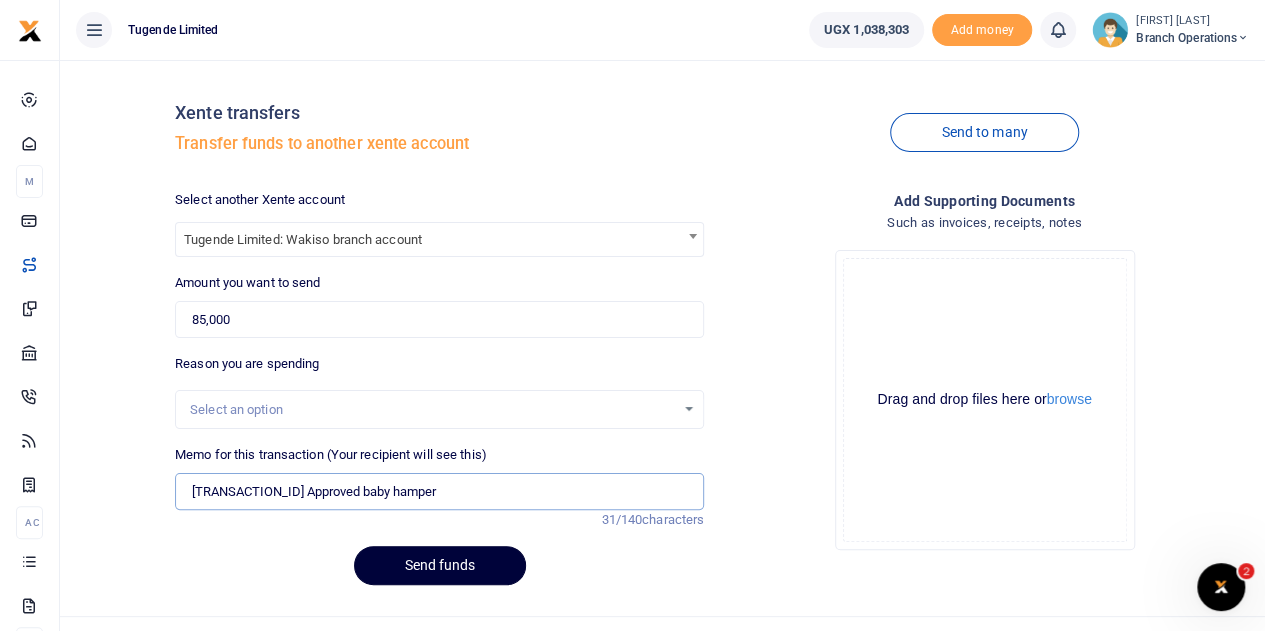 type on "TLUG015251 Approved baby hamper" 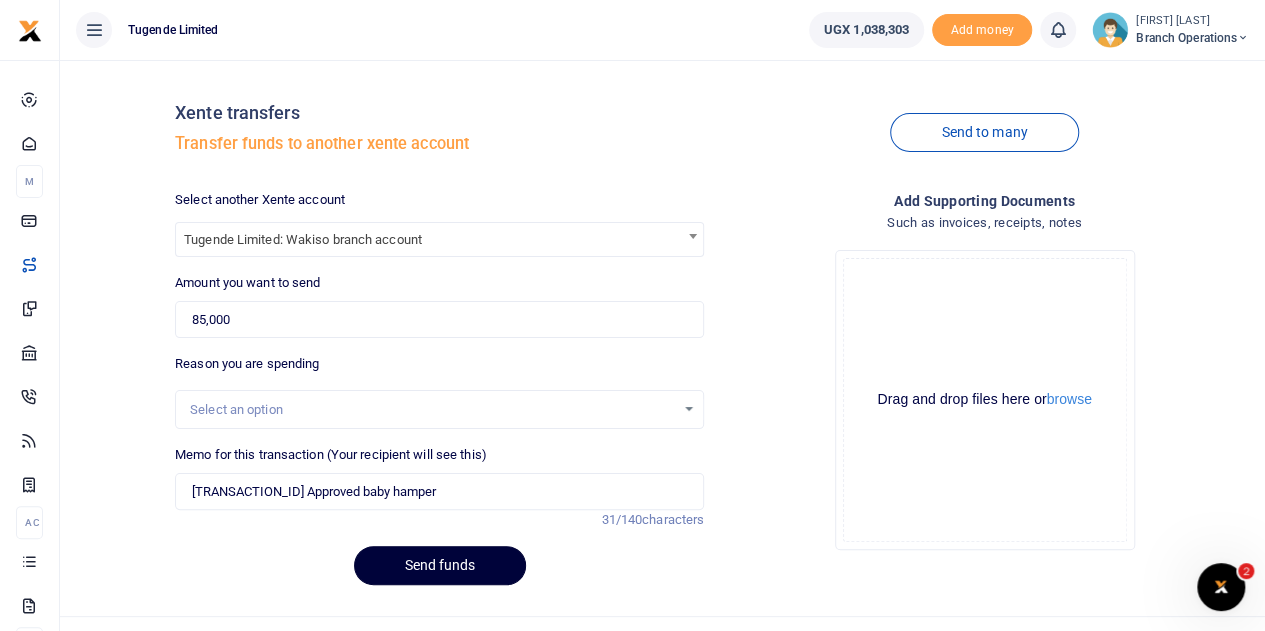 click on "Send funds" at bounding box center [440, 565] 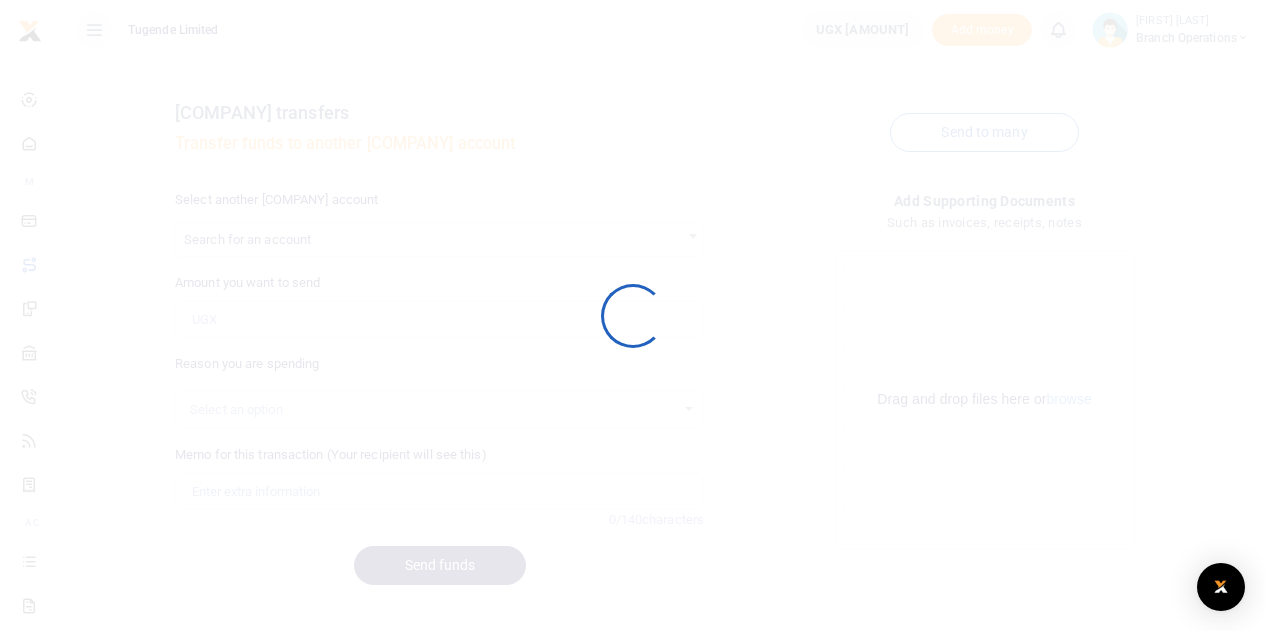 scroll, scrollTop: 0, scrollLeft: 0, axis: both 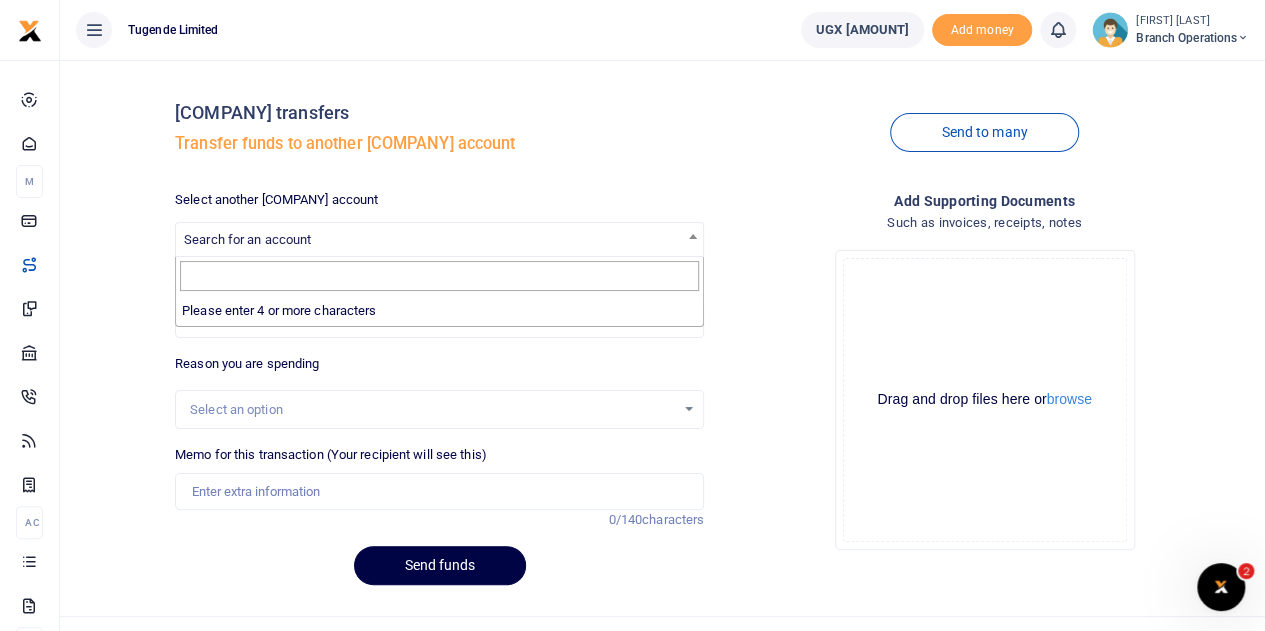 click on "Search for an account" at bounding box center [247, 239] 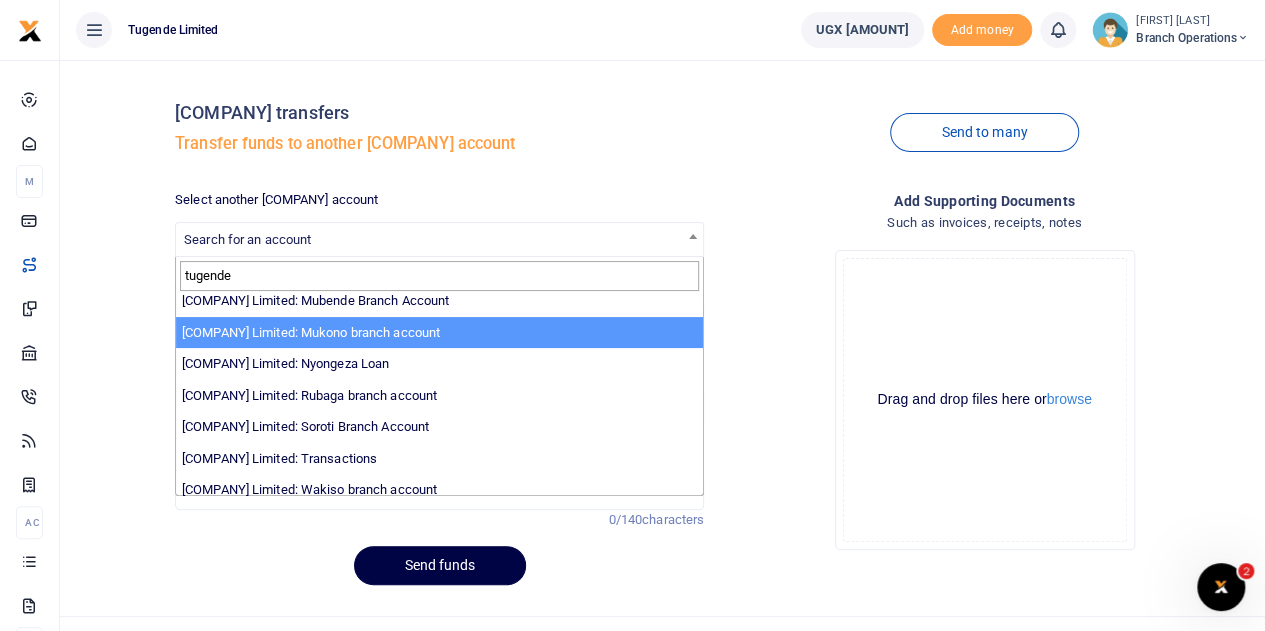 scroll, scrollTop: 609, scrollLeft: 0, axis: vertical 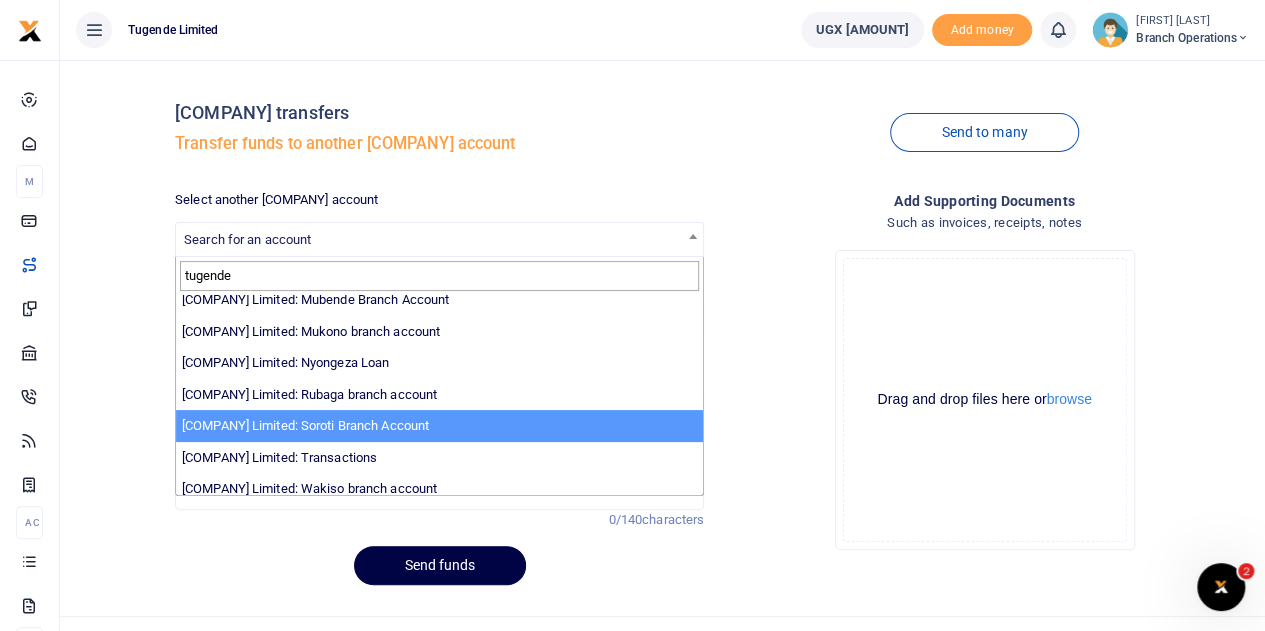 type on "tugende" 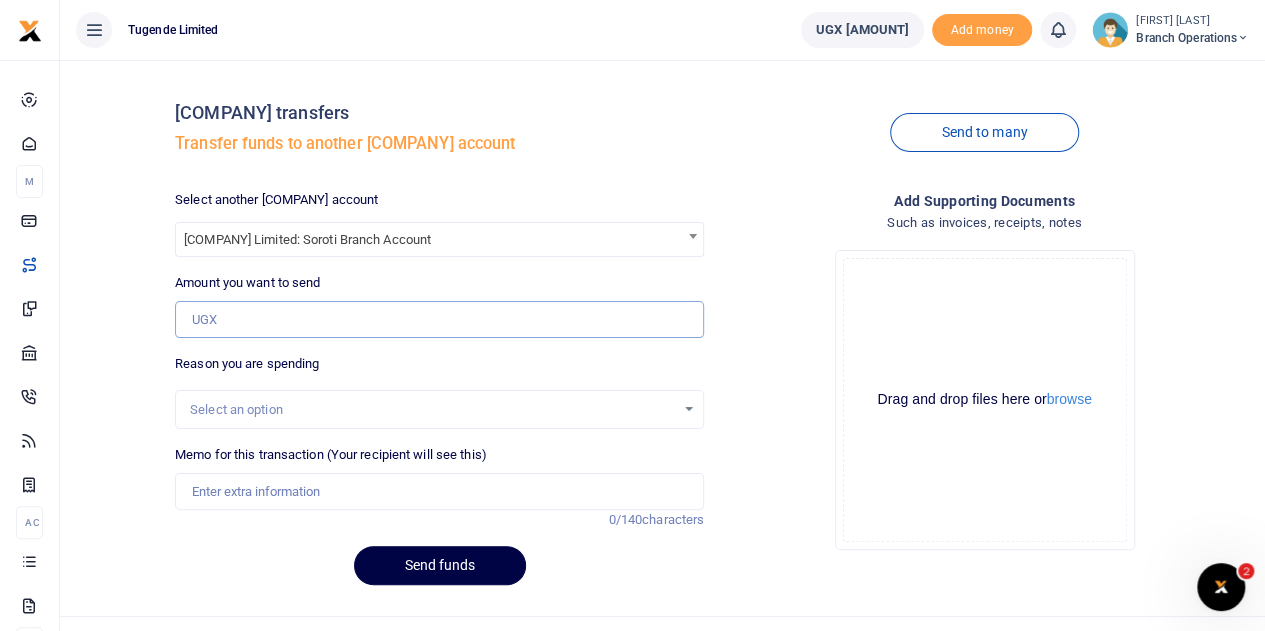 click on "Amount you want to send" at bounding box center (439, 320) 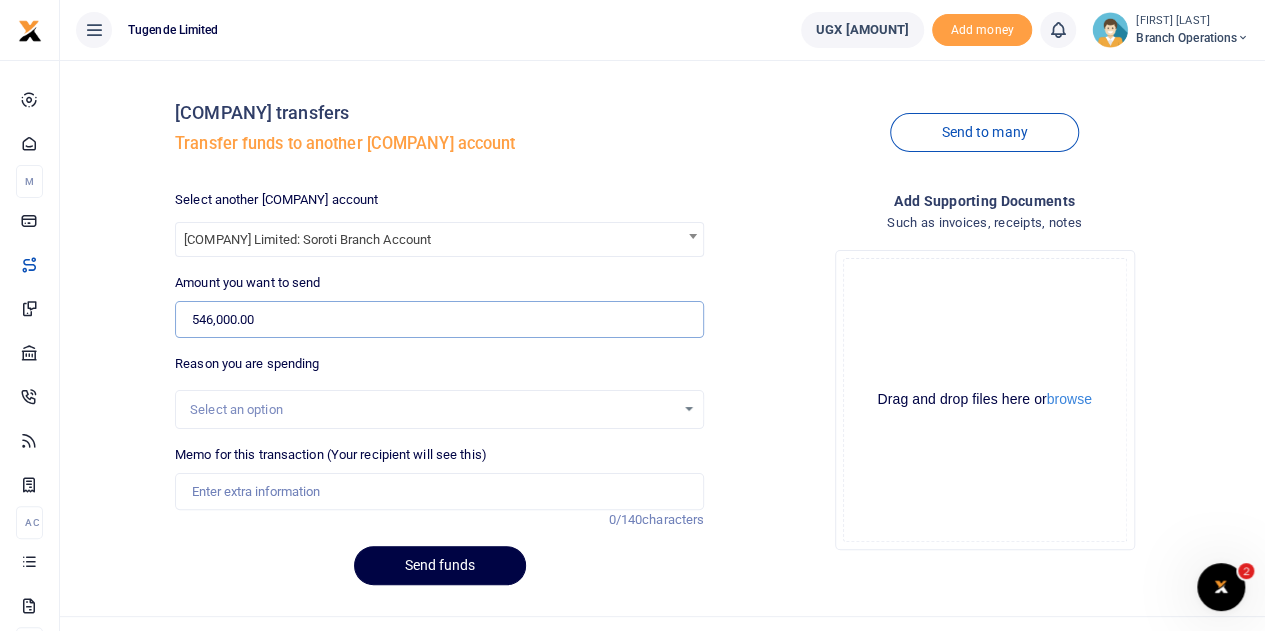 click on "546,000.00" at bounding box center (439, 320) 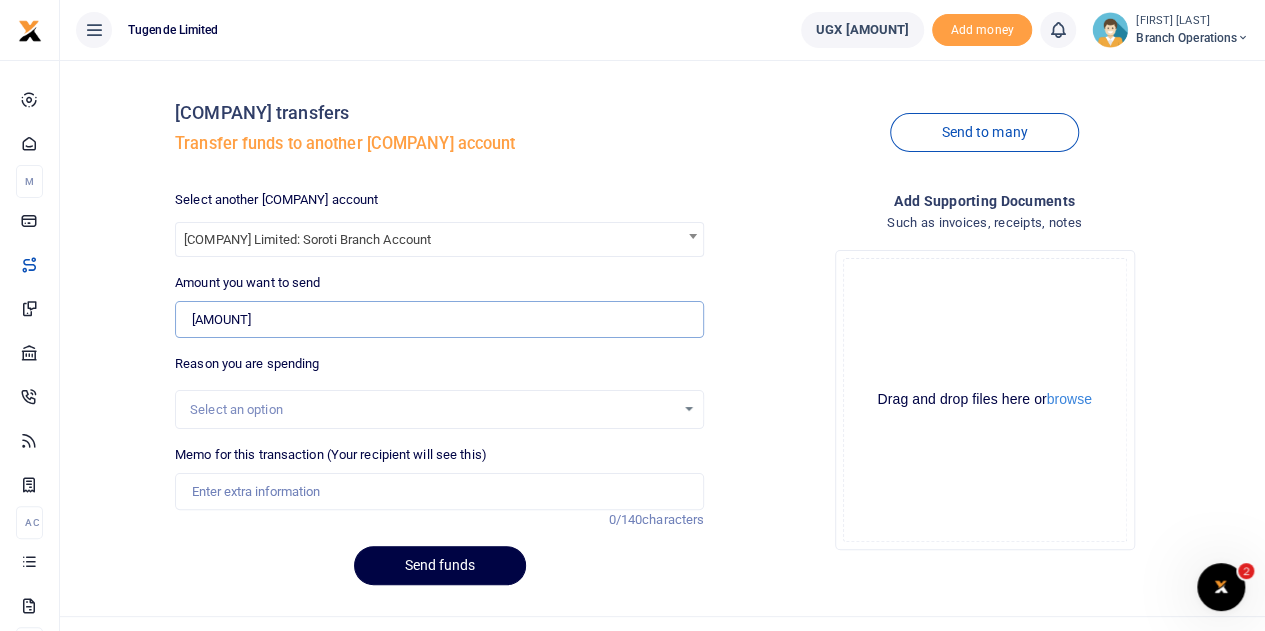 type on "546,000" 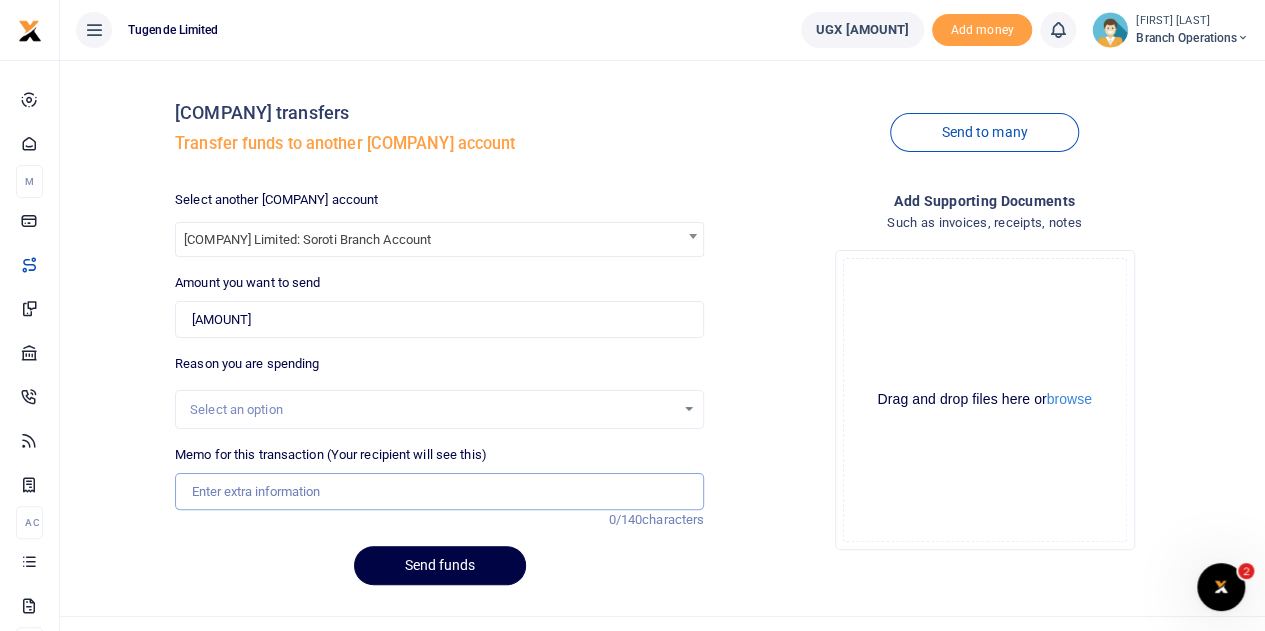 click on "Memo for this transaction (Your recipient will see this)" at bounding box center [439, 492] 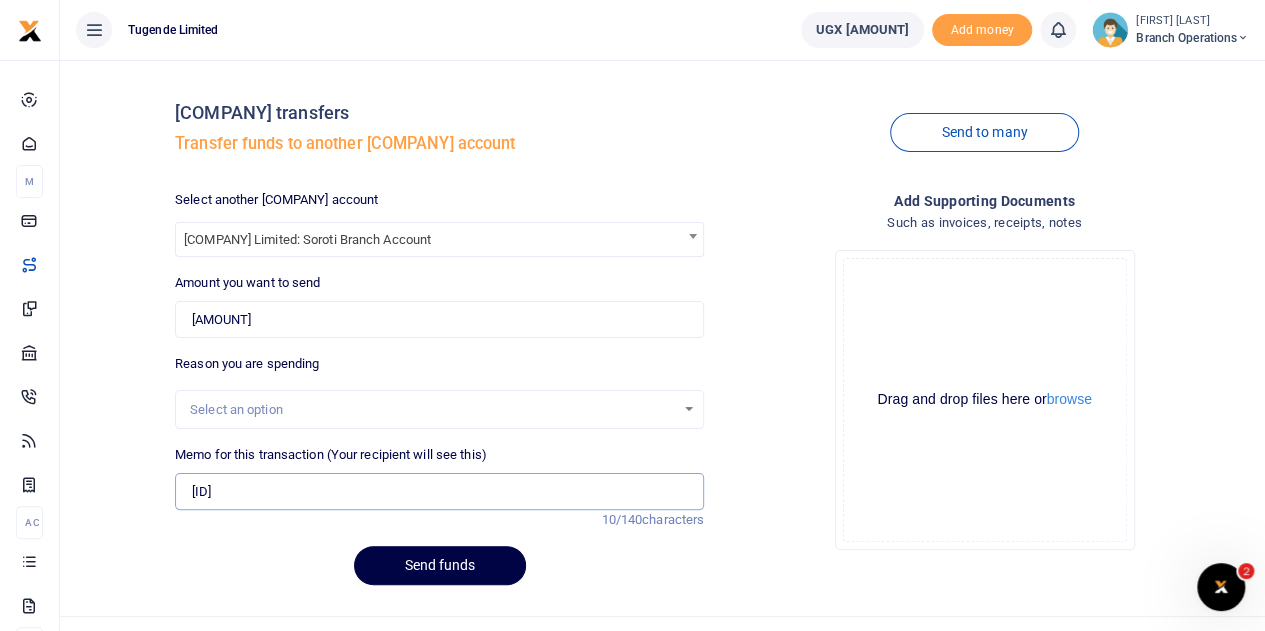 click on "TLUG015271" at bounding box center (439, 492) 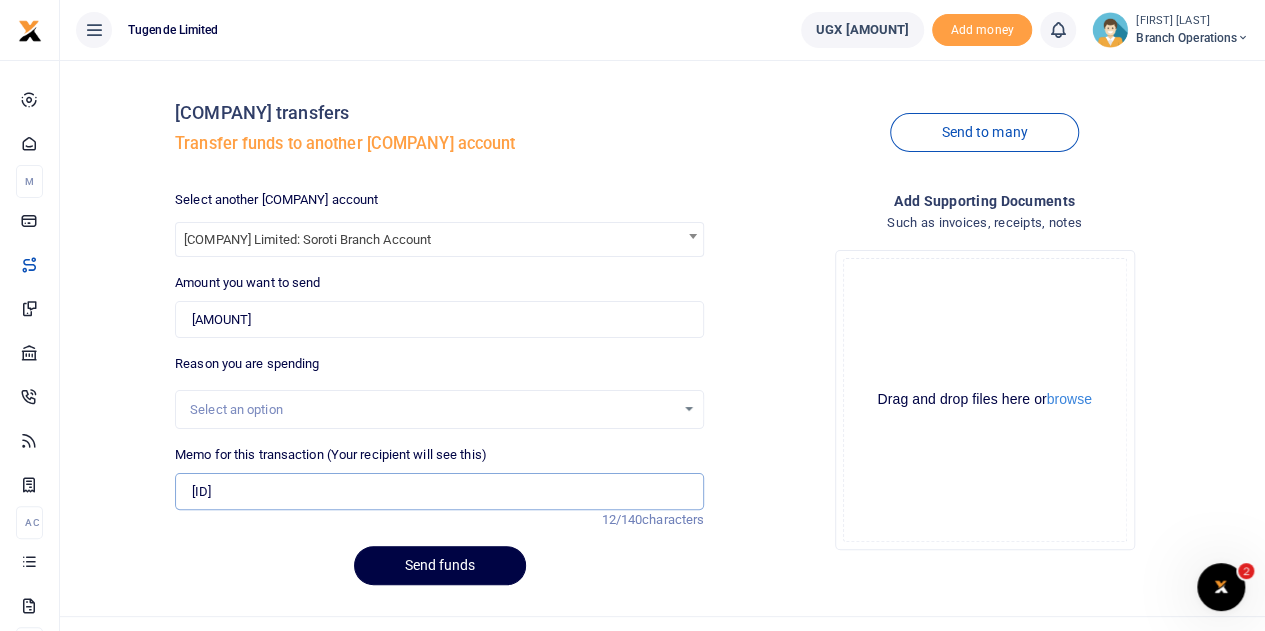 click on "TLUG015271" at bounding box center (439, 492) 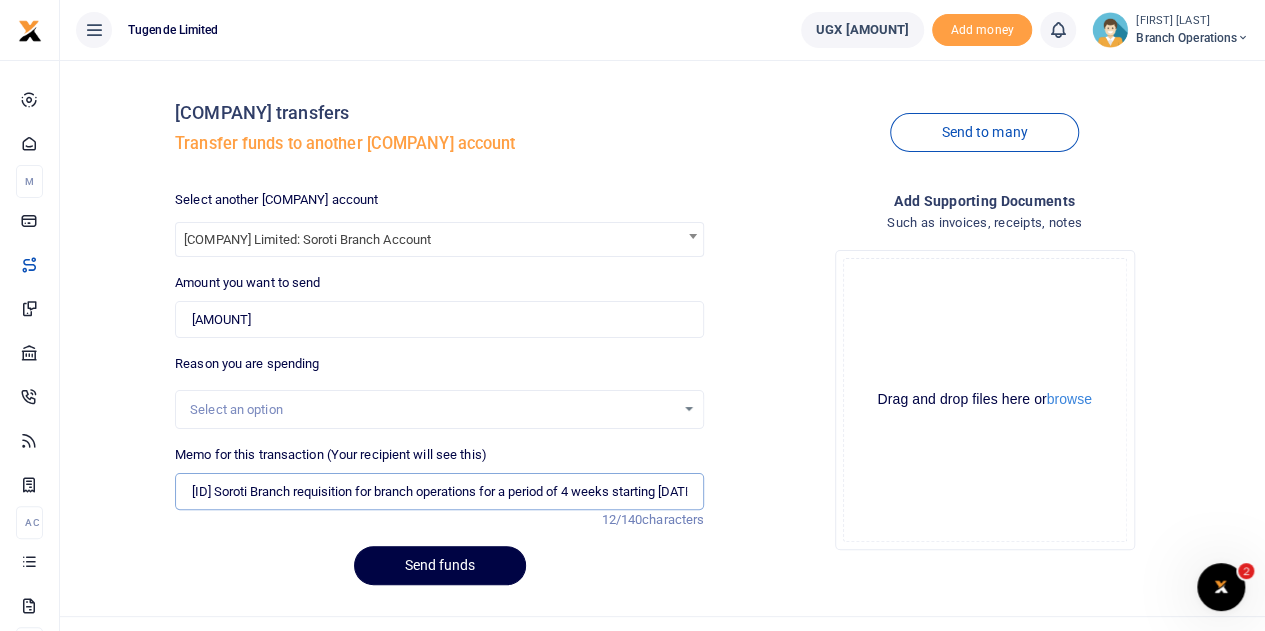 scroll, scrollTop: 0, scrollLeft: 230, axis: horizontal 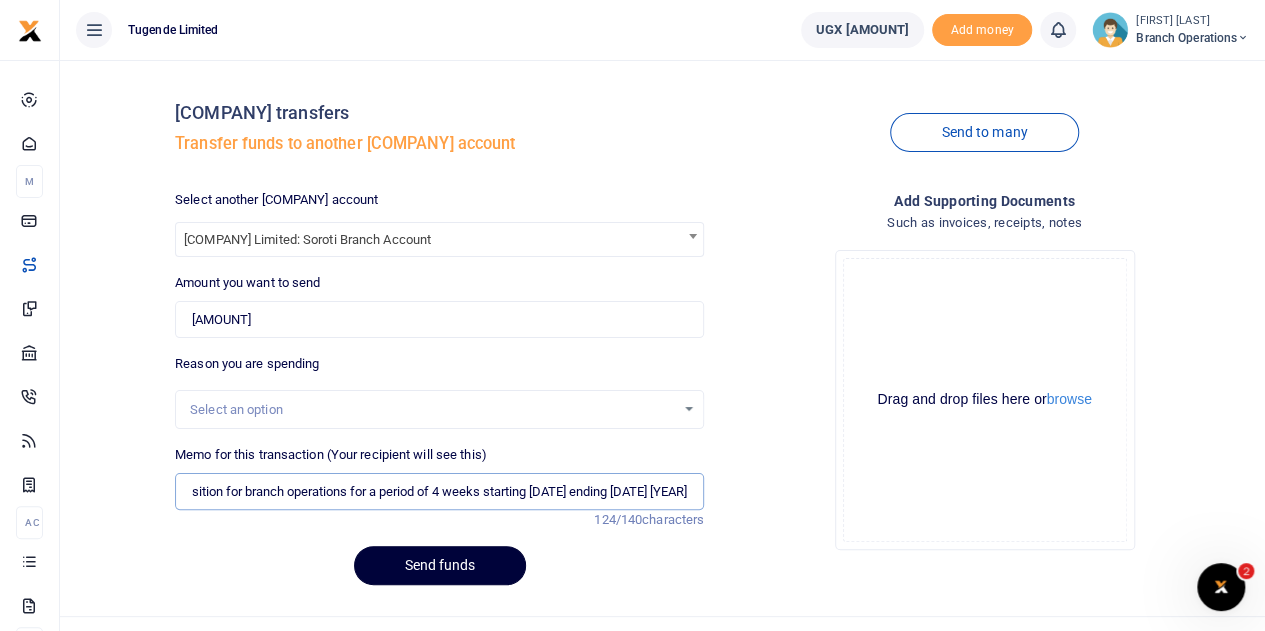 type on "TLUG015271  Soroti Branch requisition for branch operations for a period of 4 weeks starting 30th June ending 26th July 2025" 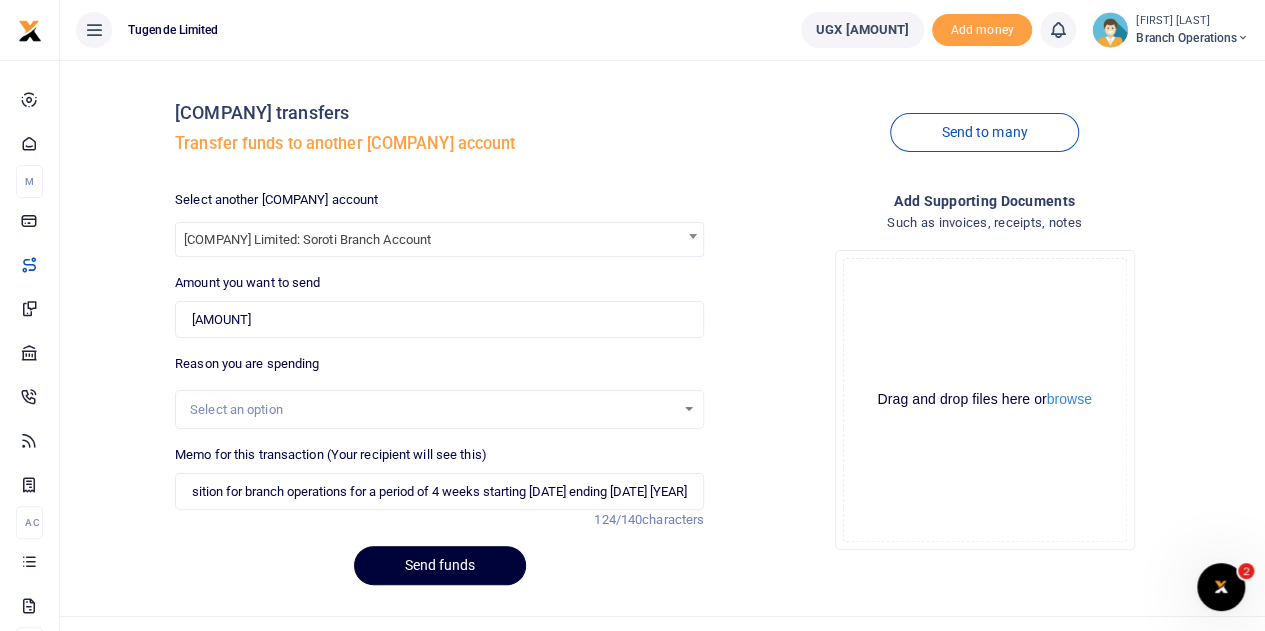 scroll, scrollTop: 0, scrollLeft: 0, axis: both 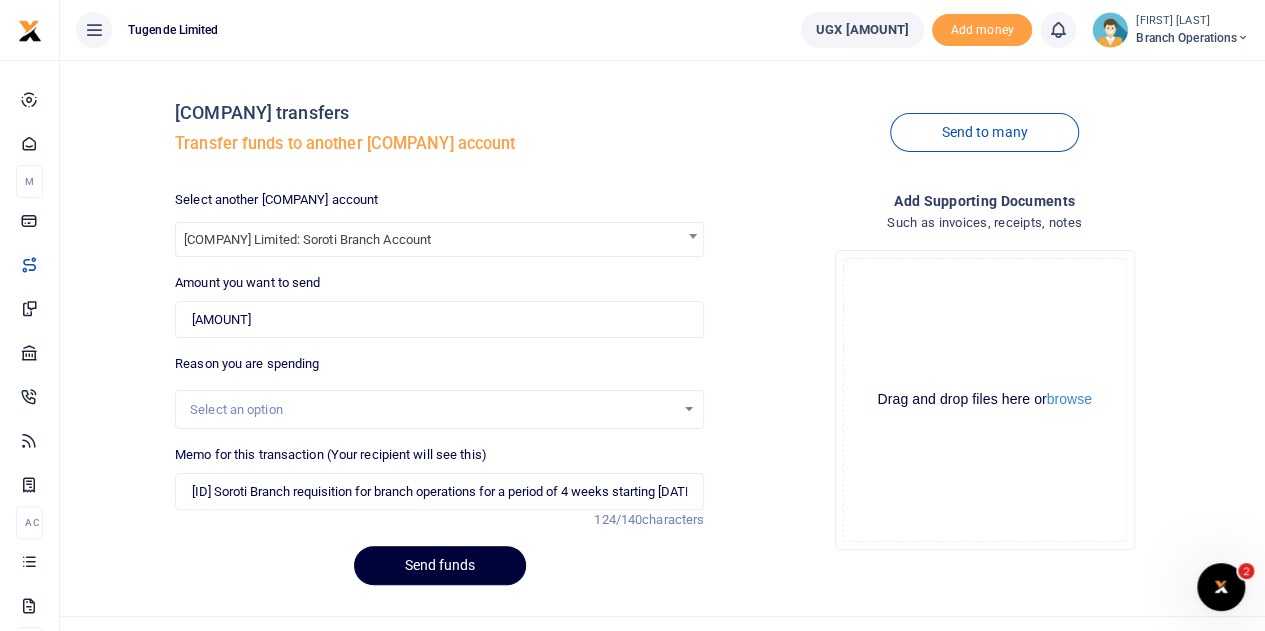 click on "Send funds" at bounding box center [440, 565] 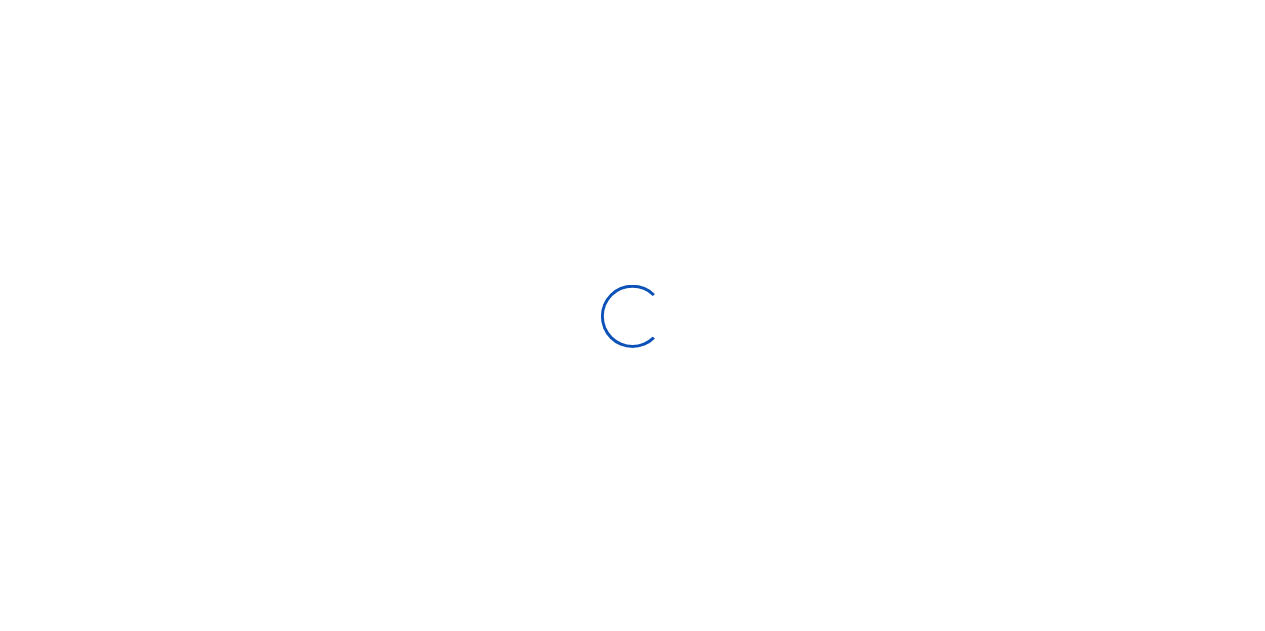scroll, scrollTop: 0, scrollLeft: 0, axis: both 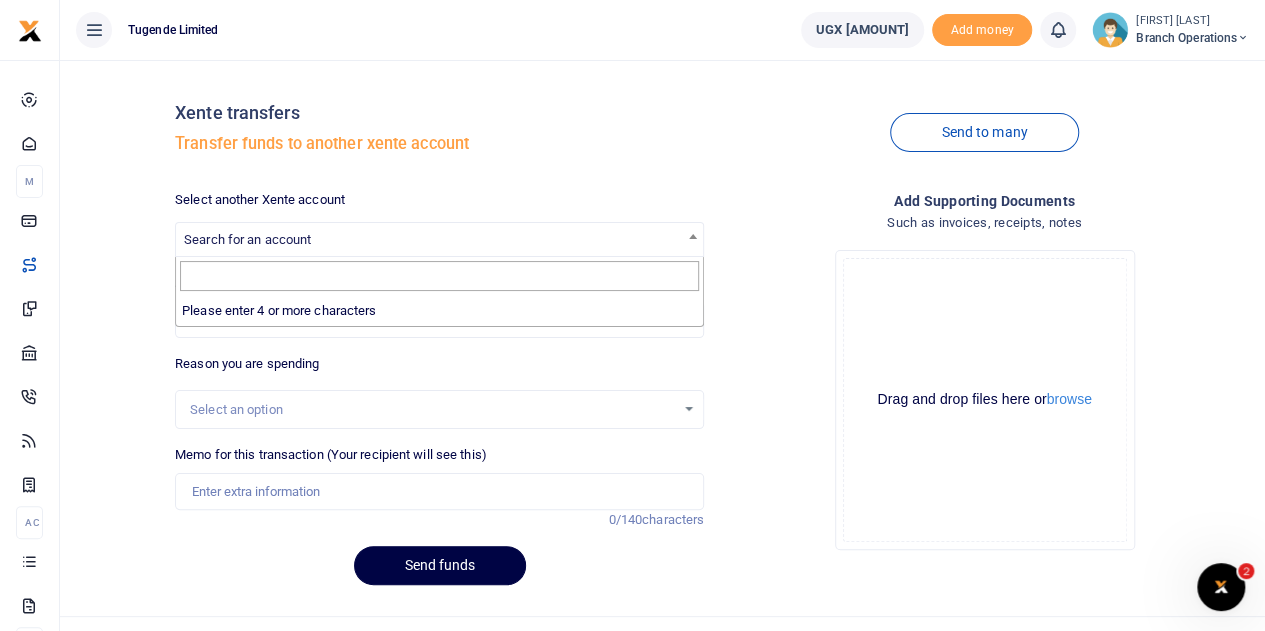 click on "Search for an account" at bounding box center [247, 239] 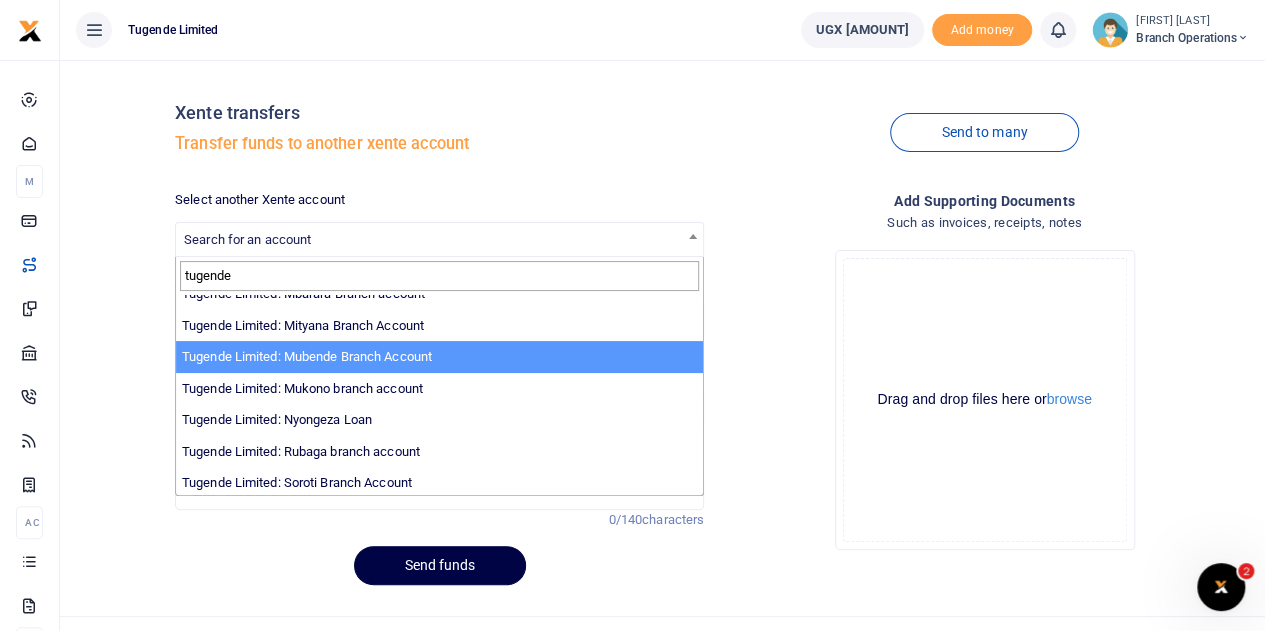 scroll, scrollTop: 560, scrollLeft: 0, axis: vertical 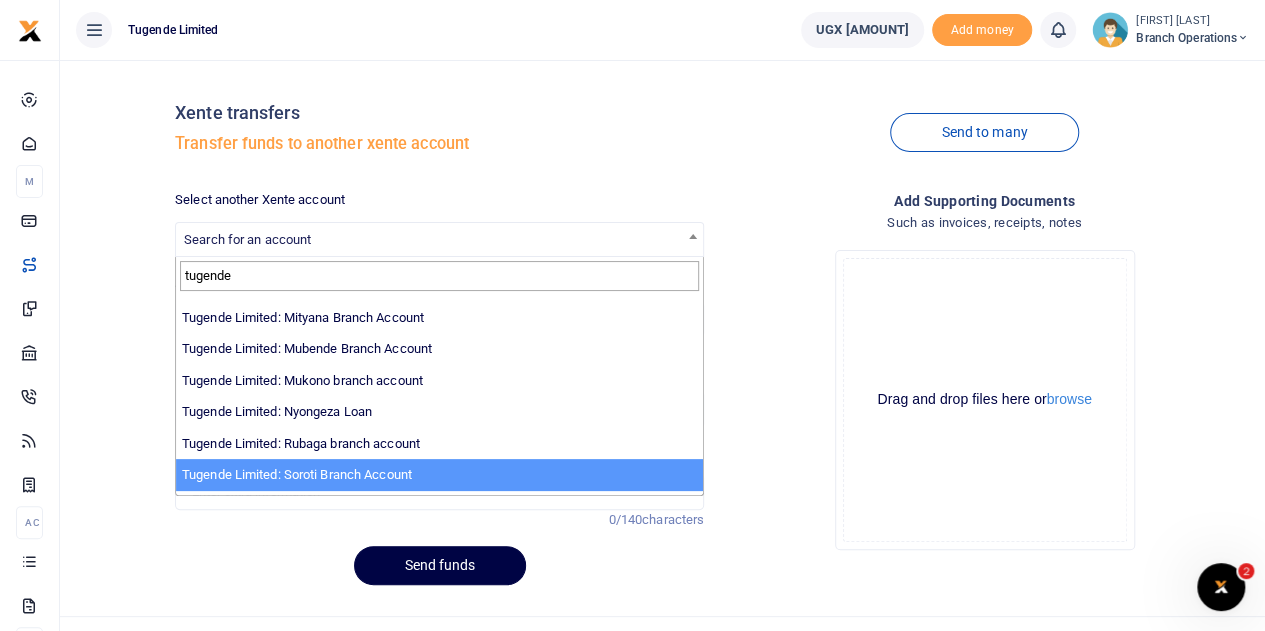 type on "tugende" 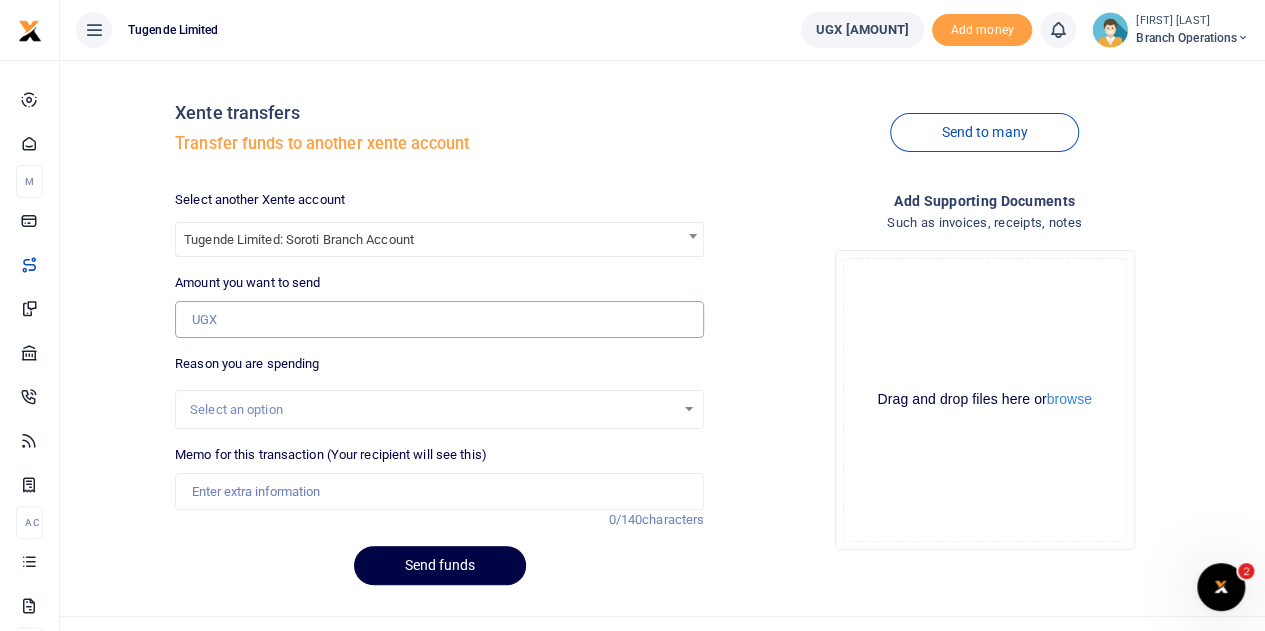 click on "Amount you want to send" at bounding box center (439, 320) 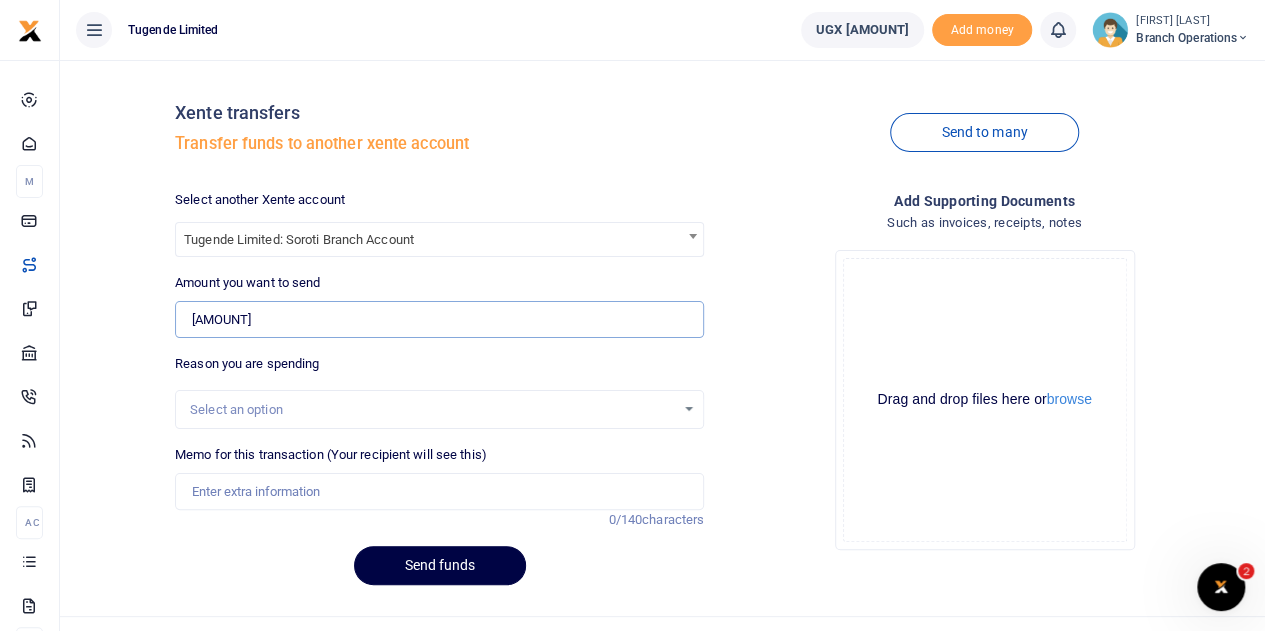 type on "203,000" 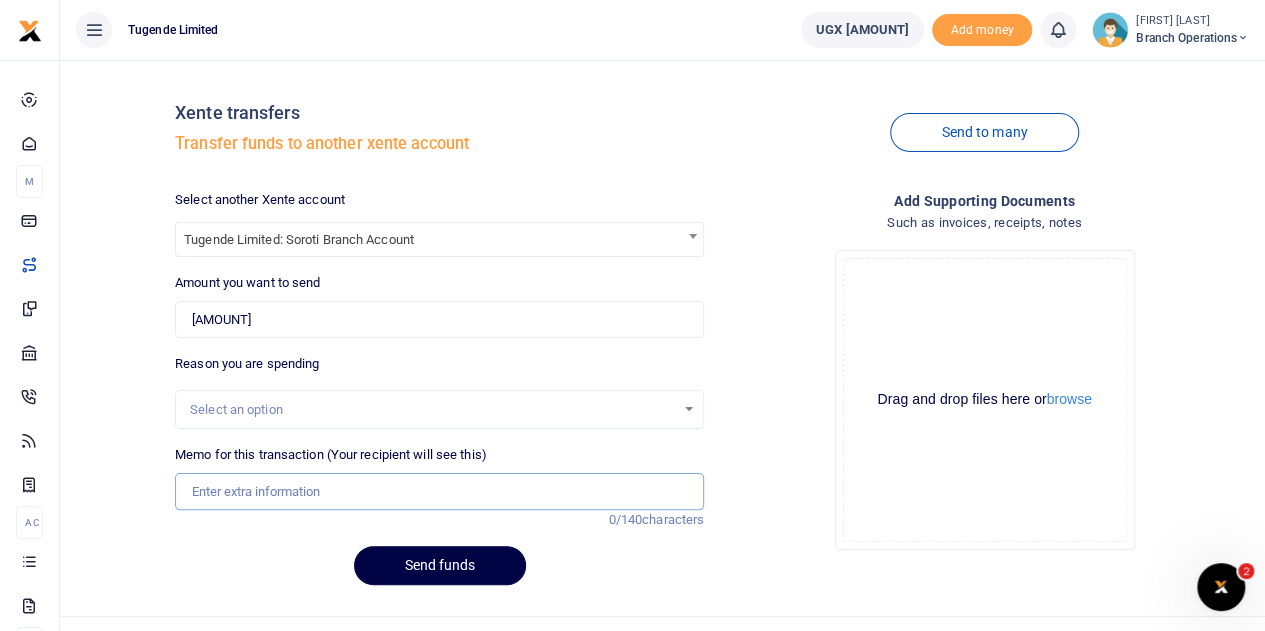 click on "Memo for this transaction (Your recipient will see this)" at bounding box center (439, 492) 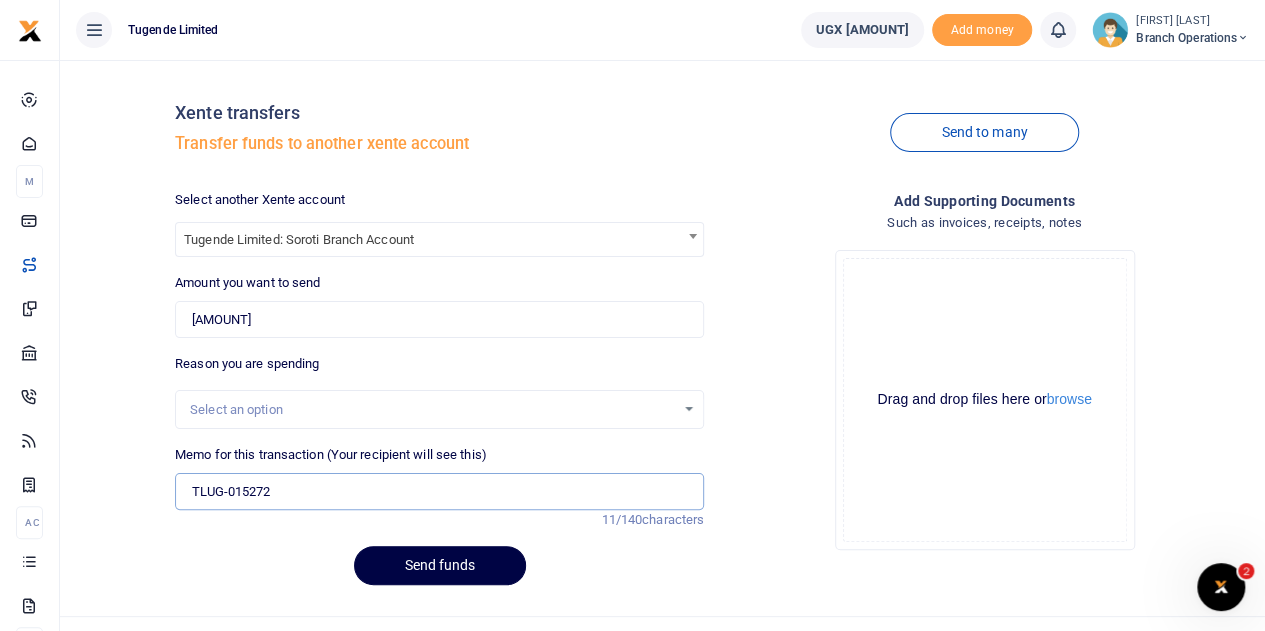 click on "TLUG015272" at bounding box center [439, 492] 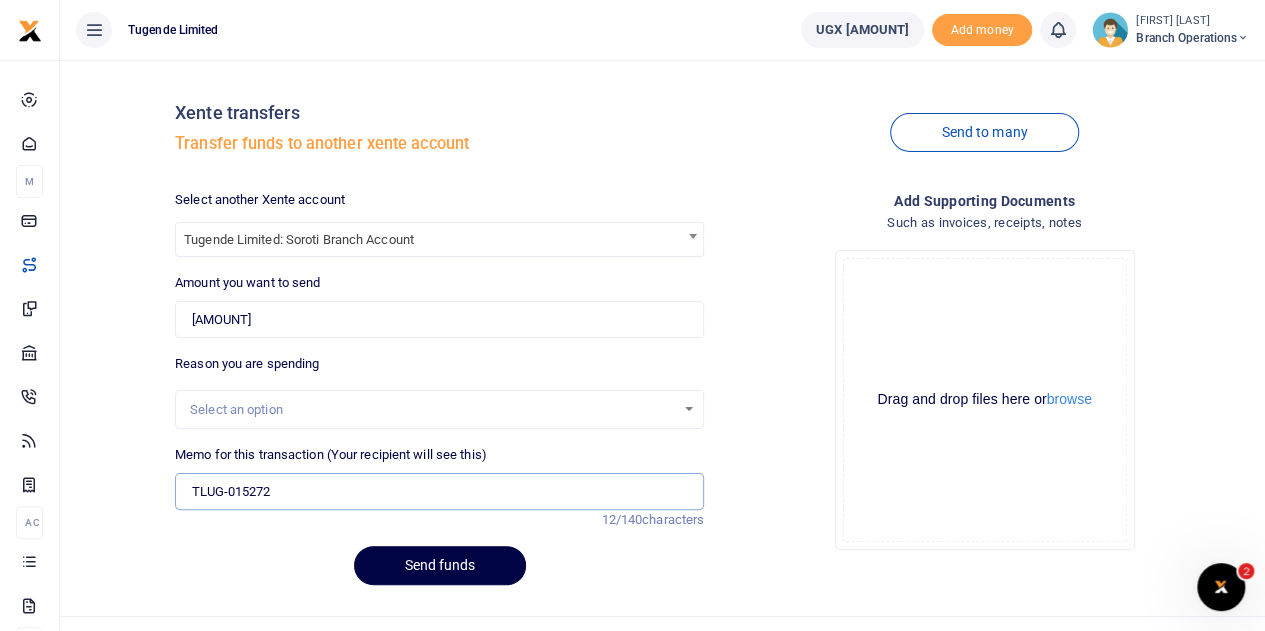 paste on "Soroti branch requisition for utility (Electricity) for the month of July 2025" 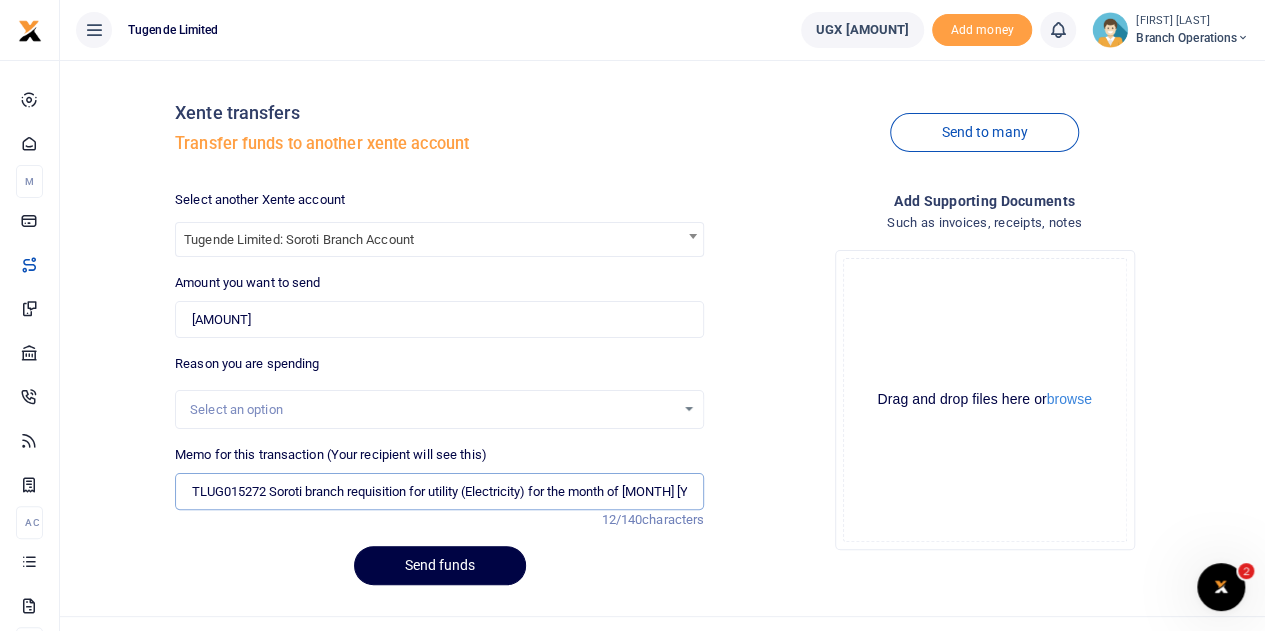 scroll, scrollTop: 0, scrollLeft: 6, axis: horizontal 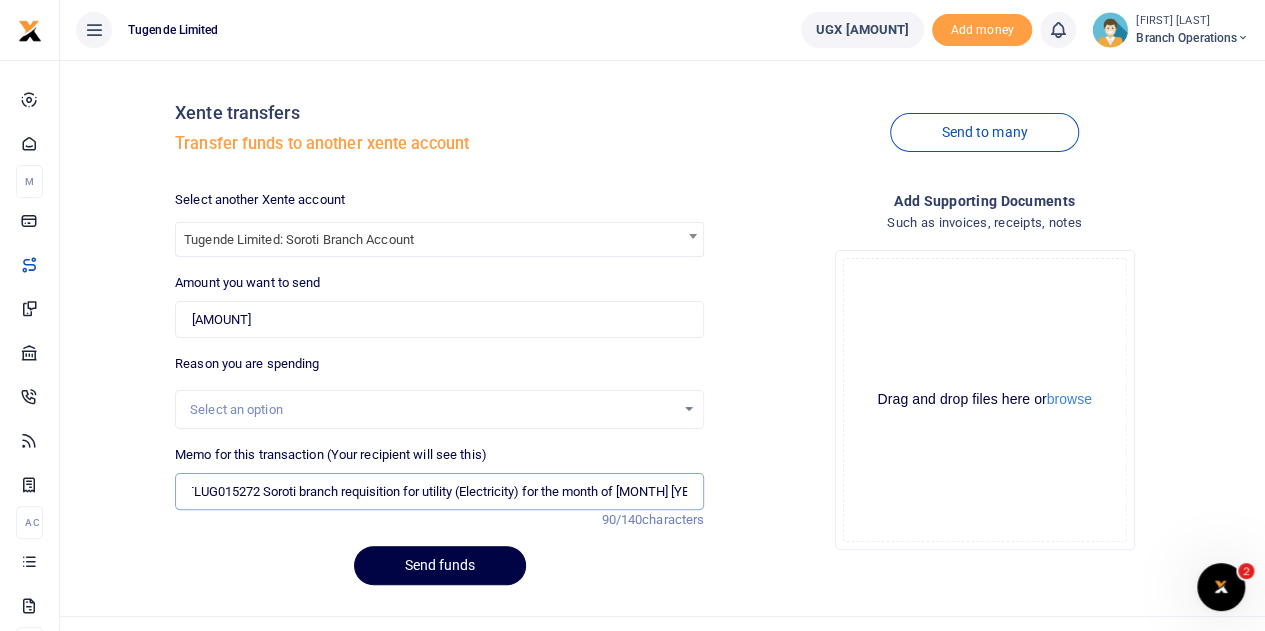 click on "TLUG015272  Soroti branch requisition for utility (Electricity) for the month of July 2025" at bounding box center [439, 492] 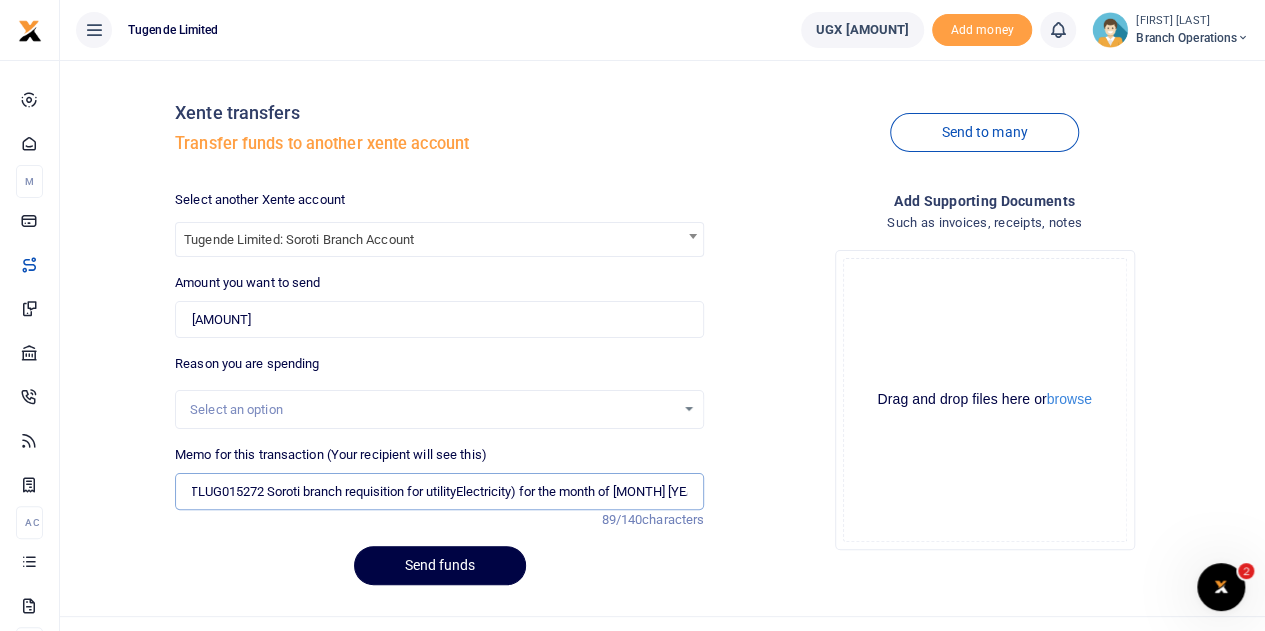 scroll, scrollTop: 0, scrollLeft: 0, axis: both 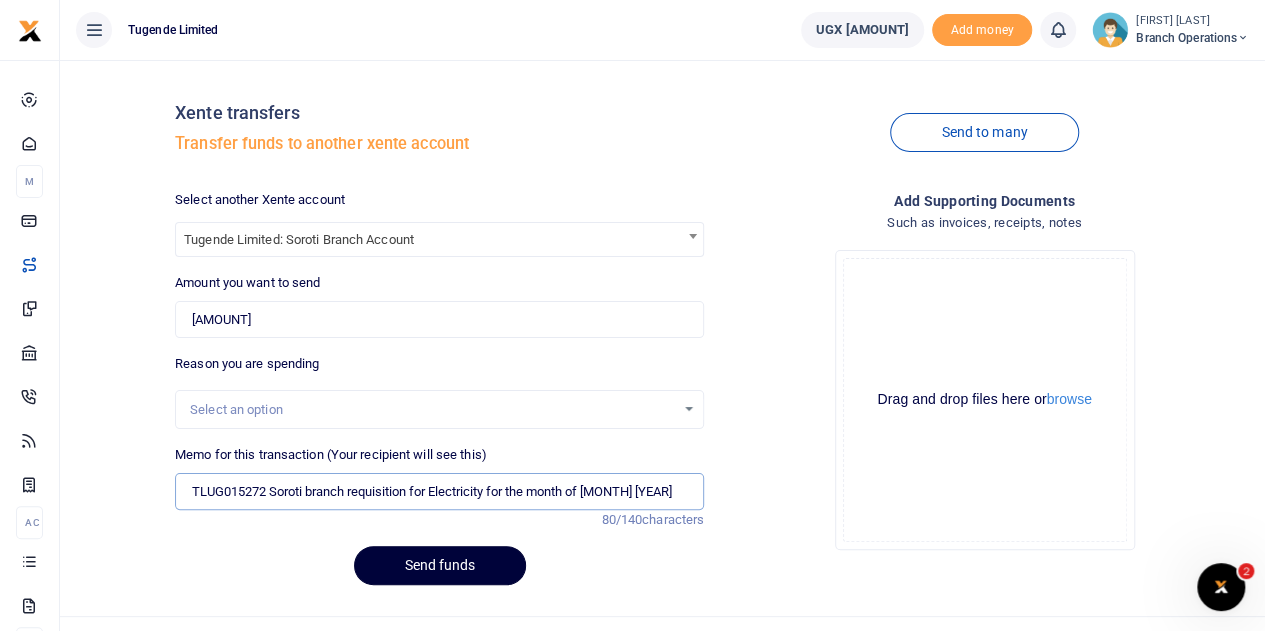type on "TLUG015272  Soroti branch requisition for Electricity for the month of July 2025" 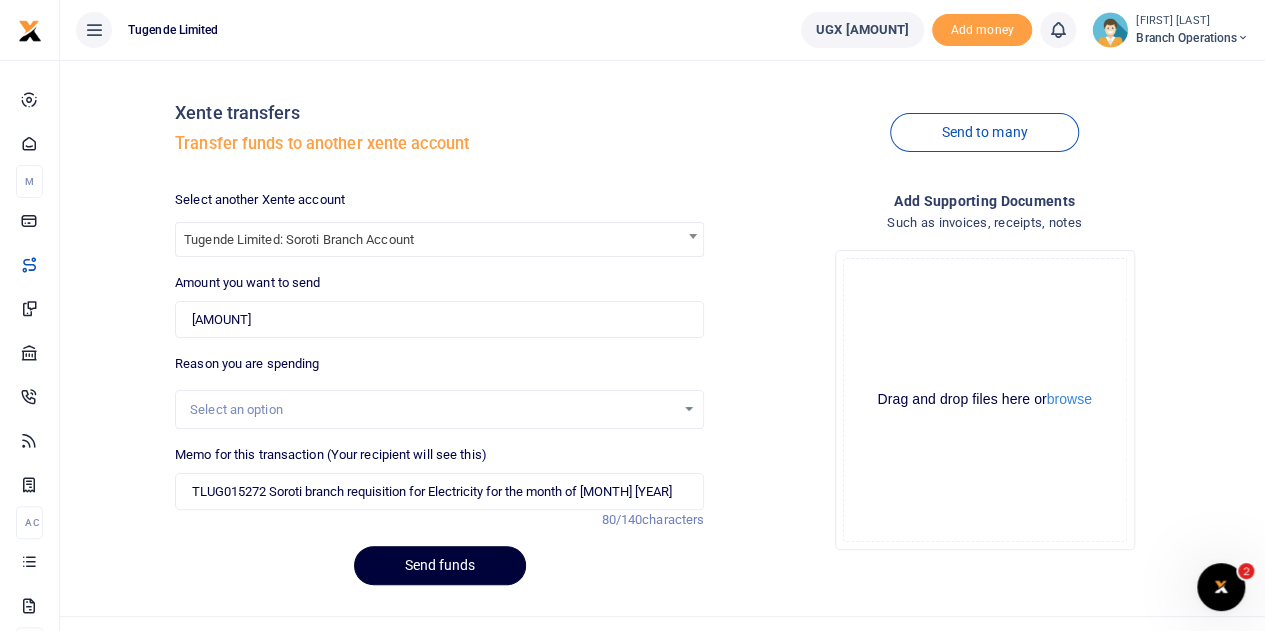 click on "Send funds" at bounding box center (440, 565) 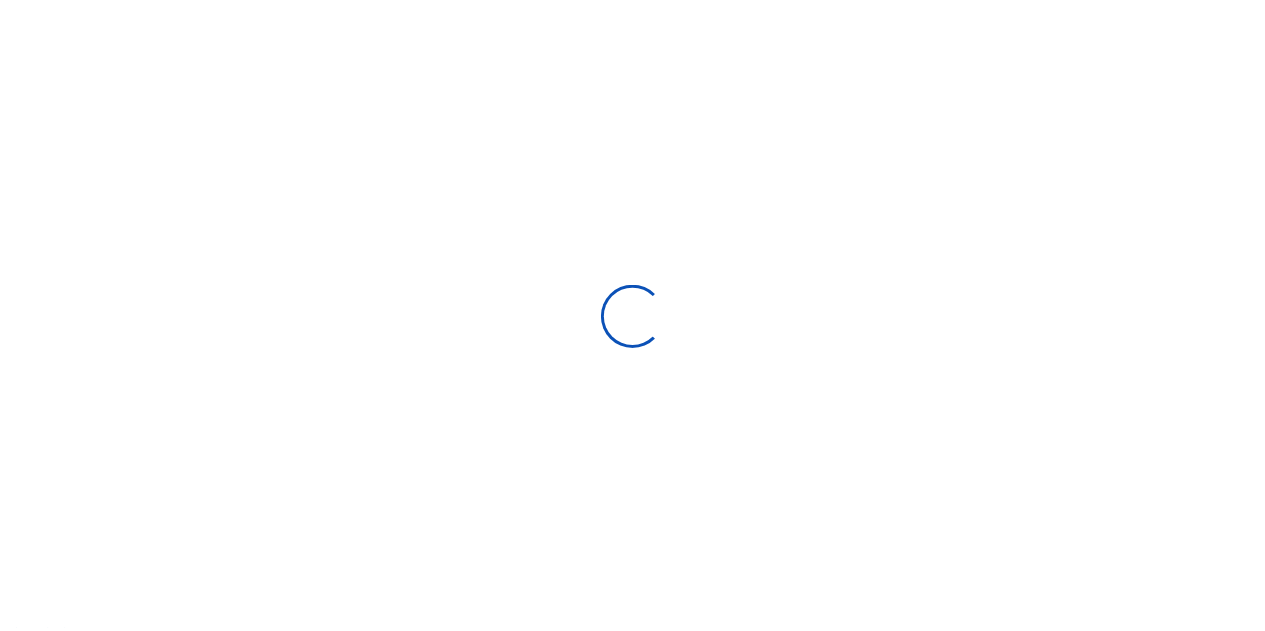 scroll, scrollTop: 0, scrollLeft: 0, axis: both 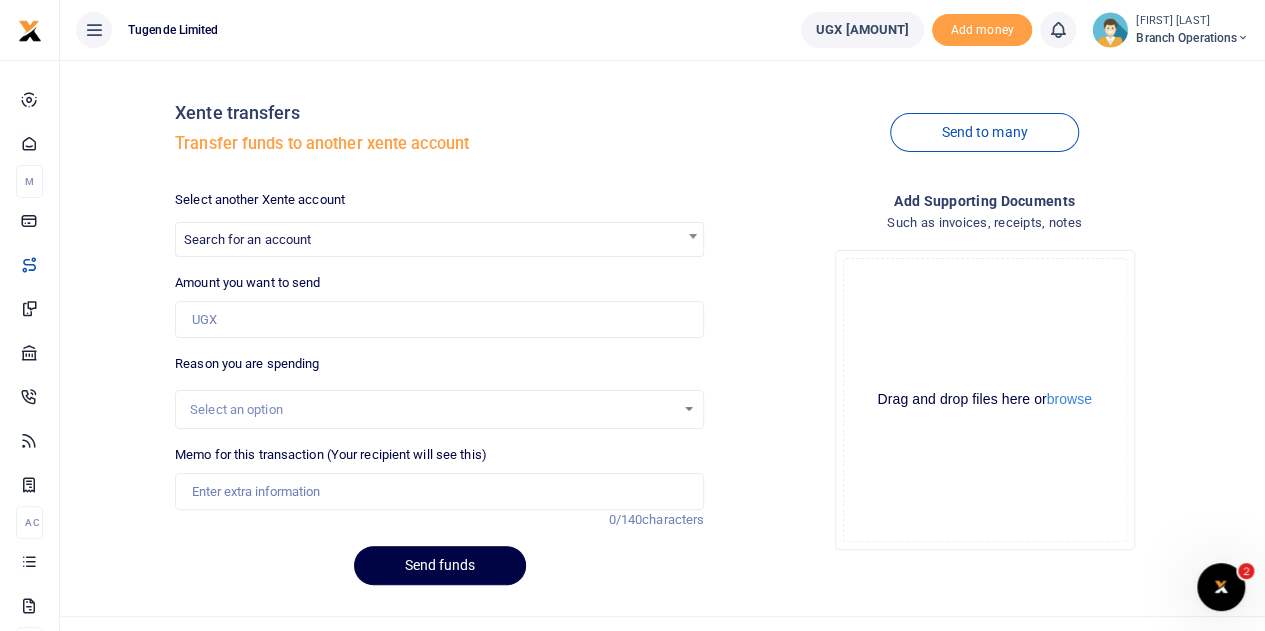 click on "Search for an account" at bounding box center (247, 239) 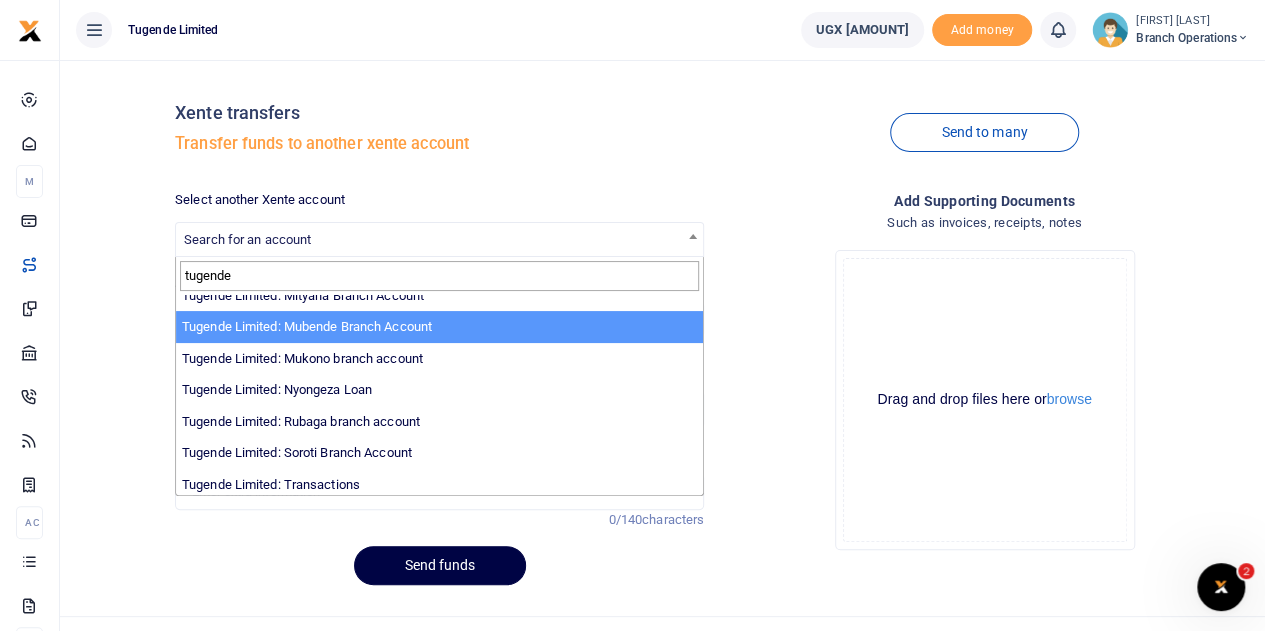 scroll, scrollTop: 597, scrollLeft: 0, axis: vertical 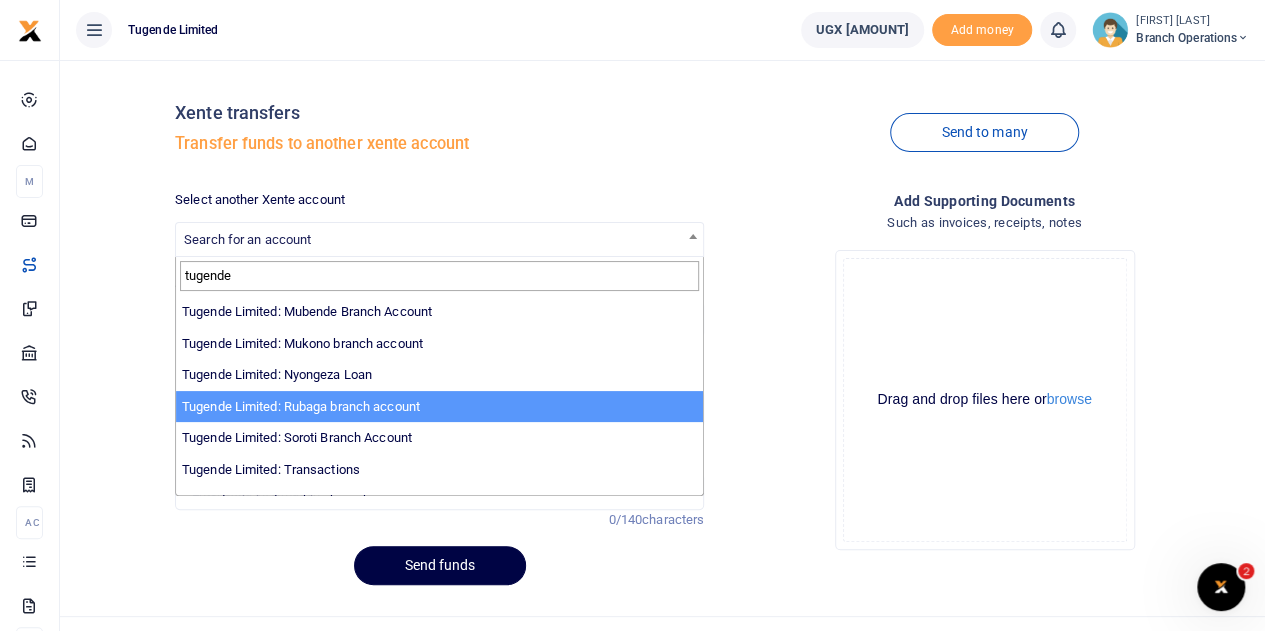 type on "tugende" 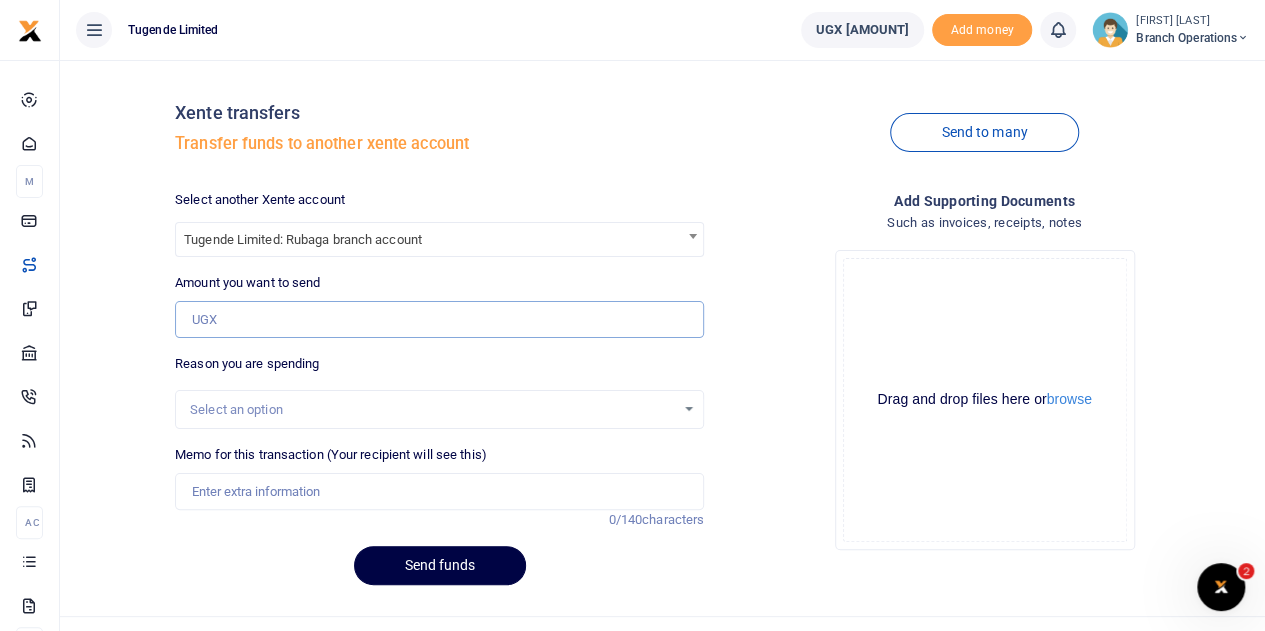click on "Amount you want to send" at bounding box center [439, 320] 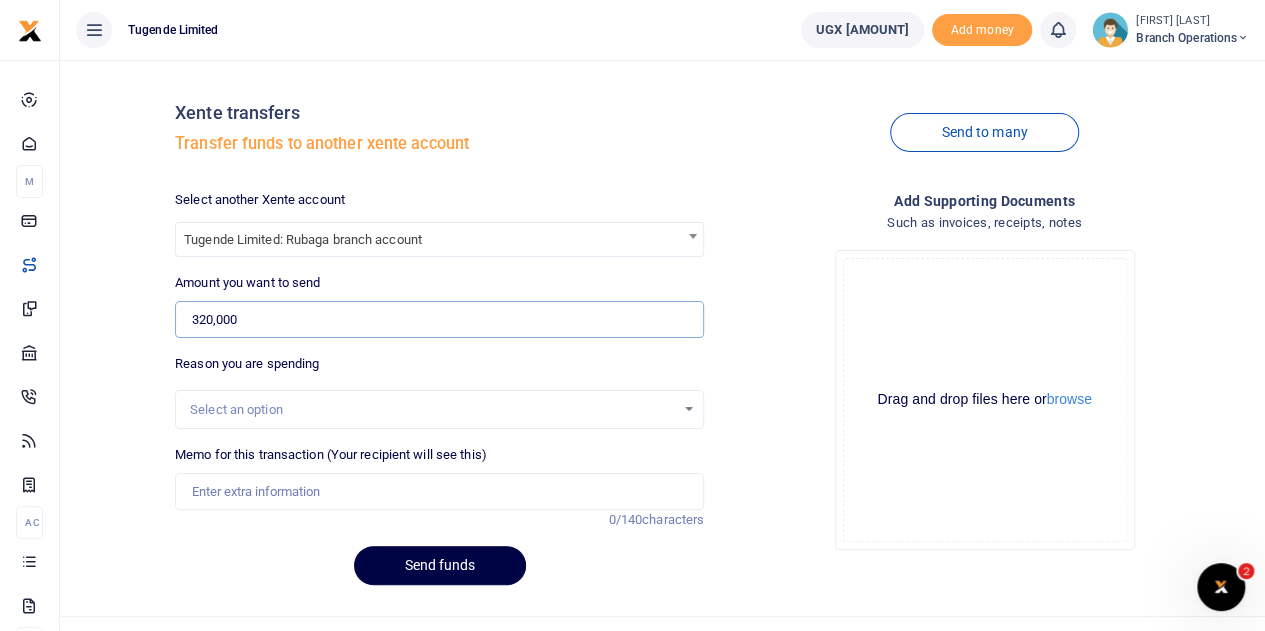 type on "320,000" 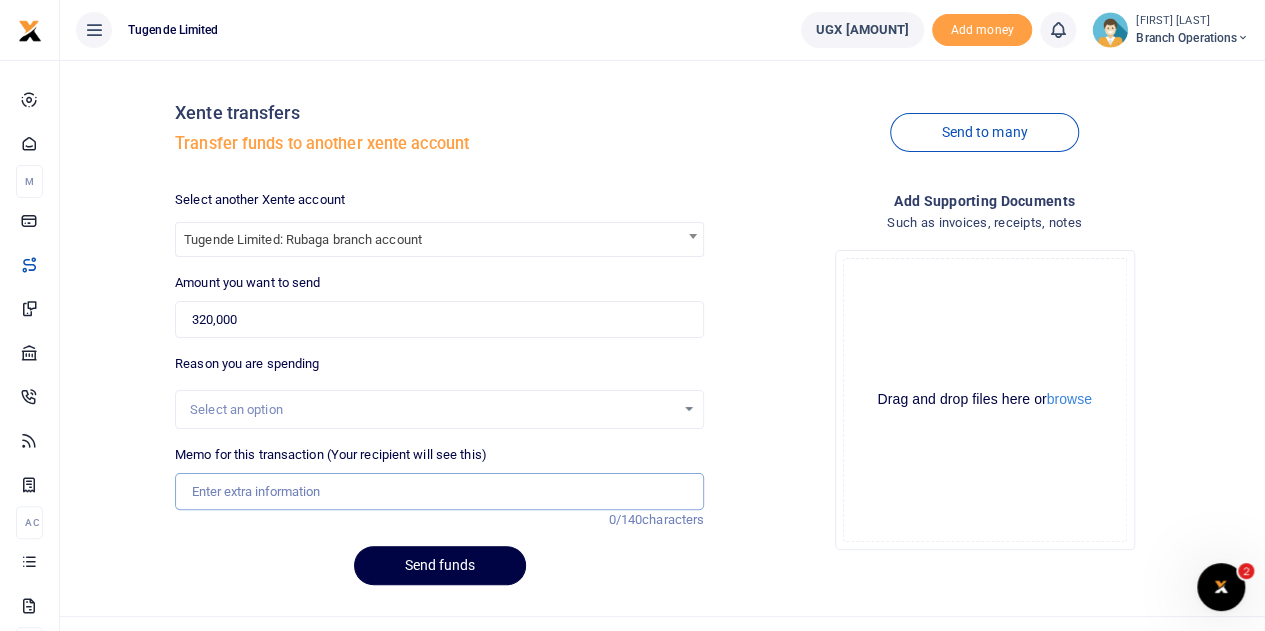 click on "Memo for this transaction (Your recipient will see this)" at bounding box center (439, 492) 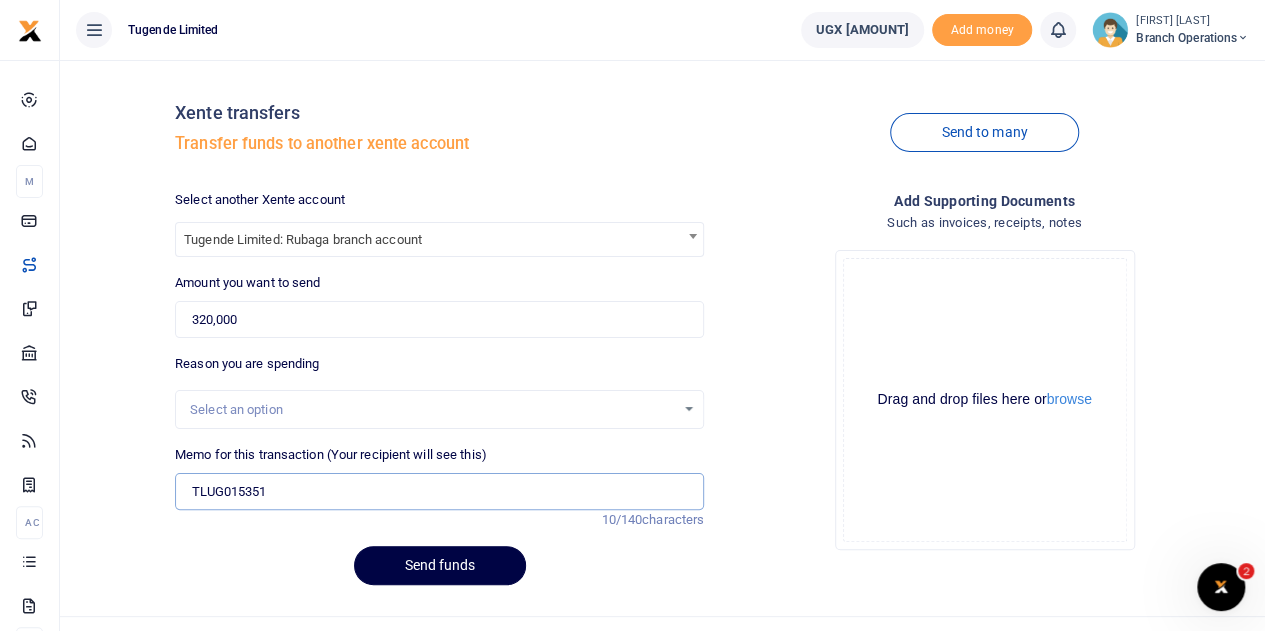 click on "TLUG015351" at bounding box center [439, 492] 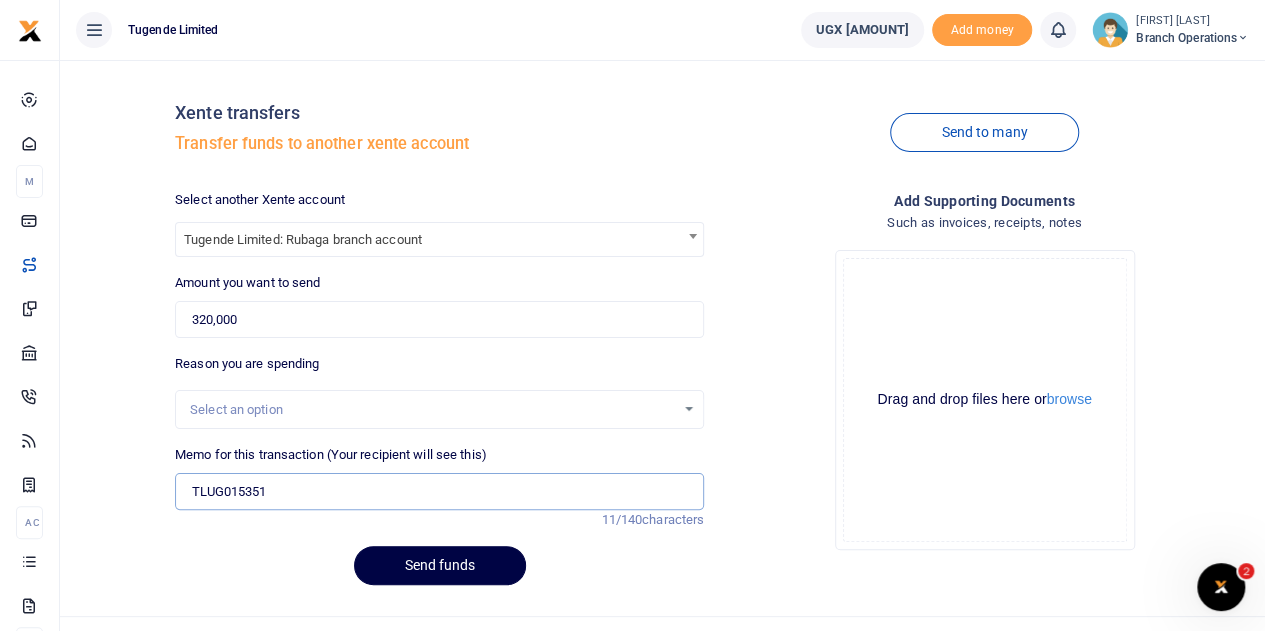 click on "TLUG015351" at bounding box center [439, 492] 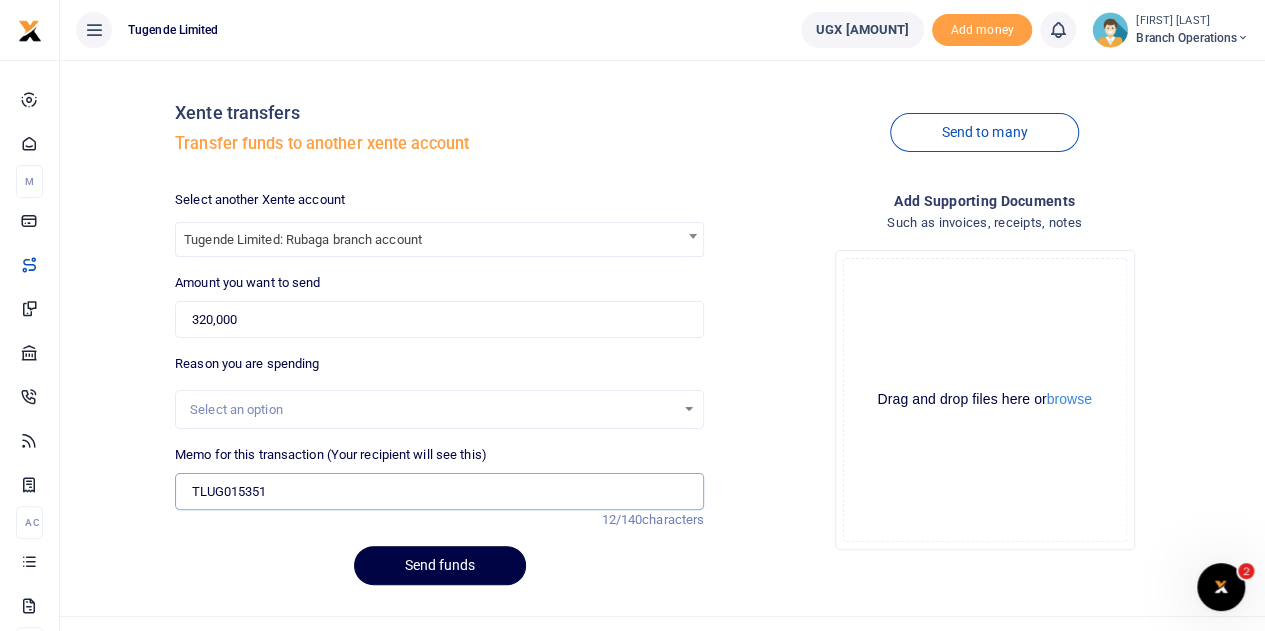 paste on "TLUG-015222" 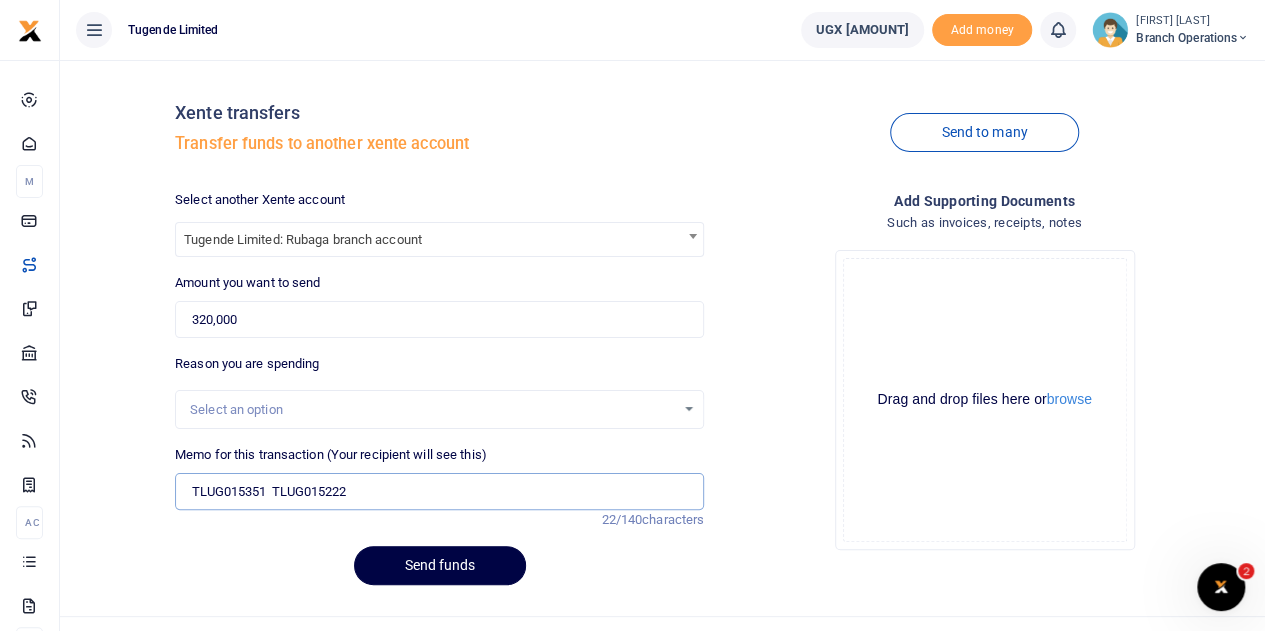 click on "TLUG015351  TLUG015222" at bounding box center [439, 492] 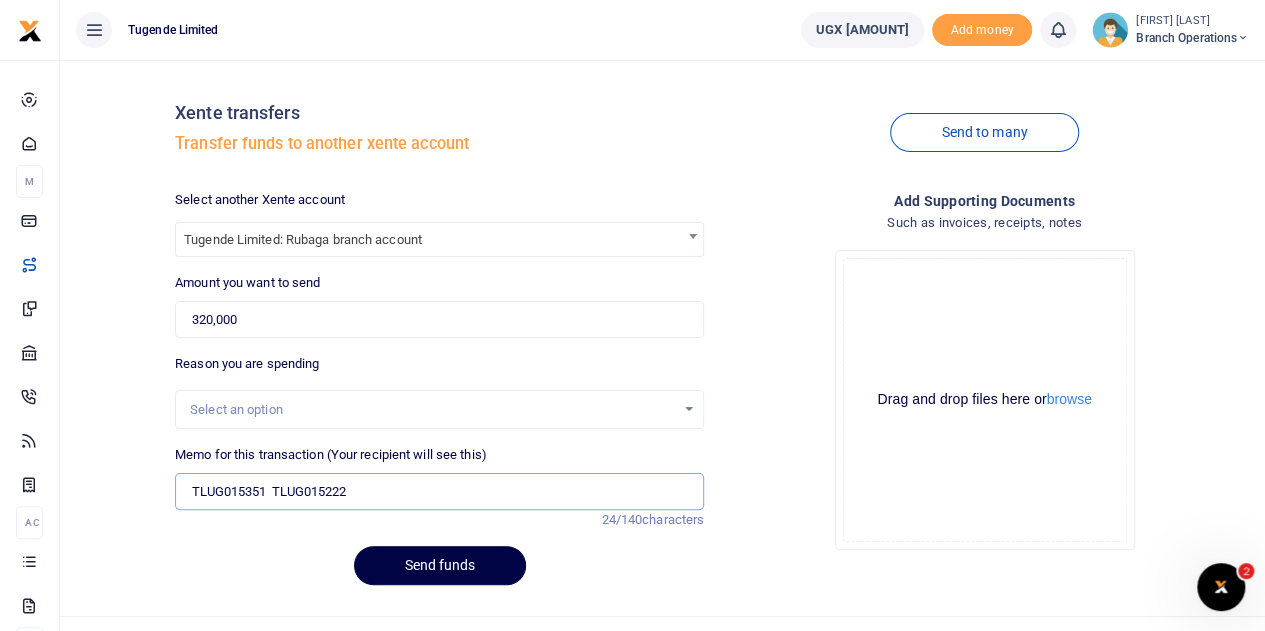 click on "TLUG015351  TLUG015222" at bounding box center (439, 492) 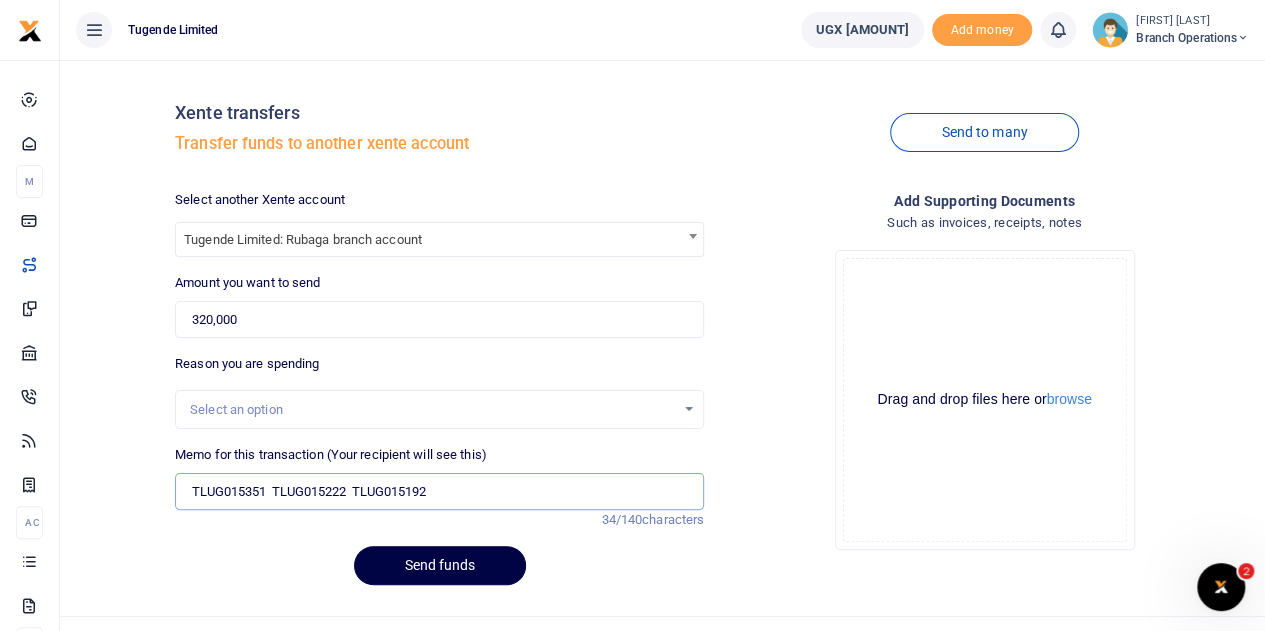 type on "TLUG015351  TLUG015222  TLUG015192" 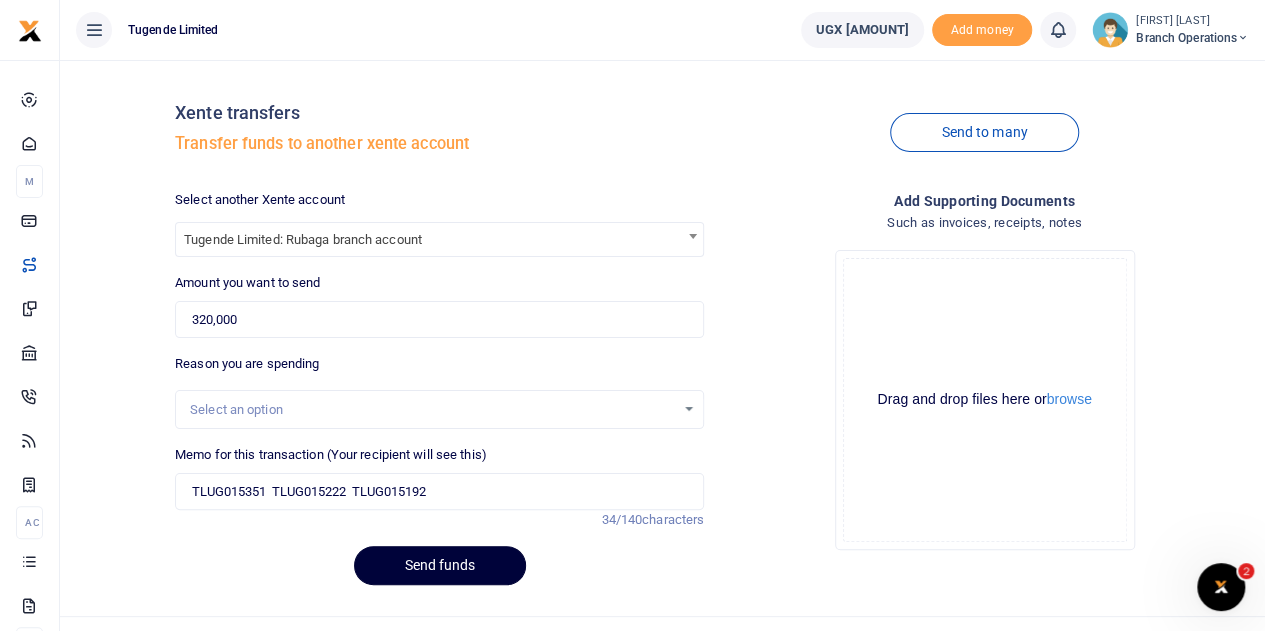click on "Send funds" at bounding box center (440, 565) 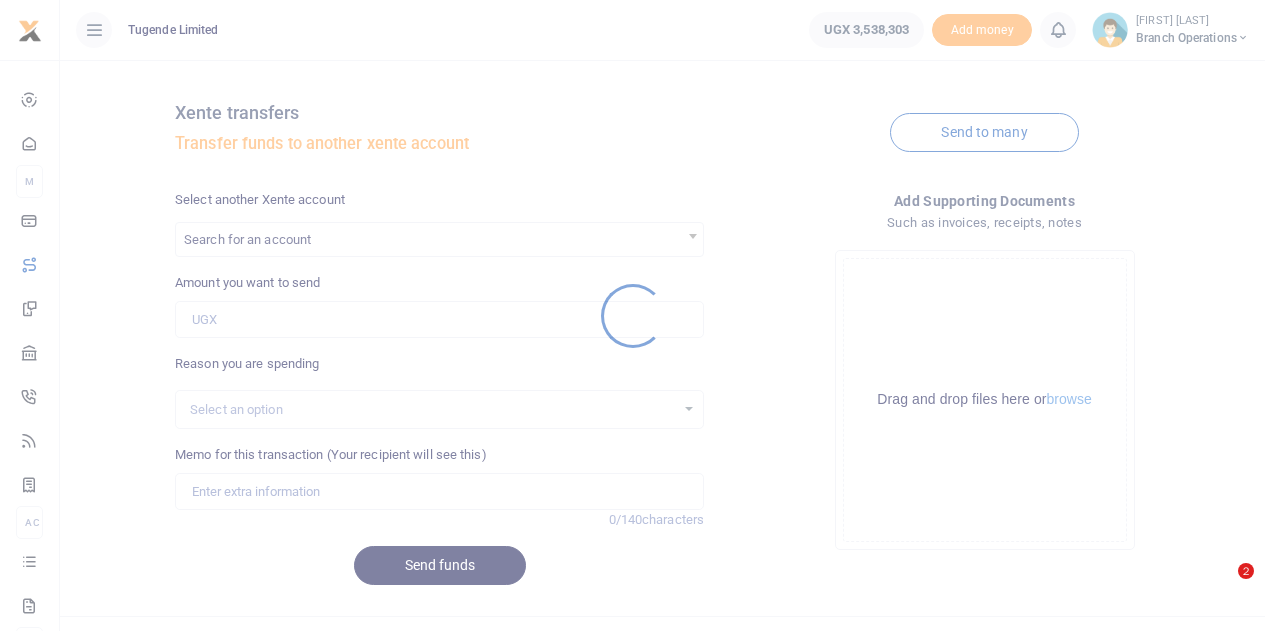 scroll, scrollTop: 0, scrollLeft: 0, axis: both 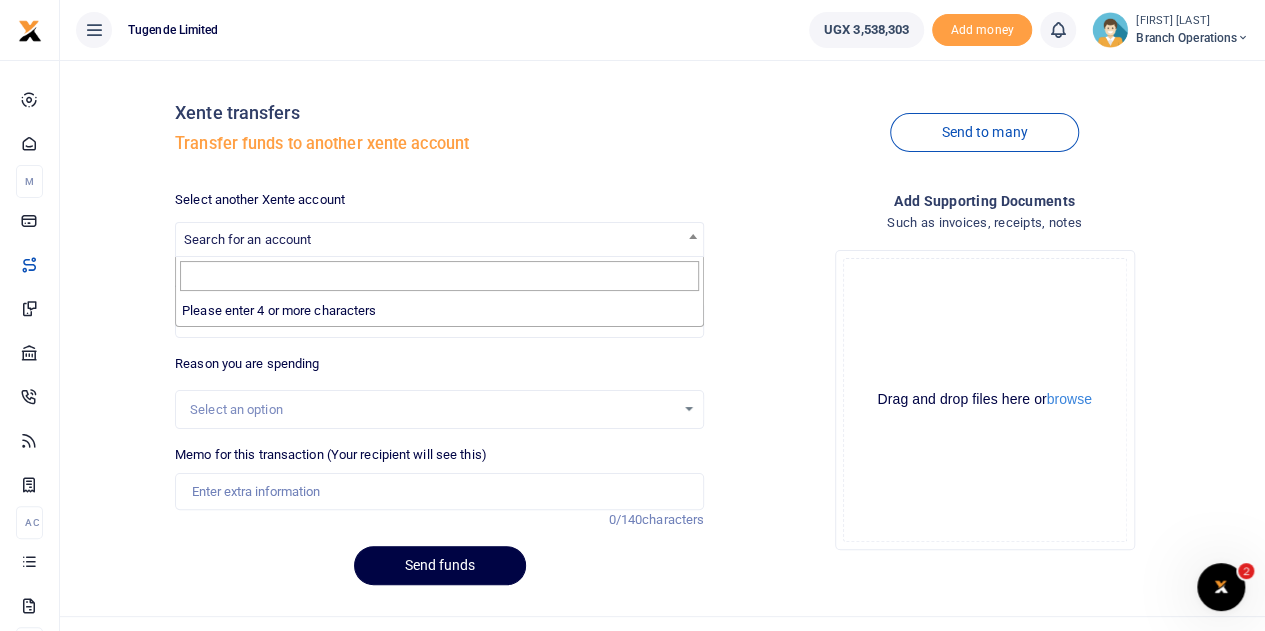 click on "Search for an account" at bounding box center (247, 239) 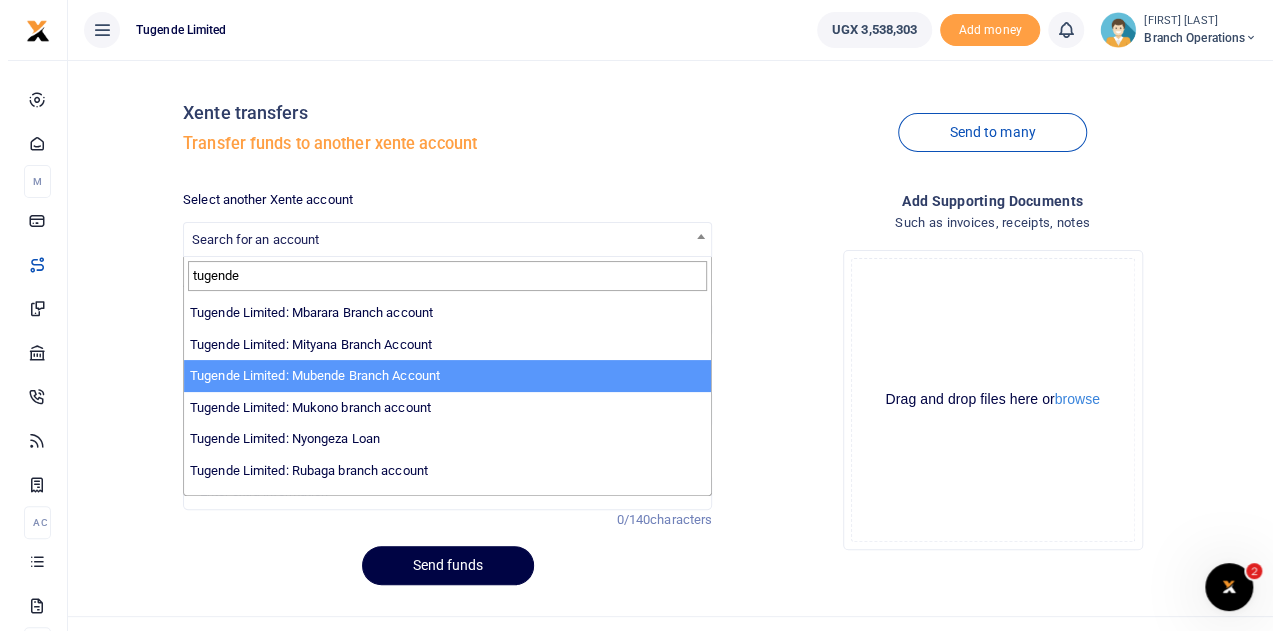 scroll, scrollTop: 593, scrollLeft: 0, axis: vertical 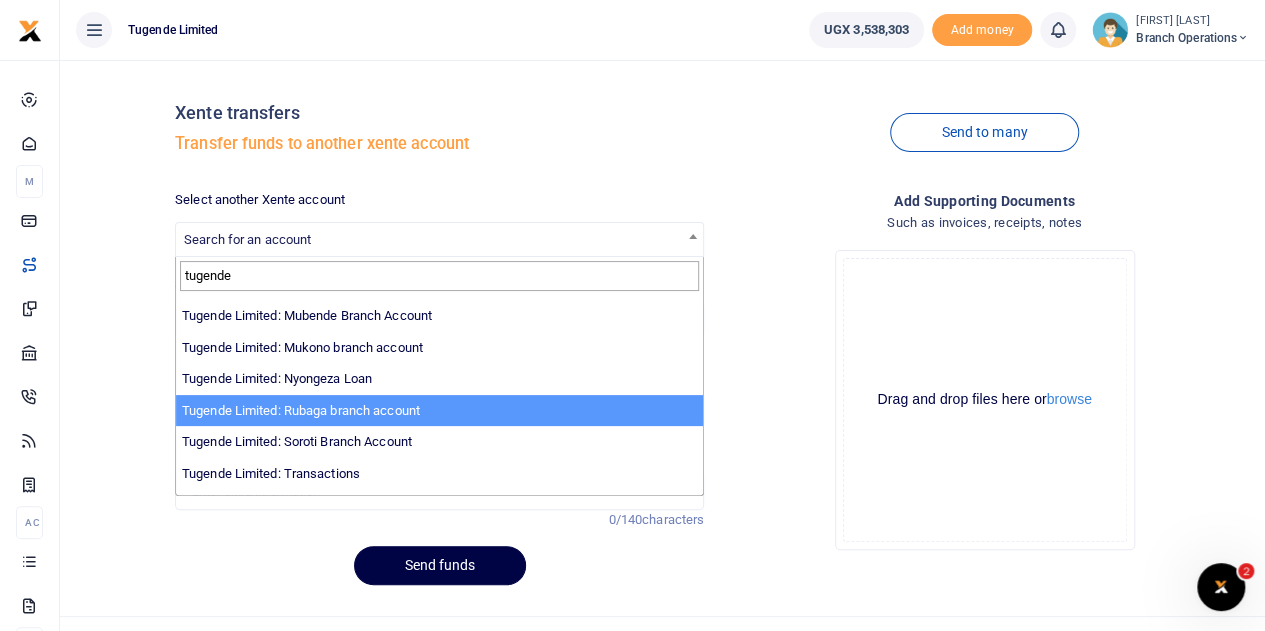 type on "tugende" 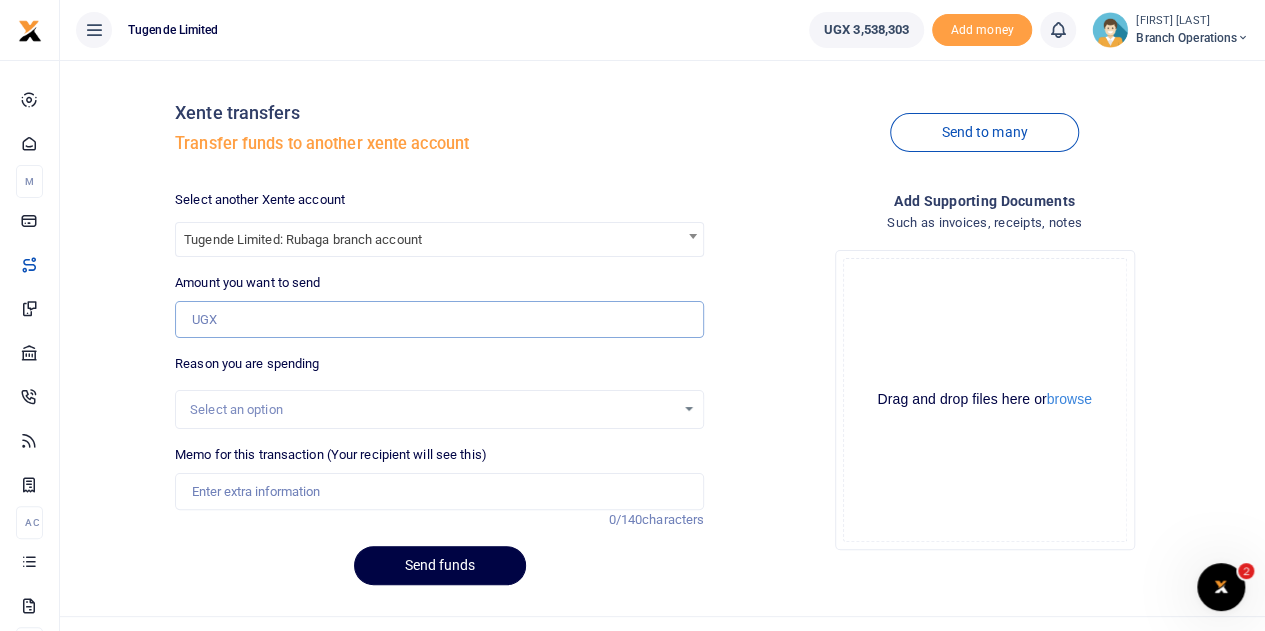 click on "Amount you want to send" at bounding box center (439, 320) 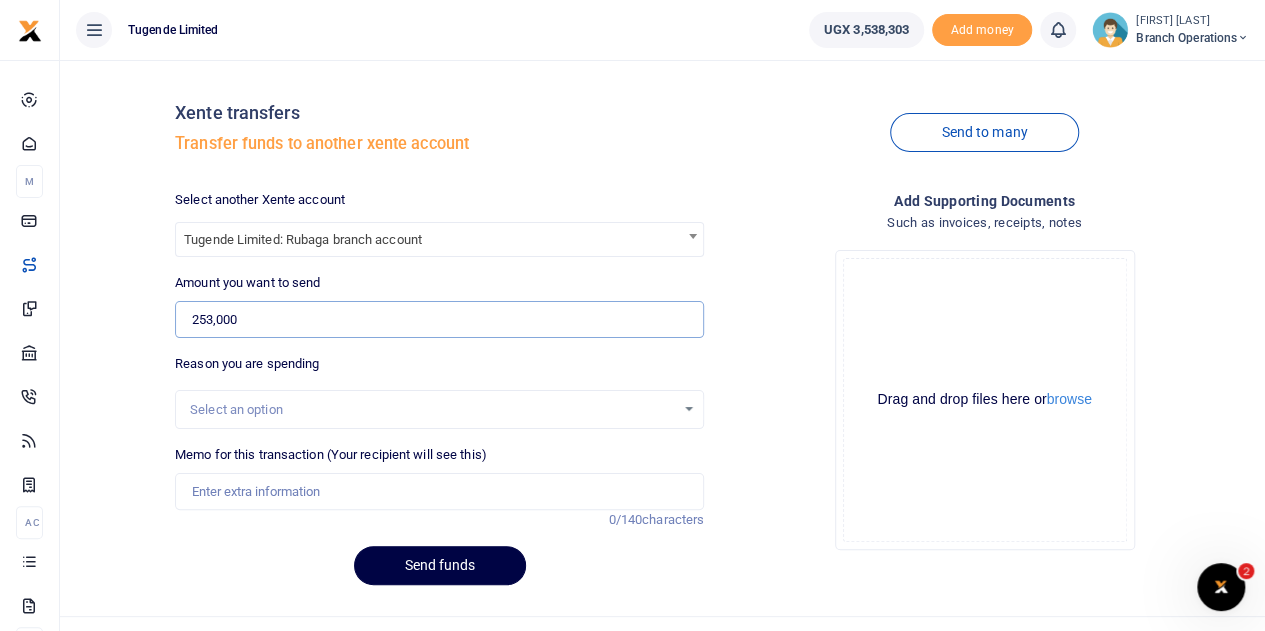type on "253,000" 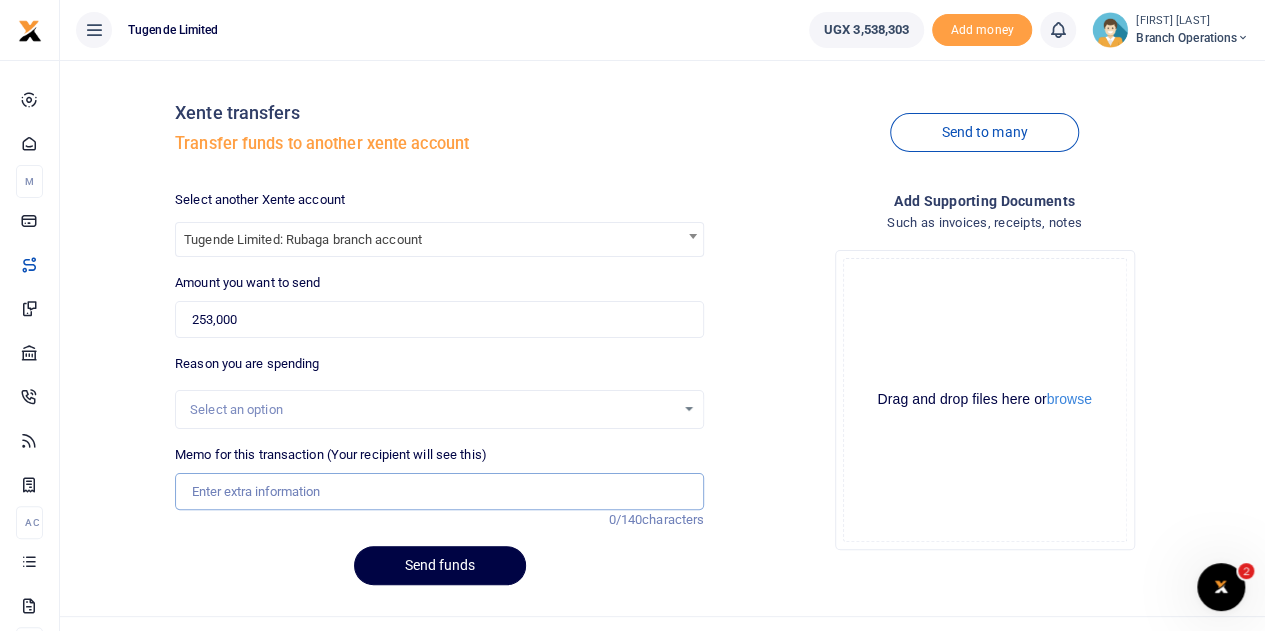 click on "Memo for this transaction (Your recipient will see this)" at bounding box center [439, 492] 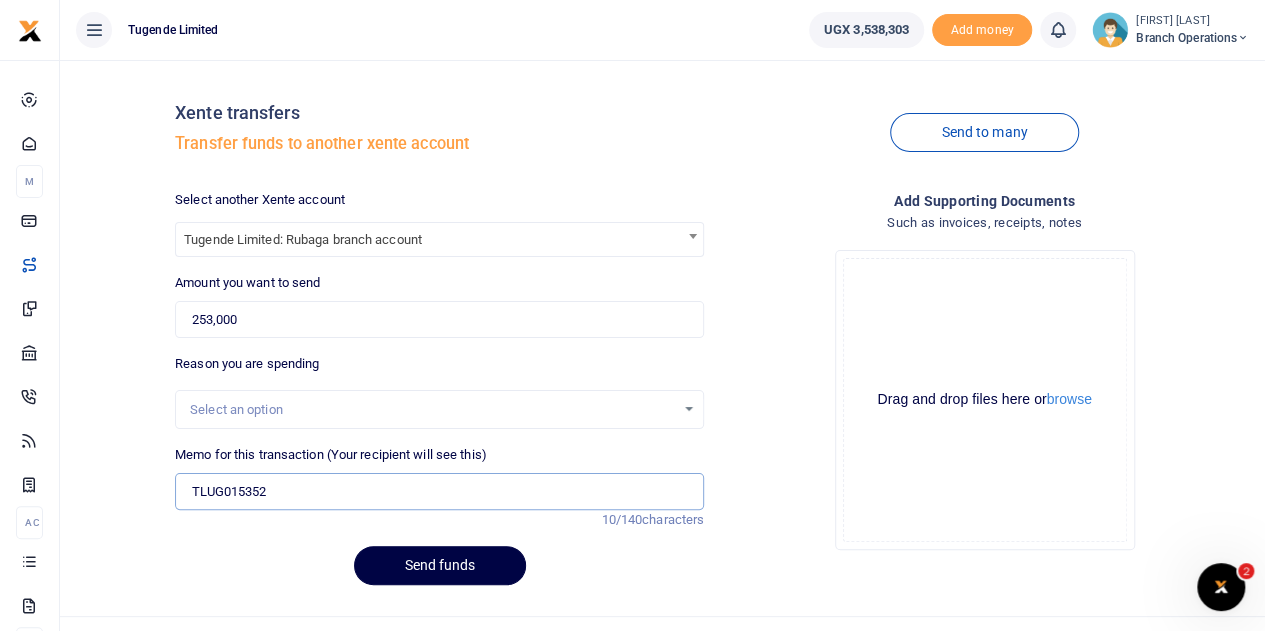 click on "TLUG015352" at bounding box center [439, 492] 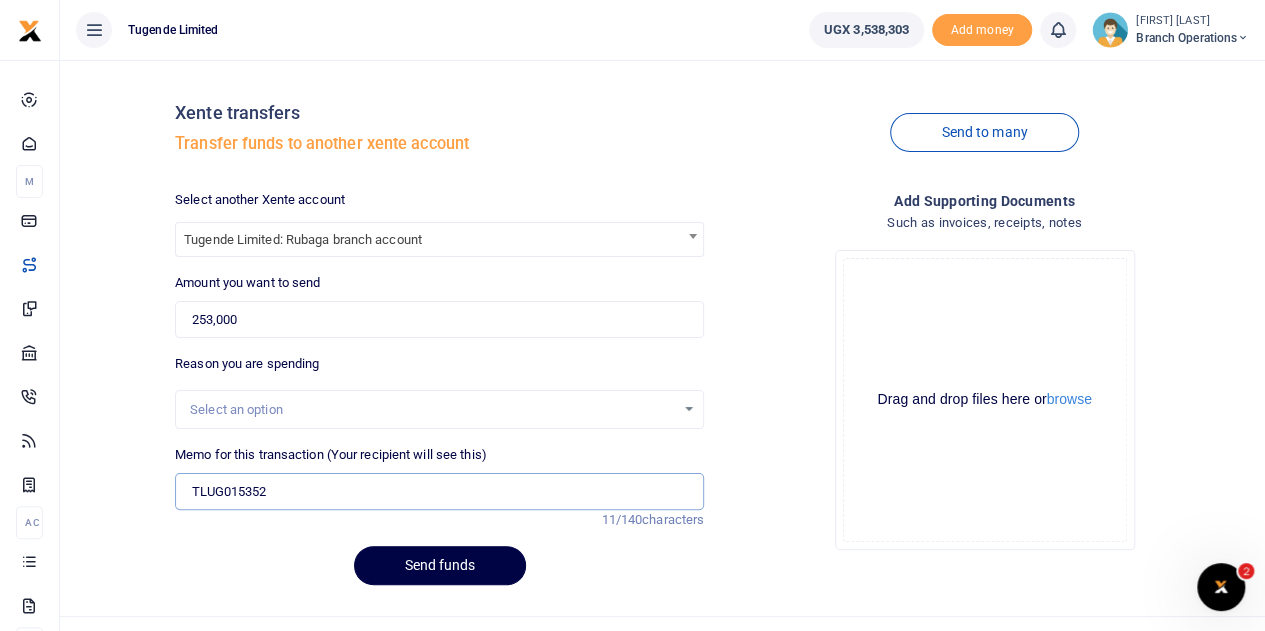 click on "TLUG015352" at bounding box center [439, 492] 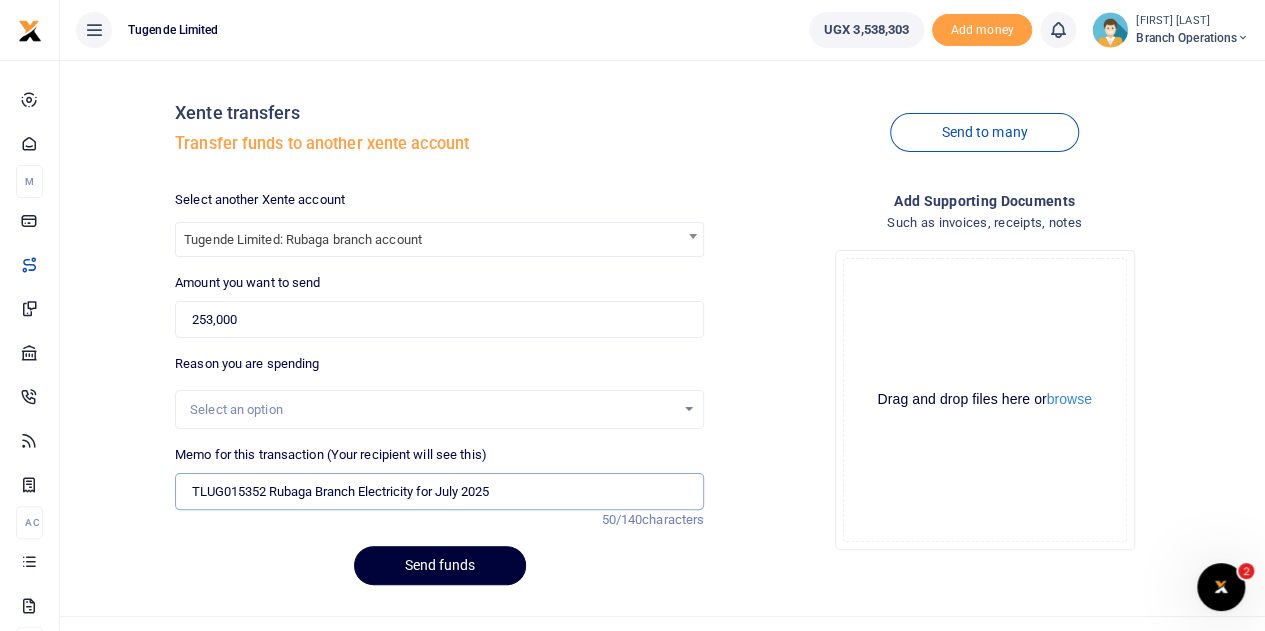 type on "TLUG015352 Rubaga Branch Electricity for July 2025" 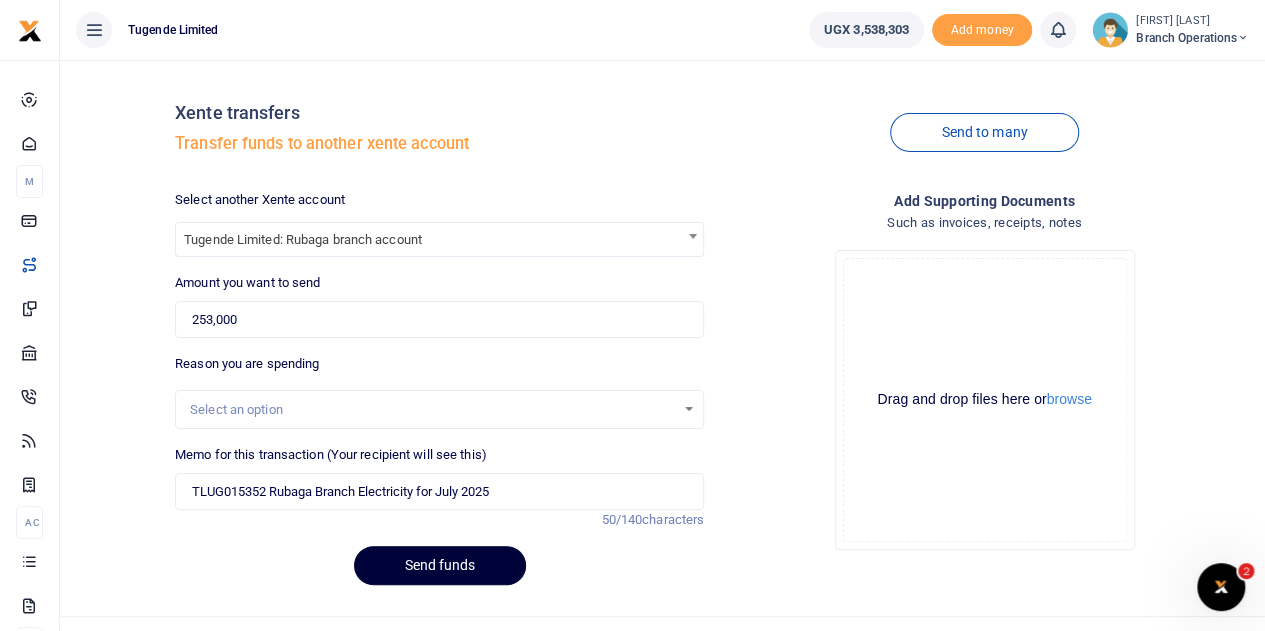 click on "Send funds" at bounding box center [440, 565] 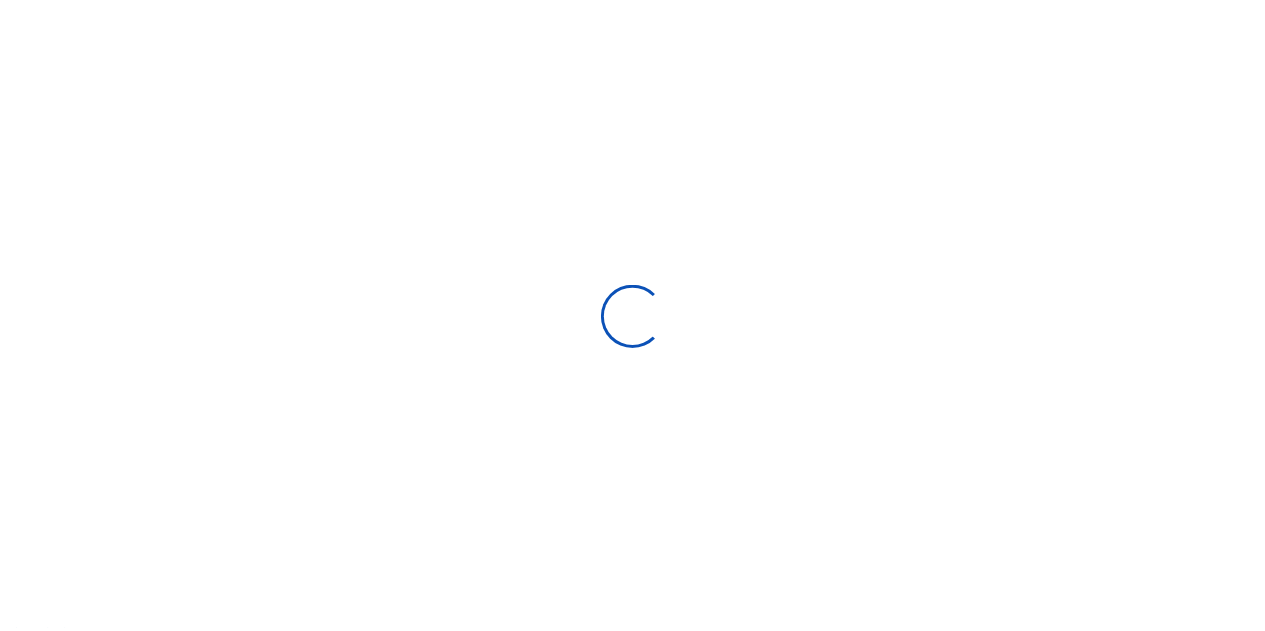scroll, scrollTop: 0, scrollLeft: 0, axis: both 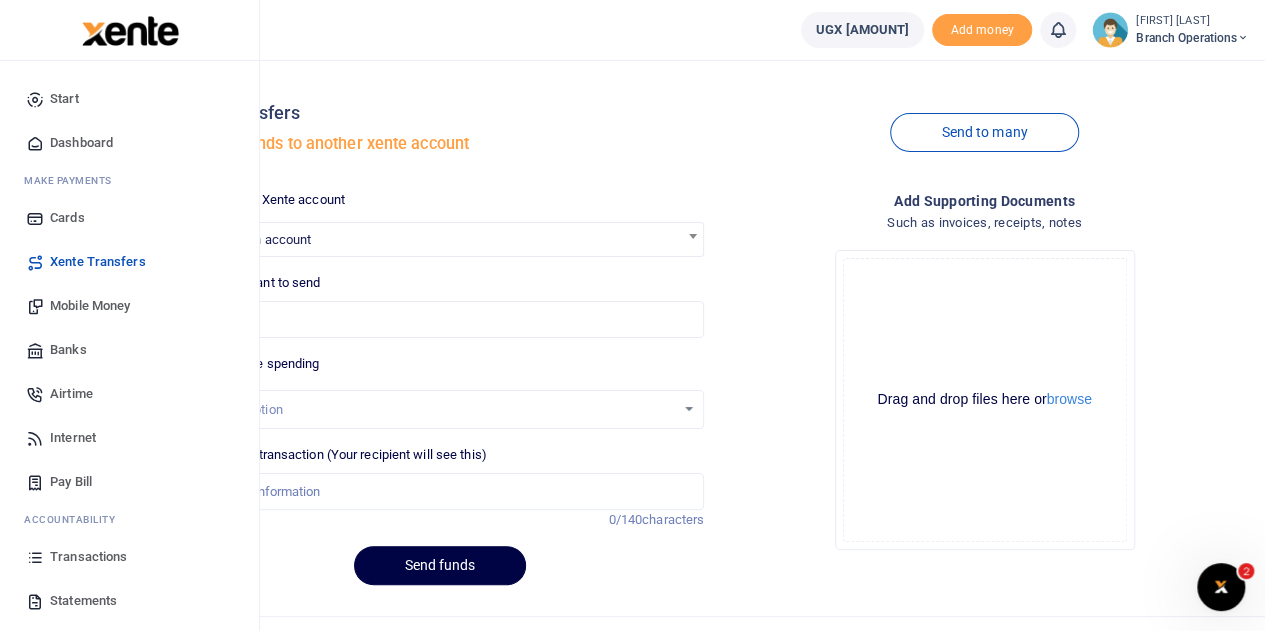 click on "Transactions" at bounding box center (88, 557) 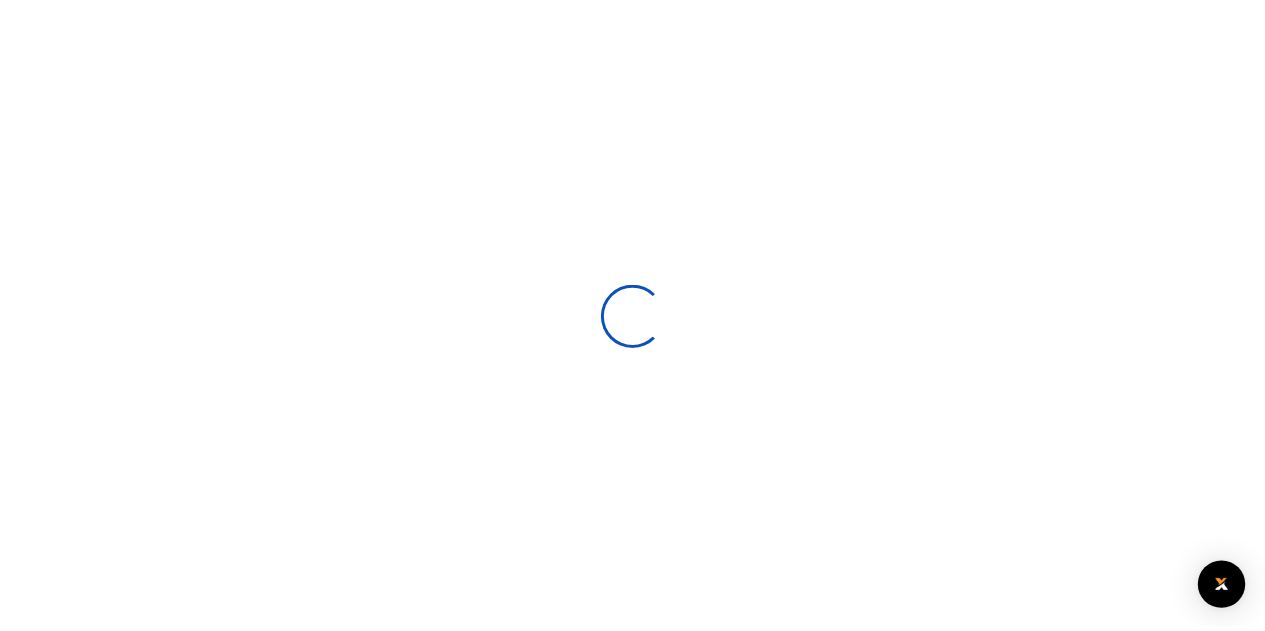 scroll, scrollTop: 0, scrollLeft: 0, axis: both 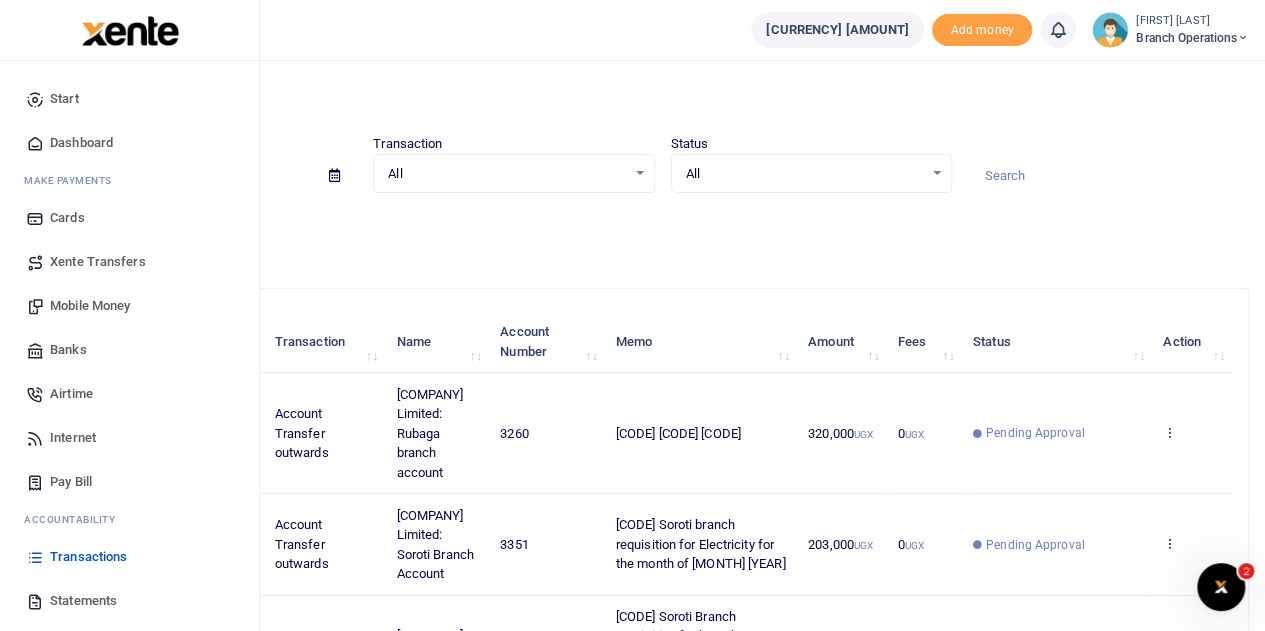 click on "[COMPANY] Transfers" at bounding box center (98, 262) 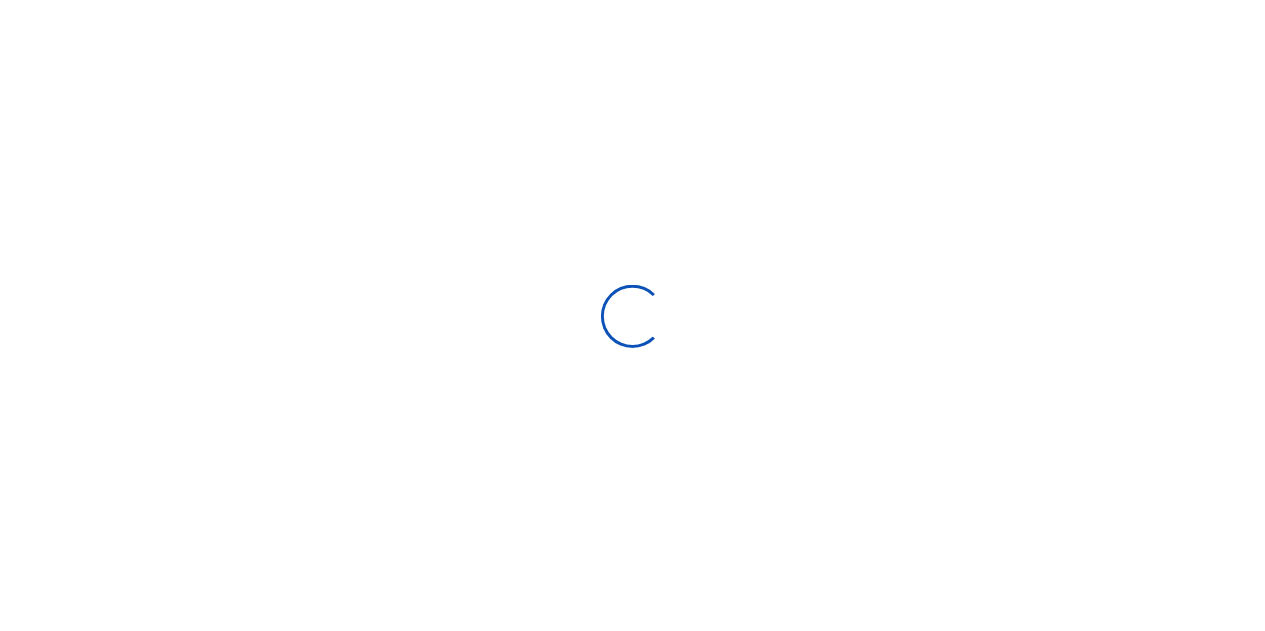 scroll, scrollTop: 0, scrollLeft: 0, axis: both 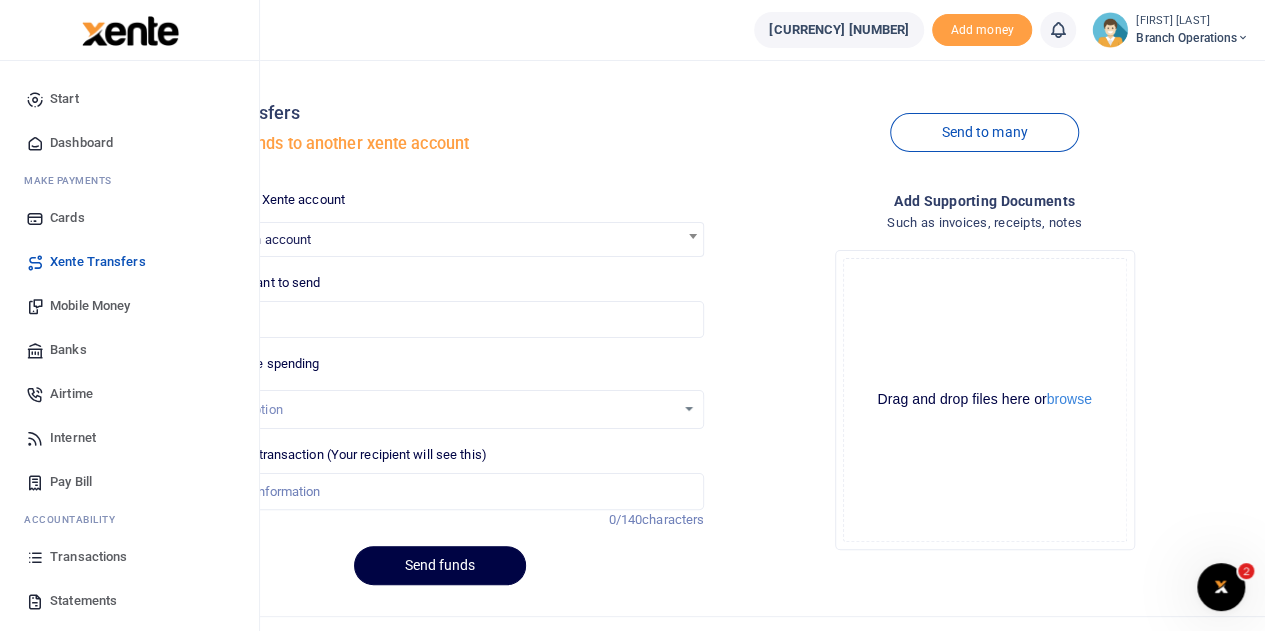 click on "Transactions" at bounding box center (88, 557) 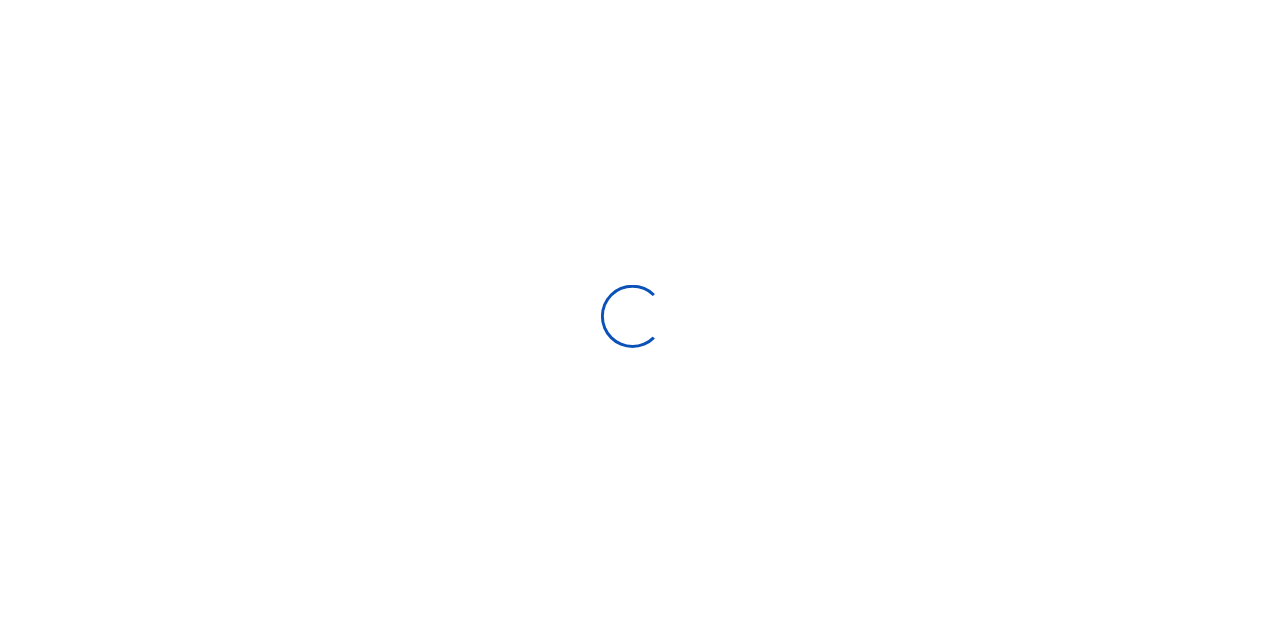 scroll, scrollTop: 0, scrollLeft: 0, axis: both 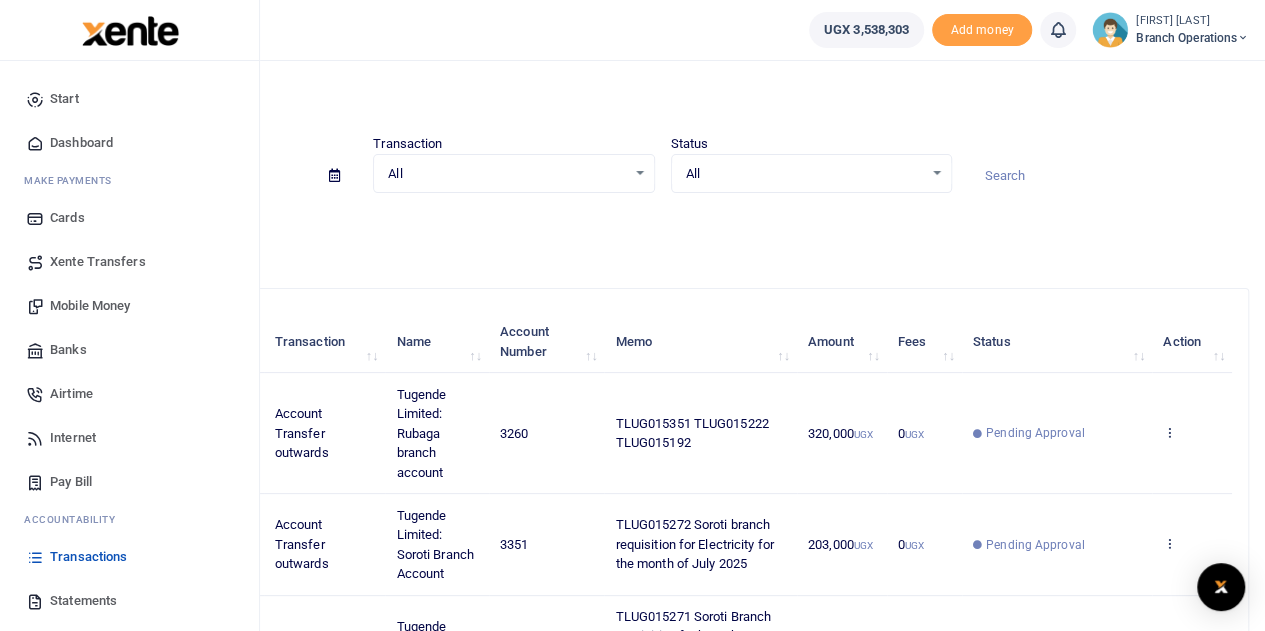 click on "Xente Transfers" at bounding box center (98, 262) 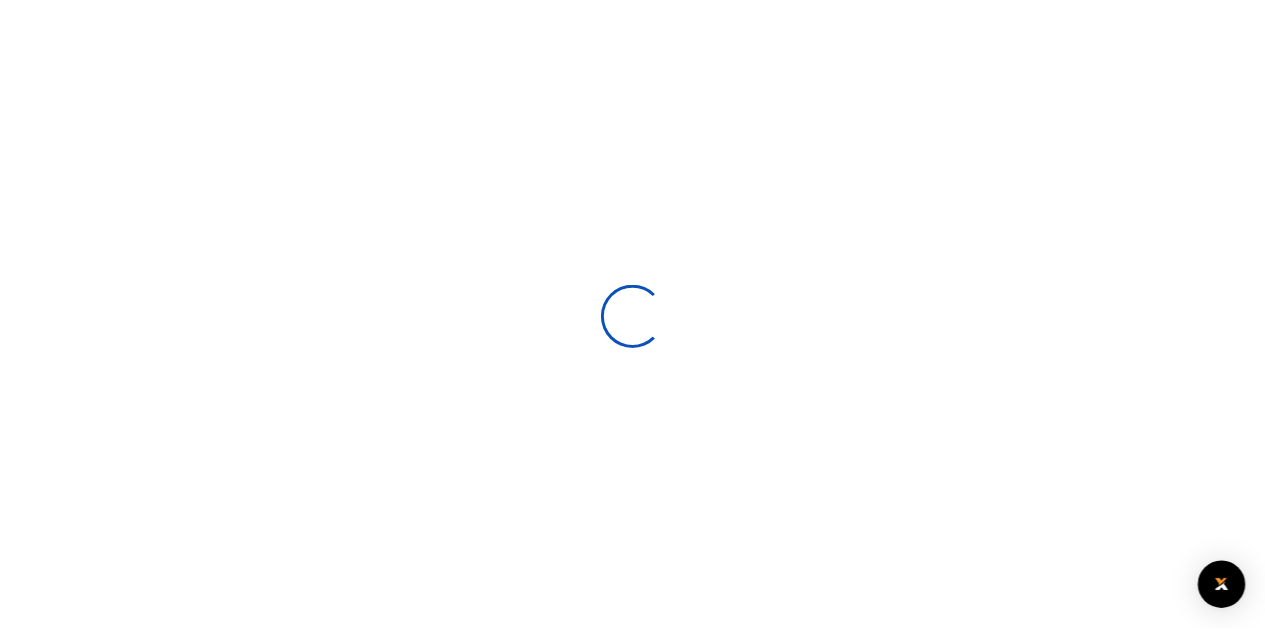 scroll, scrollTop: 0, scrollLeft: 0, axis: both 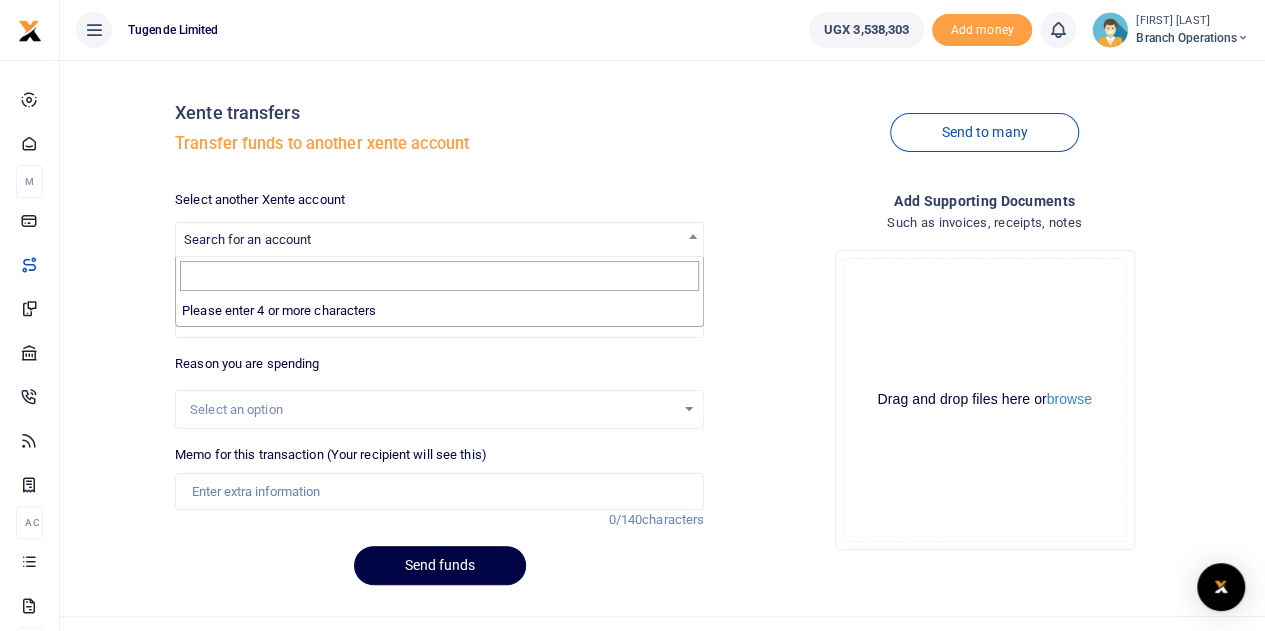click on "Search for an account" at bounding box center (439, 238) 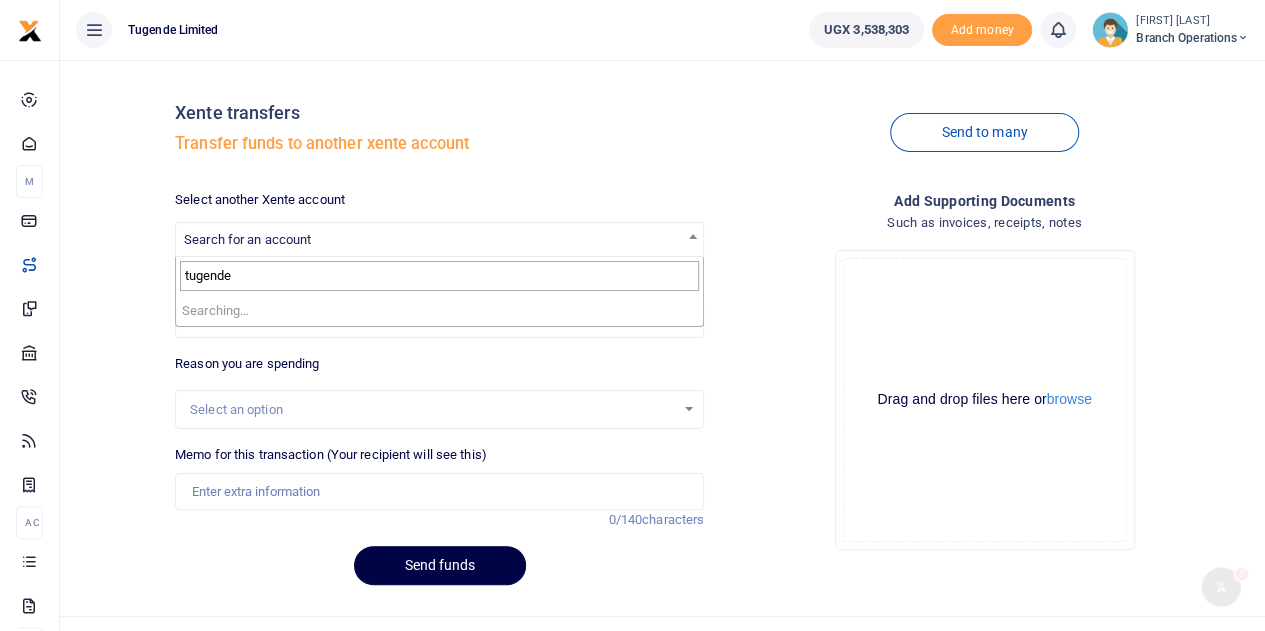 scroll, scrollTop: 0, scrollLeft: 0, axis: both 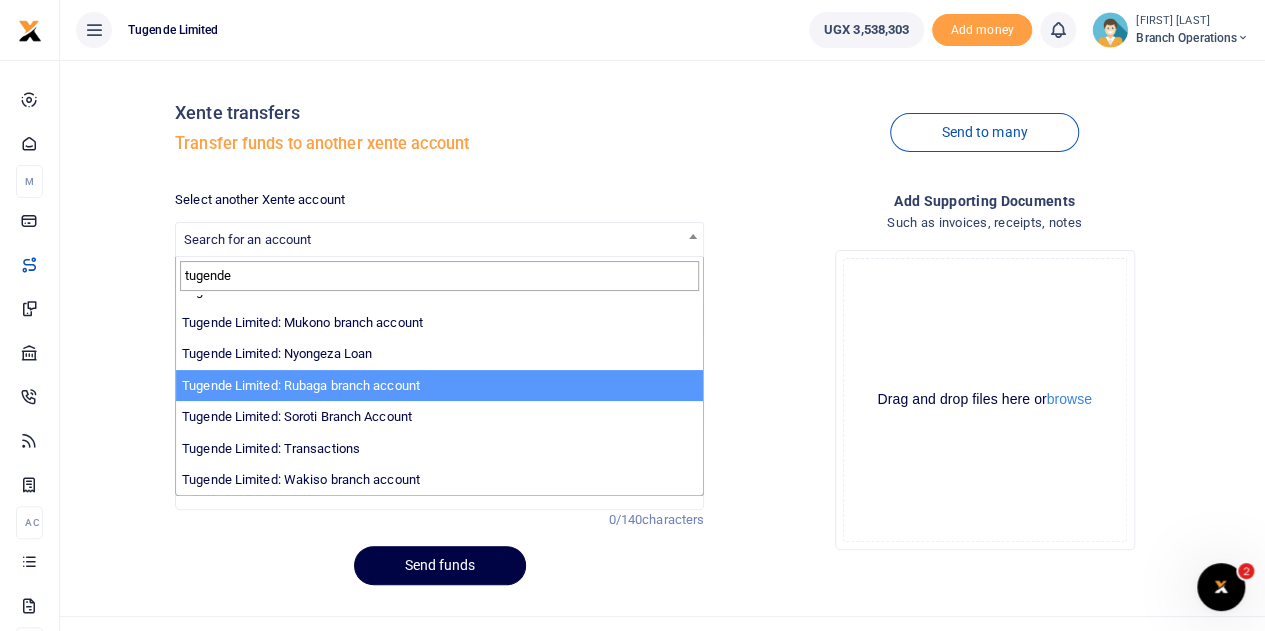 type on "tugende" 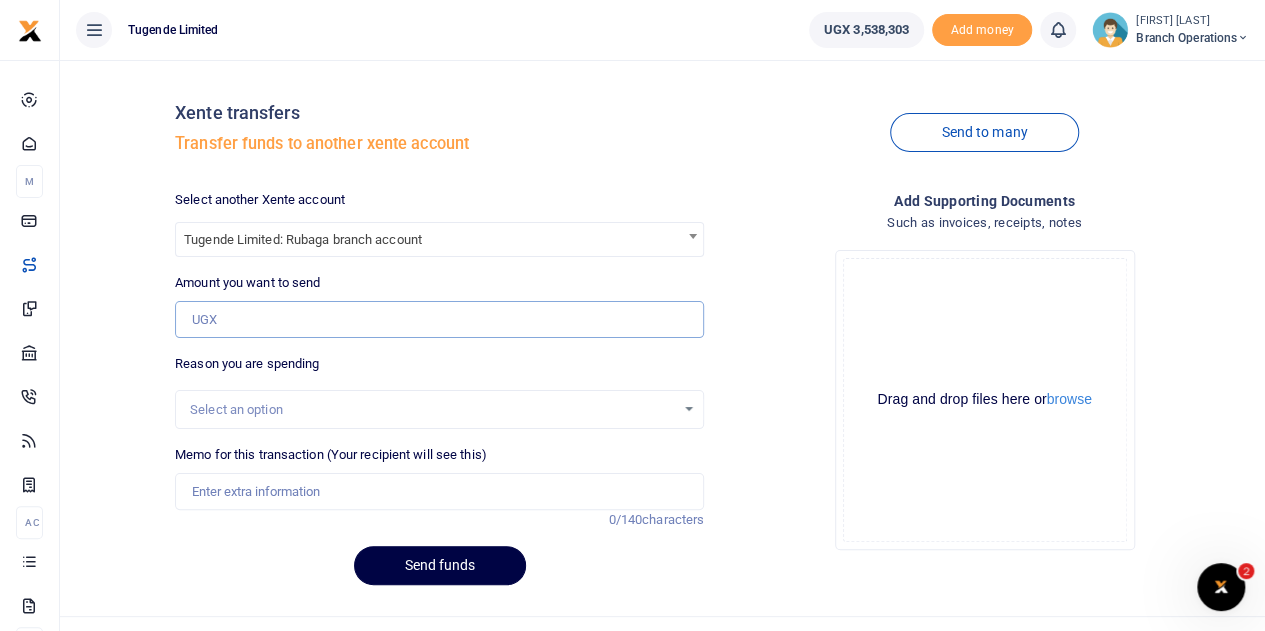 click on "Amount you want to send" at bounding box center (439, 320) 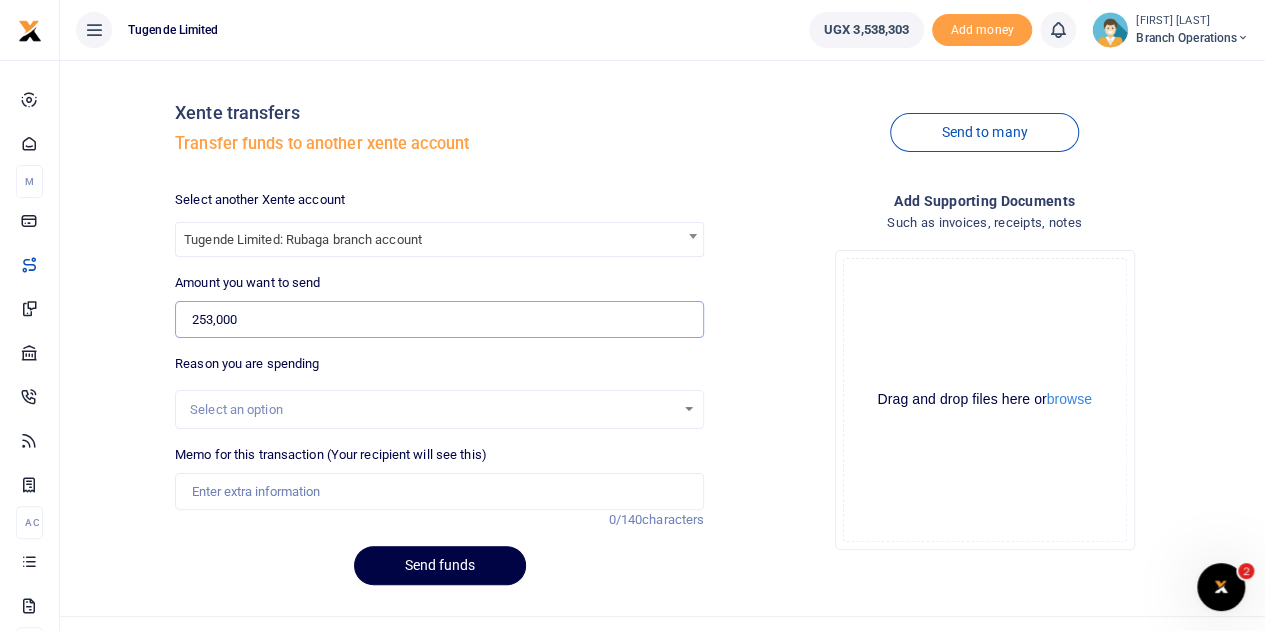type on "253,000" 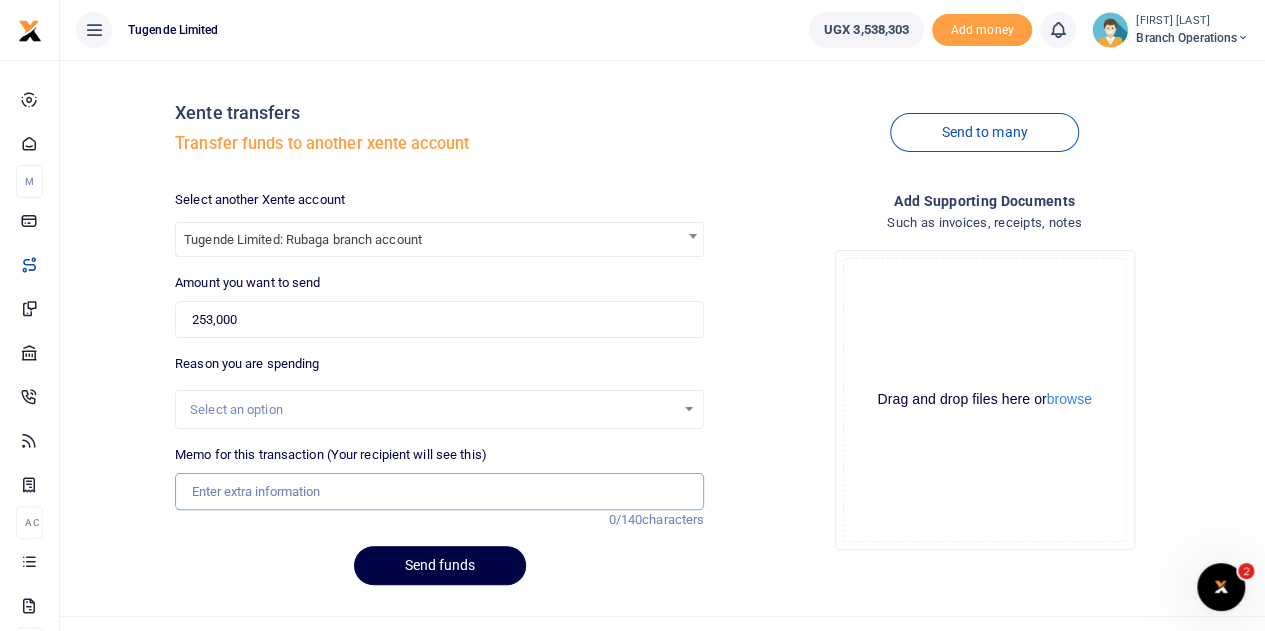 click on "Memo for this transaction (Your recipient will see this)" at bounding box center [439, 492] 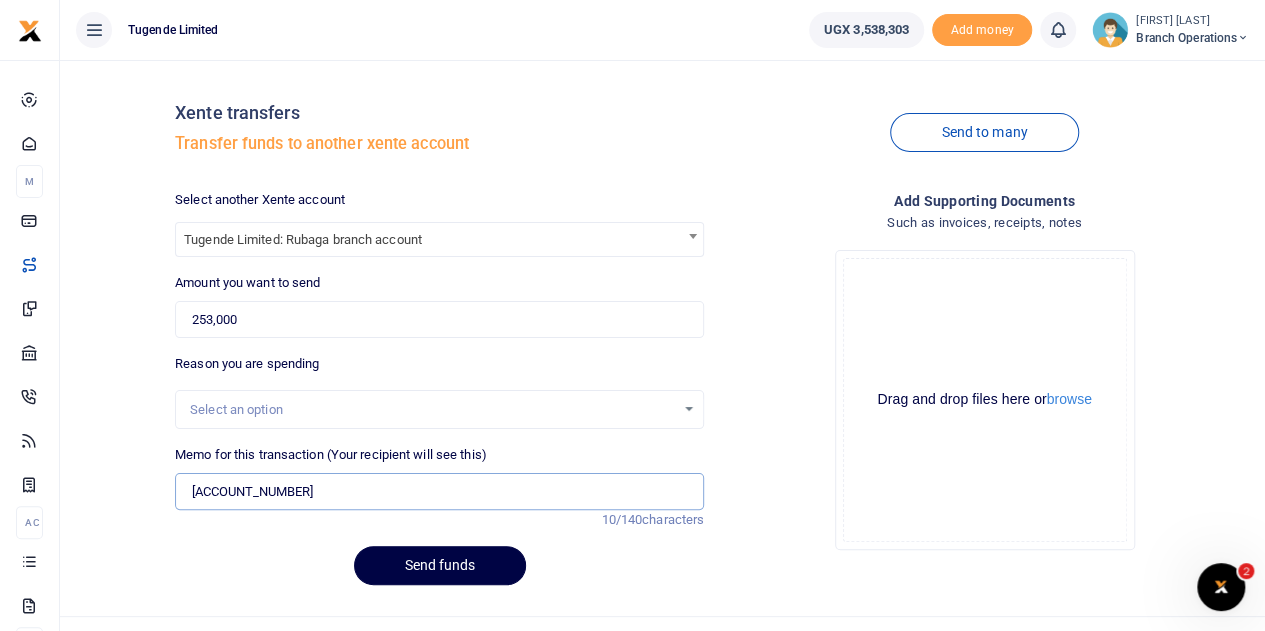 click on "TLUG015352" at bounding box center (439, 492) 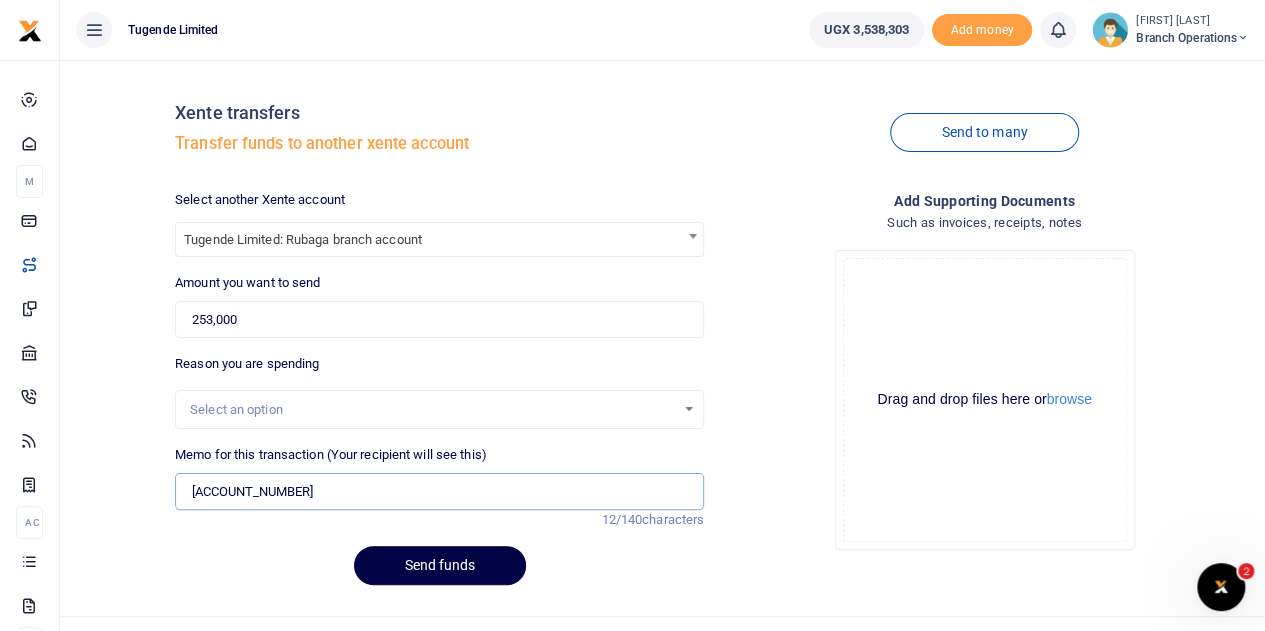 click on "TLUG015352" at bounding box center (439, 492) 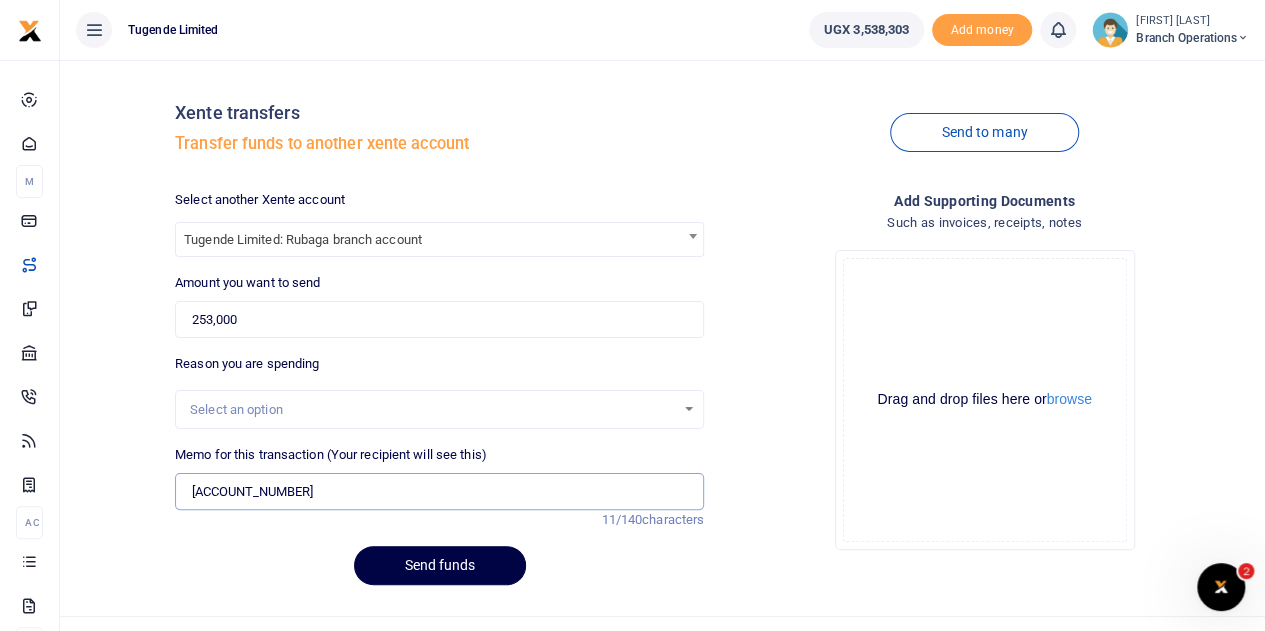 type on "TLUG015352 Rubaga Branch Electricity for July 2025" 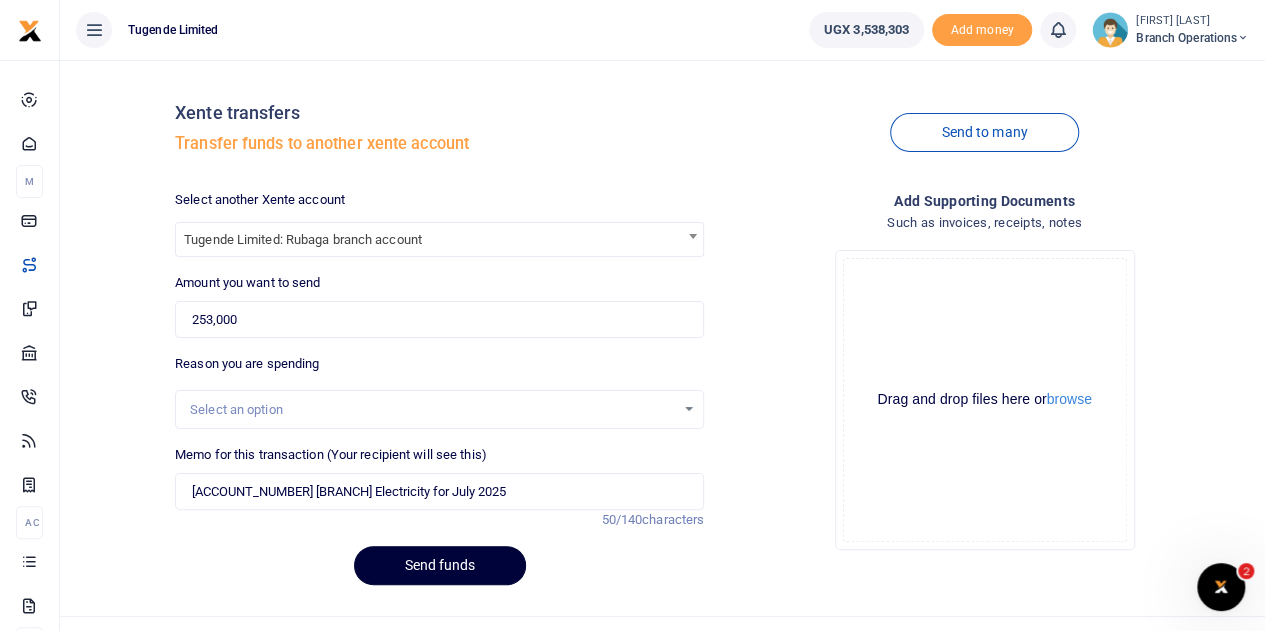 click on "Send funds" at bounding box center (440, 565) 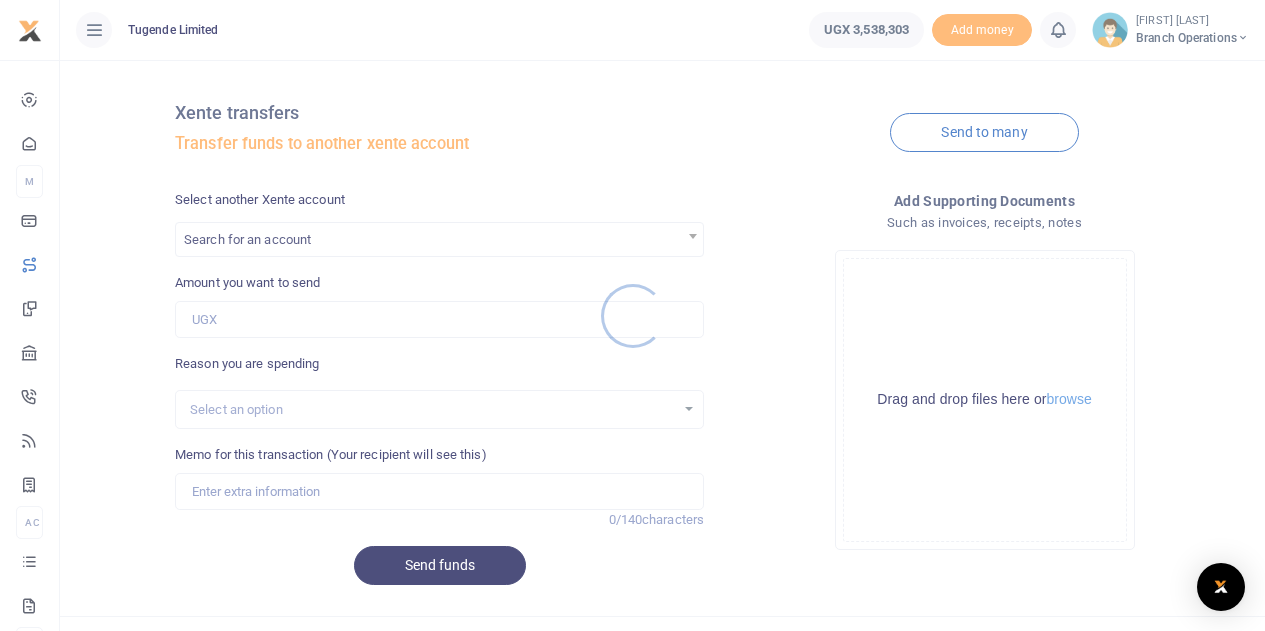 scroll, scrollTop: 0, scrollLeft: 0, axis: both 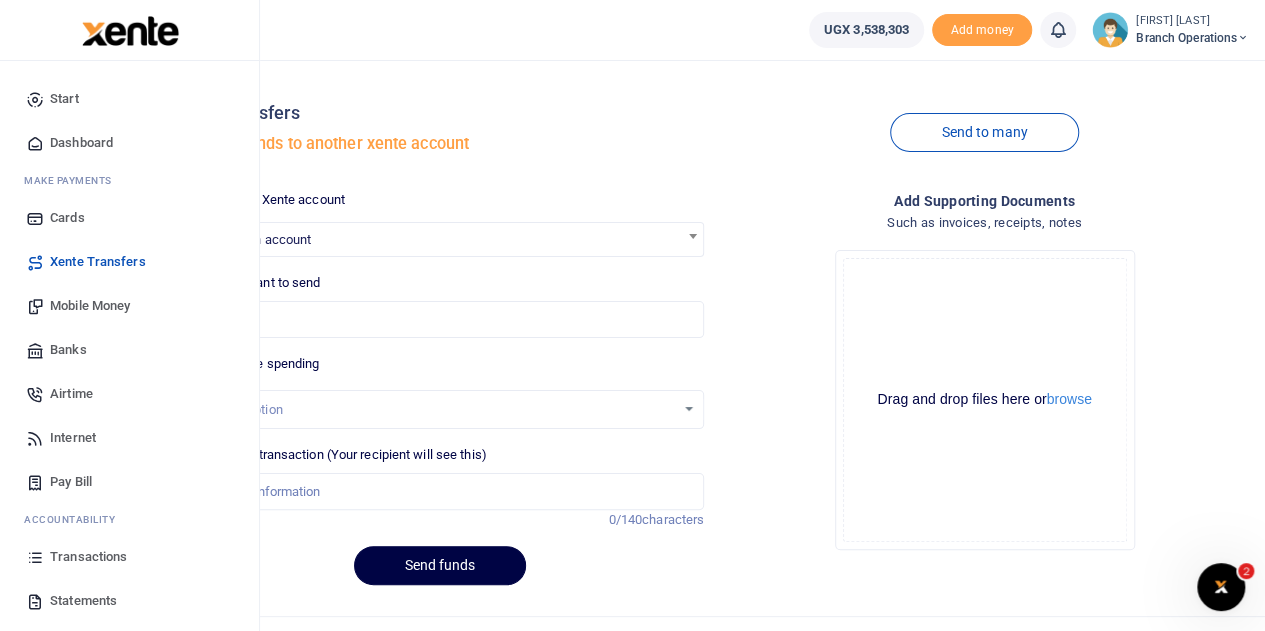 click on "Transactions" at bounding box center [88, 557] 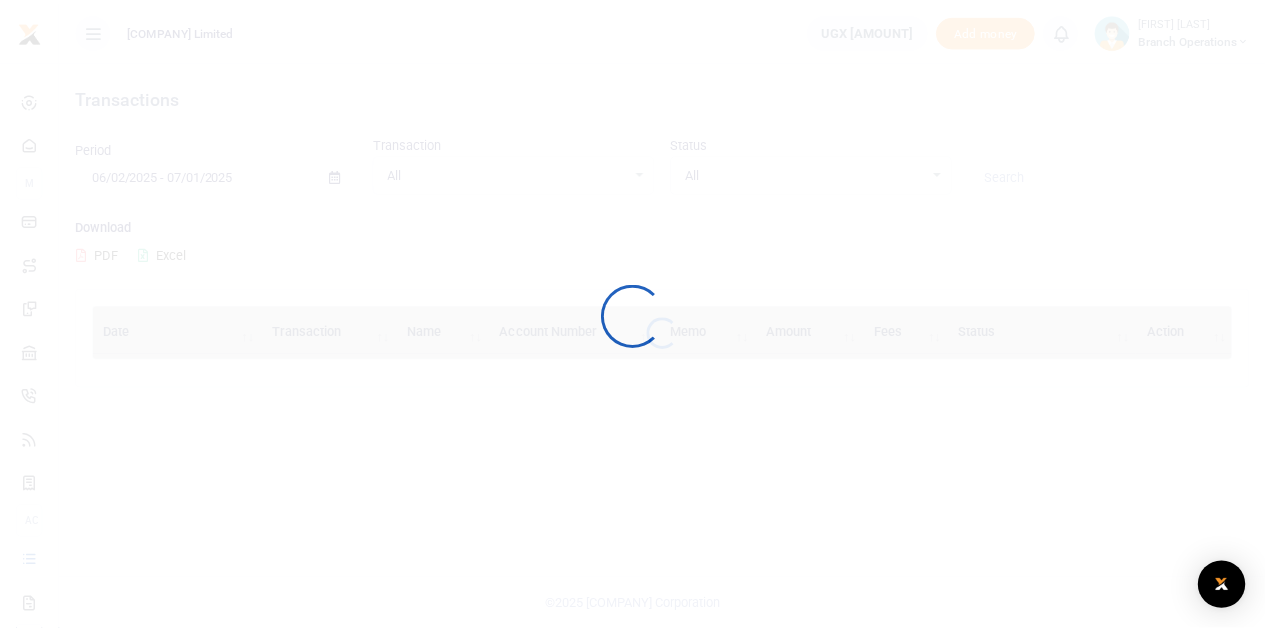 scroll, scrollTop: 0, scrollLeft: 0, axis: both 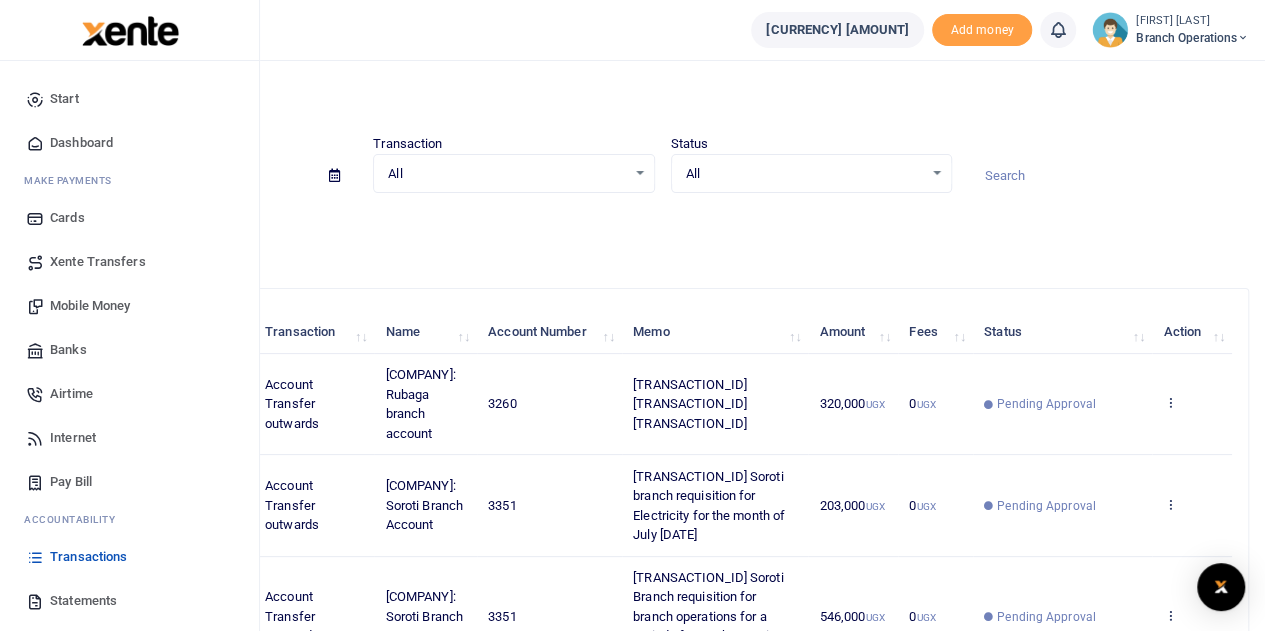 click on "Xente Transfers" at bounding box center [98, 262] 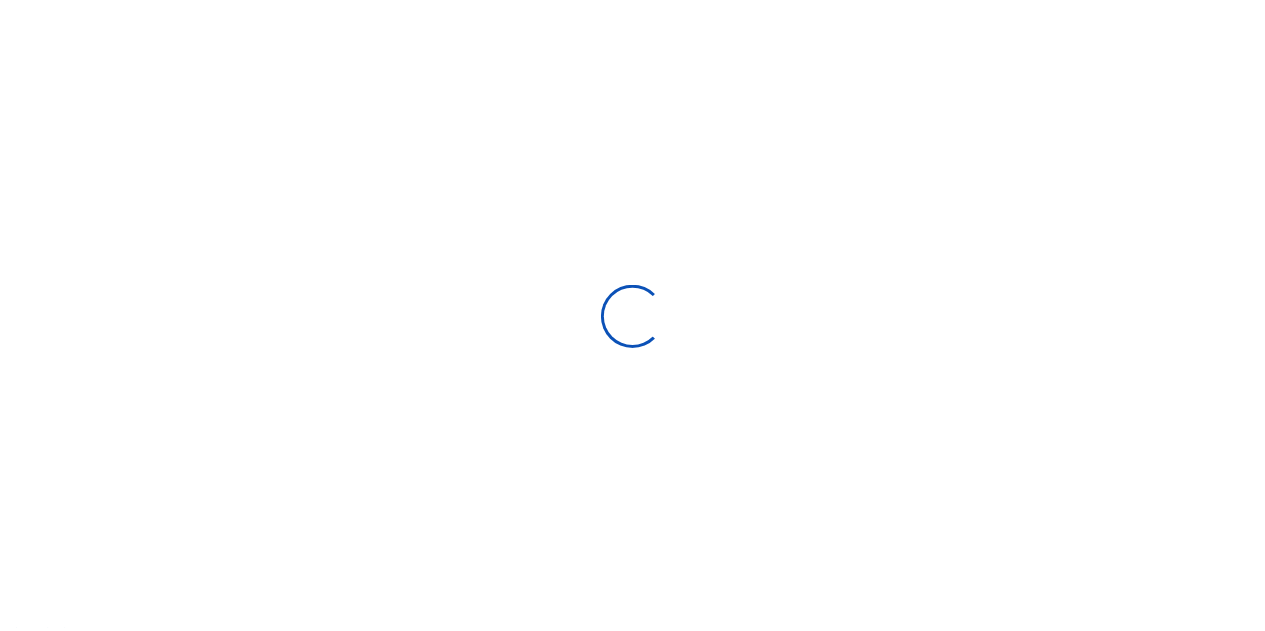 scroll, scrollTop: 0, scrollLeft: 0, axis: both 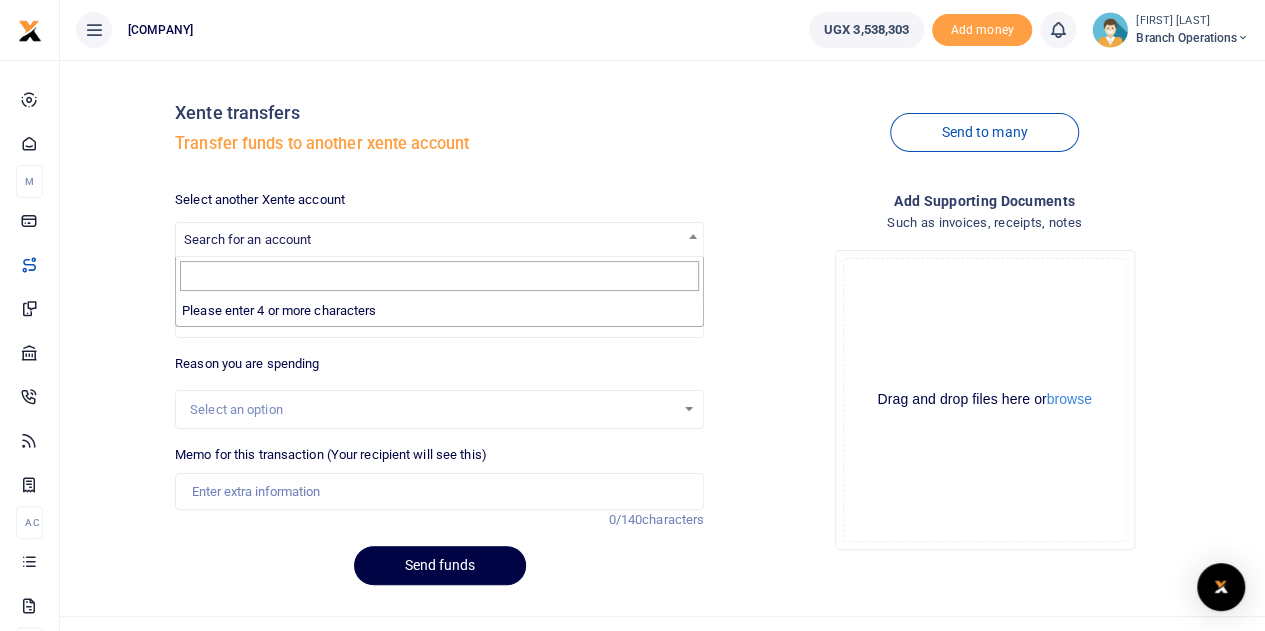 click on "Search for an account" at bounding box center (247, 239) 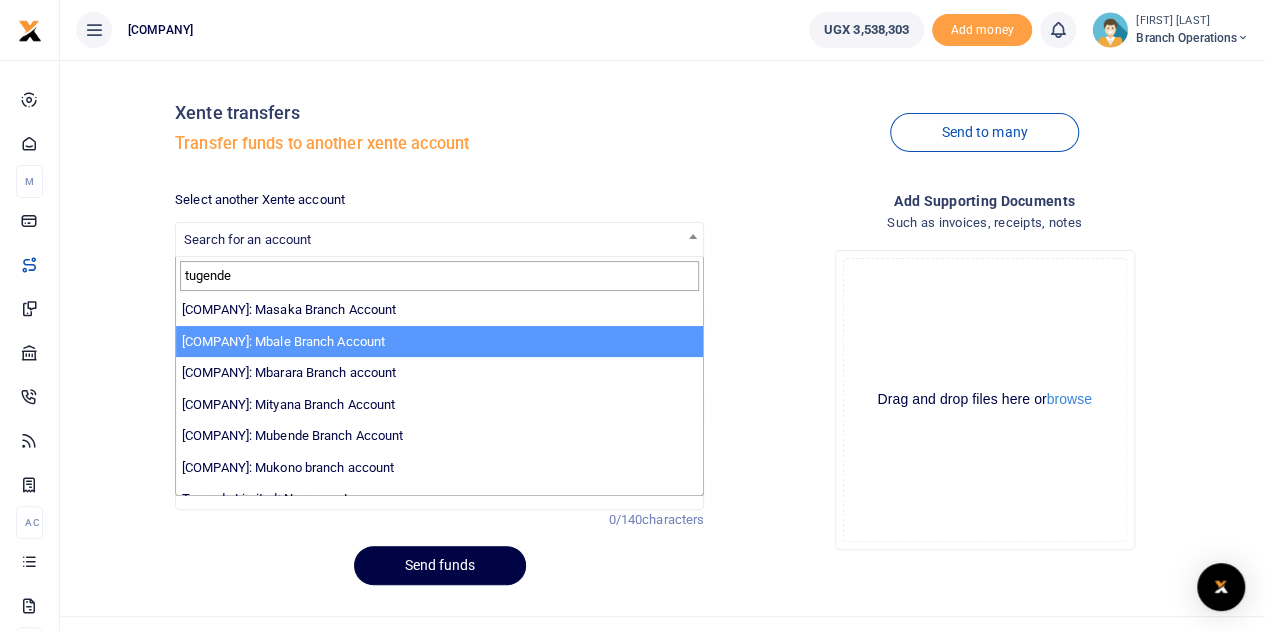 scroll, scrollTop: 476, scrollLeft: 0, axis: vertical 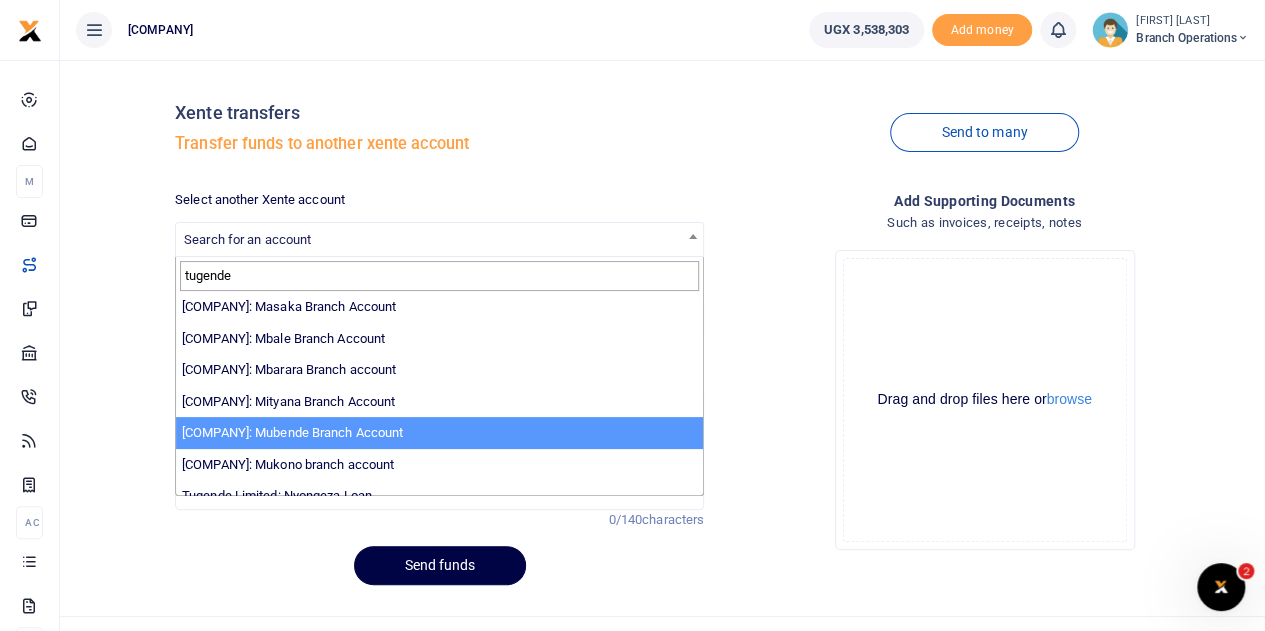 type on "tugende" 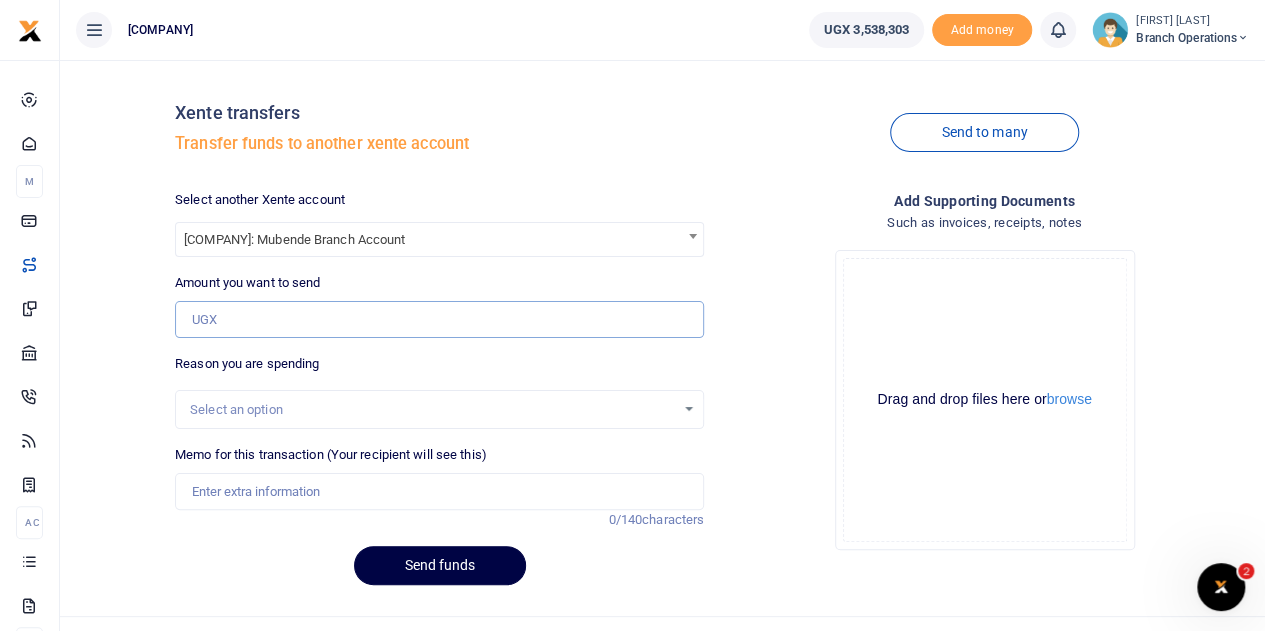 click on "Amount you want to send" at bounding box center (439, 320) 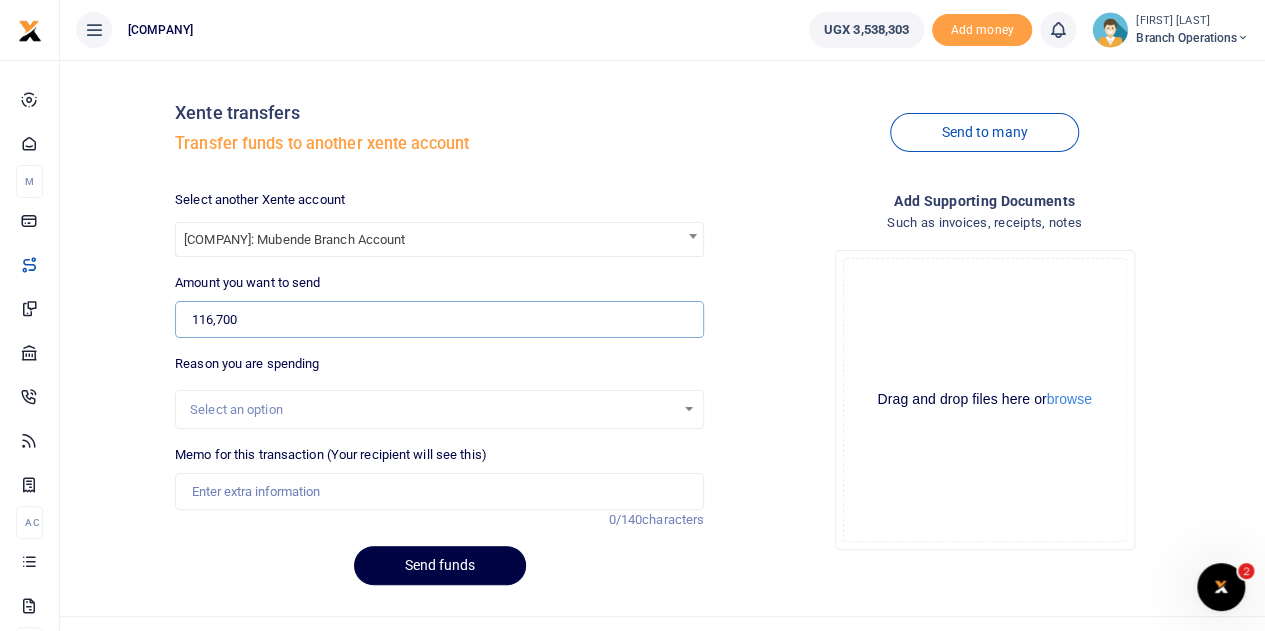 type on "116,700" 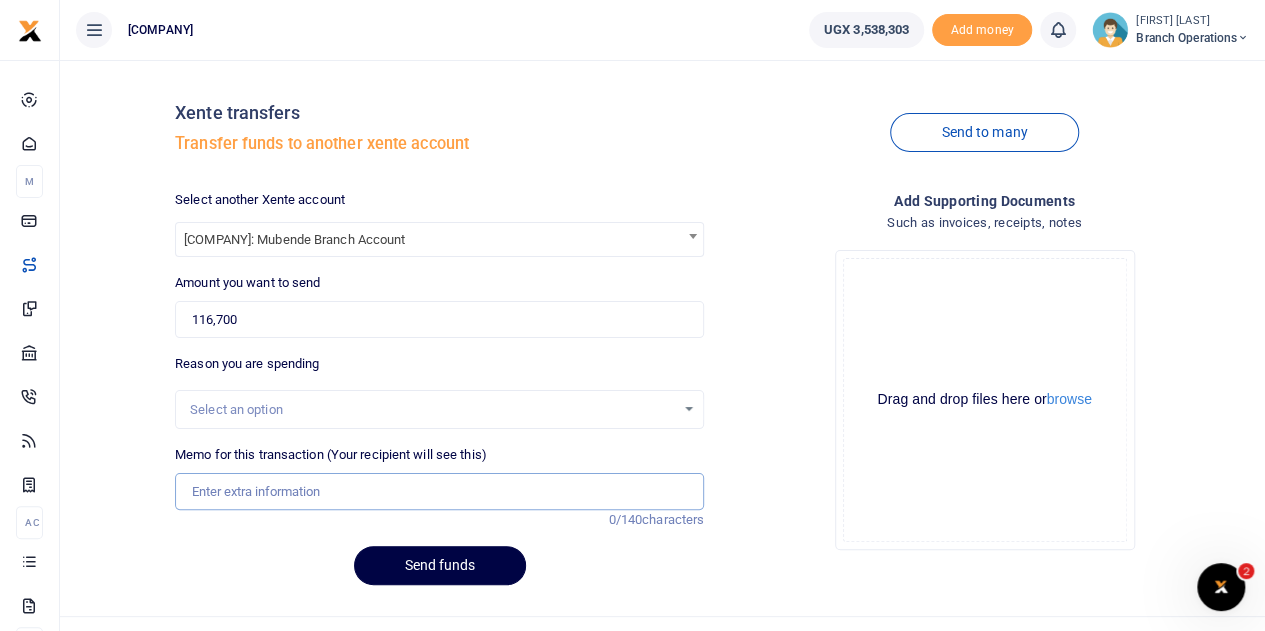 click on "Memo for this transaction (Your recipient will see this)" at bounding box center (439, 492) 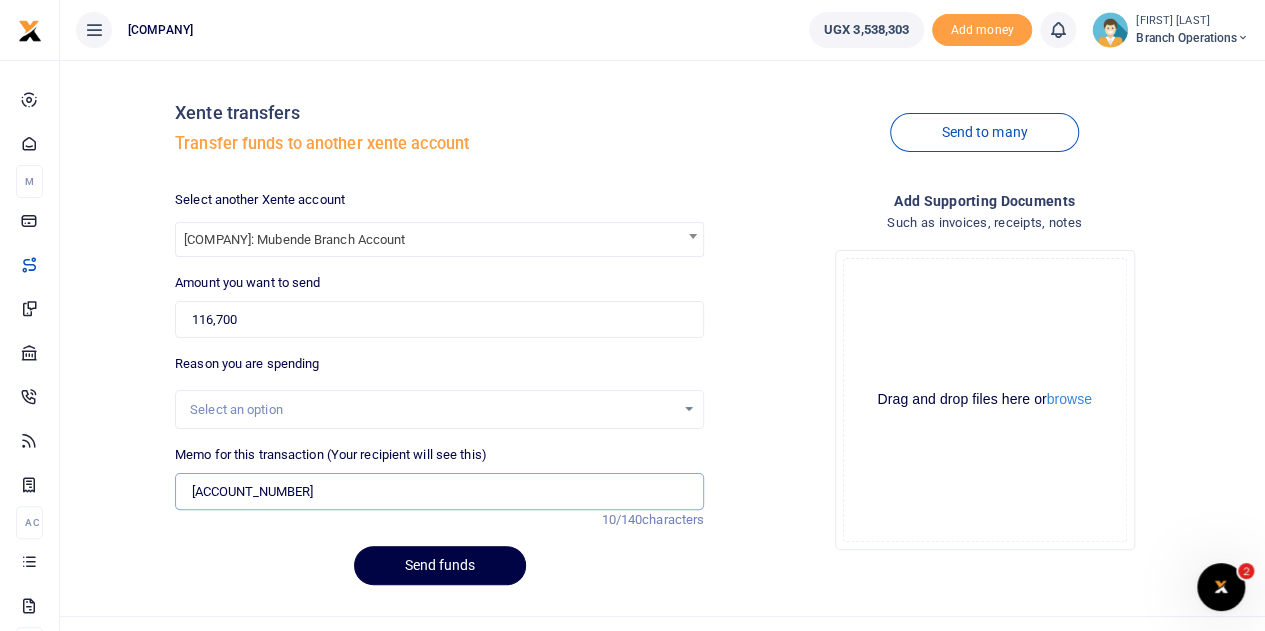 click on "TLUG015306" at bounding box center [439, 492] 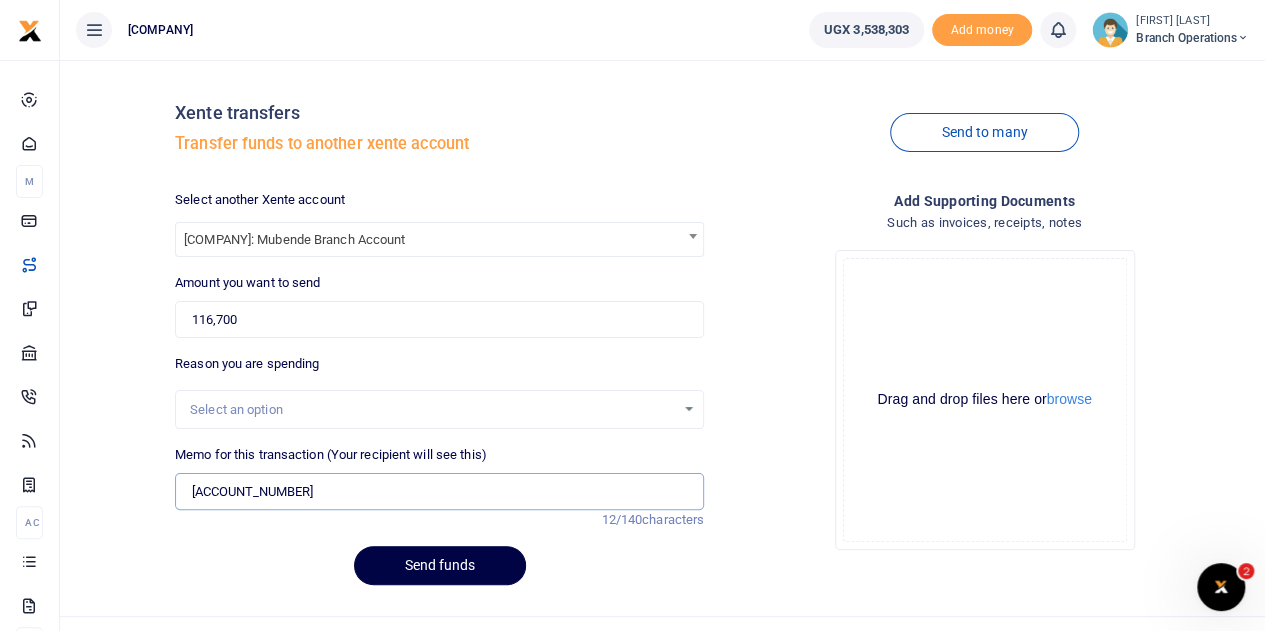 click on "TLUG015306" at bounding box center [439, 492] 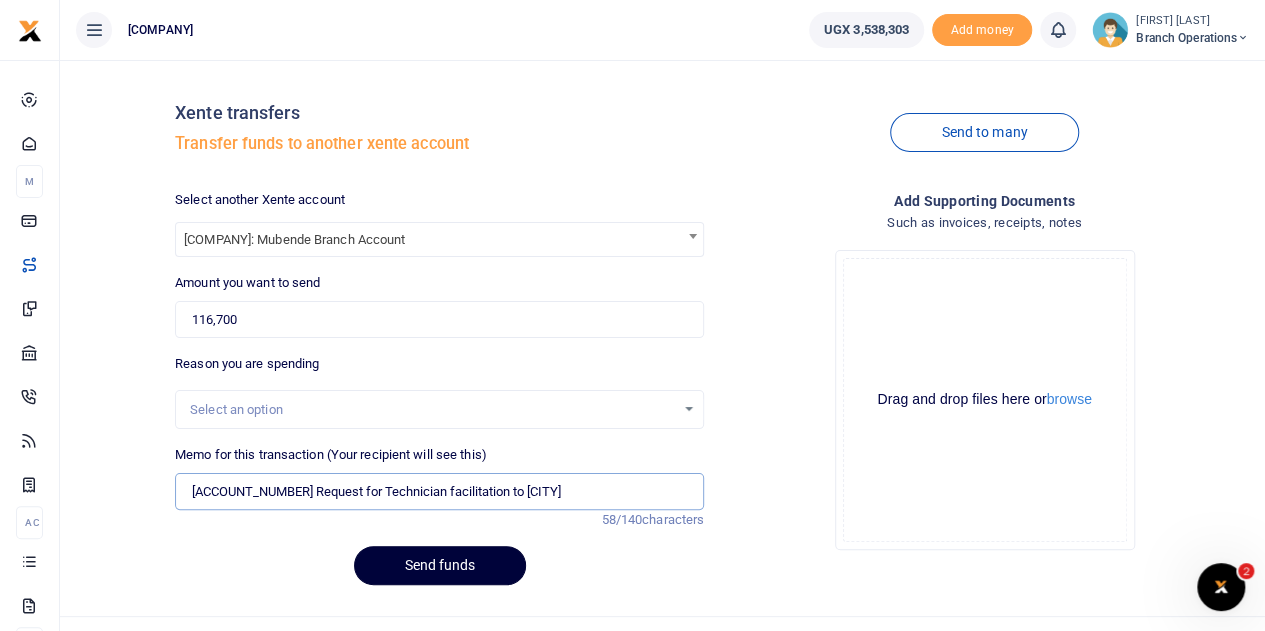 type on "[TRANSACTION_ID] Request for Technician facilitation to Mubende" 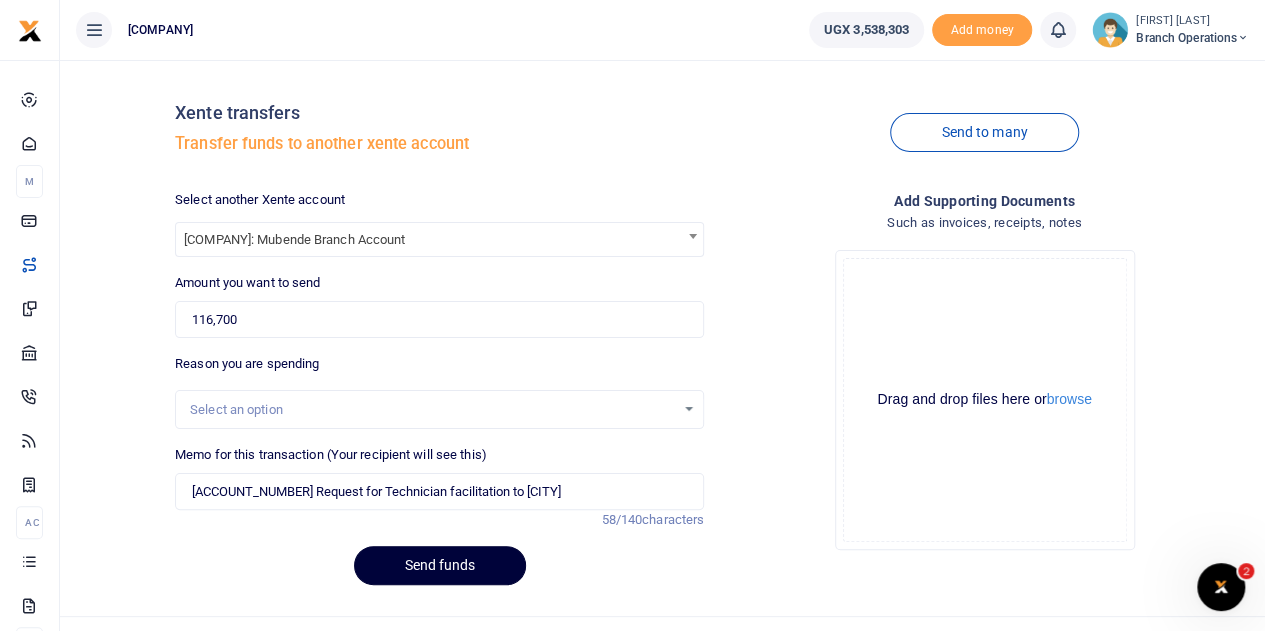 click on "Send funds" at bounding box center [440, 565] 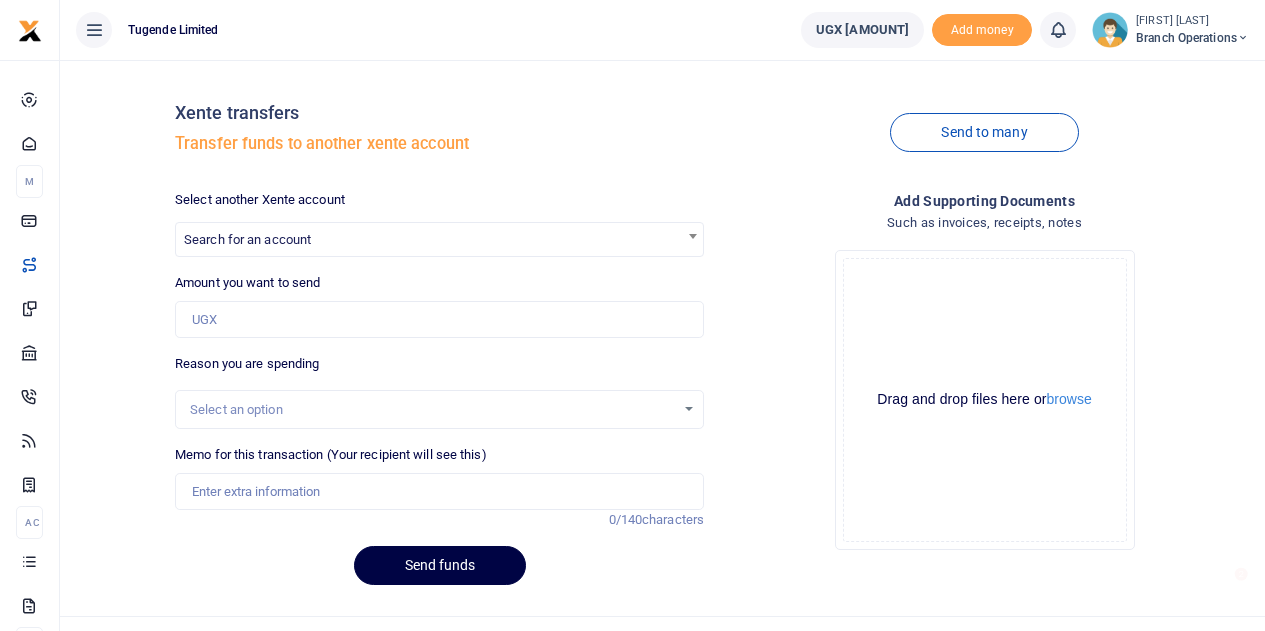 scroll, scrollTop: 0, scrollLeft: 0, axis: both 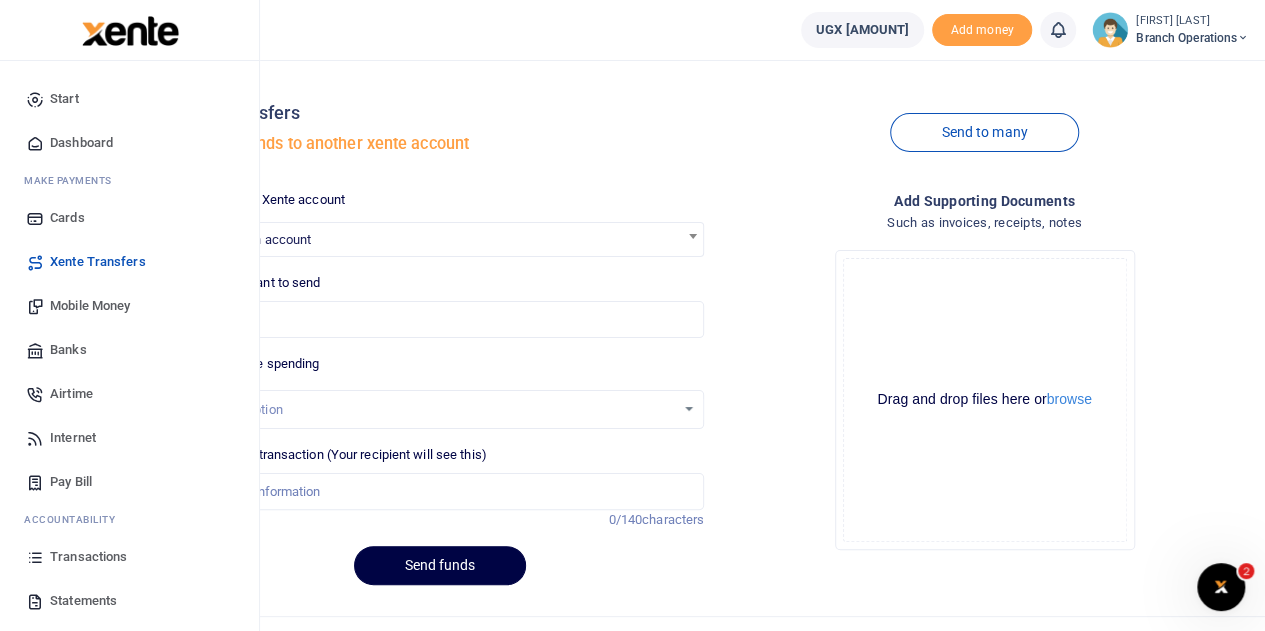 click on "Transactions" at bounding box center (88, 557) 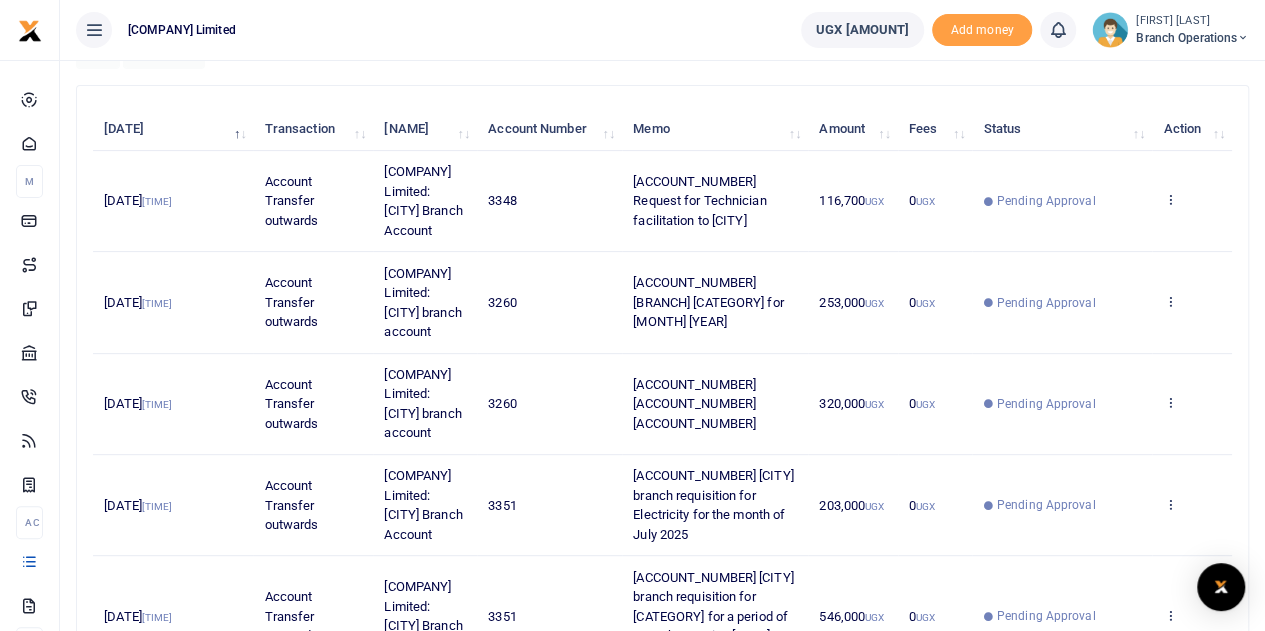 scroll, scrollTop: 204, scrollLeft: 0, axis: vertical 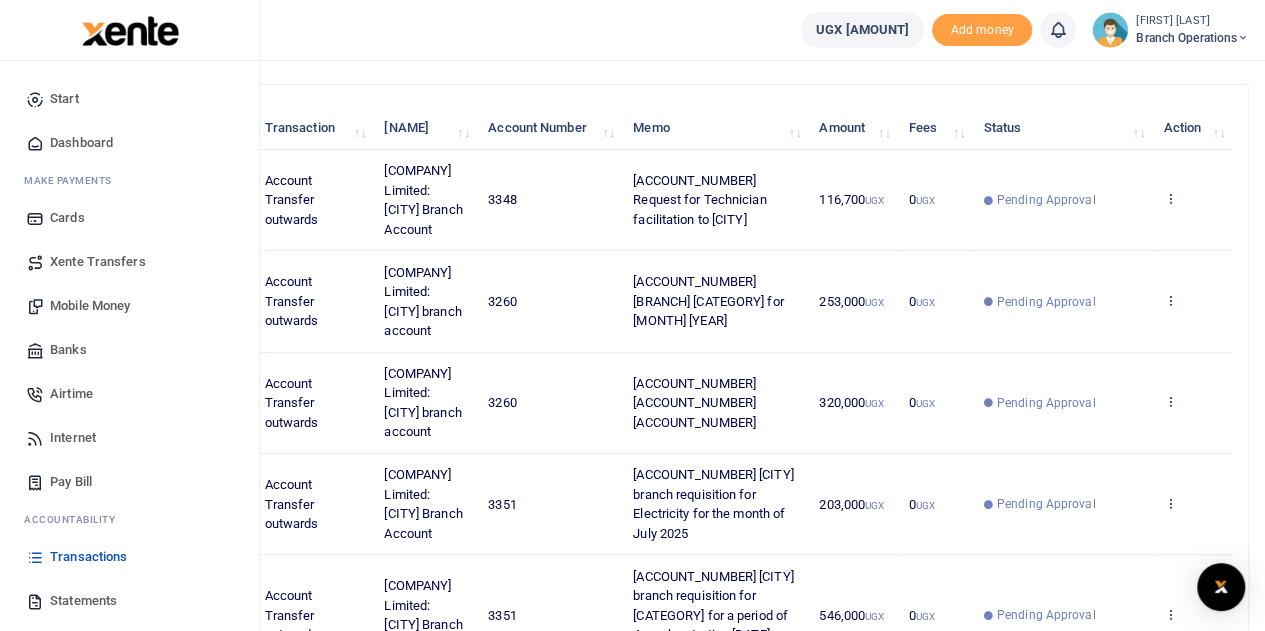 click on "Xente Transfers" at bounding box center [98, 262] 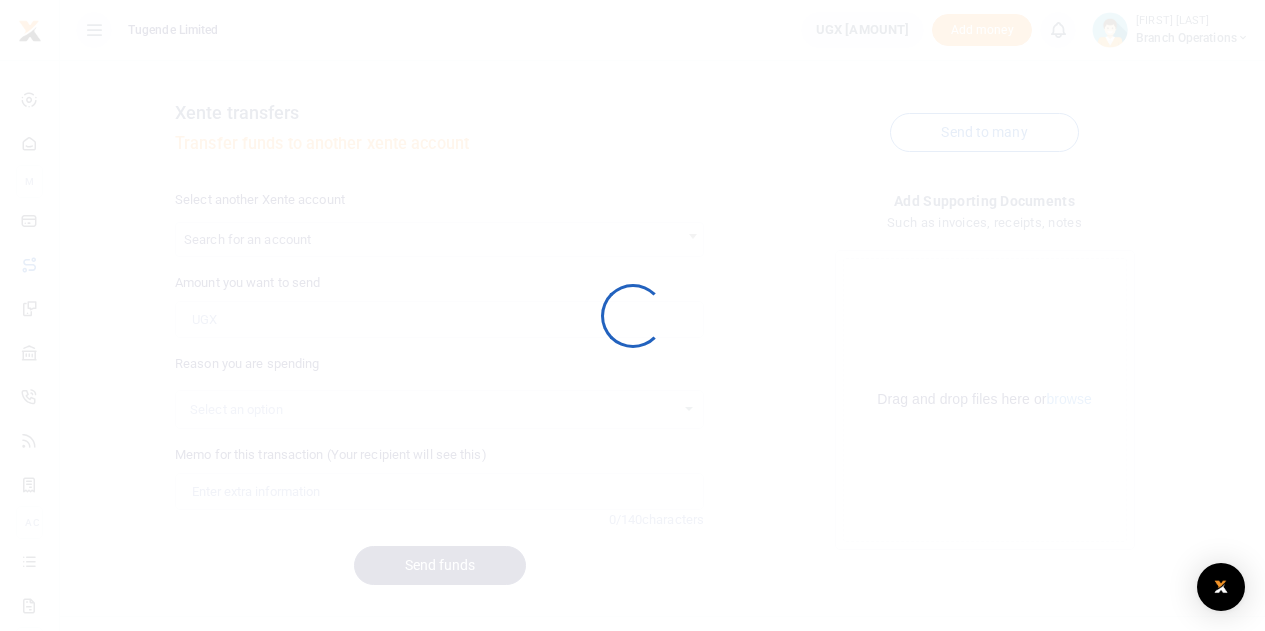 scroll, scrollTop: 0, scrollLeft: 0, axis: both 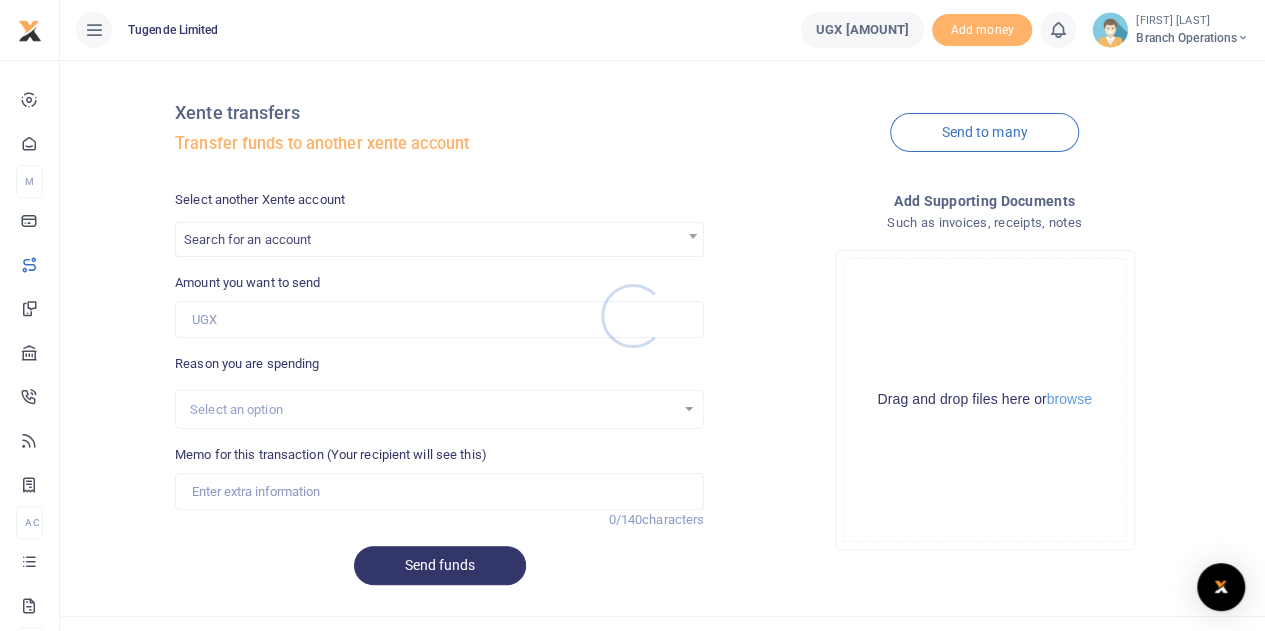 click at bounding box center (632, 315) 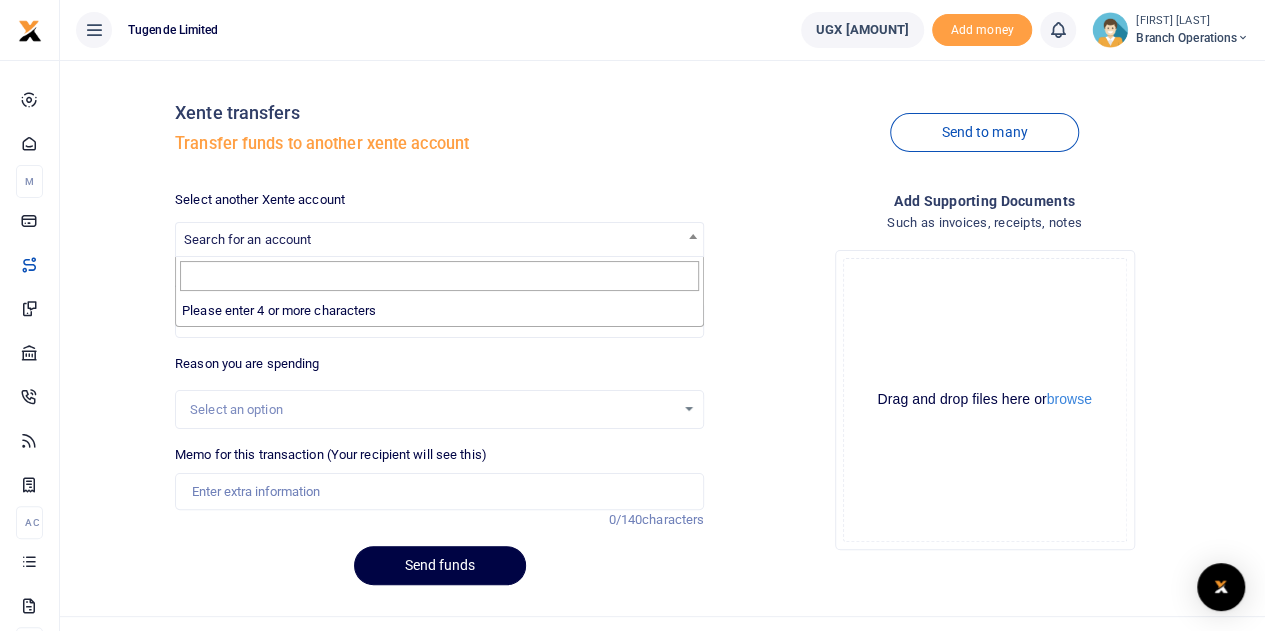 click on "Search for an account" at bounding box center (247, 239) 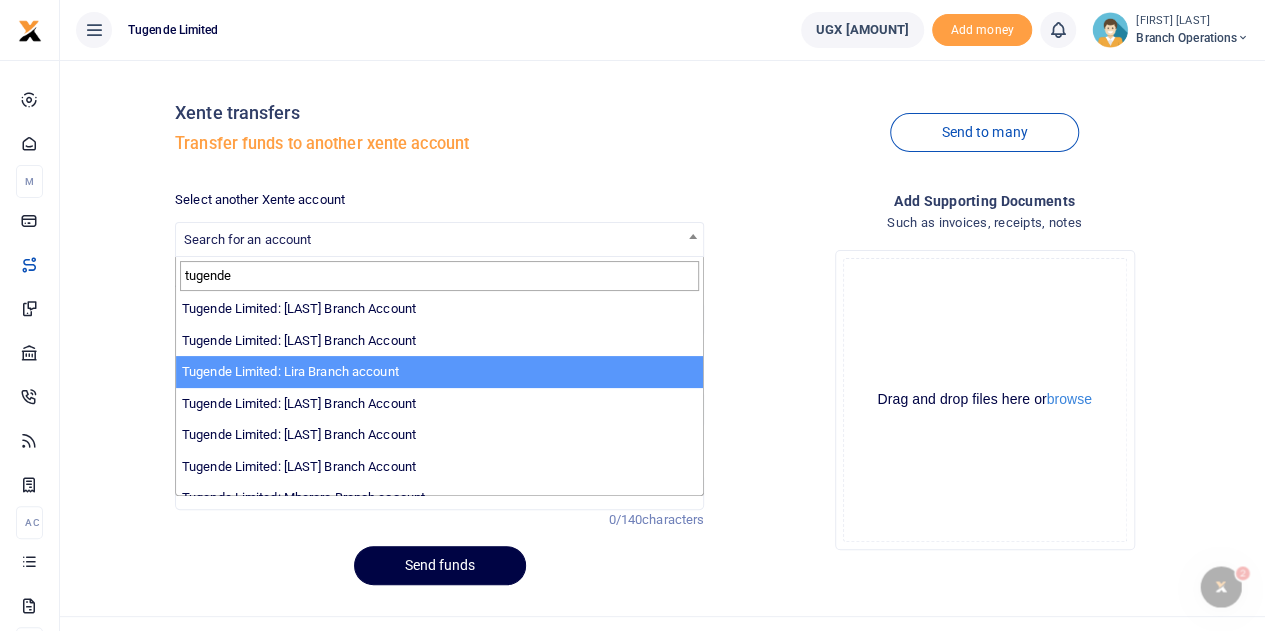 scroll, scrollTop: 351, scrollLeft: 0, axis: vertical 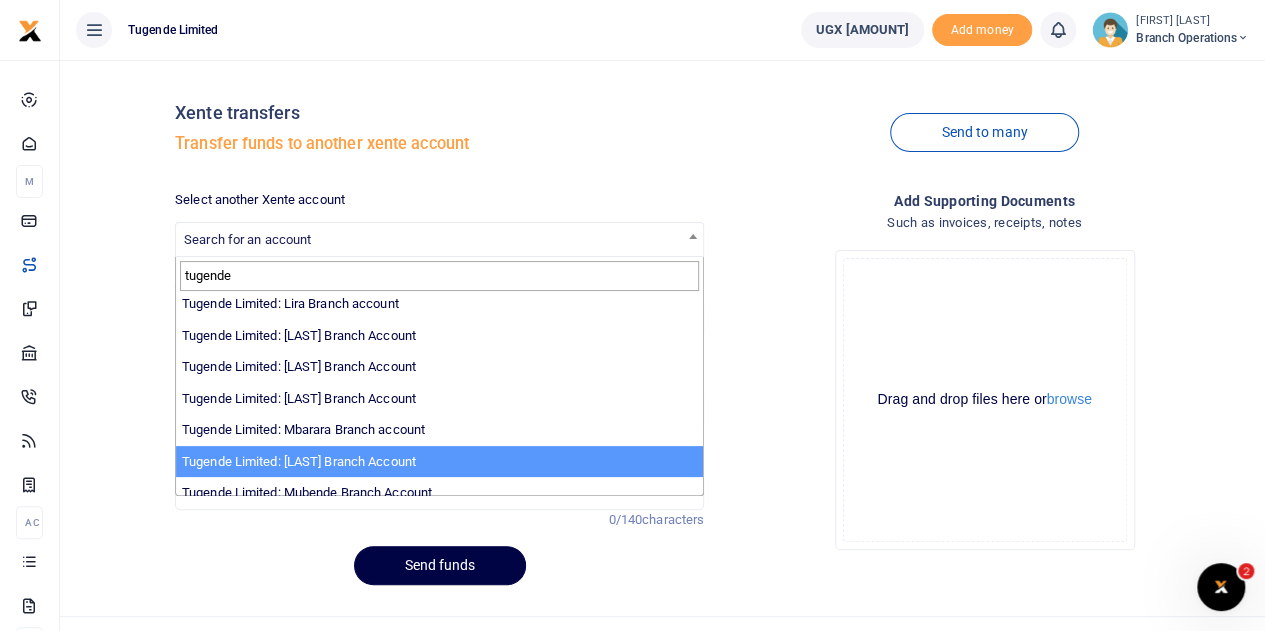 type on "tugende" 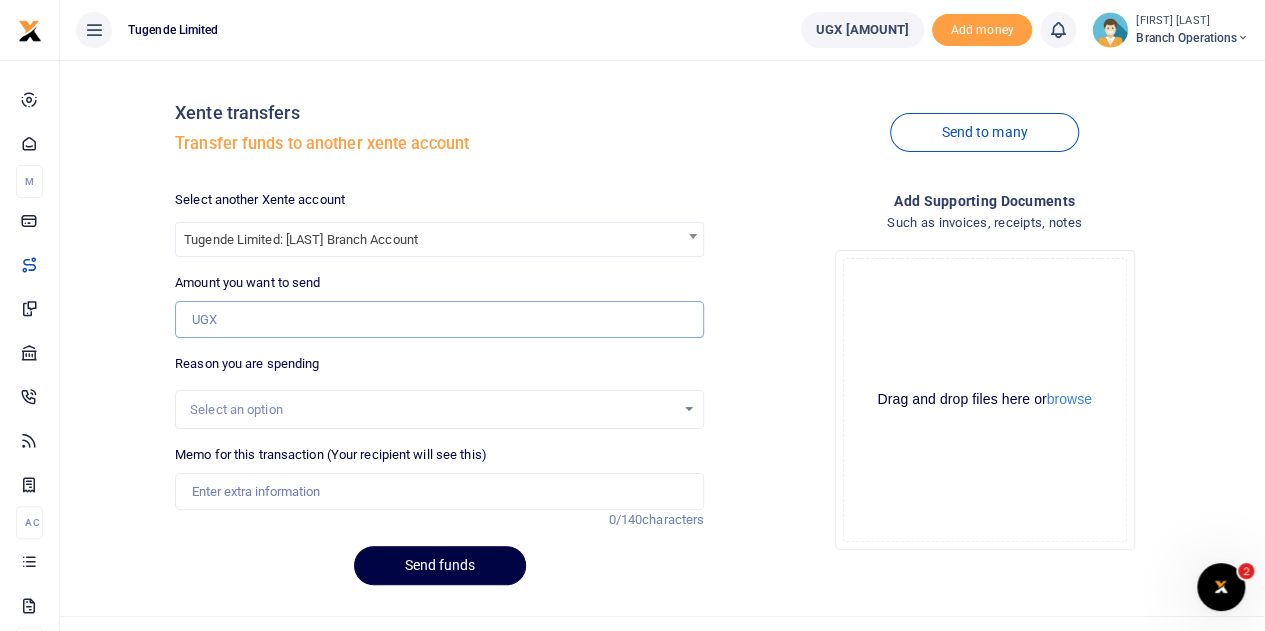 click on "Amount you want to send" at bounding box center (439, 320) 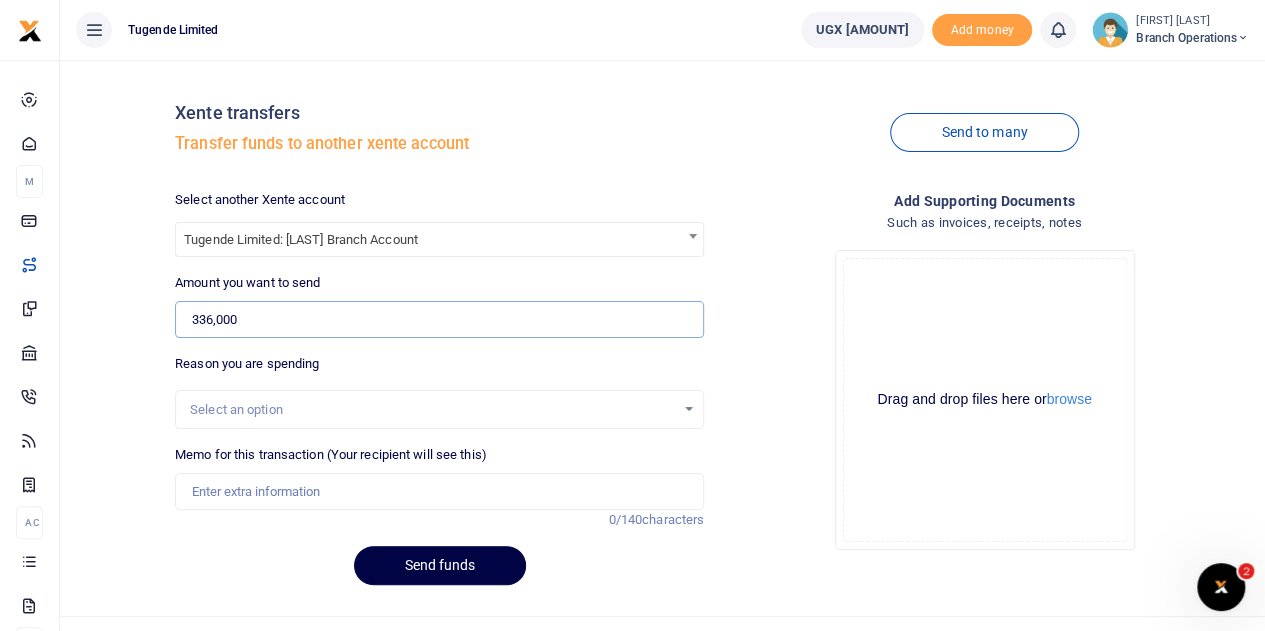 type on "336,000" 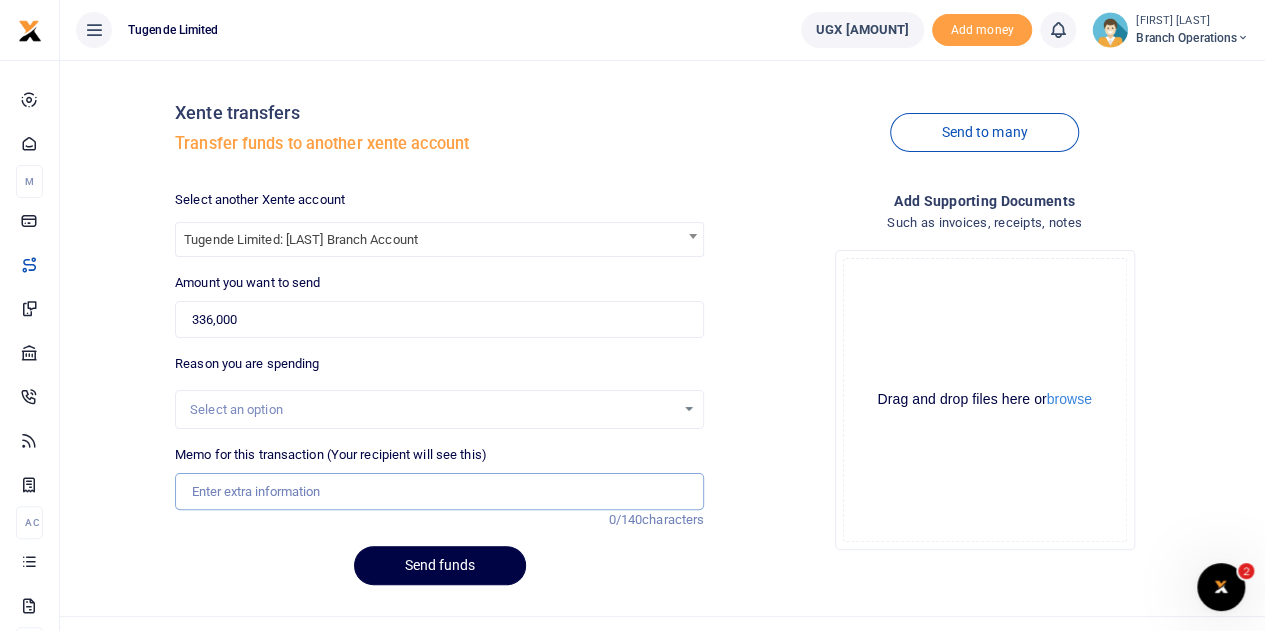 click on "Memo for this transaction (Your recipient will see this)" at bounding box center (439, 492) 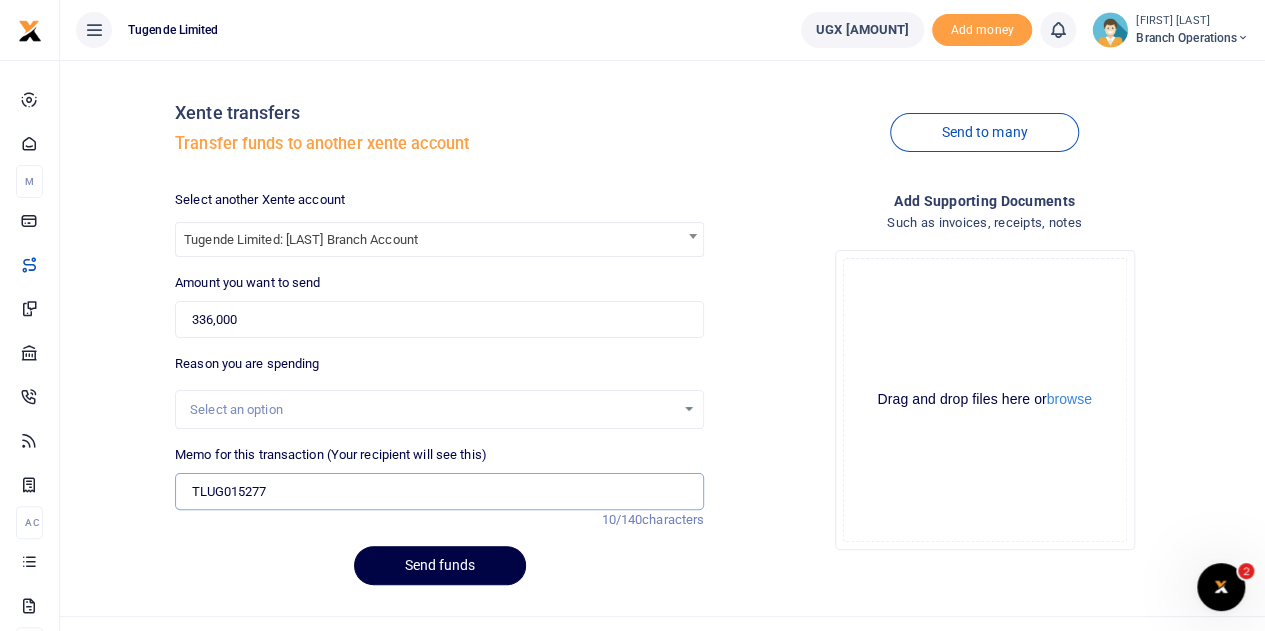 click on "TLUG015277" at bounding box center [439, 492] 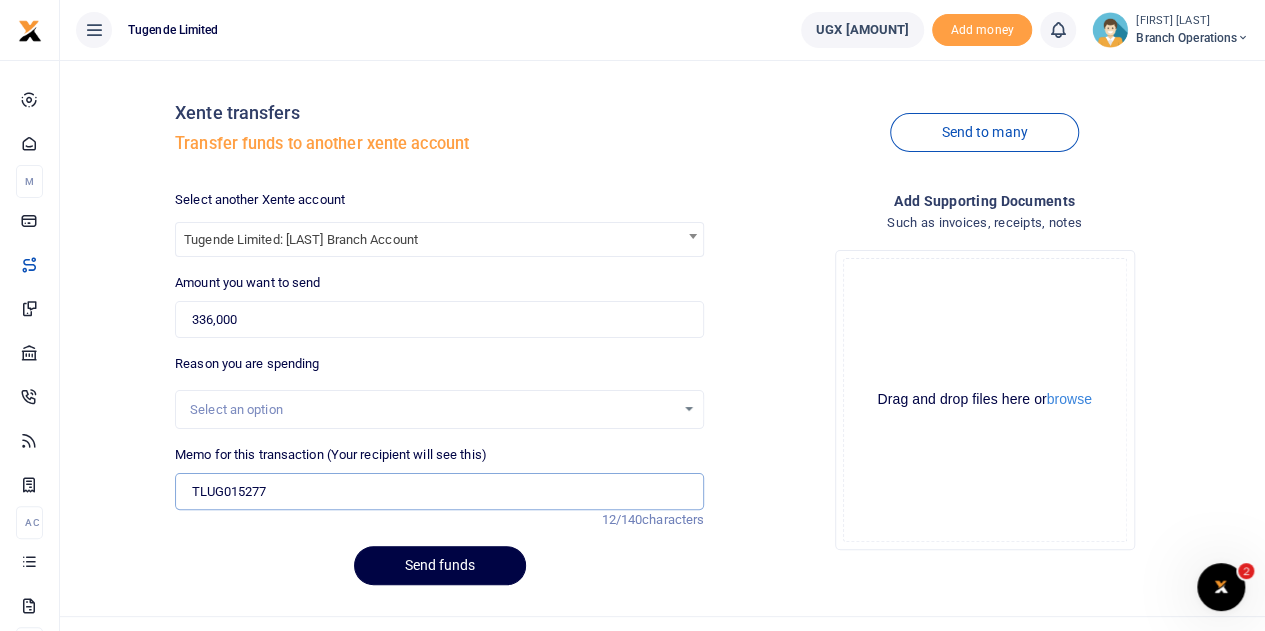 click on "TLUG015277" at bounding box center (439, 492) 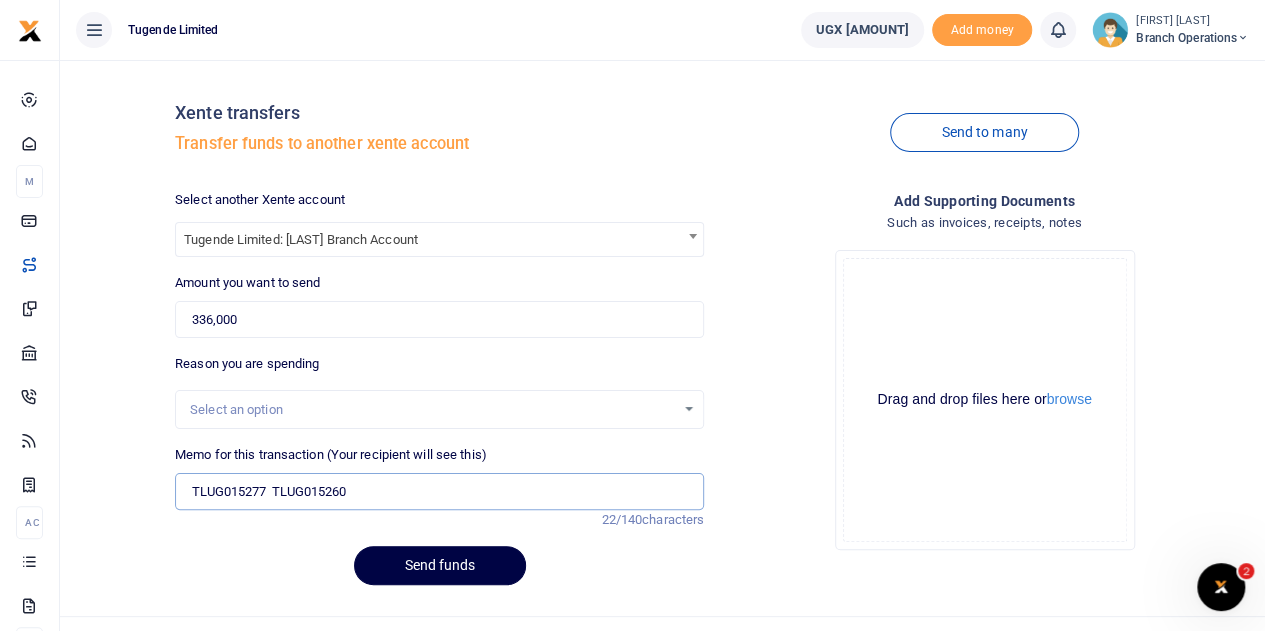 click on "TLUG015277  TLUG015260" at bounding box center (439, 492) 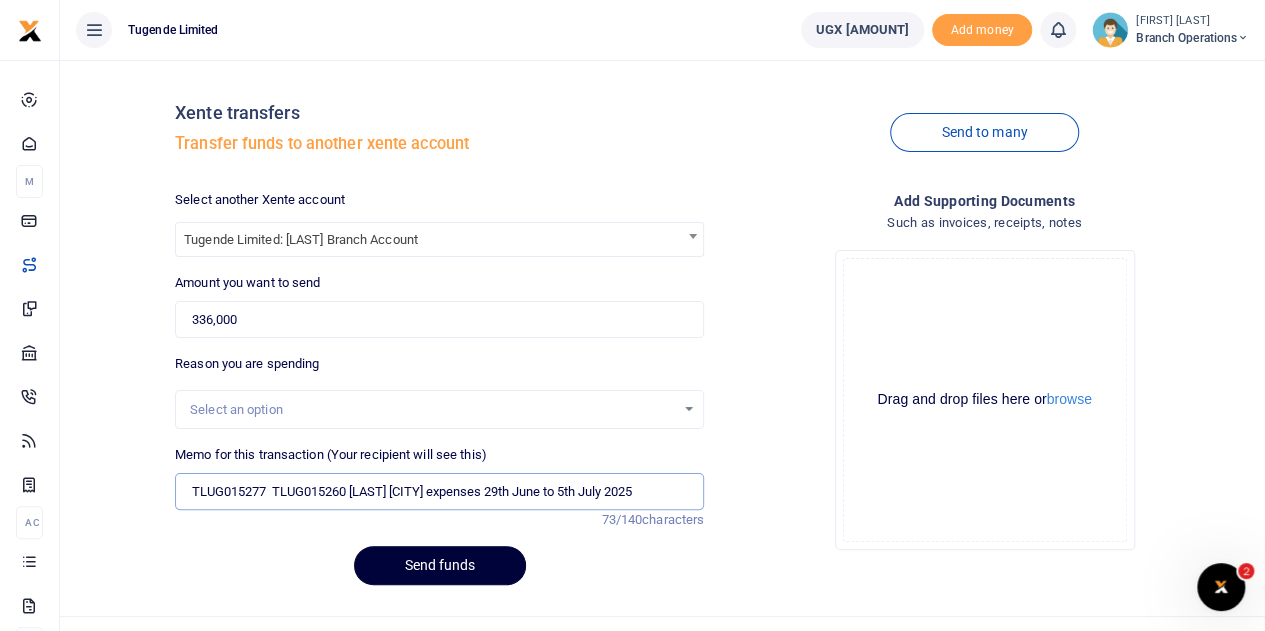 type on "TLUG015277  TLUG015260 Mityana branch expenses 29th June to 5th July 2025" 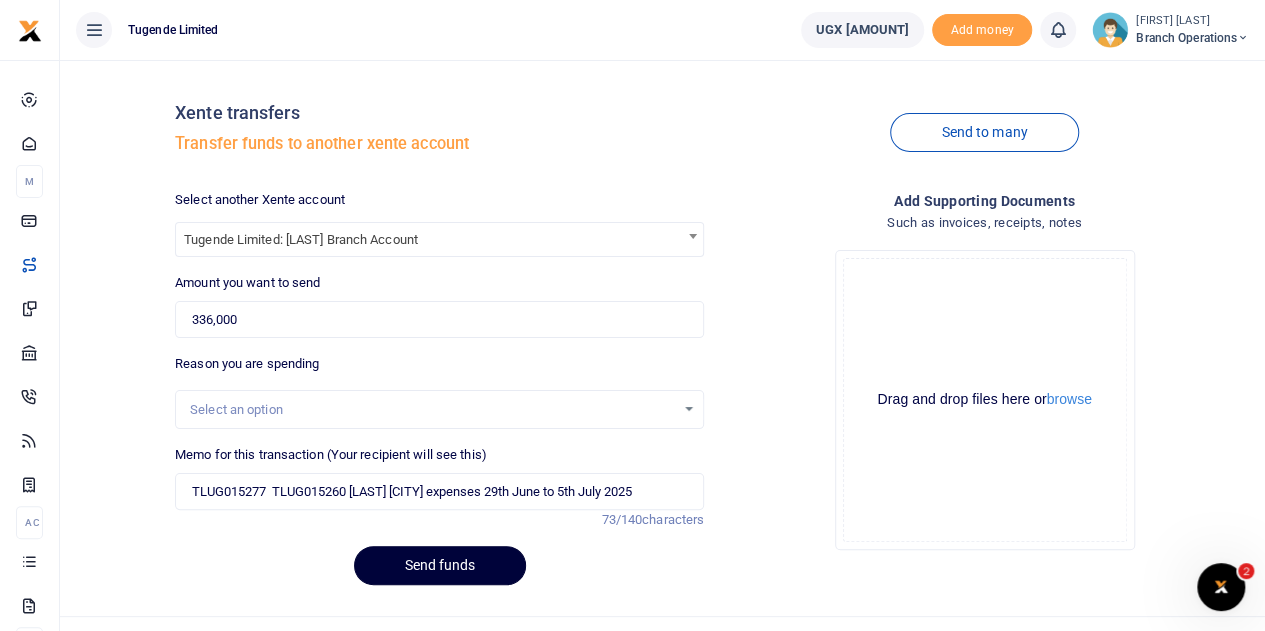 click on "Send funds" at bounding box center [440, 565] 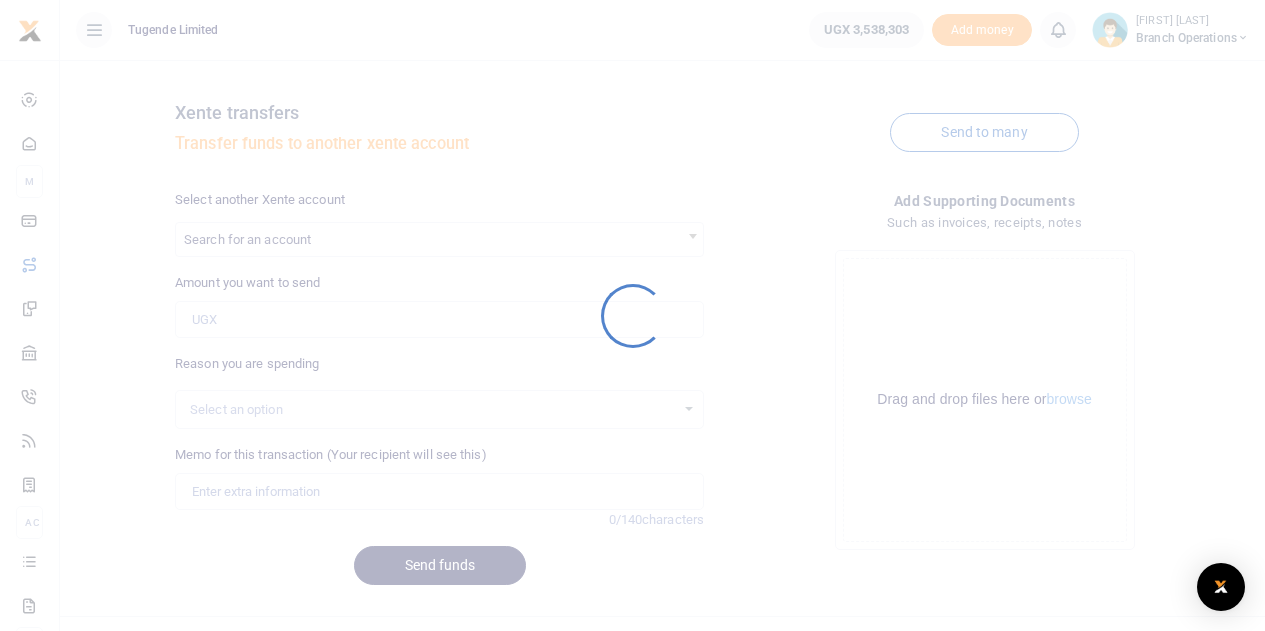 scroll, scrollTop: 0, scrollLeft: 0, axis: both 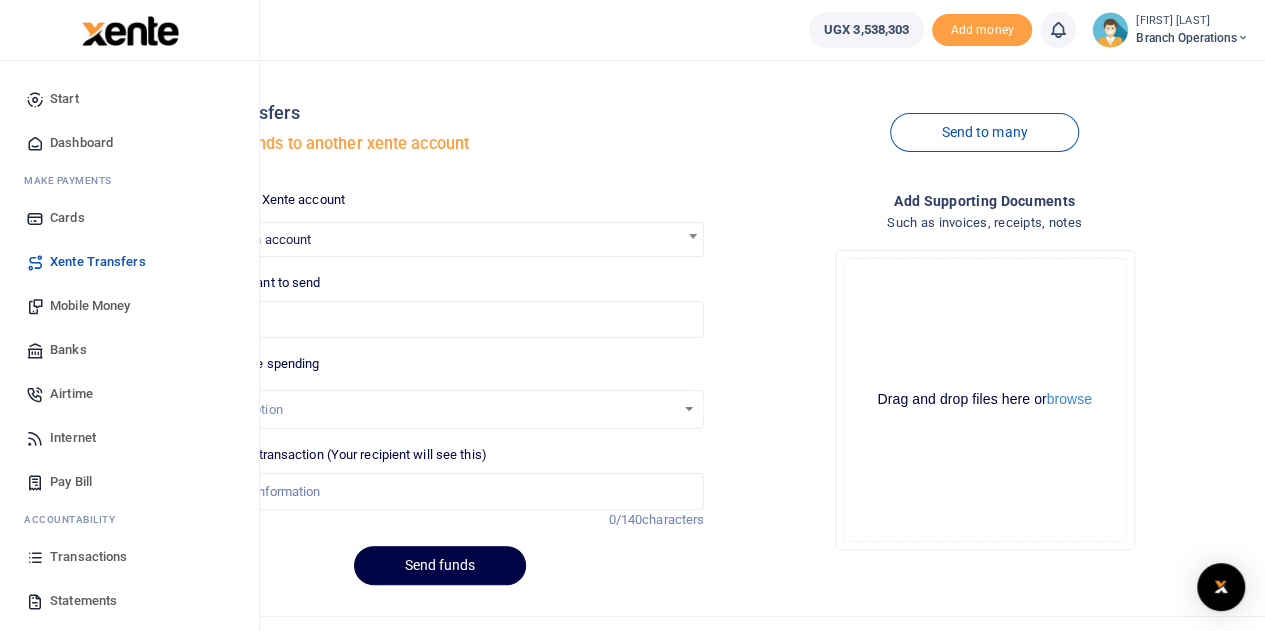 click on "Transactions" at bounding box center (88, 557) 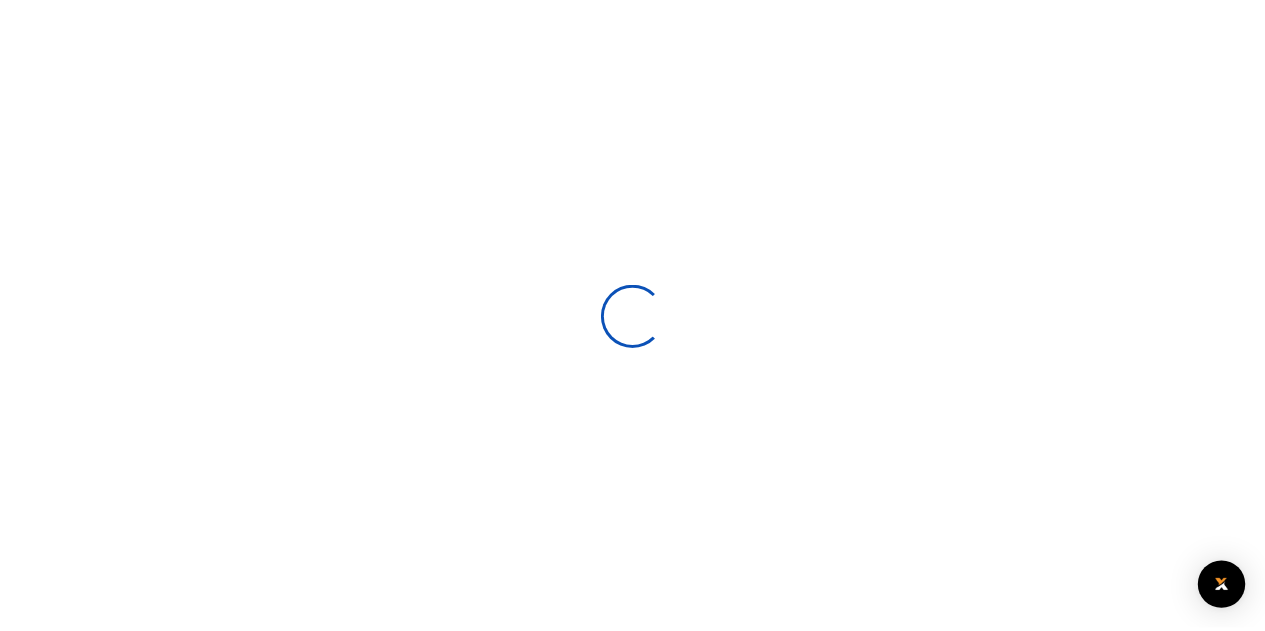 scroll, scrollTop: 0, scrollLeft: 0, axis: both 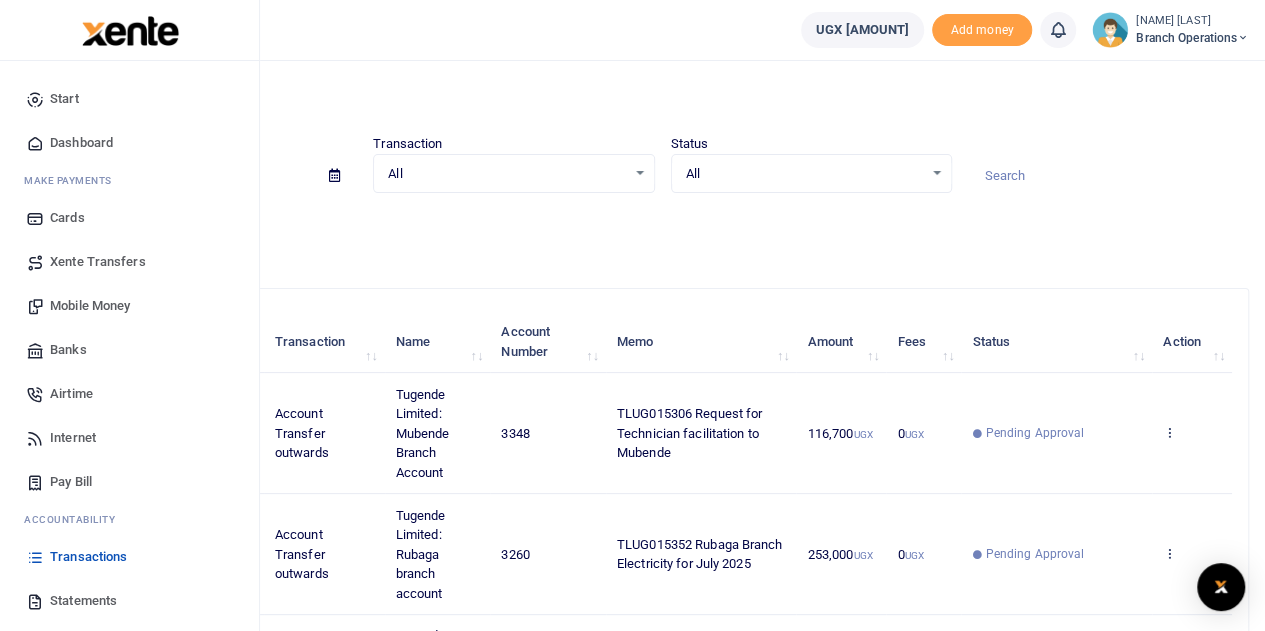 click on "Xente Transfers" at bounding box center [98, 262] 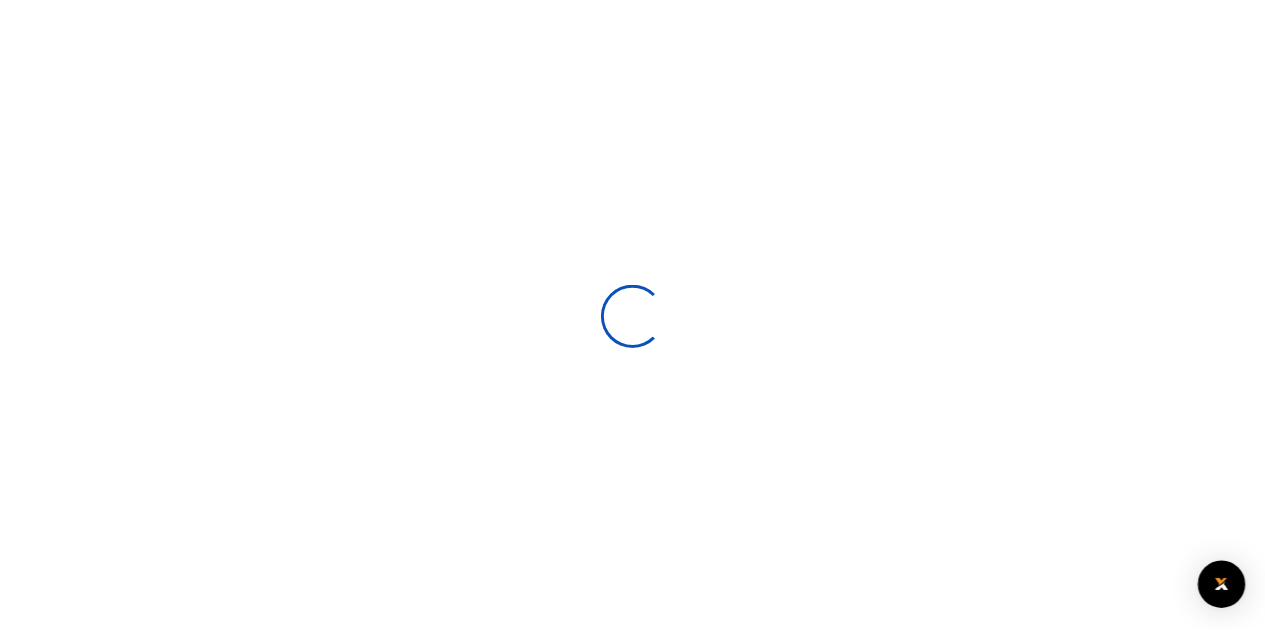 scroll, scrollTop: 0, scrollLeft: 0, axis: both 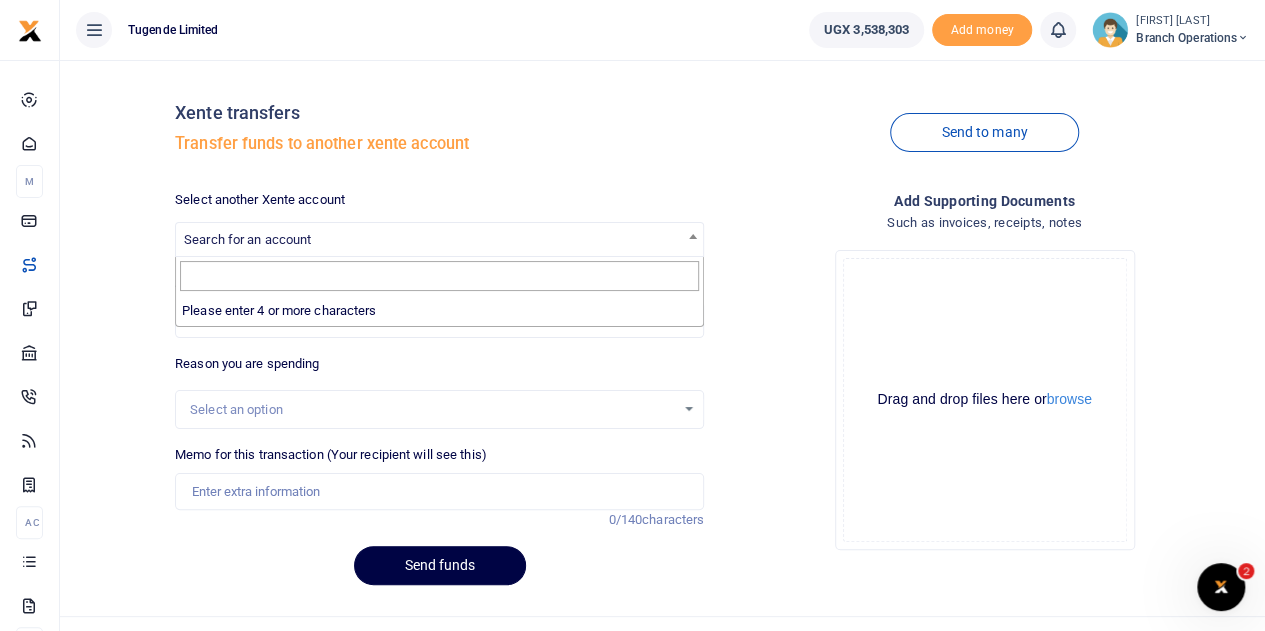 click on "Search for an account" at bounding box center (247, 239) 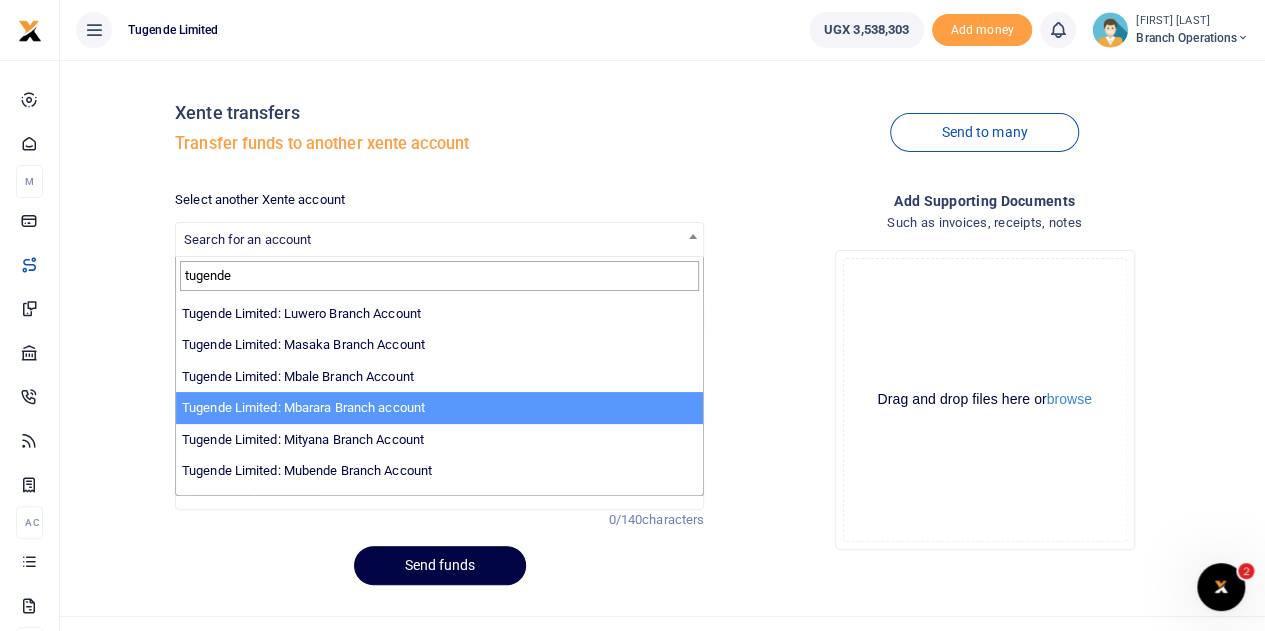 scroll, scrollTop: 441, scrollLeft: 0, axis: vertical 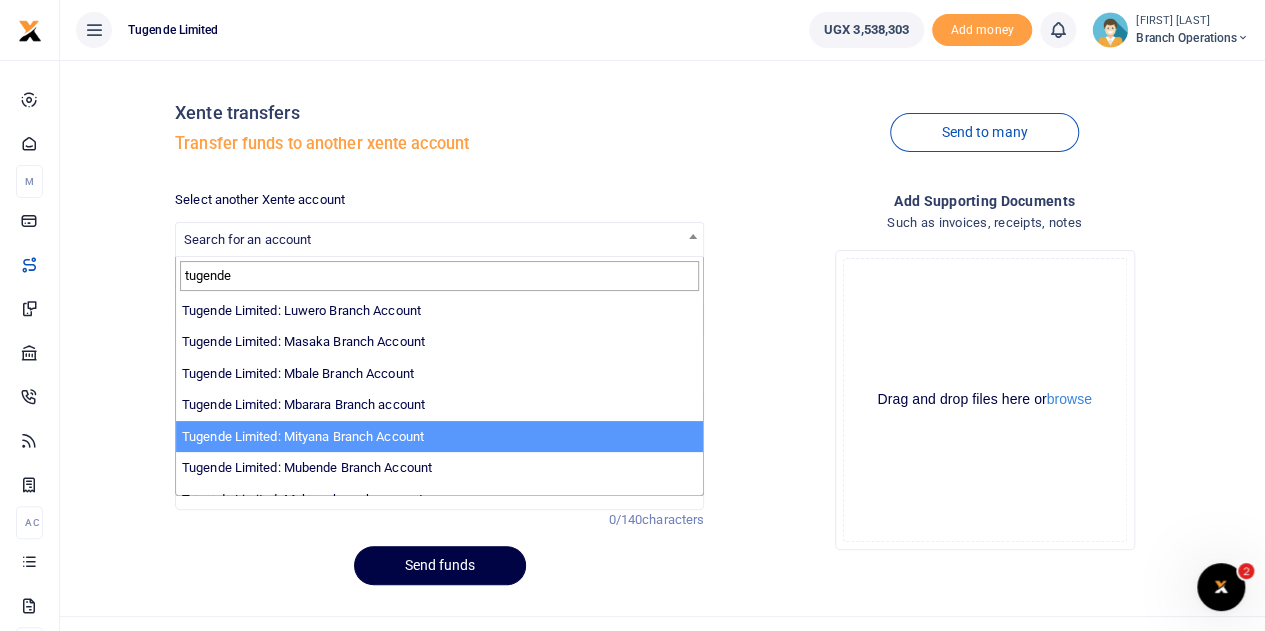 type on "tugende" 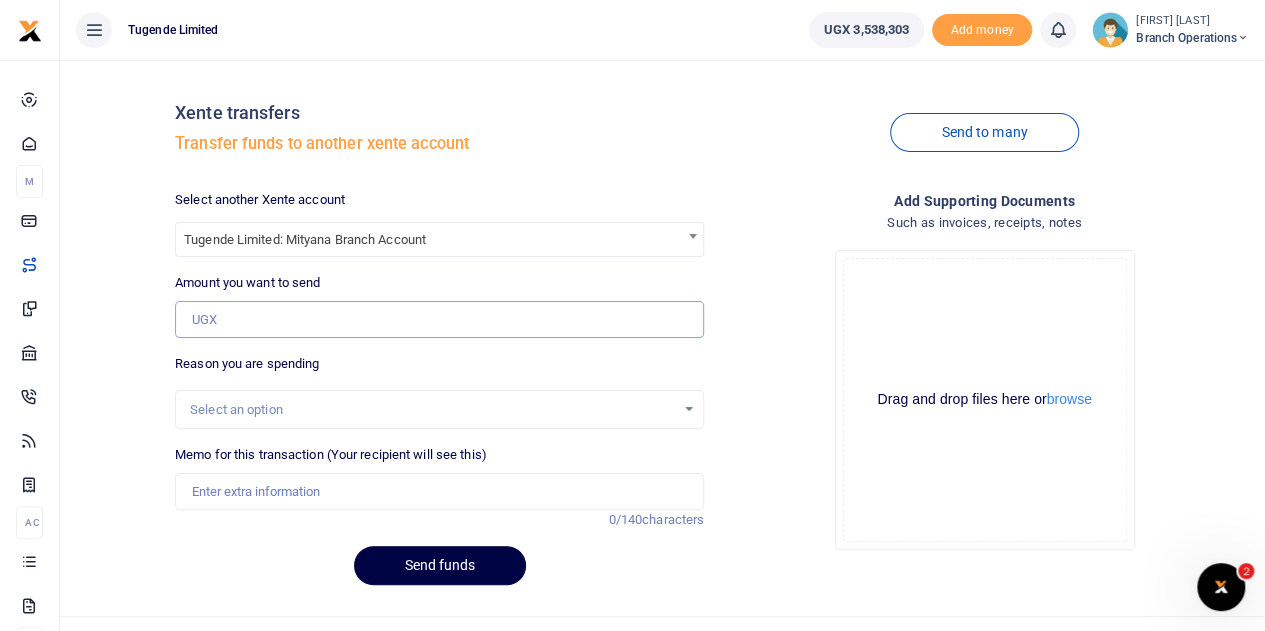 click on "Amount you want to send" at bounding box center [439, 320] 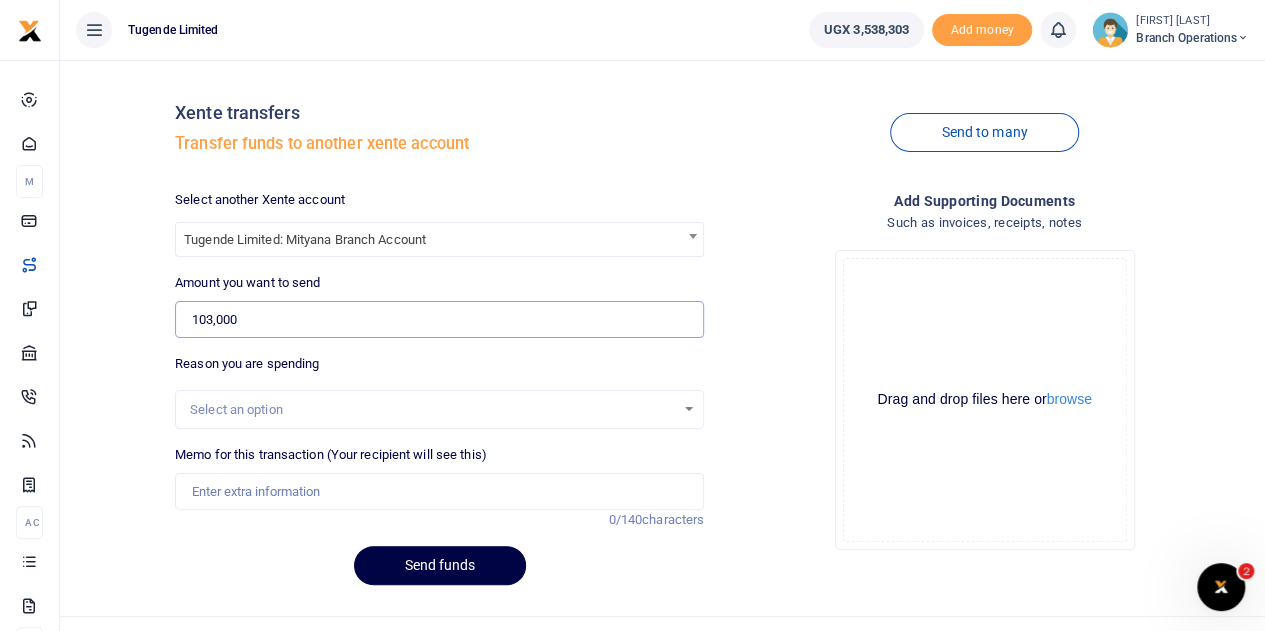 type on "103,000" 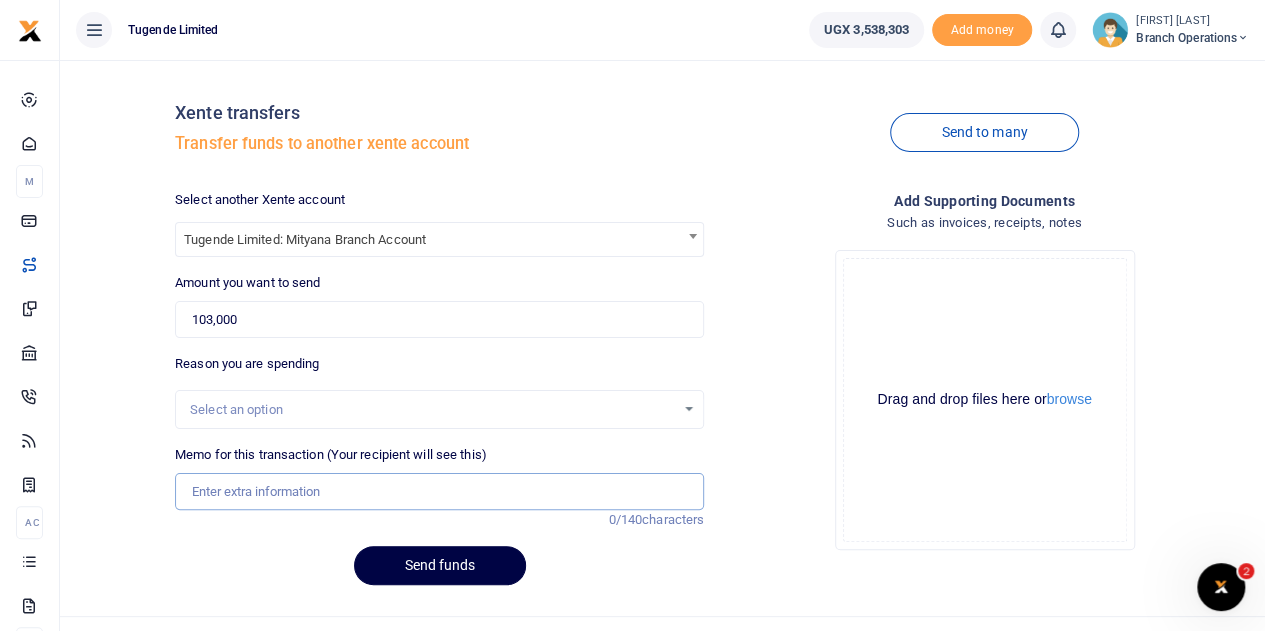 click on "Memo for this transaction (Your recipient will see this)" at bounding box center [439, 492] 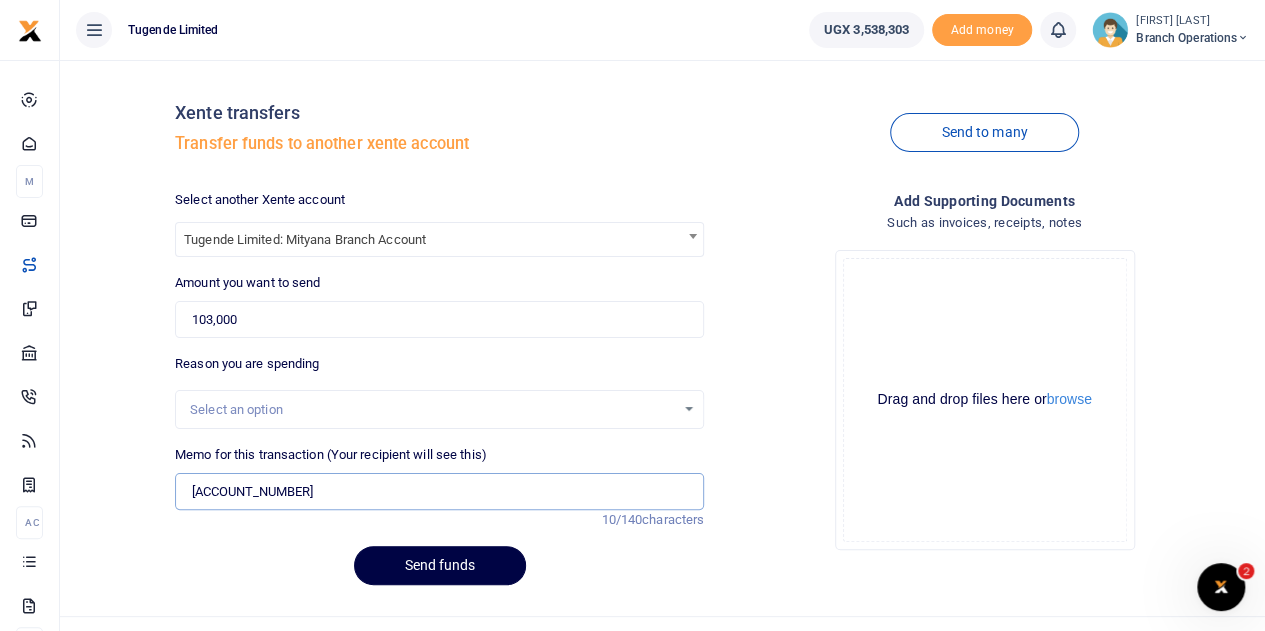 click on "TLUG015343" at bounding box center [439, 492] 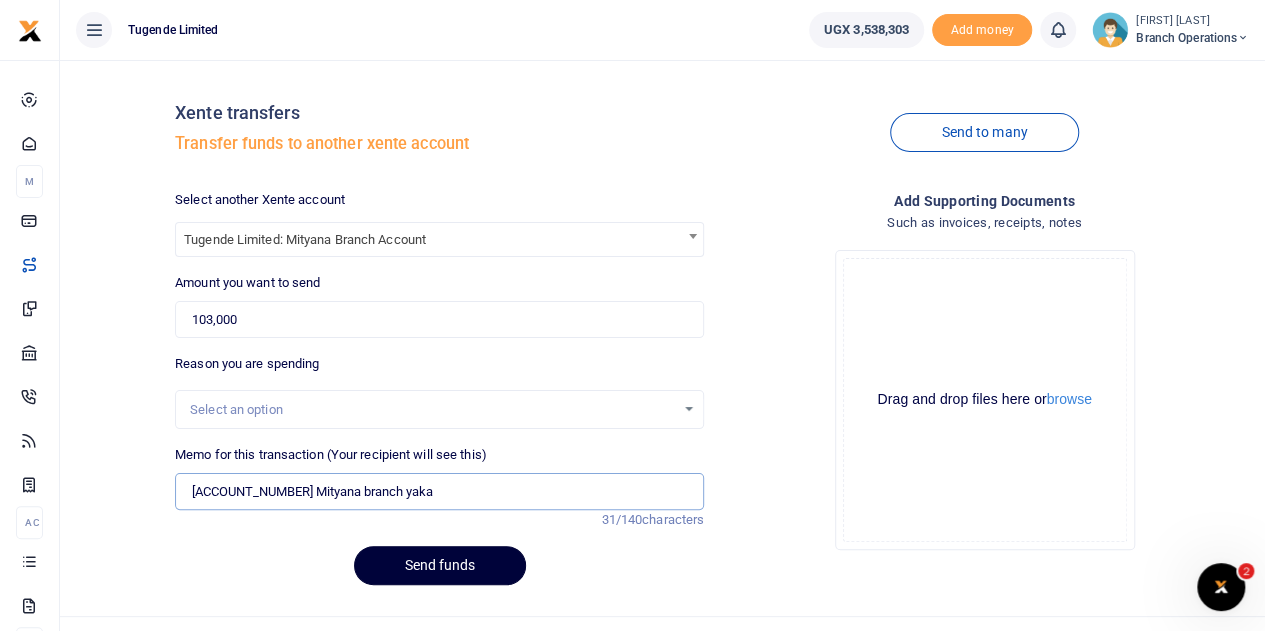 type on "TLUG015343  Mityana branch yaka" 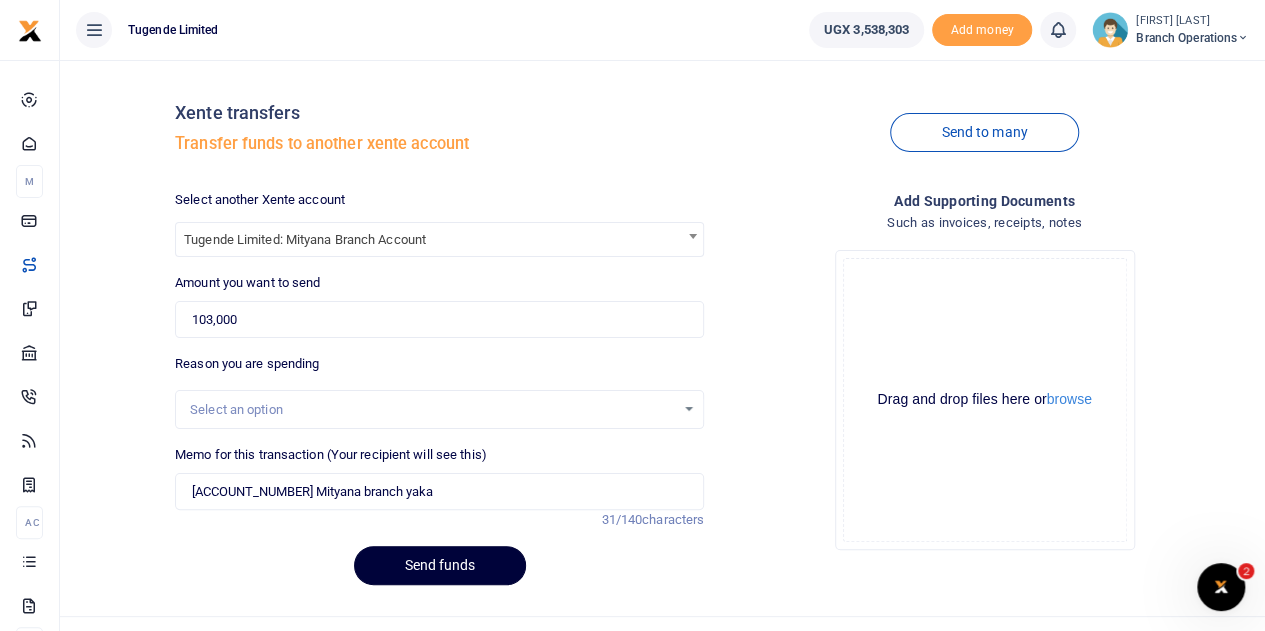 click on "Send funds" at bounding box center [440, 565] 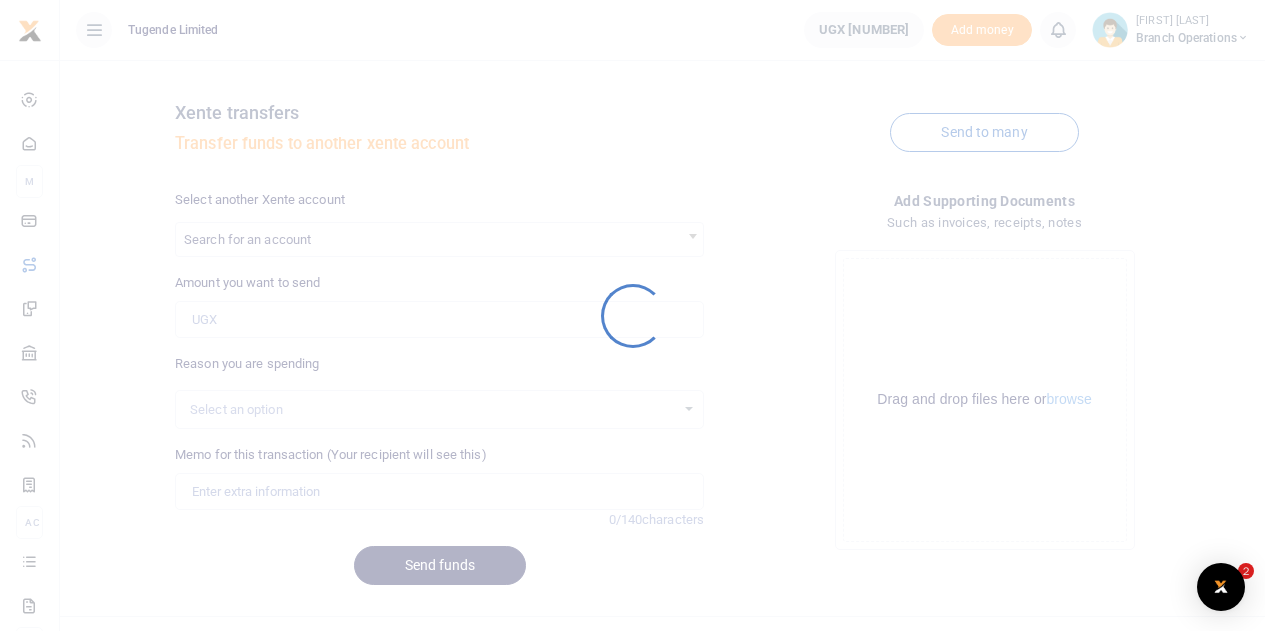 scroll, scrollTop: 0, scrollLeft: 0, axis: both 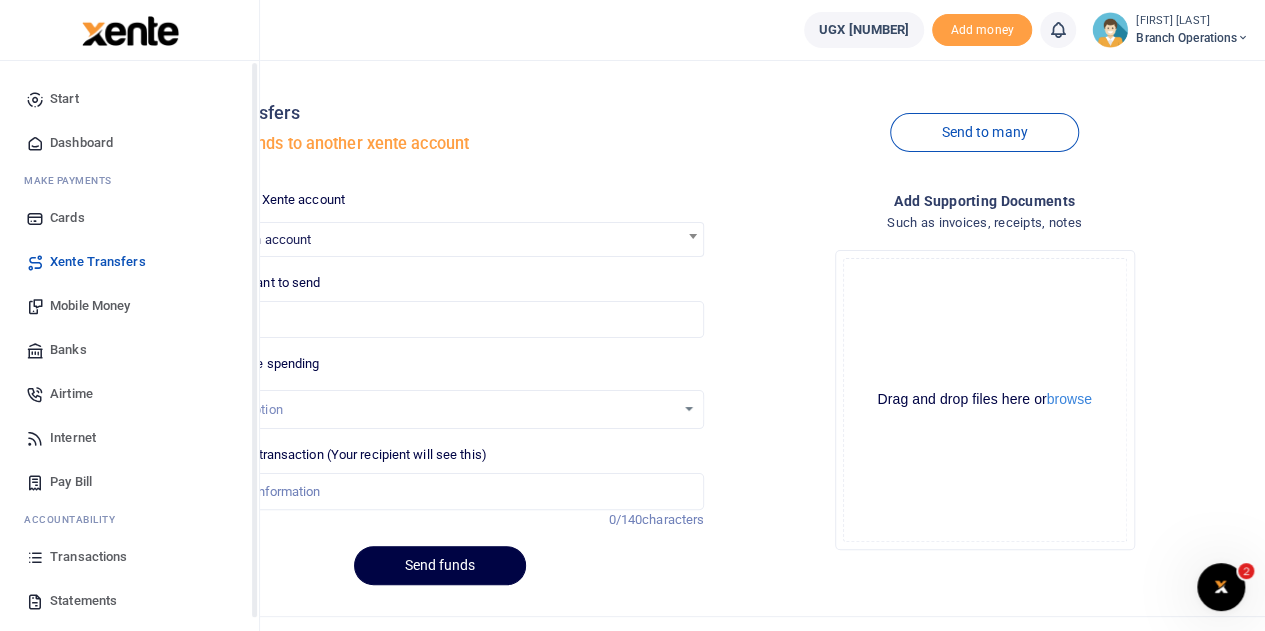 click on "Transactions" at bounding box center (88, 557) 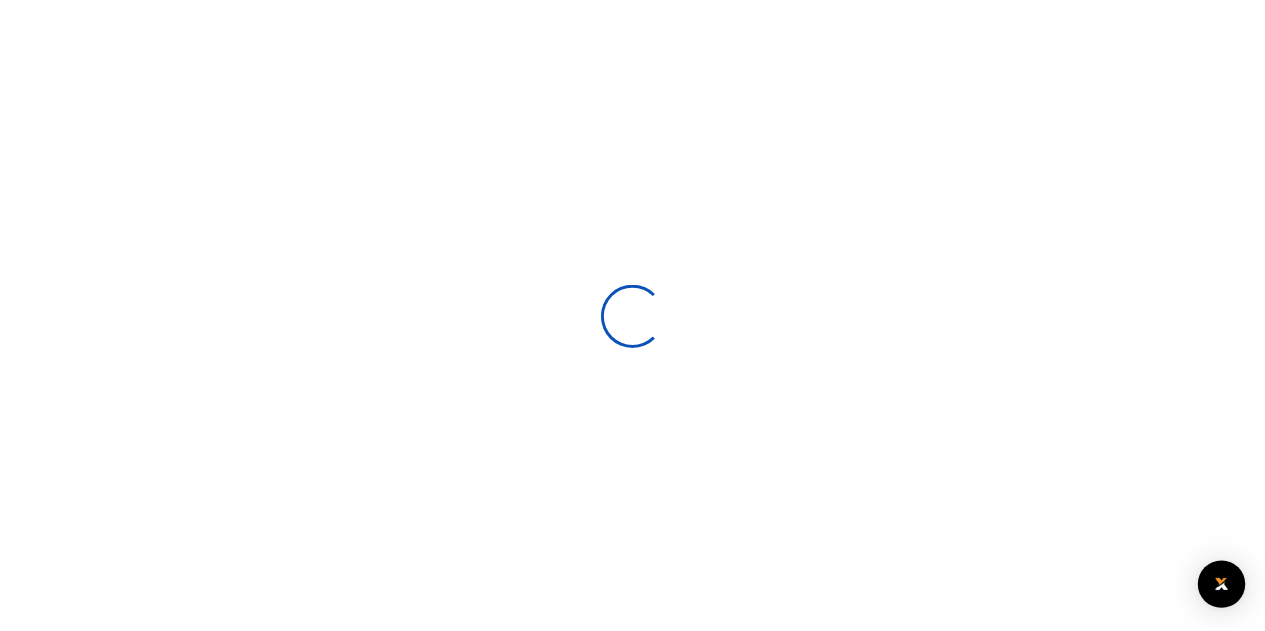 scroll, scrollTop: 0, scrollLeft: 0, axis: both 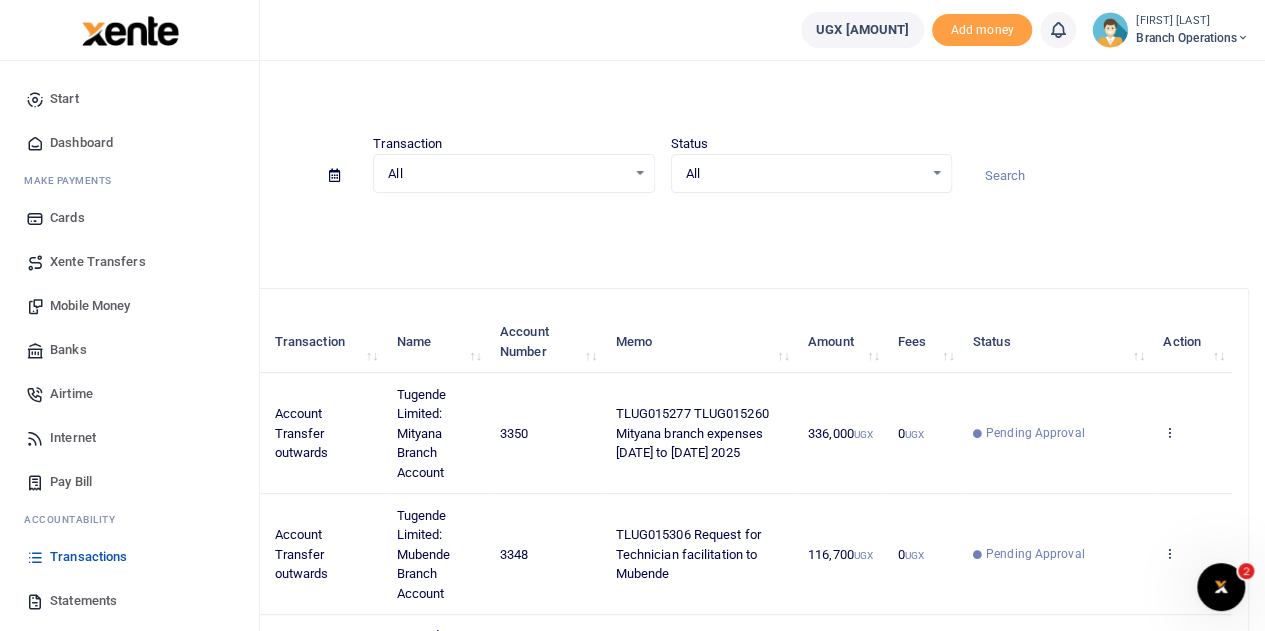 click on "Mobile Money" at bounding box center (129, 306) 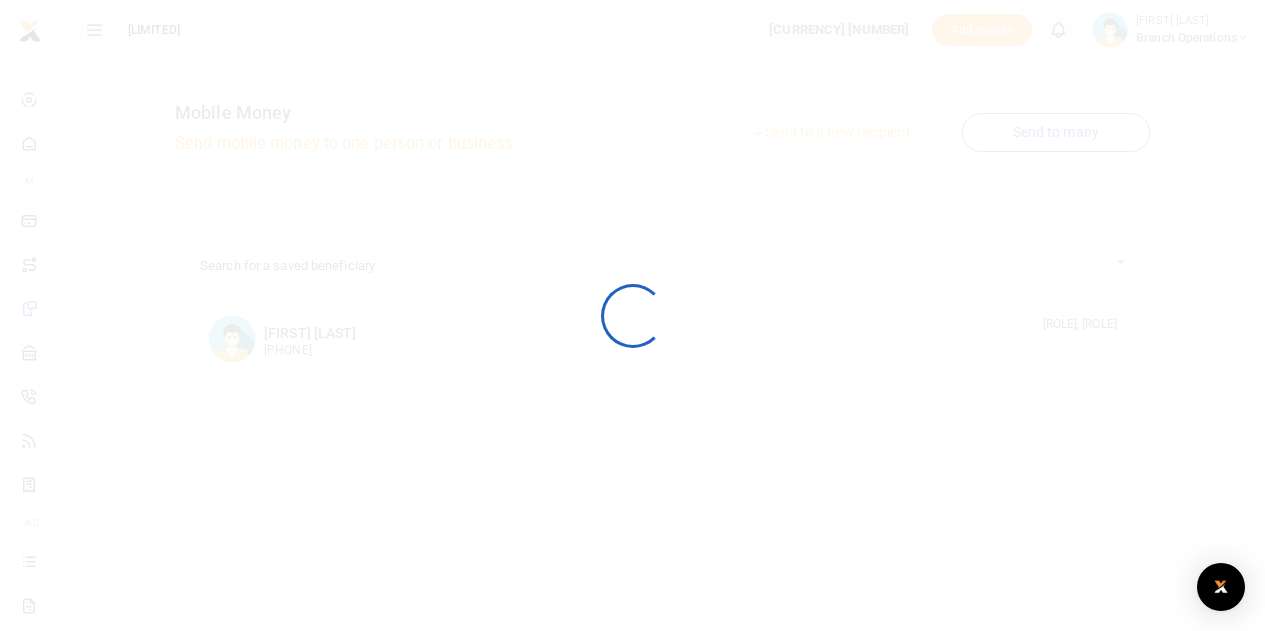 scroll, scrollTop: 0, scrollLeft: 0, axis: both 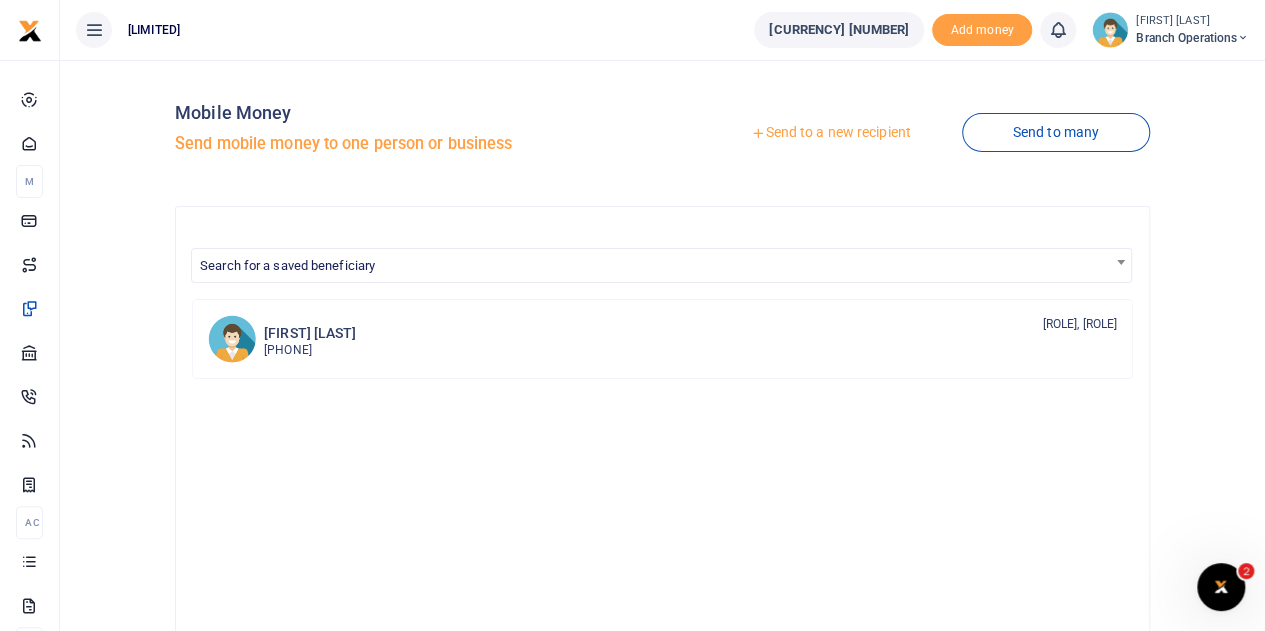 click on "Send to a new recipient" at bounding box center (830, 133) 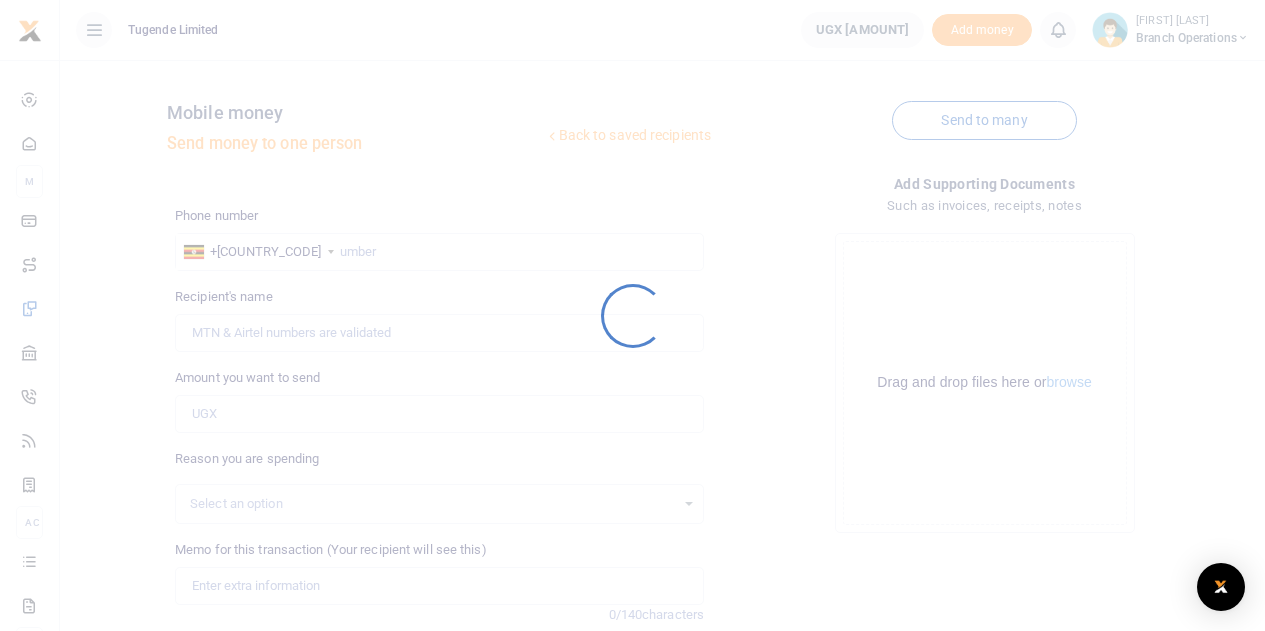 scroll, scrollTop: 0, scrollLeft: 0, axis: both 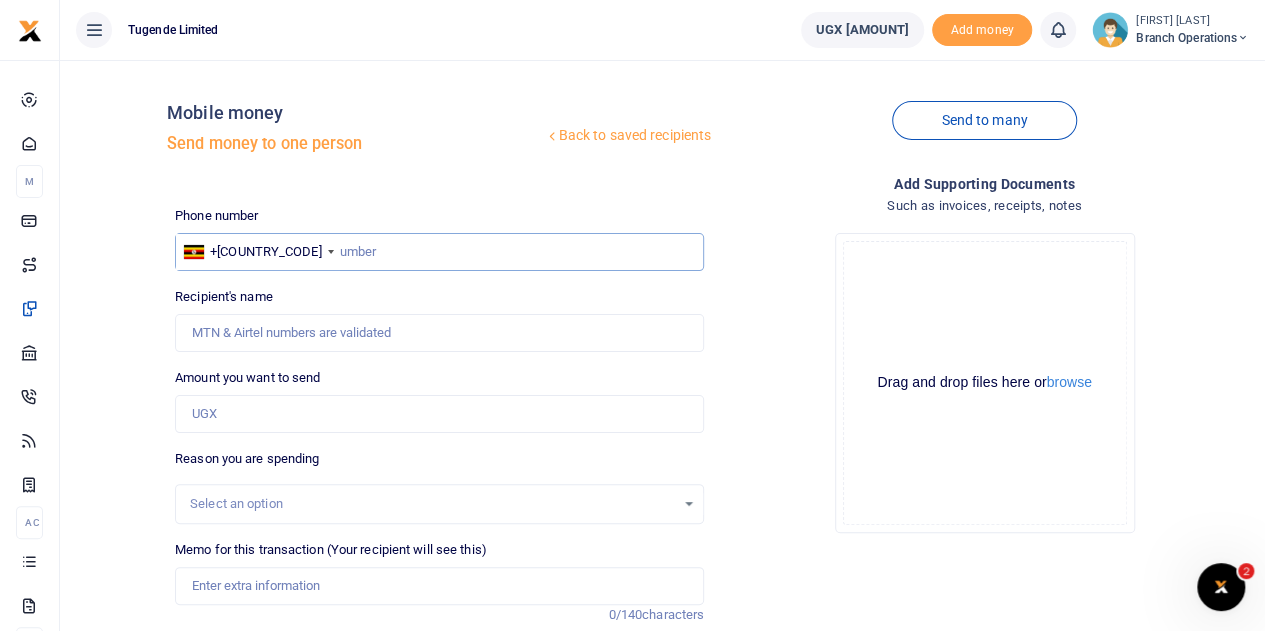 click at bounding box center (439, 252) 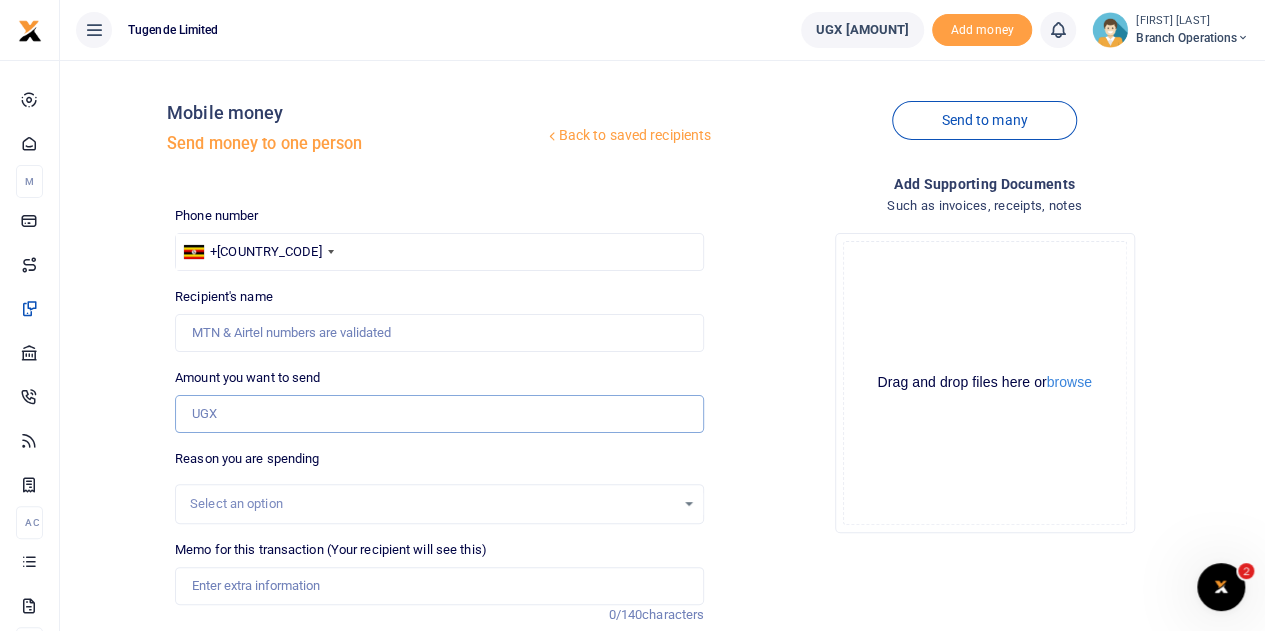 click on "Amount you want to send" at bounding box center [439, 414] 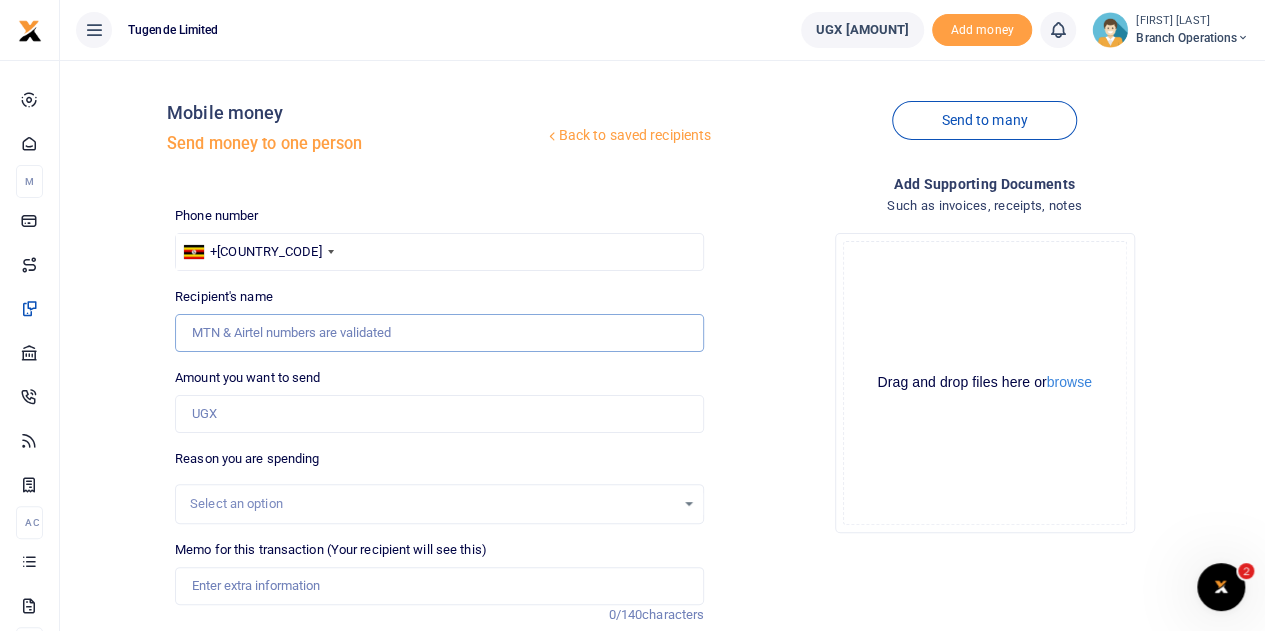 click on "Recipient's name" at bounding box center (439, 333) 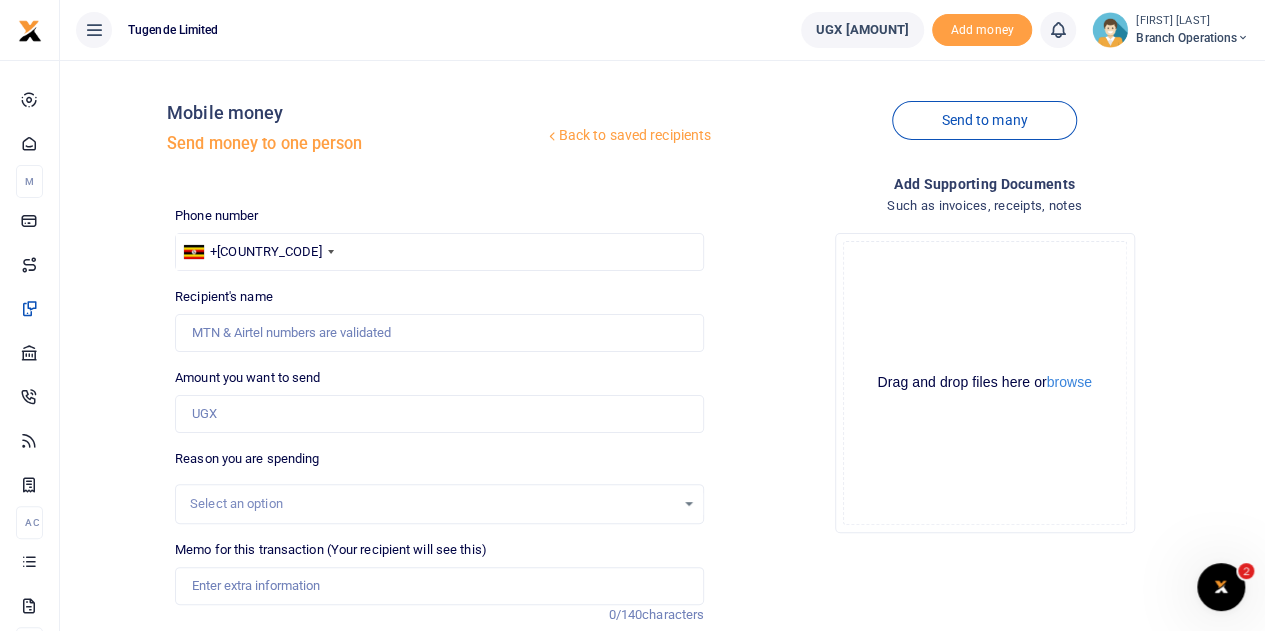 click on "Drop your files here Drag and drop files here or  browse Powered by  Uppy" at bounding box center (984, 383) 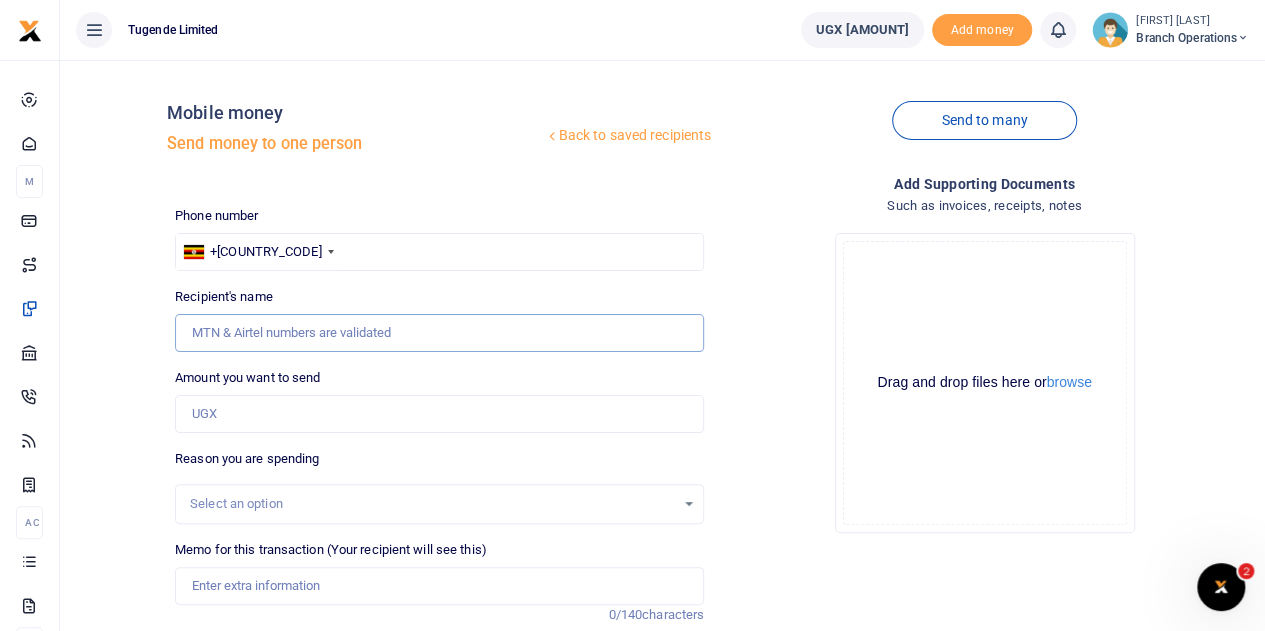 click on "Recipient's [NAME]" at bounding box center [439, 333] 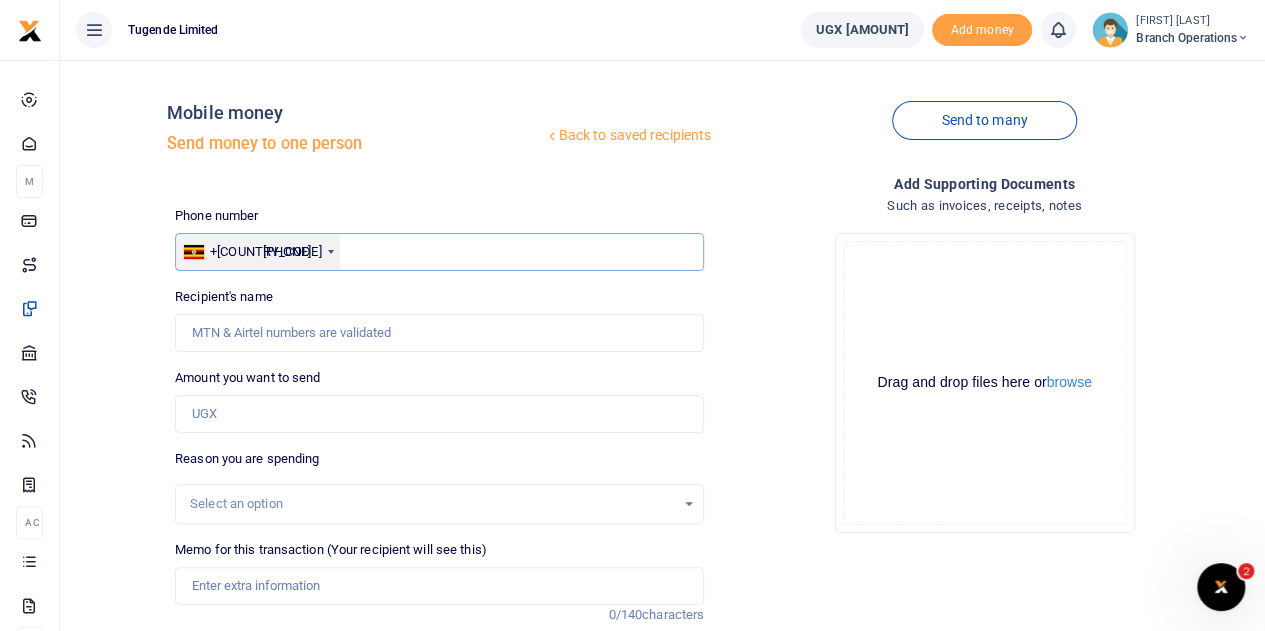 drag, startPoint x: 326, startPoint y: 245, endPoint x: 256, endPoint y: 245, distance: 70 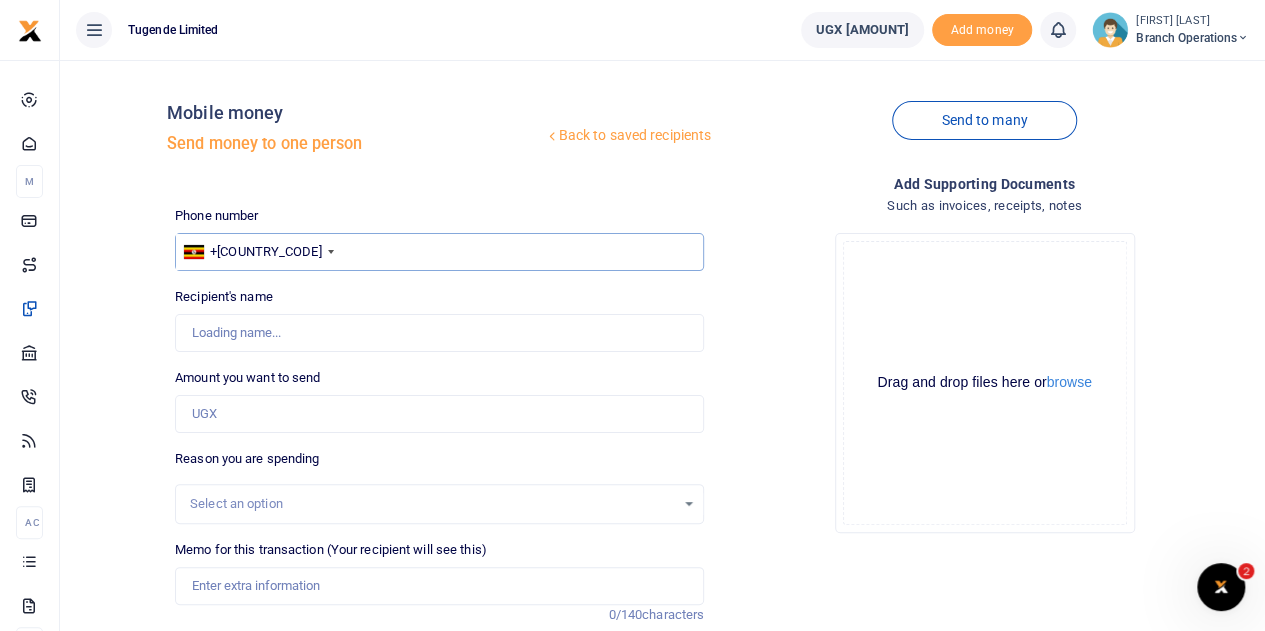 type on "754489599" 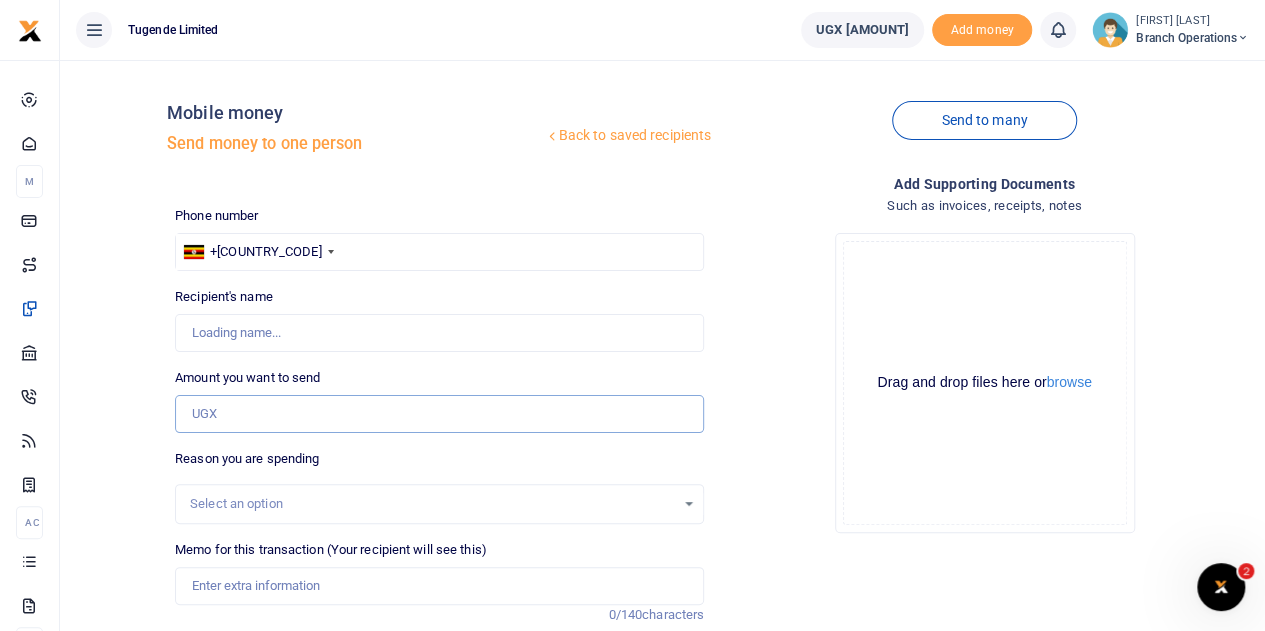 click on "Amount you want to send" at bounding box center (439, 414) 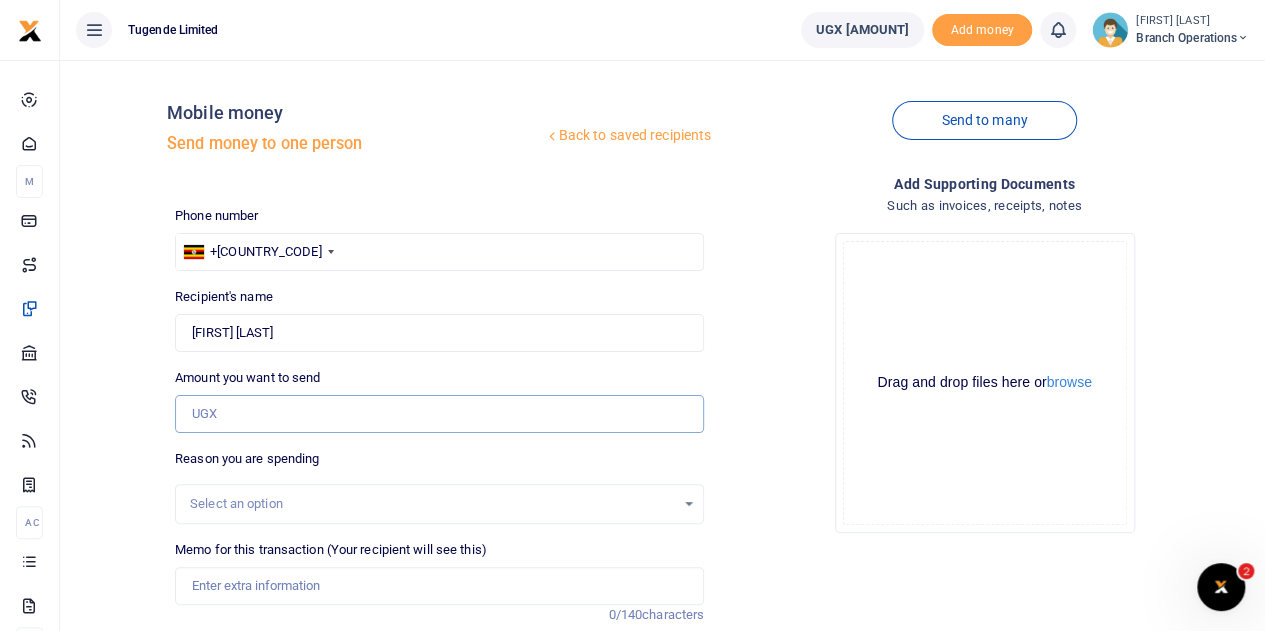 click on "Amount you want to send" at bounding box center [439, 414] 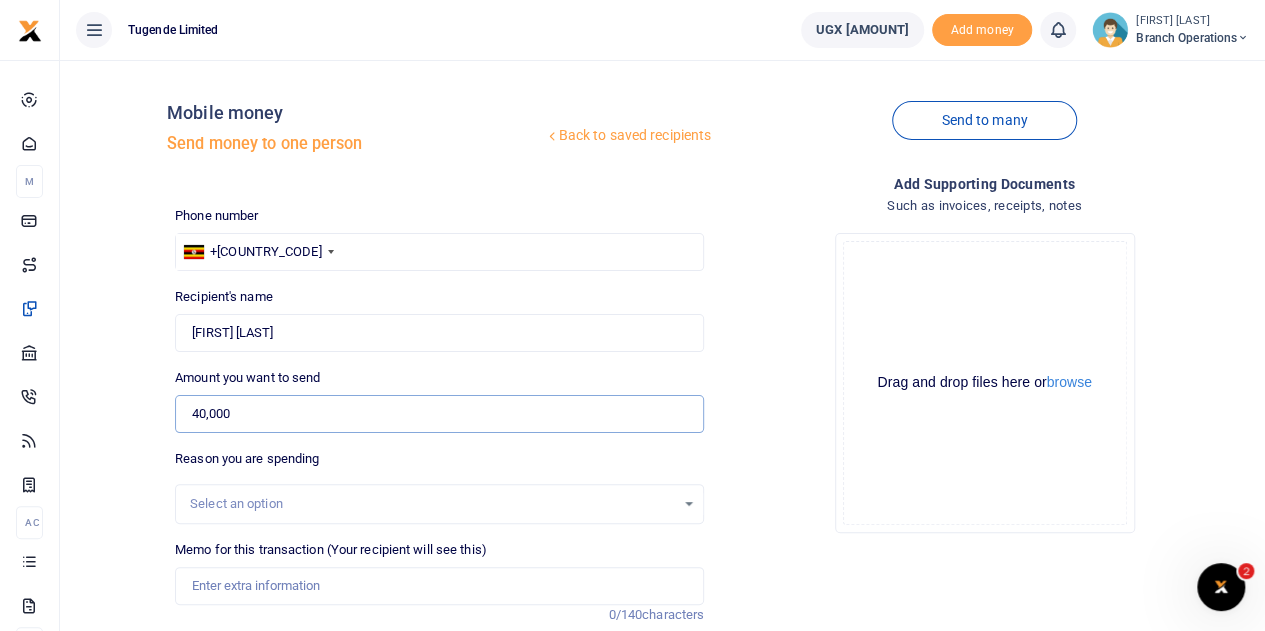 type on "40,000" 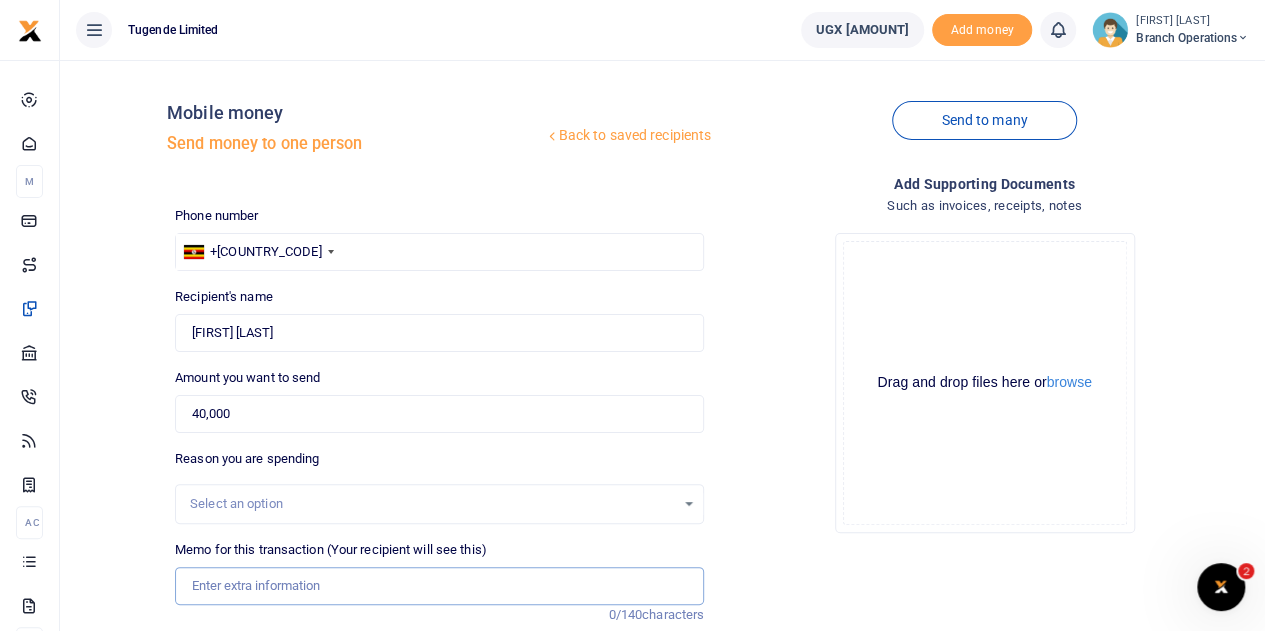 click on "Memo for this transaction (Your recipient will see this)" at bounding box center (439, 586) 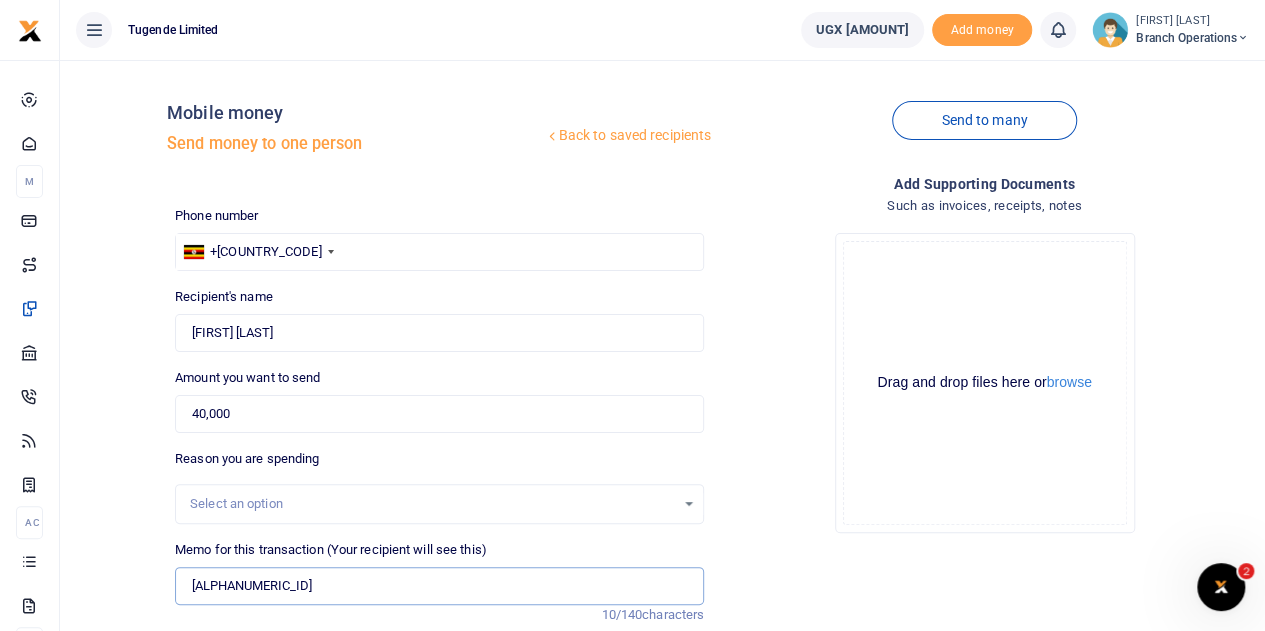 click on "TLUG015299" at bounding box center (439, 586) 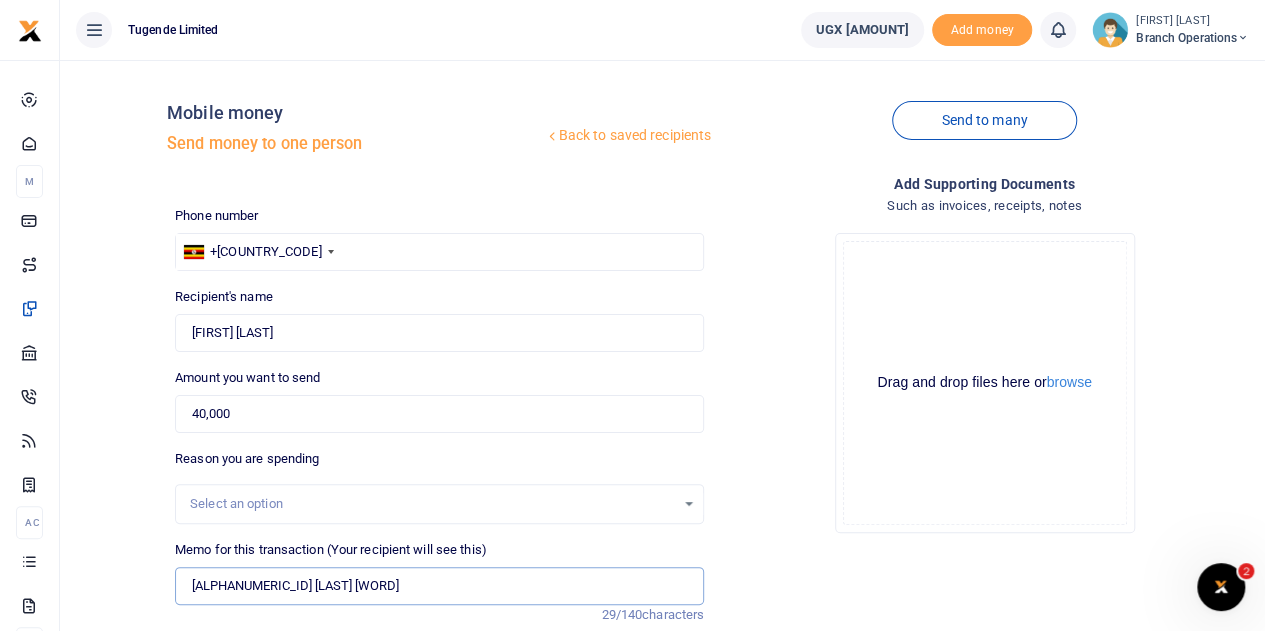 type on "TLUG015299 Gabbage collection" 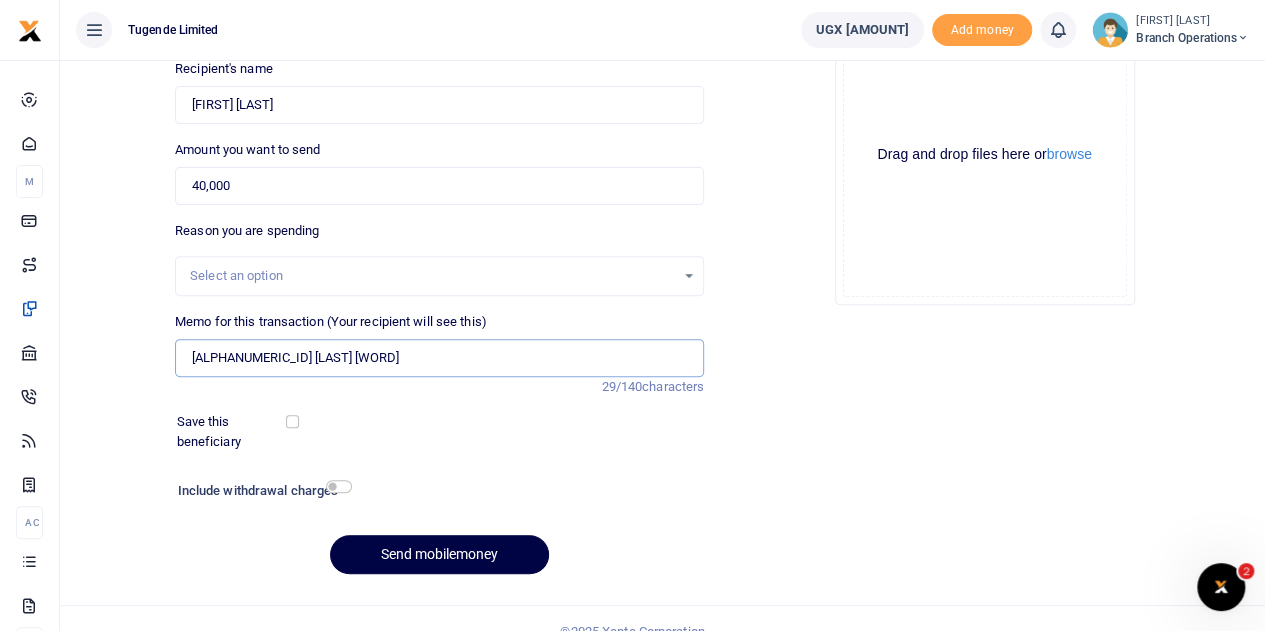scroll, scrollTop: 252, scrollLeft: 0, axis: vertical 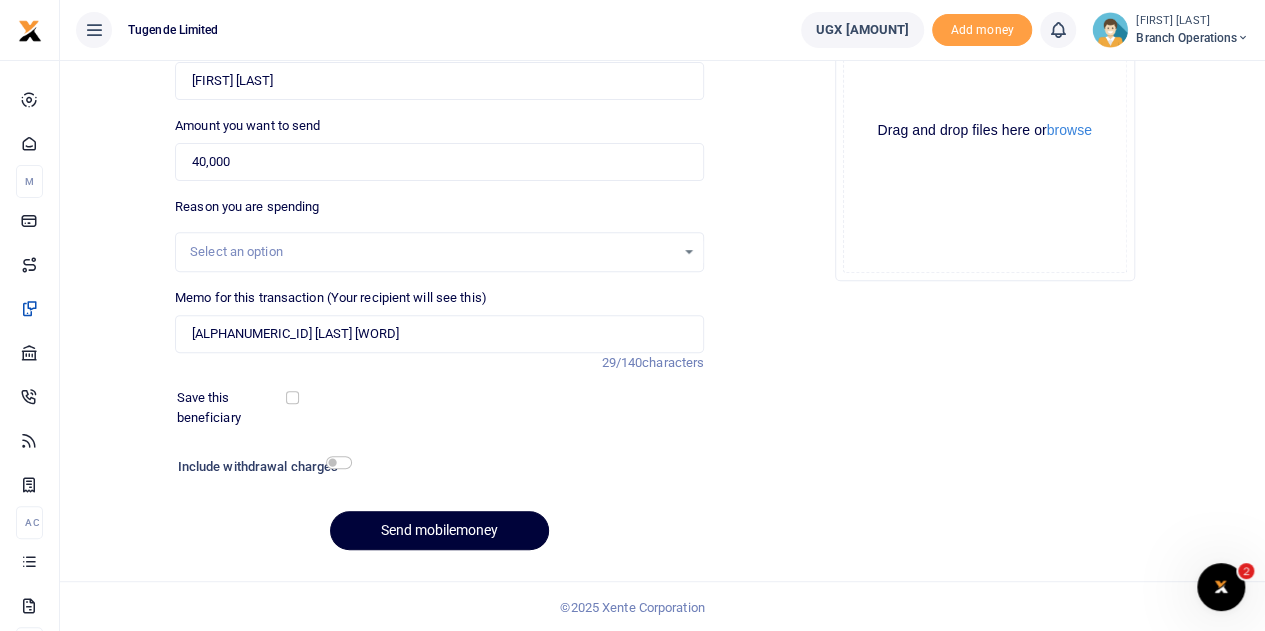 click on "Send mobilemoney" at bounding box center [439, 530] 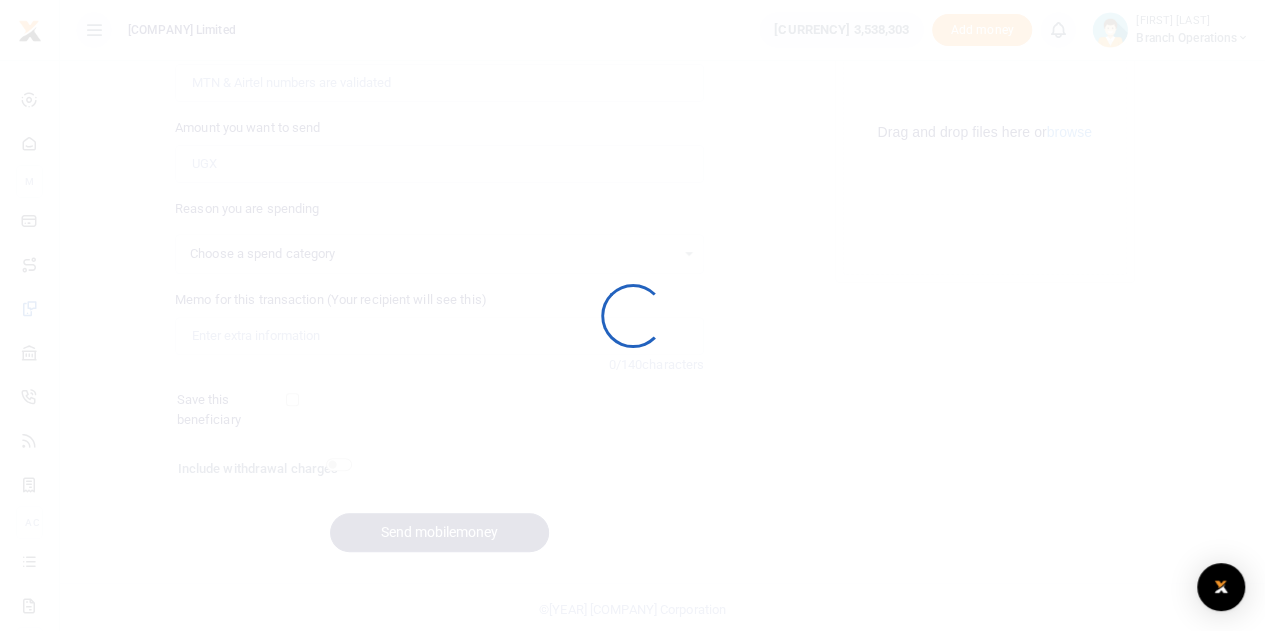scroll, scrollTop: 252, scrollLeft: 0, axis: vertical 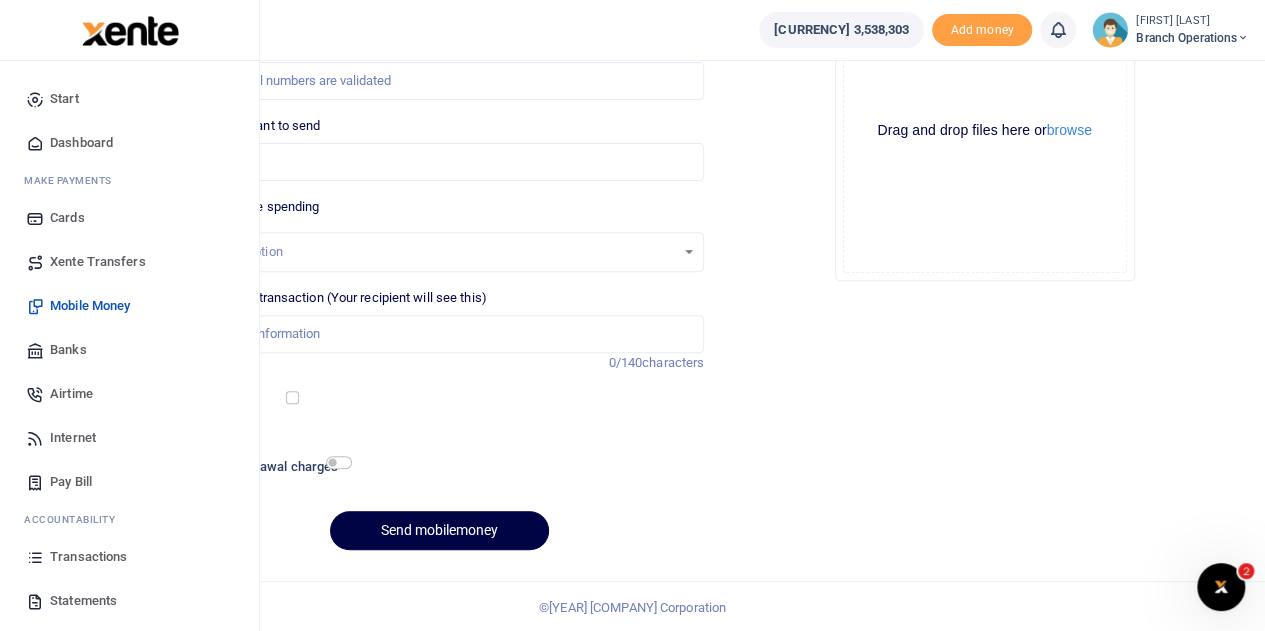 click on "Transactions" at bounding box center (88, 557) 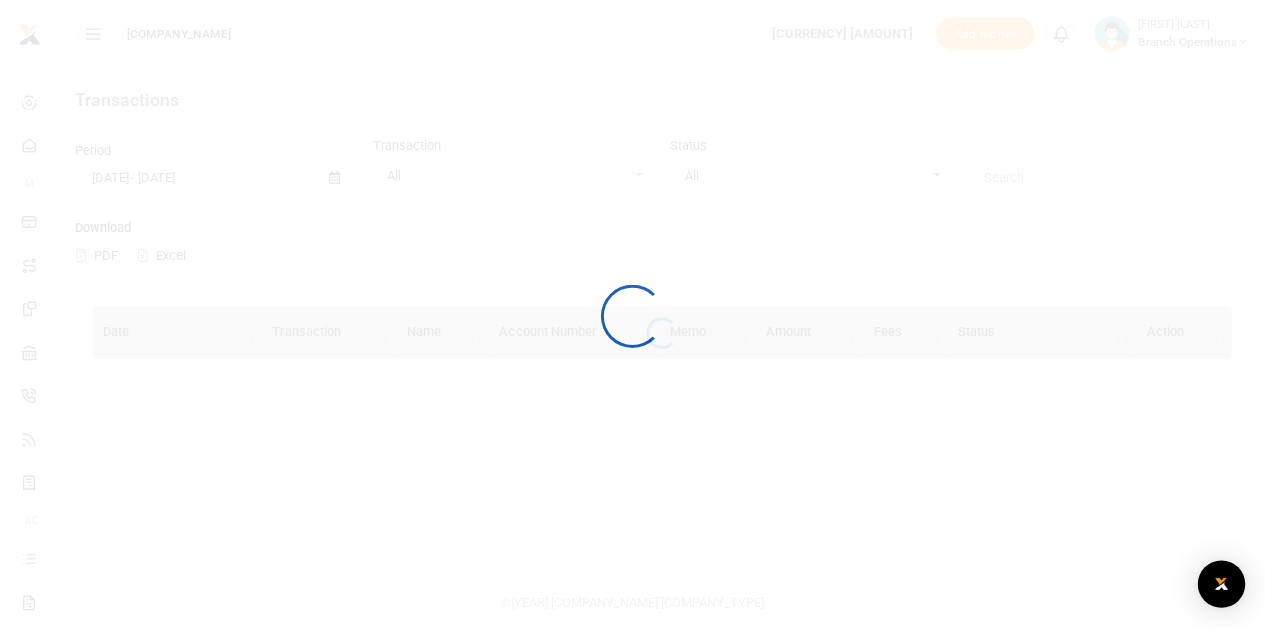scroll, scrollTop: 0, scrollLeft: 0, axis: both 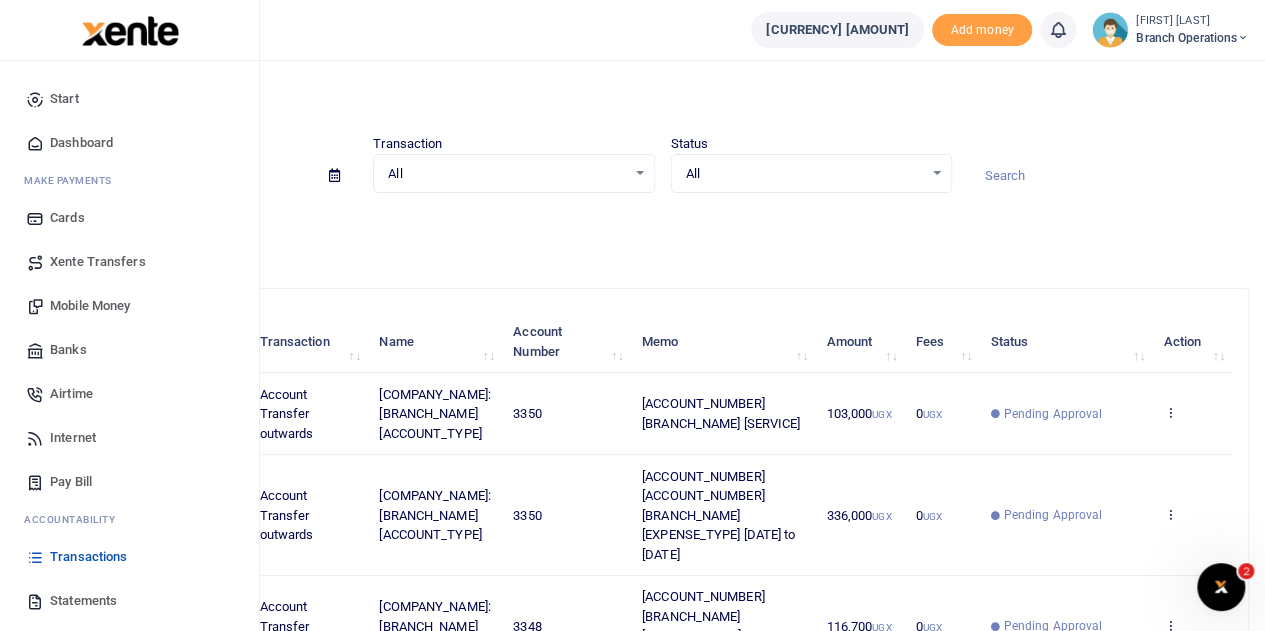 click on "Xente Transfers" at bounding box center (98, 262) 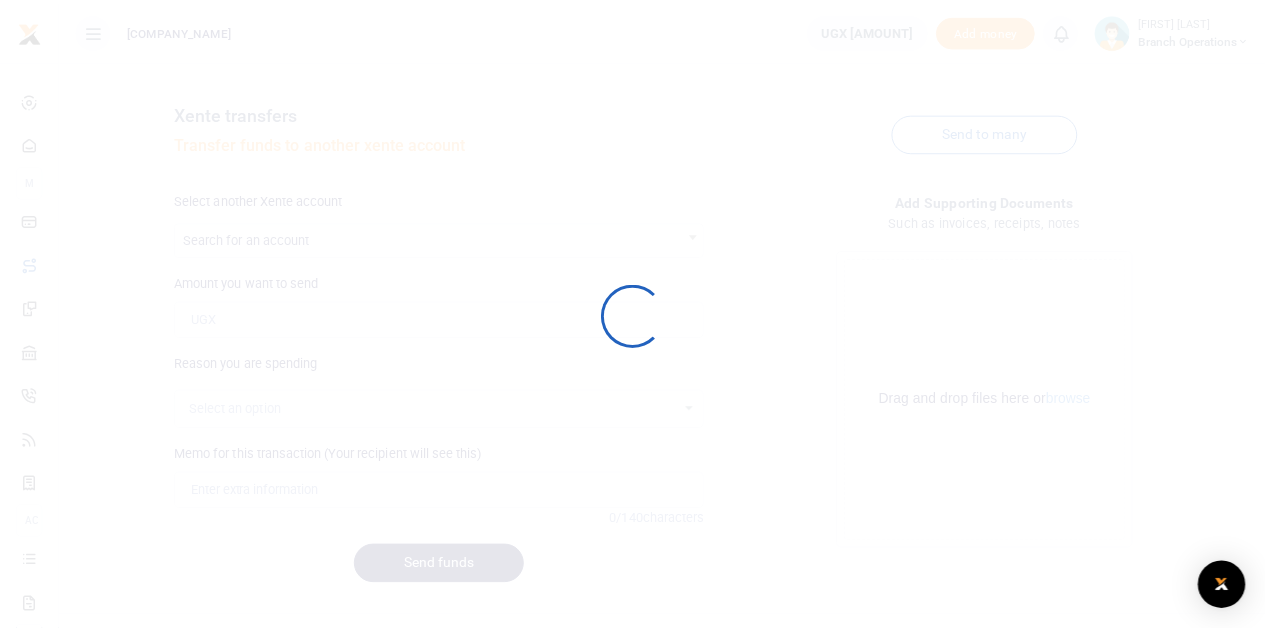 scroll, scrollTop: 0, scrollLeft: 0, axis: both 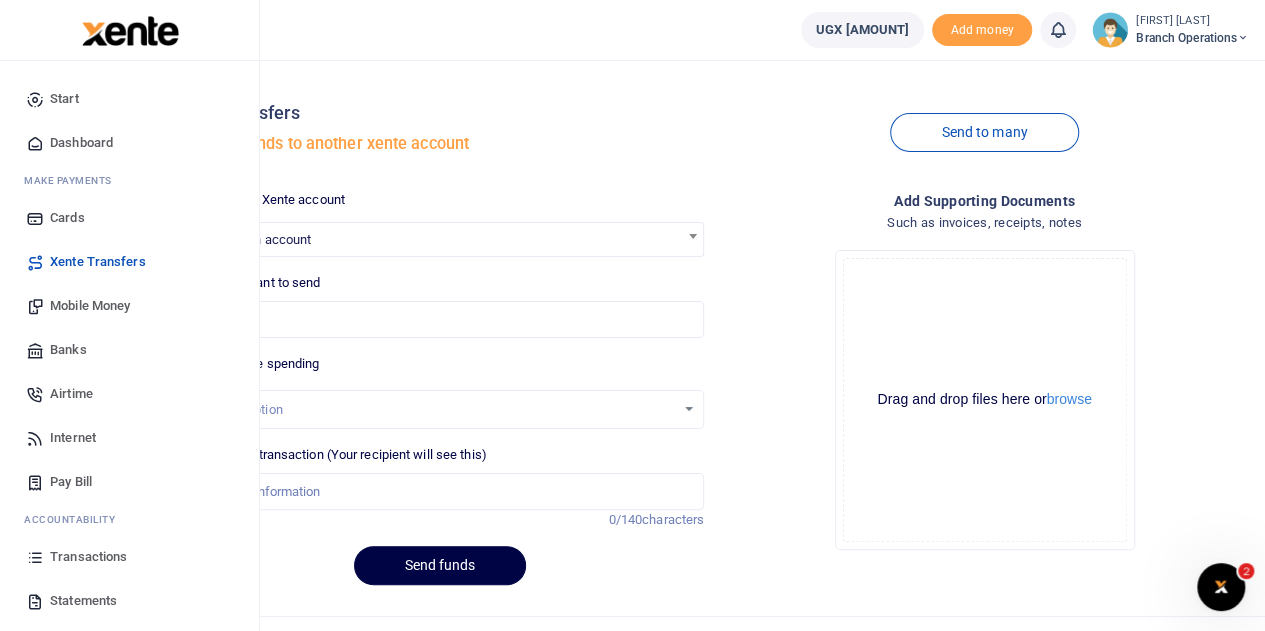 click on "Mobile Money" at bounding box center [90, 306] 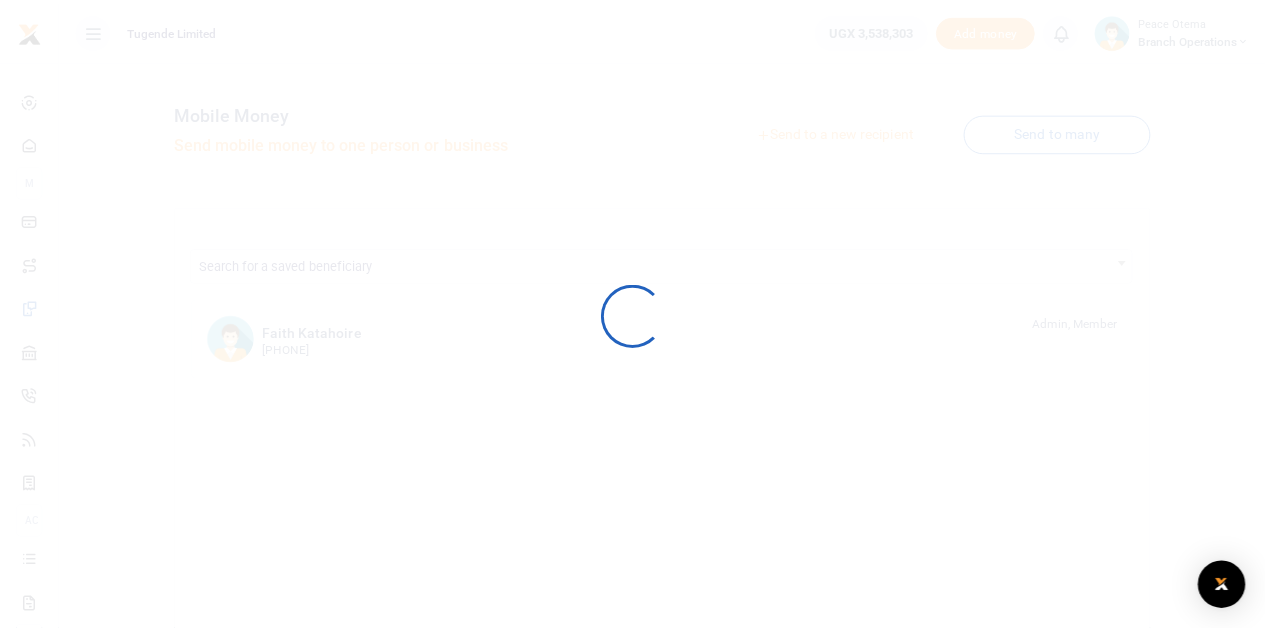 scroll, scrollTop: 0, scrollLeft: 0, axis: both 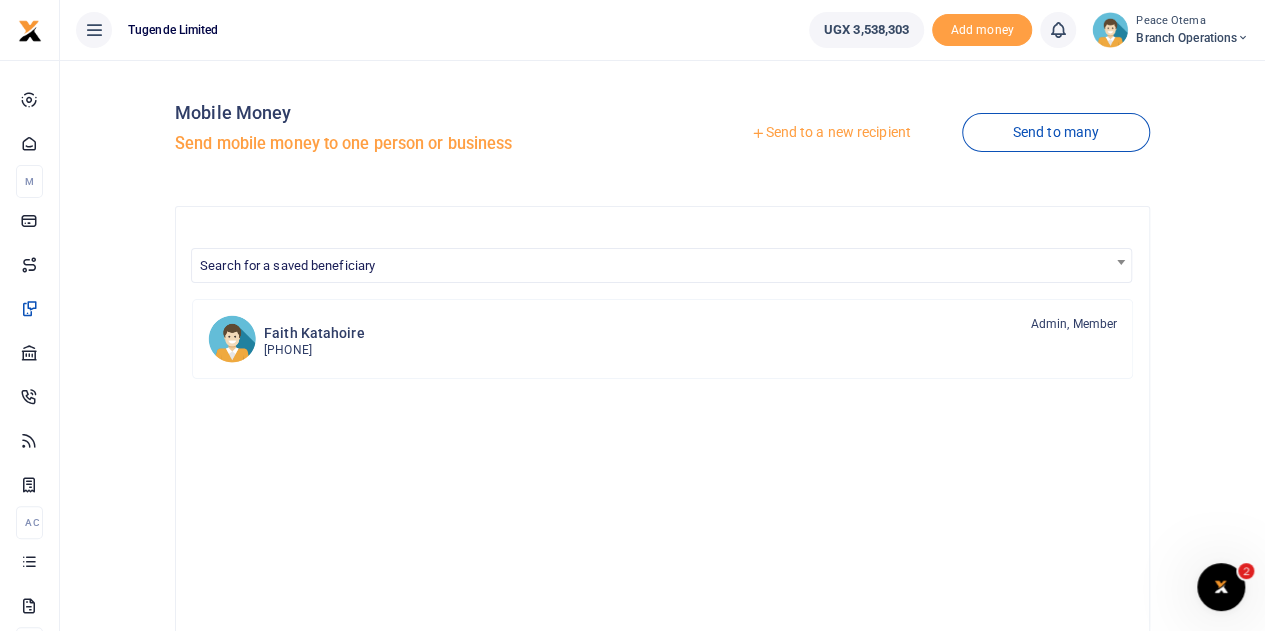 click at bounding box center [758, 133] 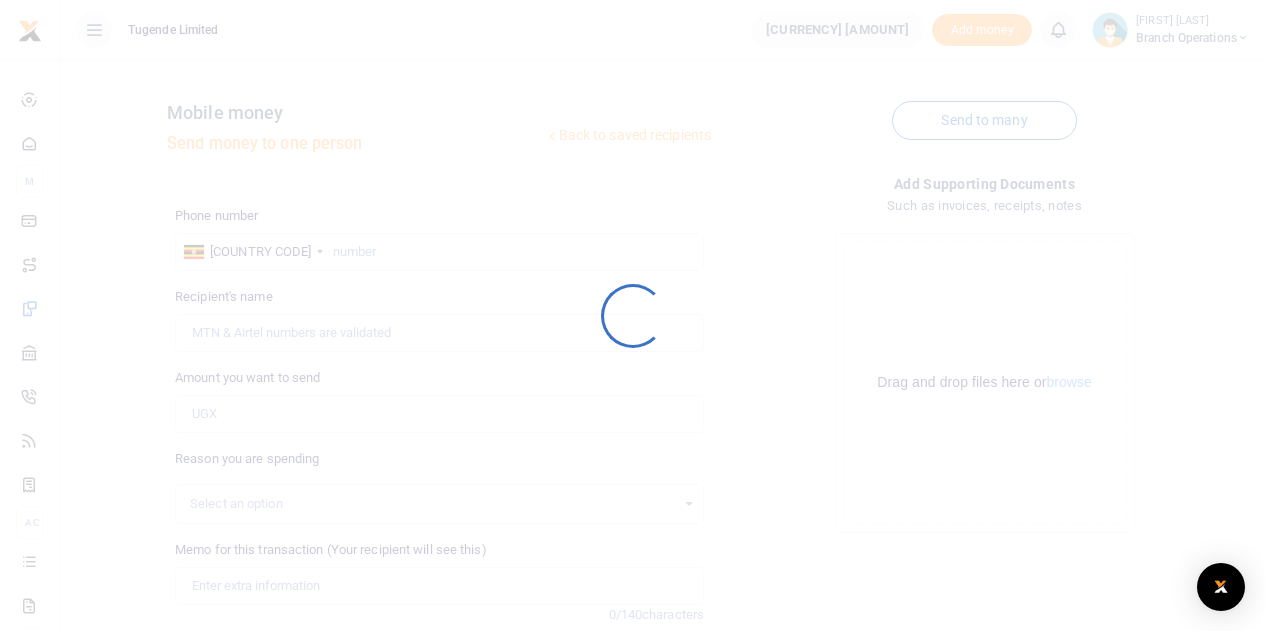 scroll, scrollTop: 0, scrollLeft: 0, axis: both 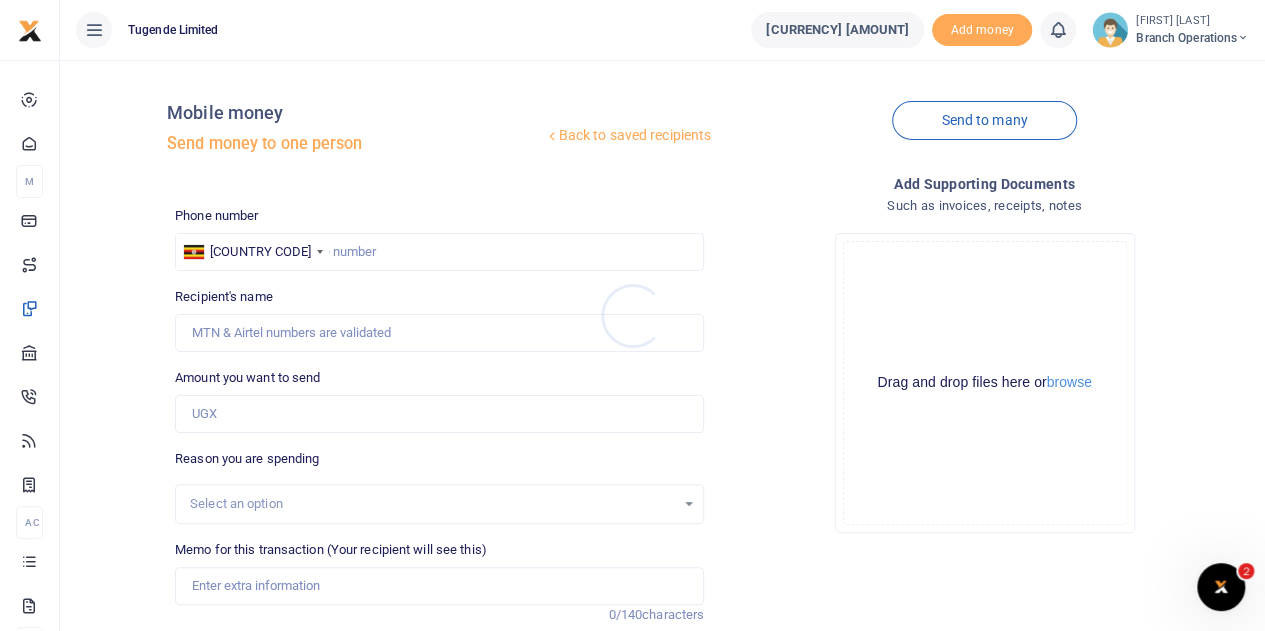click at bounding box center [632, 315] 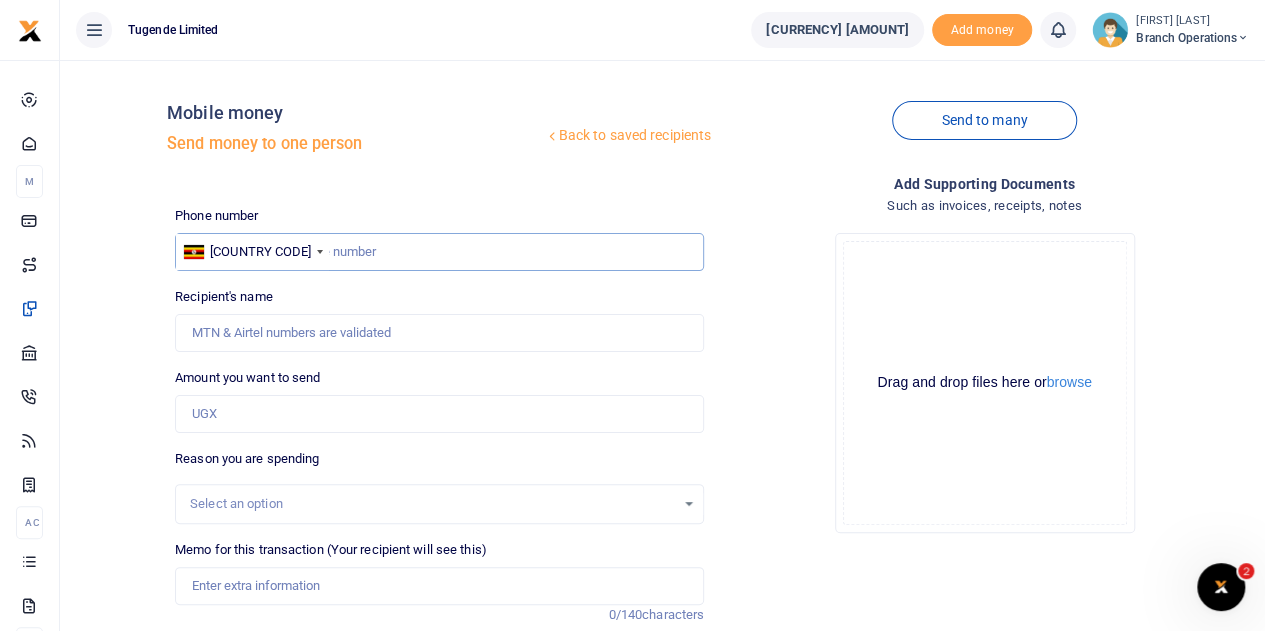 click at bounding box center [439, 252] 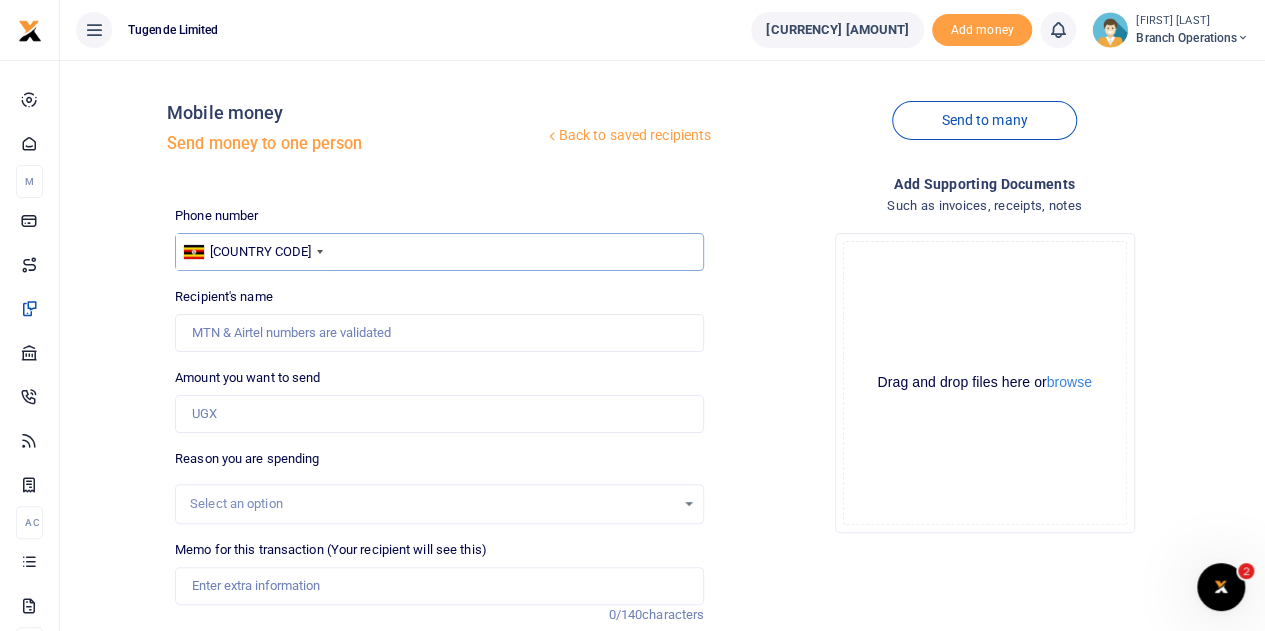 click on "77715139" at bounding box center [439, 252] 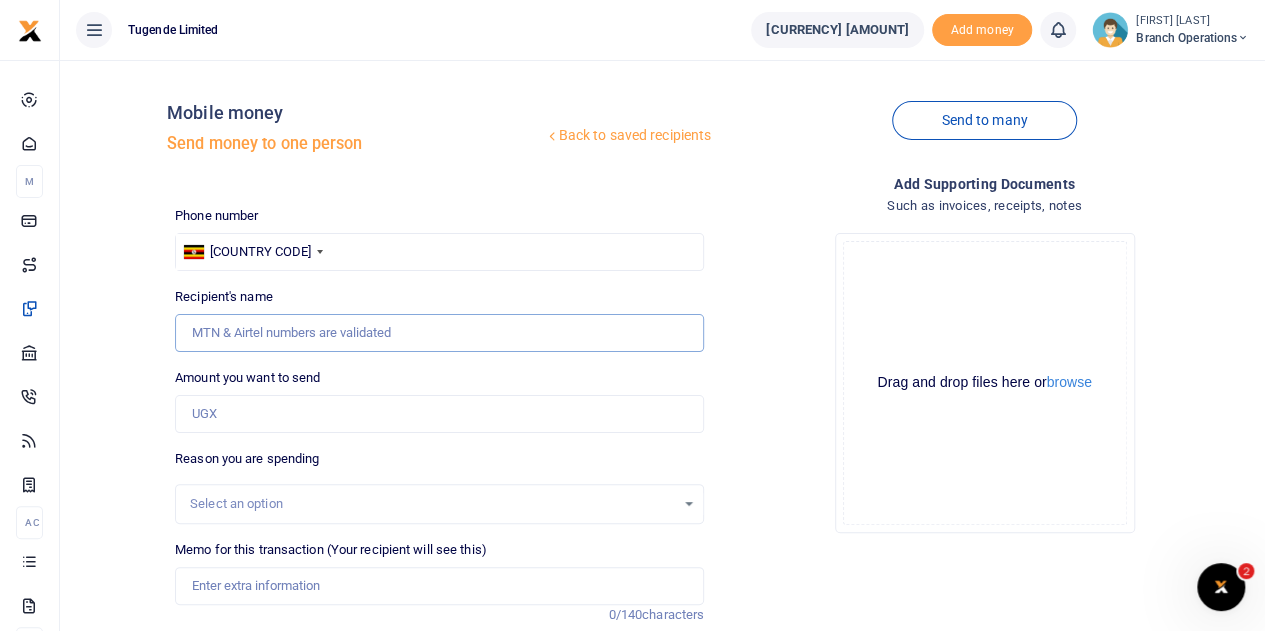 click on "Recipient's name" at bounding box center (439, 333) 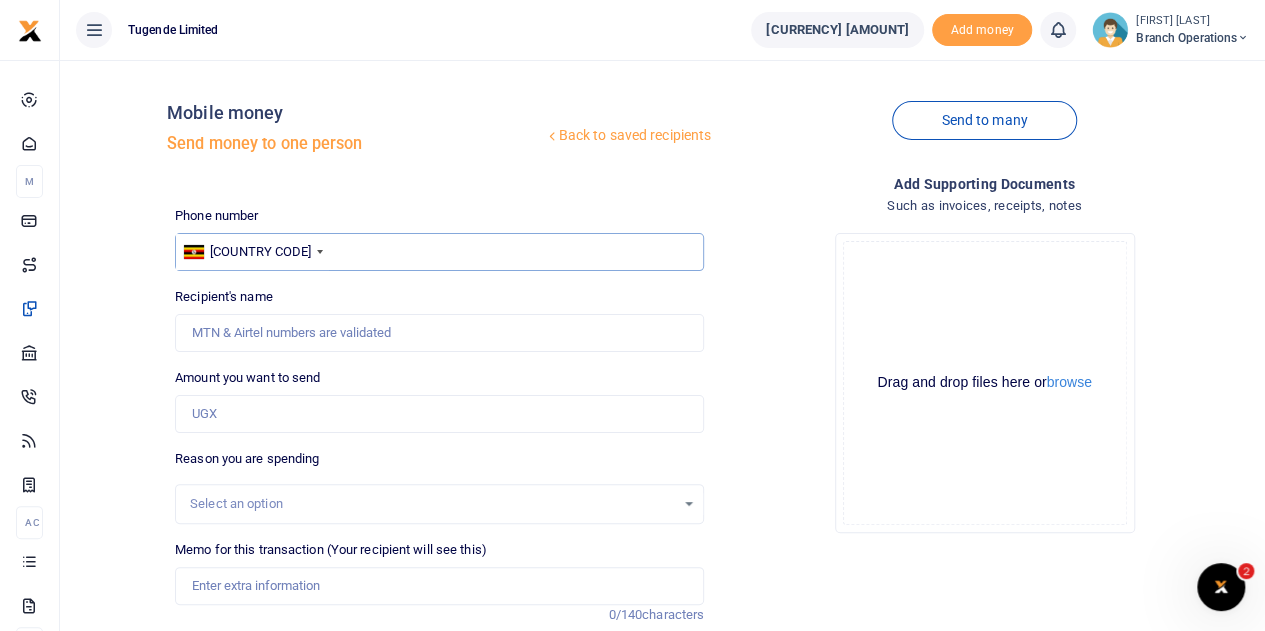 click on "77715139" at bounding box center [439, 252] 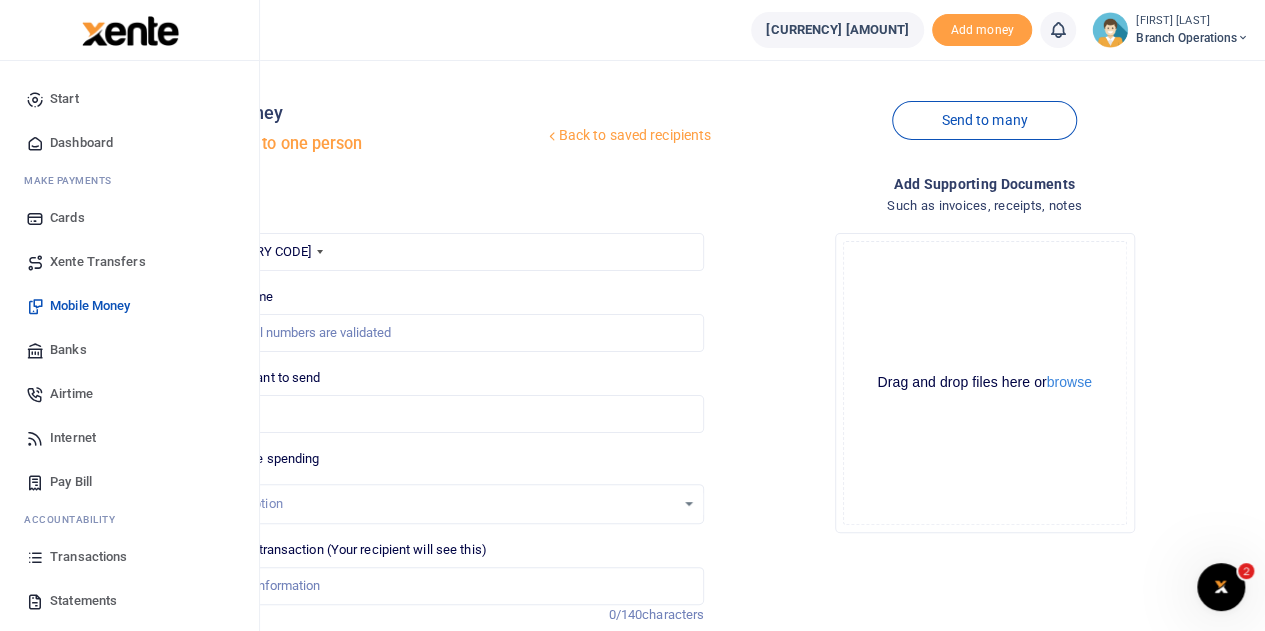 click on "Transactions" at bounding box center (88, 557) 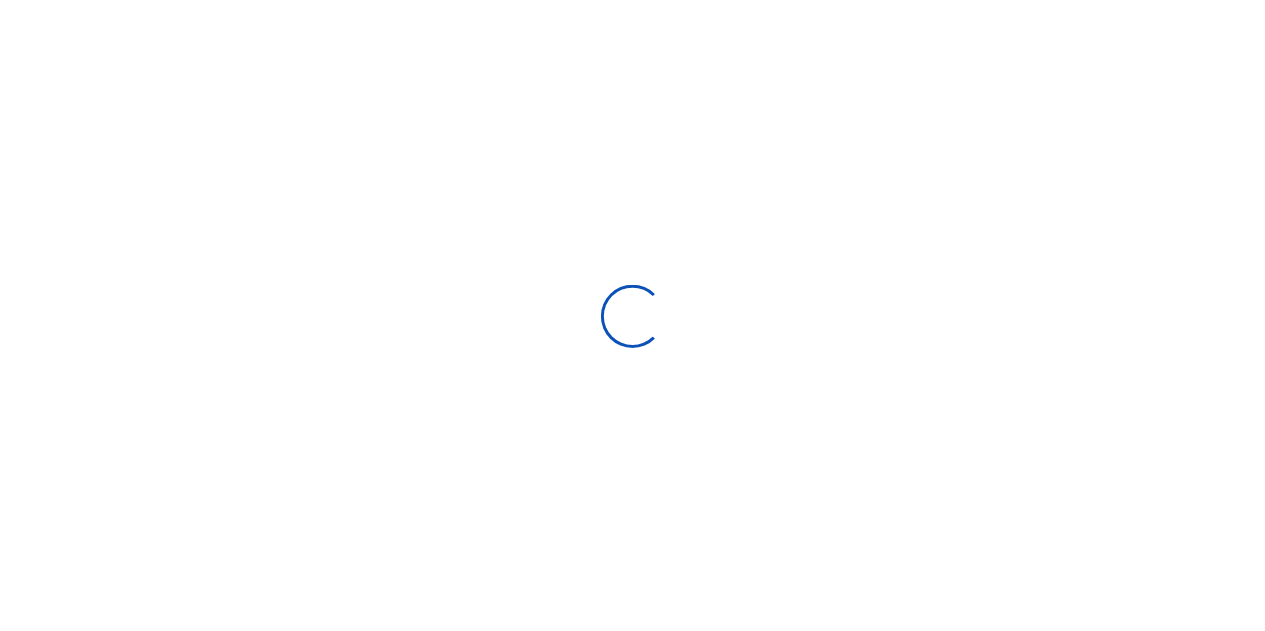 scroll, scrollTop: 0, scrollLeft: 0, axis: both 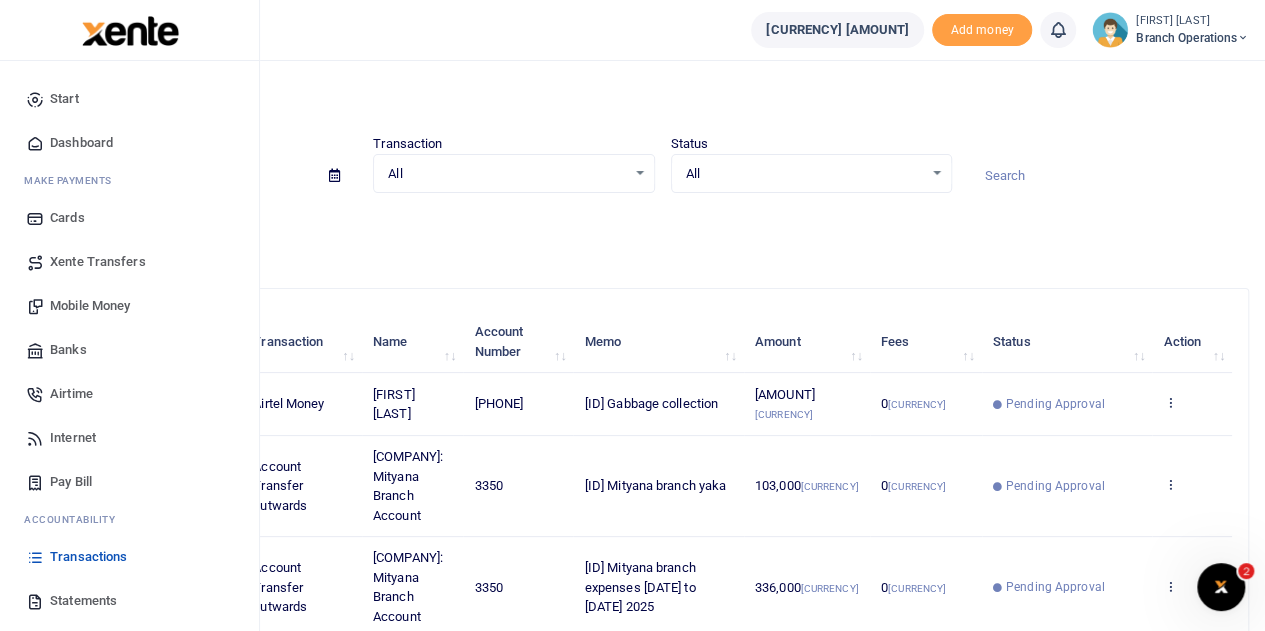 click on "Xente Transfers" at bounding box center [98, 262] 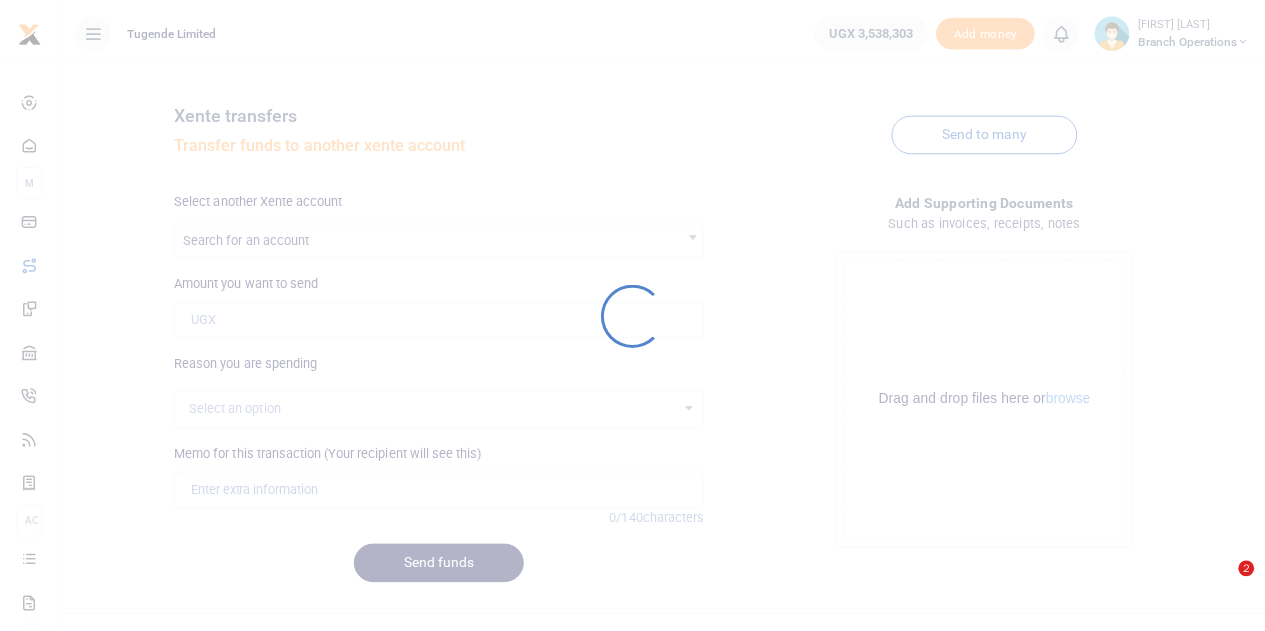 scroll, scrollTop: 0, scrollLeft: 0, axis: both 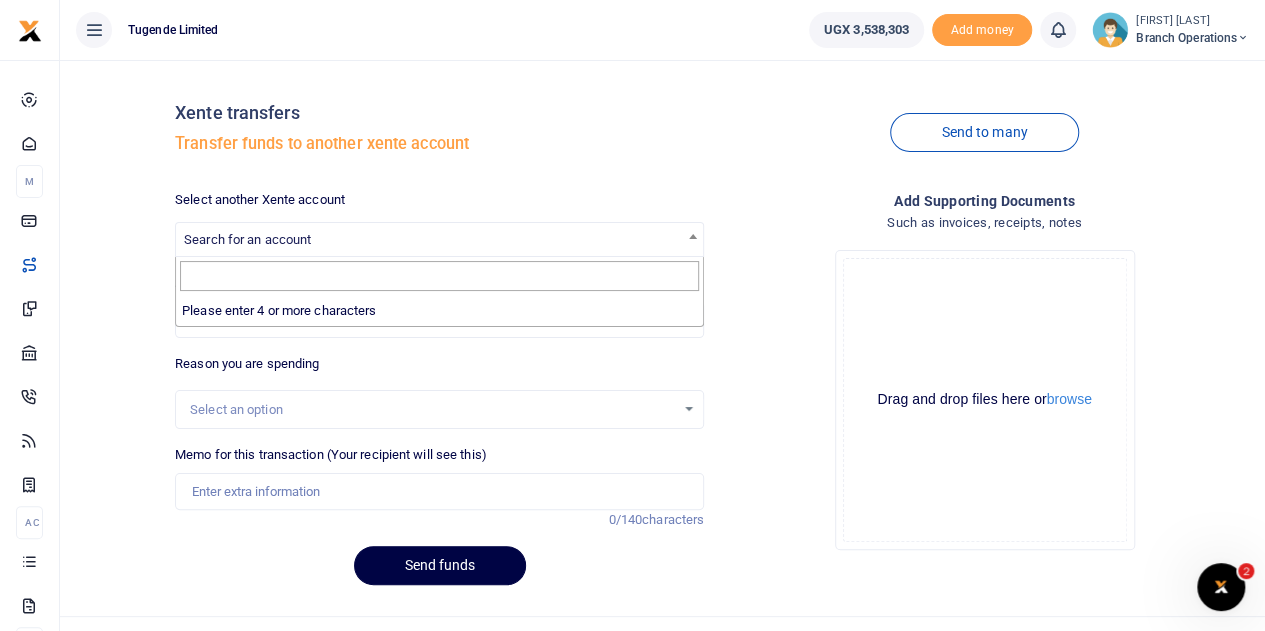 click on "Search for an account" at bounding box center (247, 239) 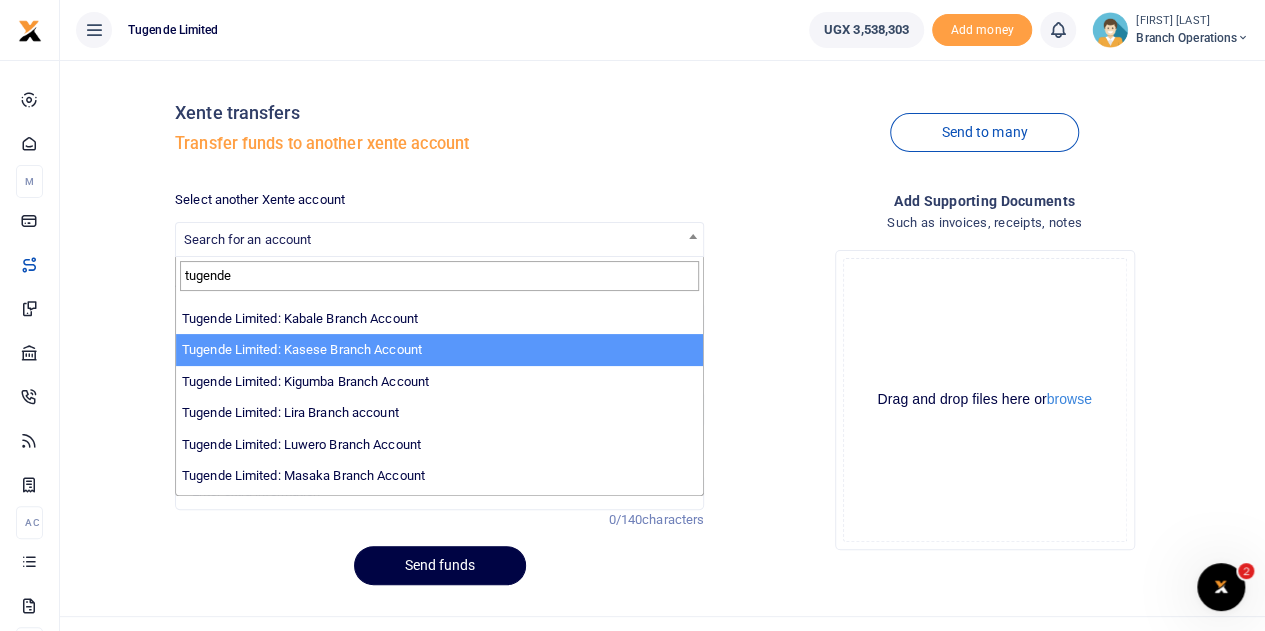 scroll, scrollTop: 308, scrollLeft: 0, axis: vertical 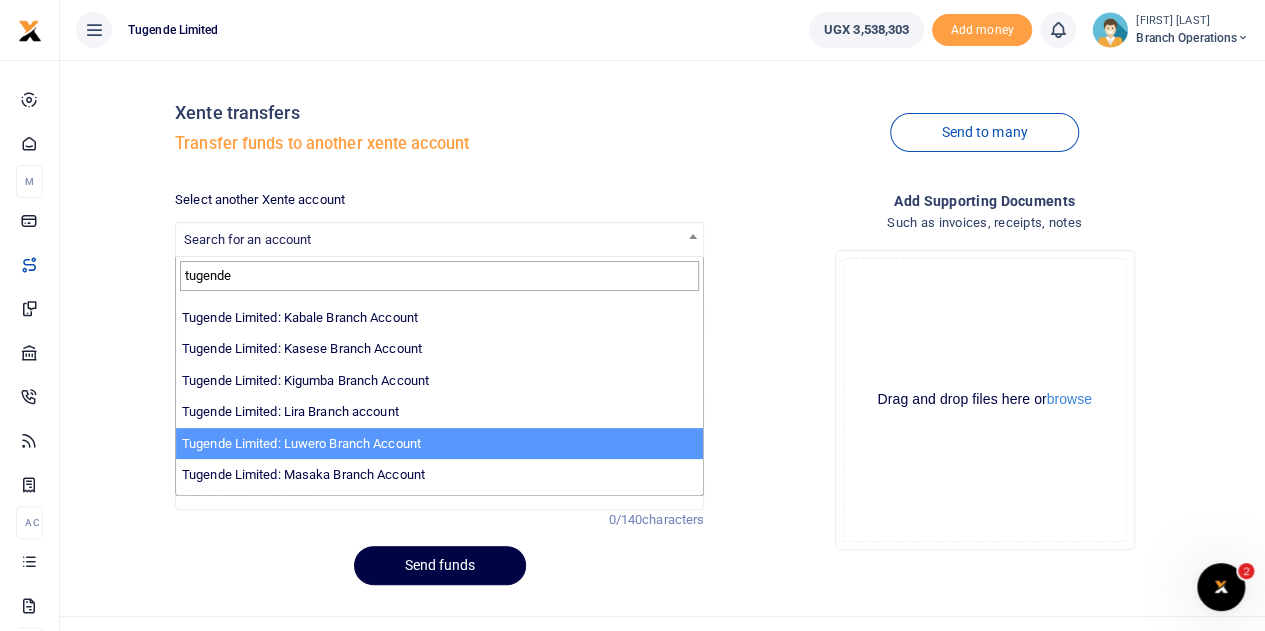 type on "tugende" 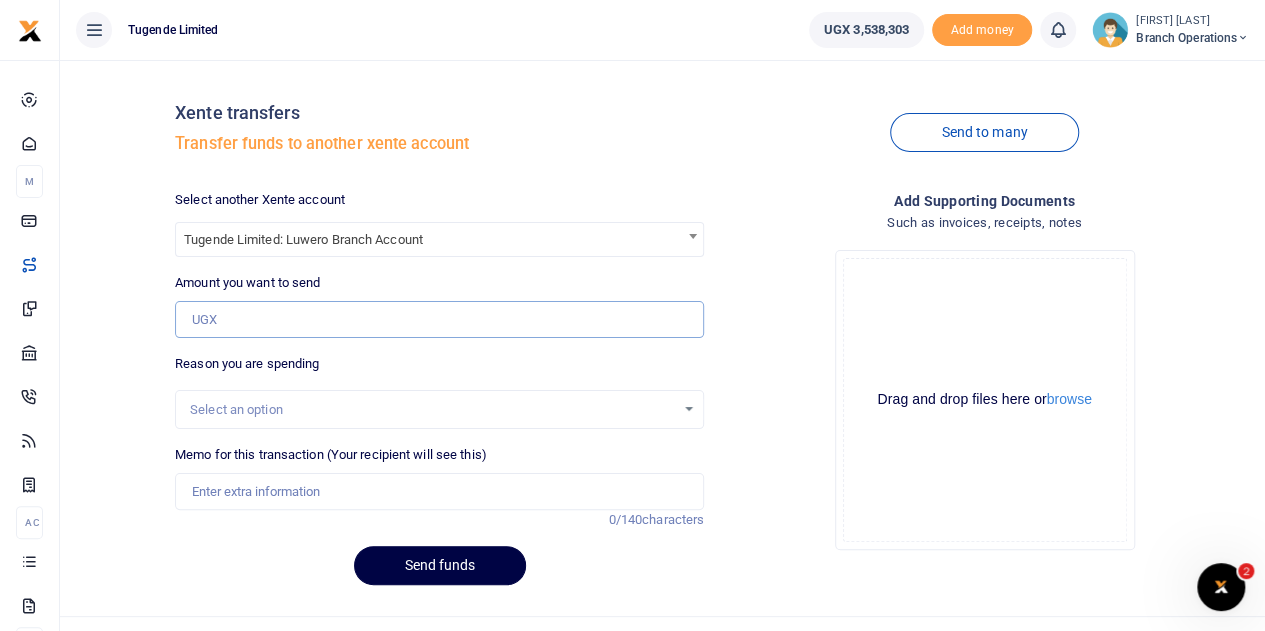 click on "Amount you want to send" at bounding box center (439, 320) 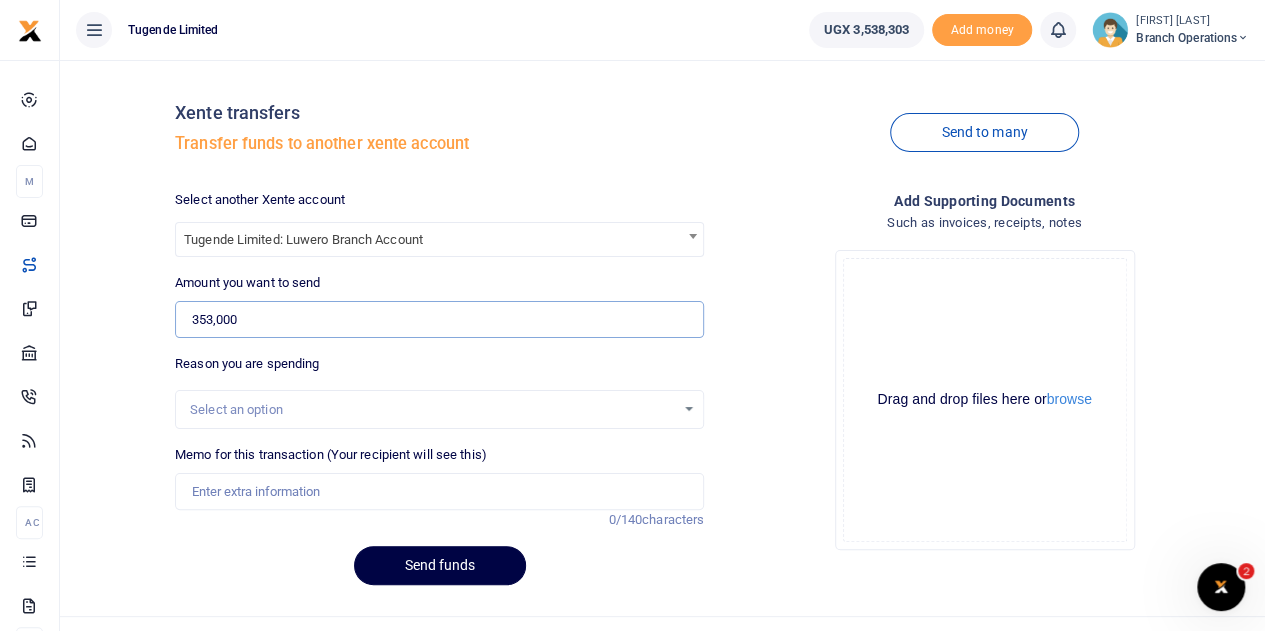 type on "353,000" 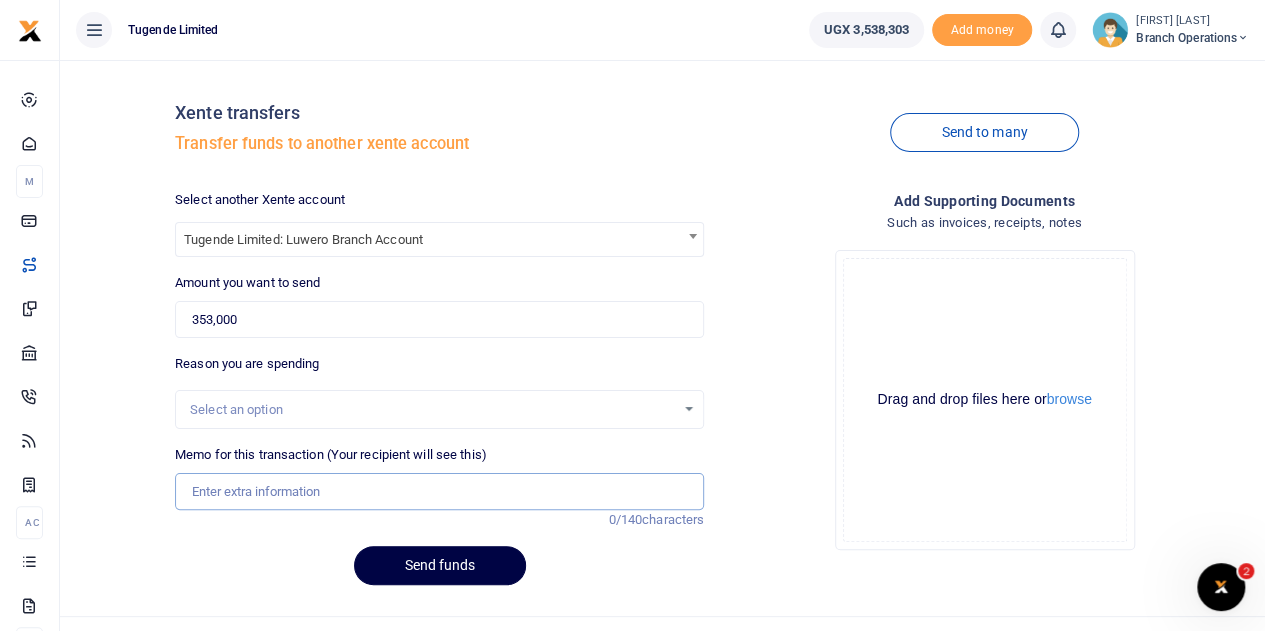 click on "Memo for this transaction (Your recipient will see this)" at bounding box center (439, 492) 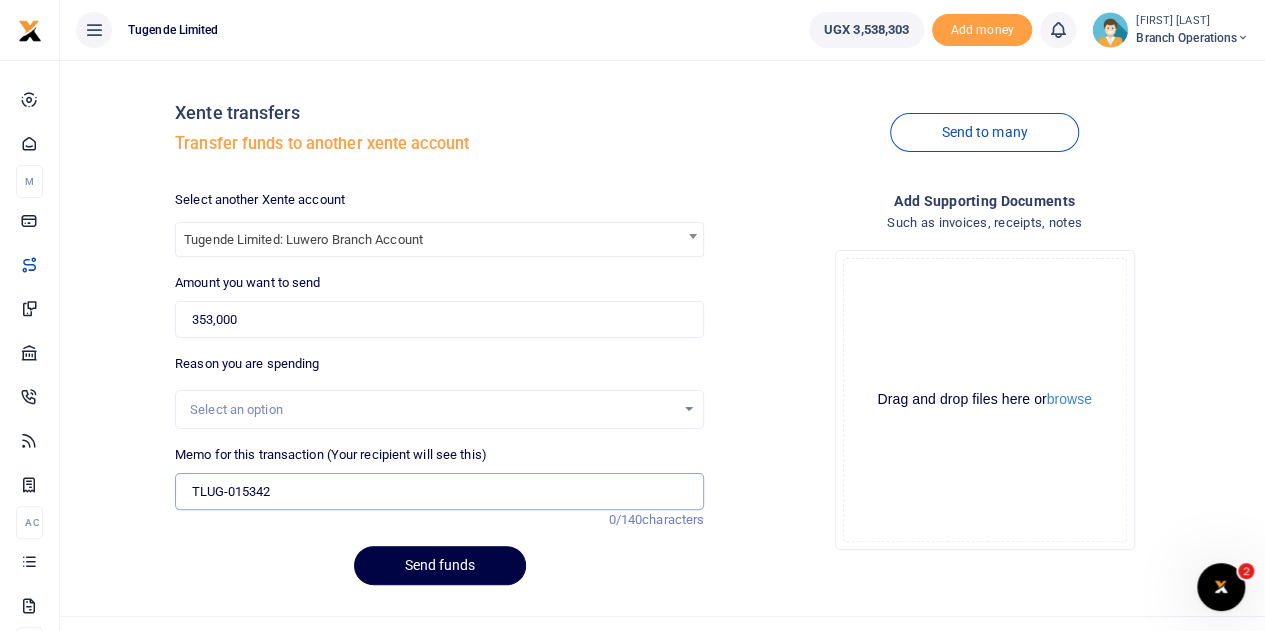 click on "TLUG-015342" at bounding box center (439, 492) 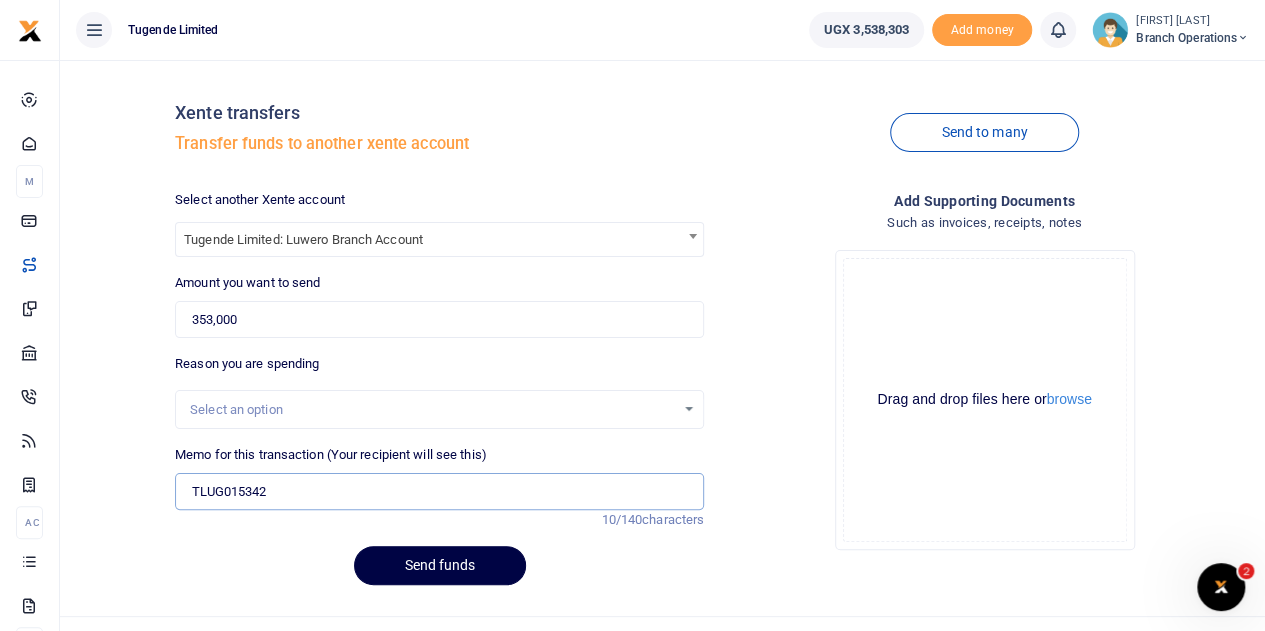 click on "TLUG015342" at bounding box center (439, 492) 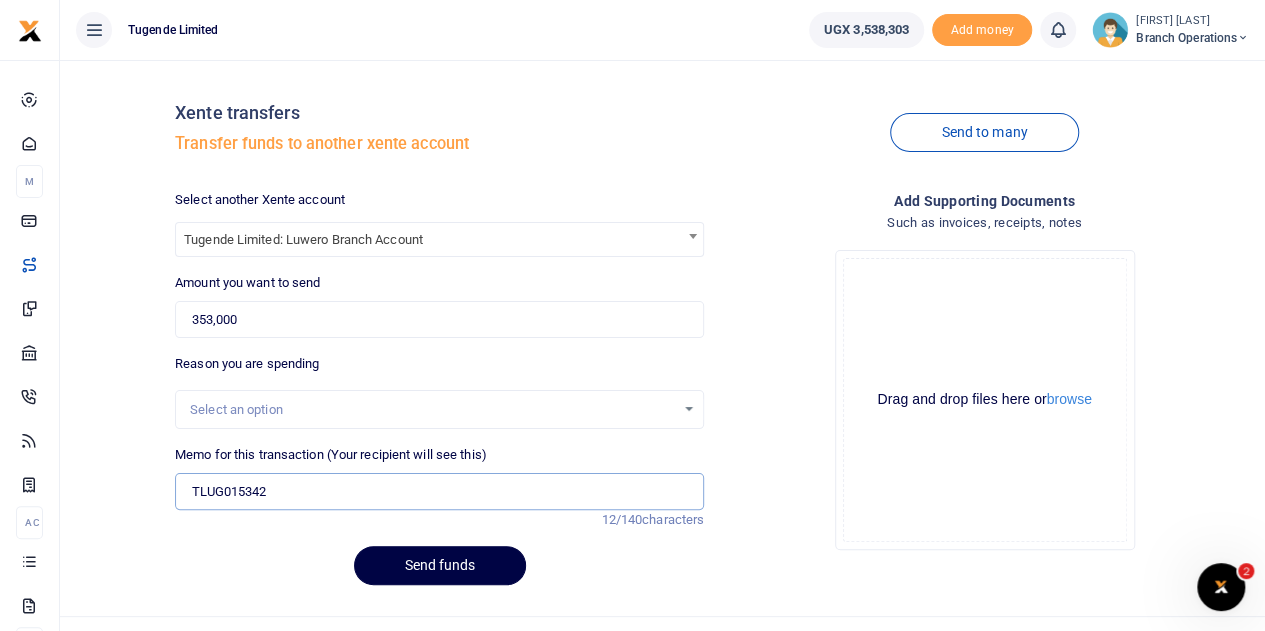 click on "TLUG015342" at bounding box center [439, 492] 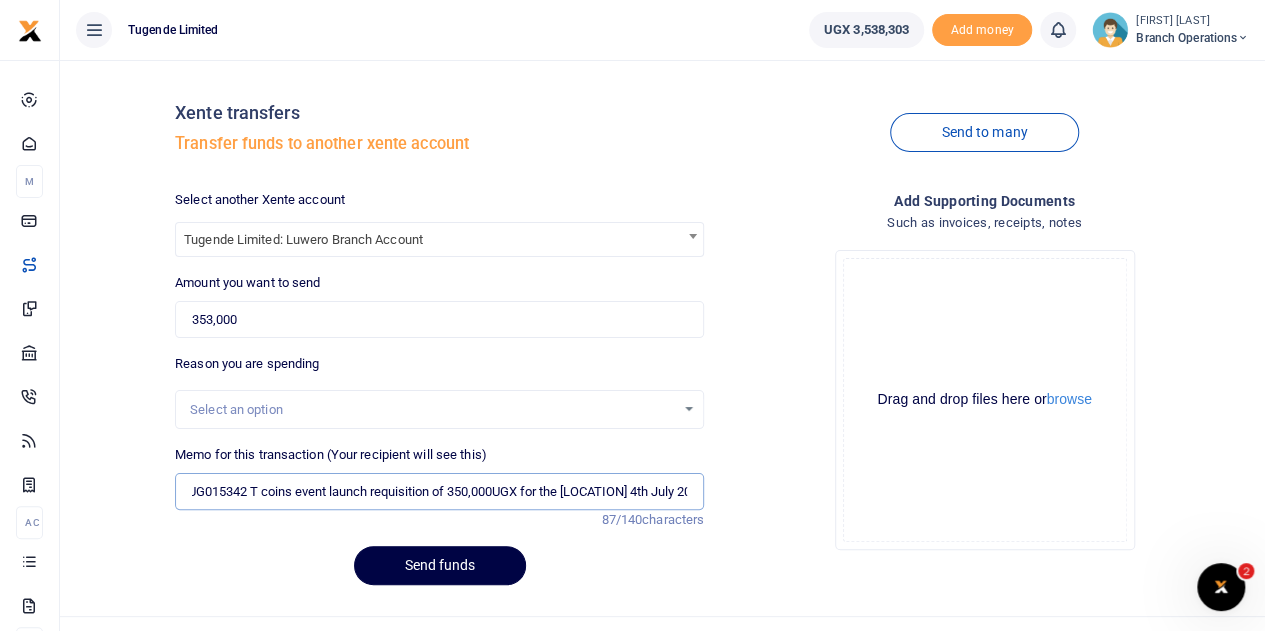 scroll, scrollTop: 0, scrollLeft: 26, axis: horizontal 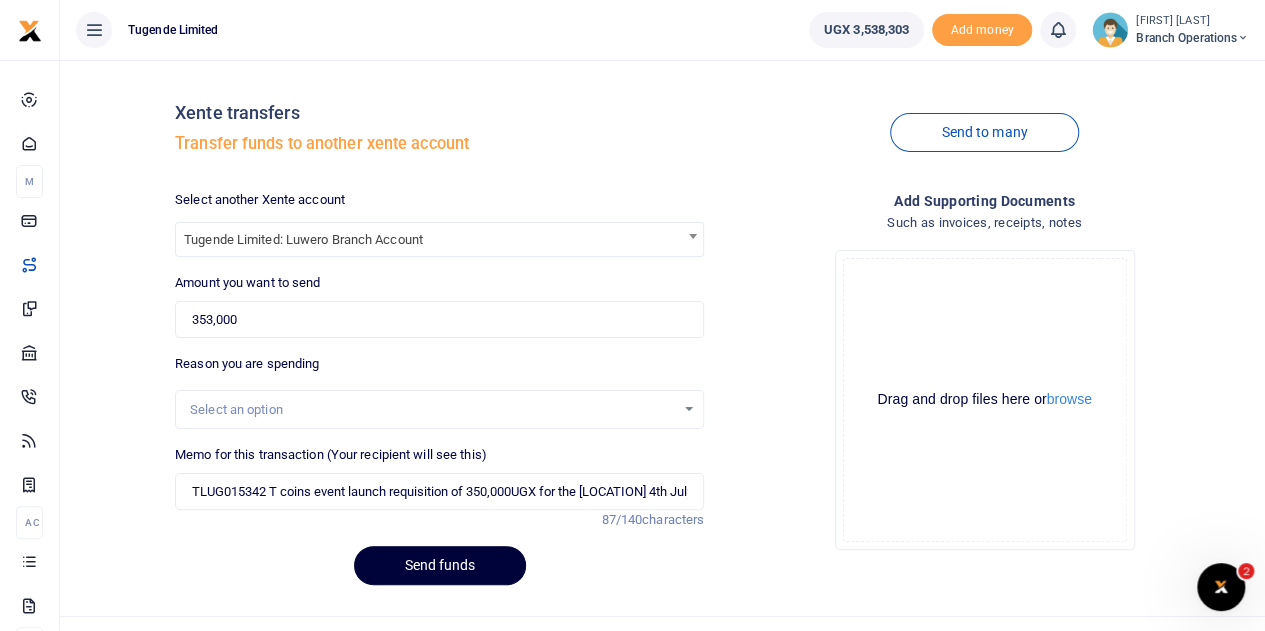 click on "Send funds" at bounding box center (440, 565) 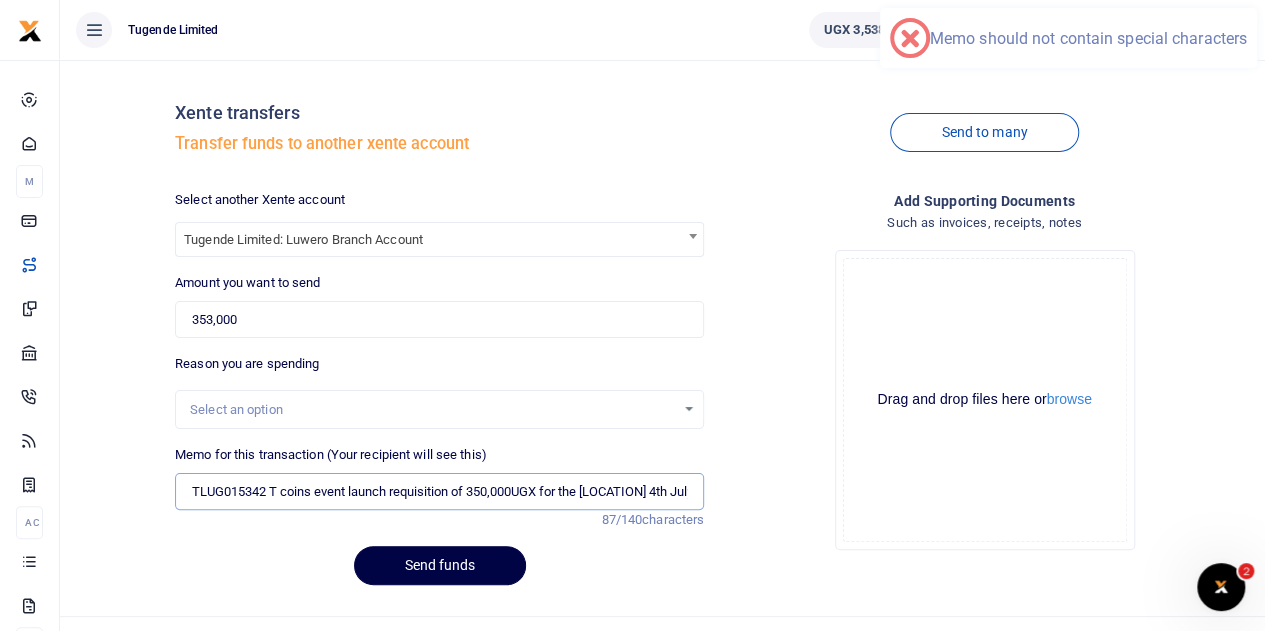 click on "TLUG015342  T coins event launch requisition of 350,000UGX for the Luwero 4th July 2025" at bounding box center (439, 492) 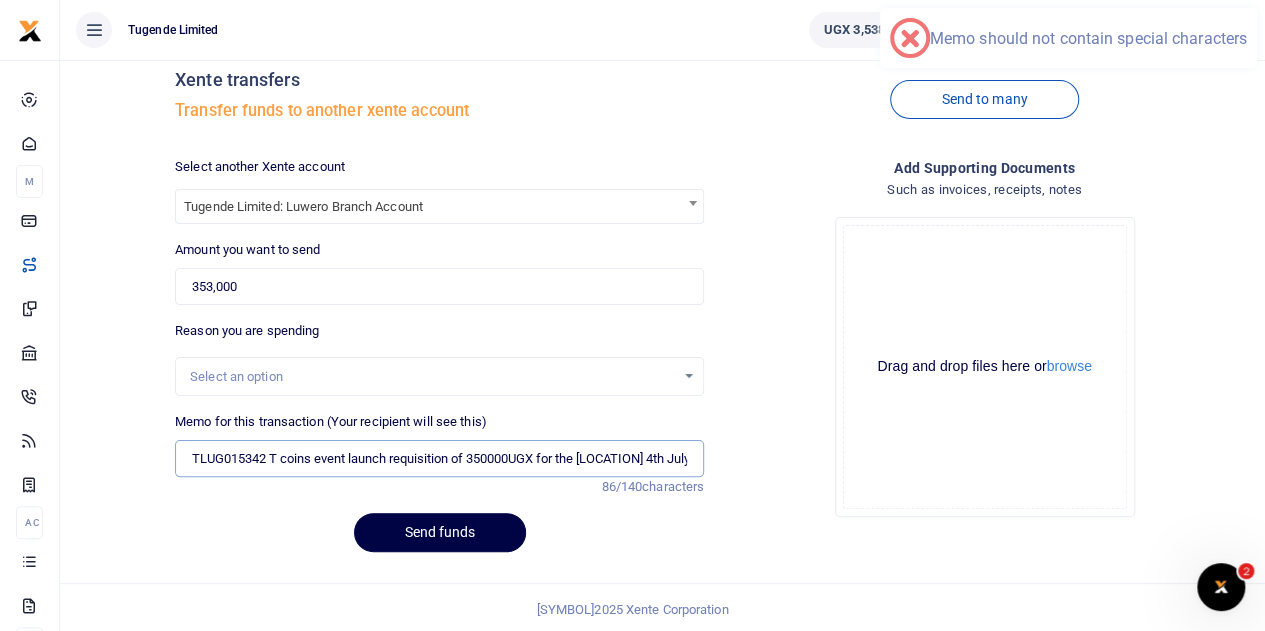 scroll, scrollTop: 36, scrollLeft: 0, axis: vertical 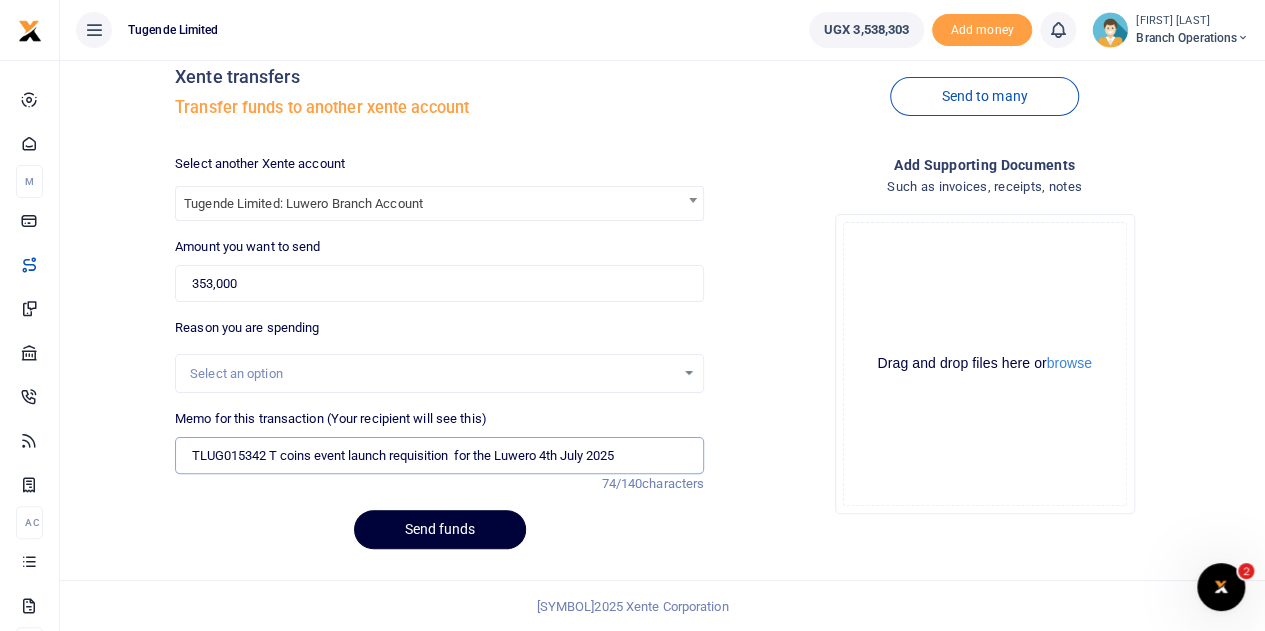 type on "TLUG015342  T coins event launch requisition  for the Luwero 4th July 2025" 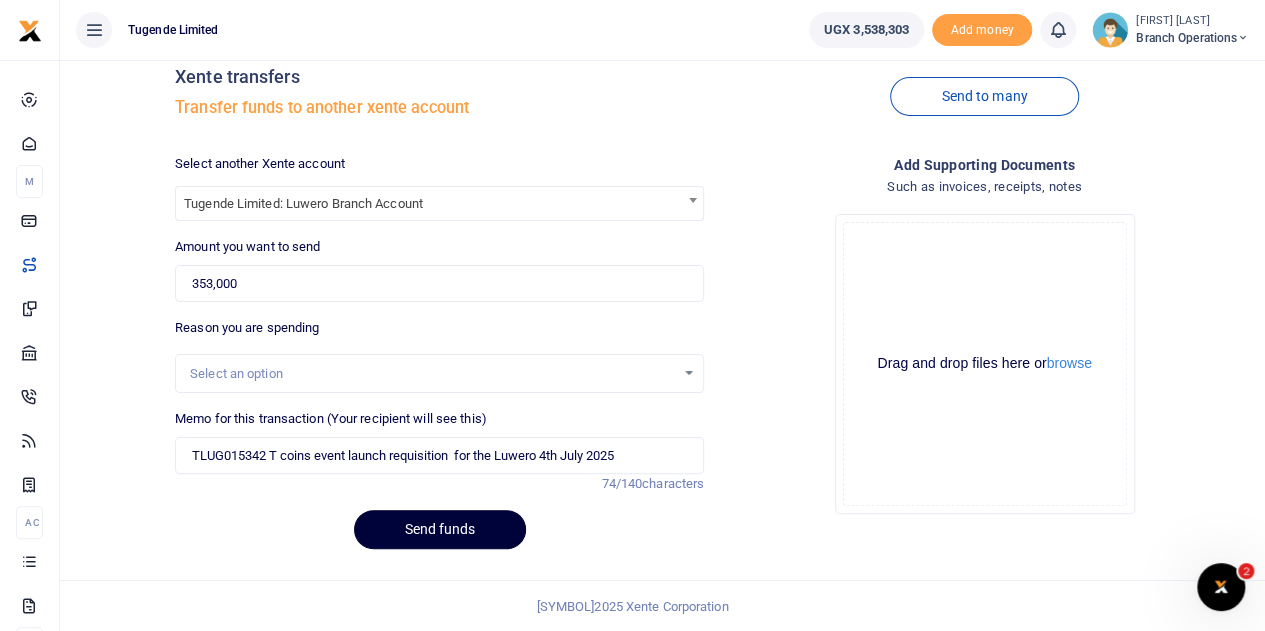 click on "Send funds" at bounding box center (440, 529) 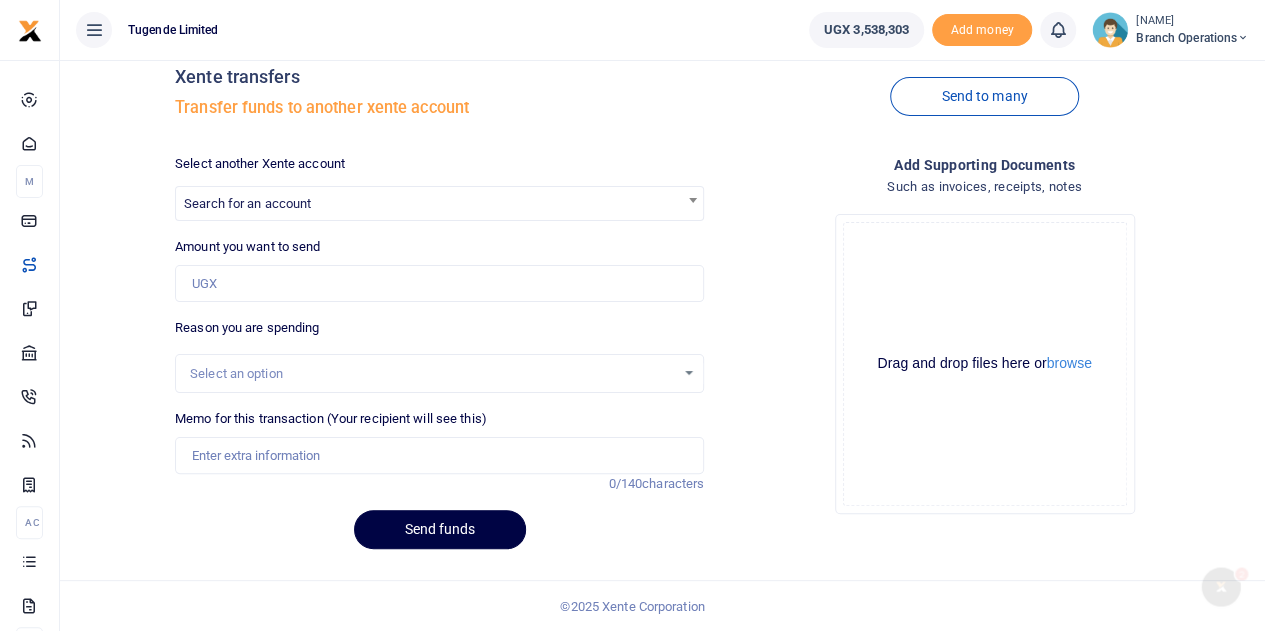 scroll, scrollTop: 36, scrollLeft: 0, axis: vertical 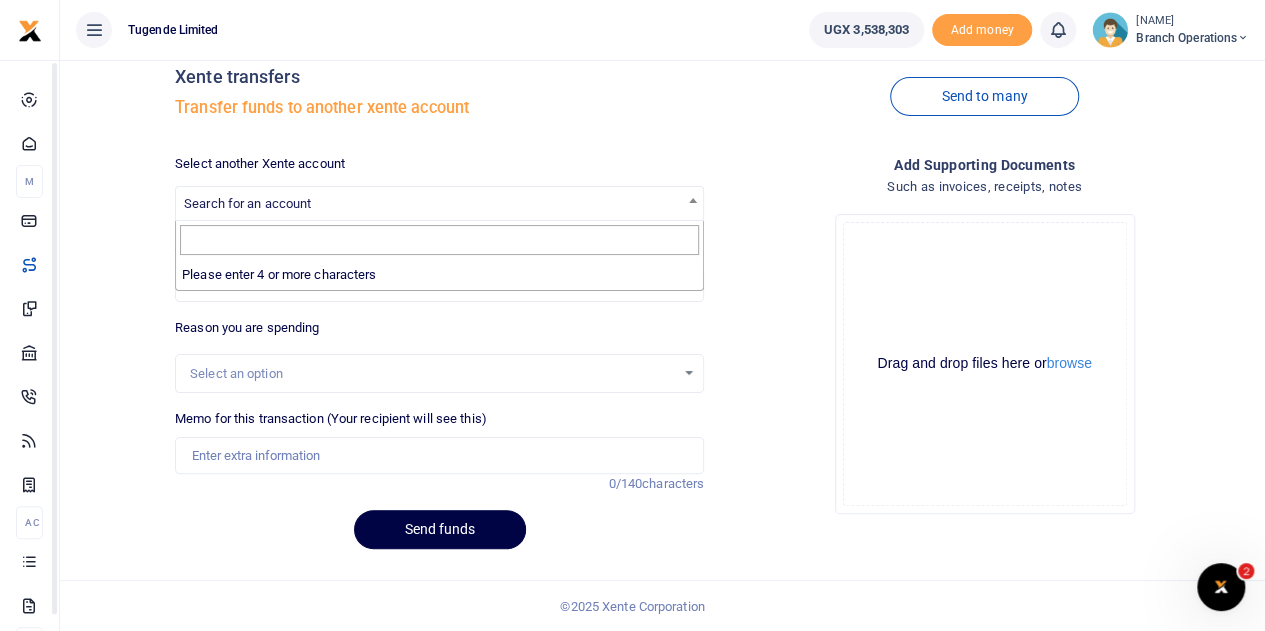 click on "Search for an account" at bounding box center [247, 203] 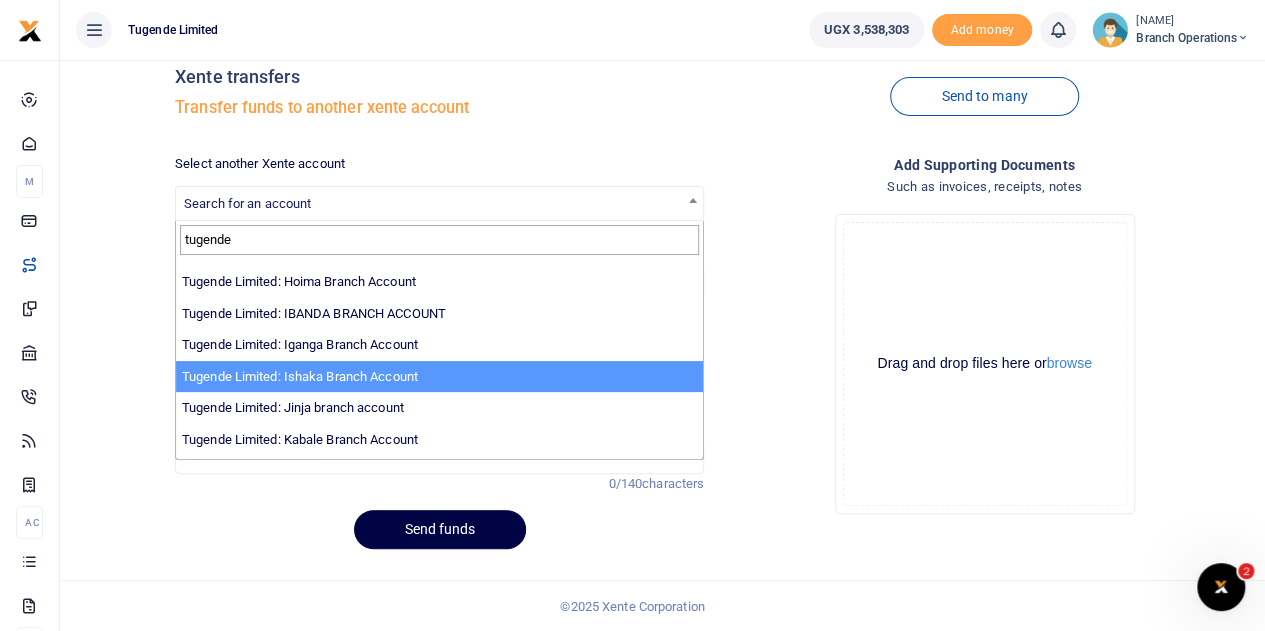 scroll, scrollTop: 188, scrollLeft: 0, axis: vertical 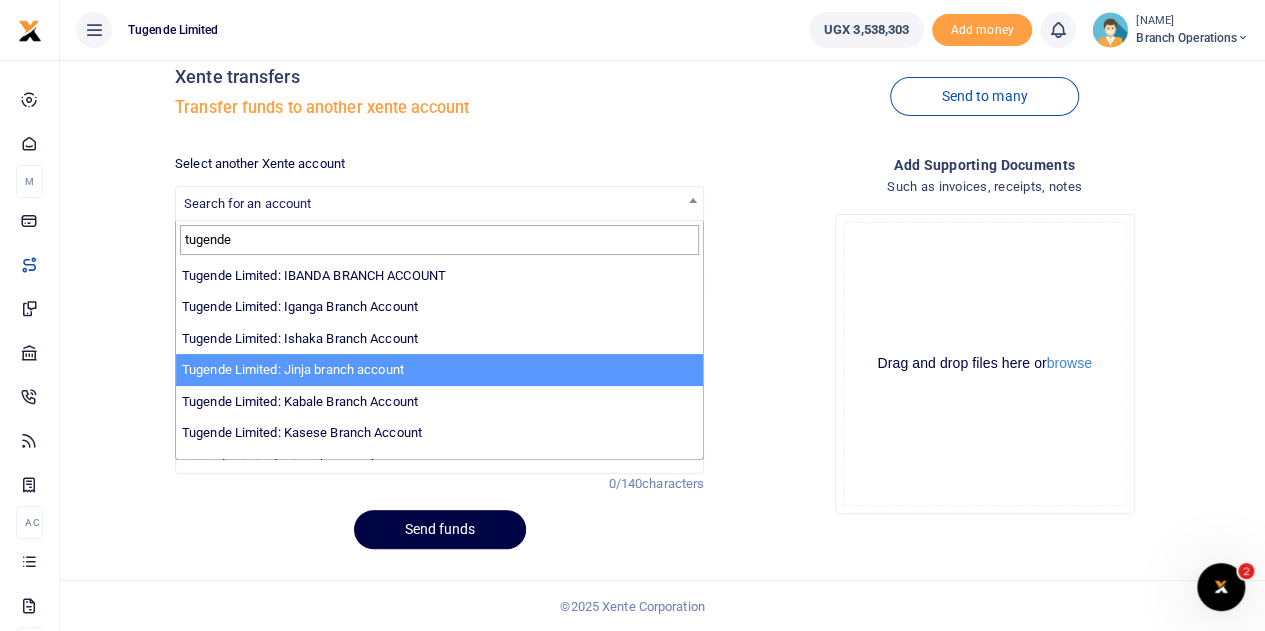 type on "tugende" 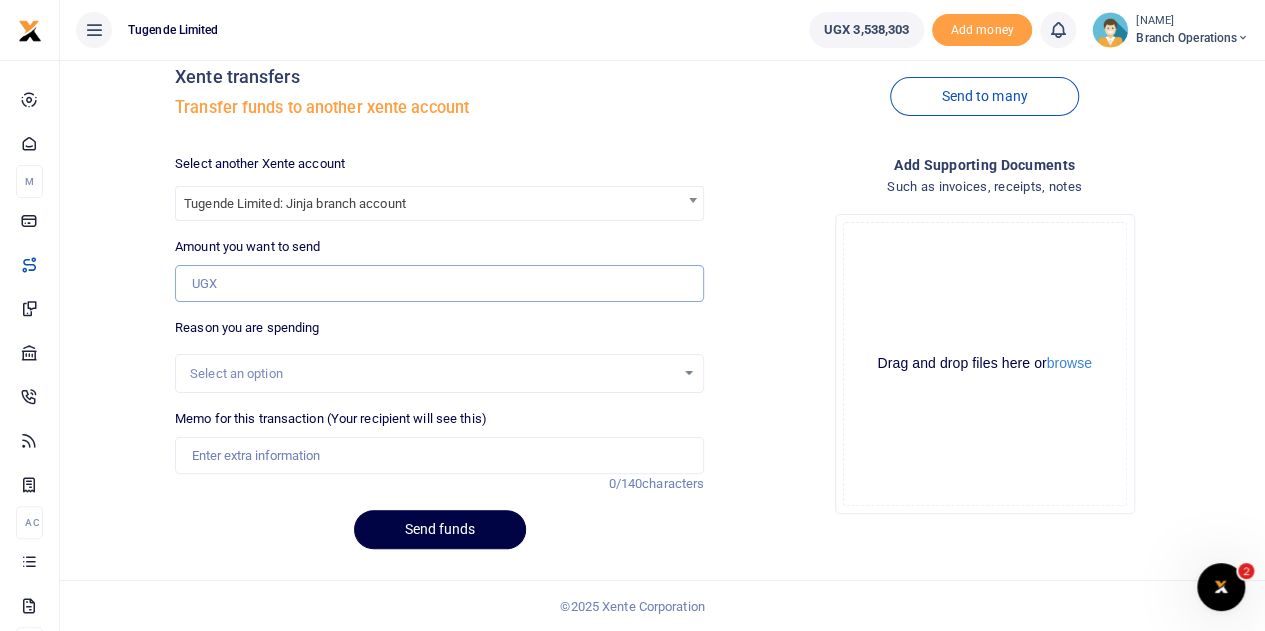 click on "Amount you want to send" at bounding box center [439, 284] 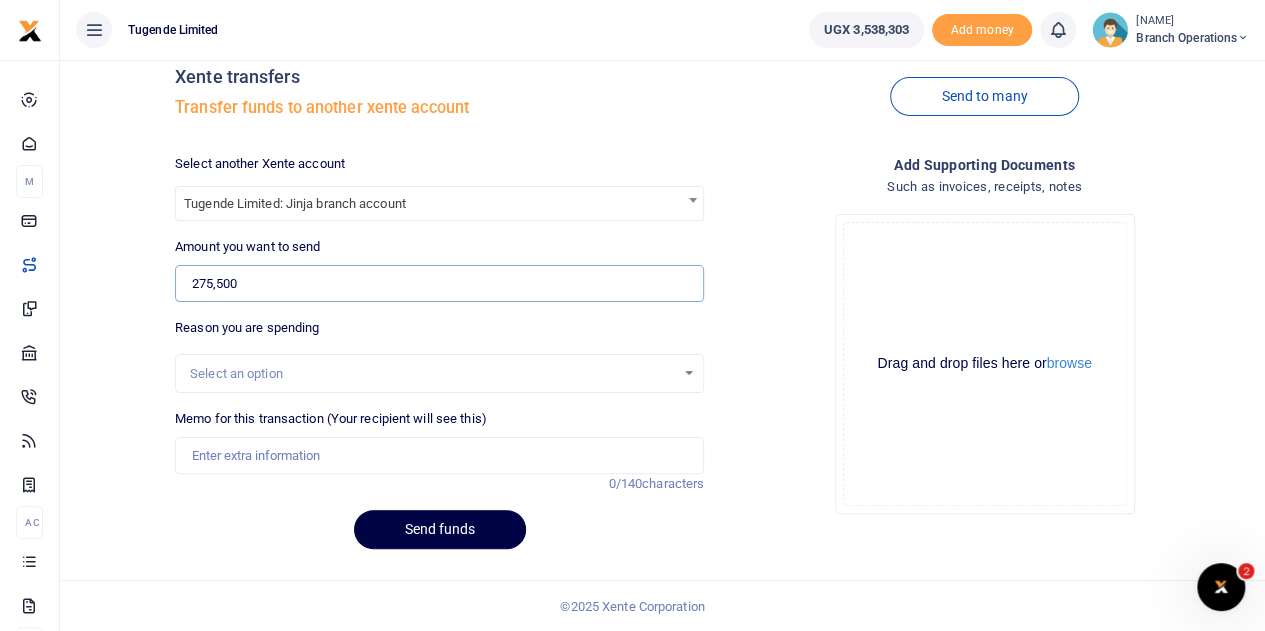 type on "275,500" 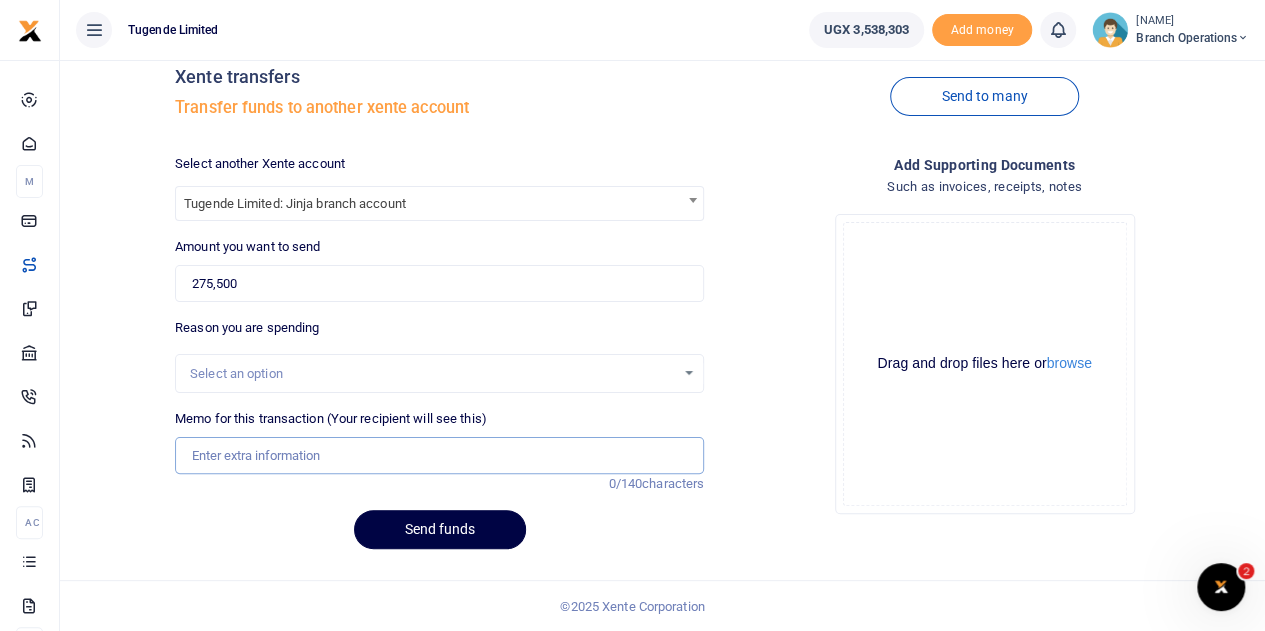 click on "Memo for this transaction (Your recipient will see this)" at bounding box center (439, 456) 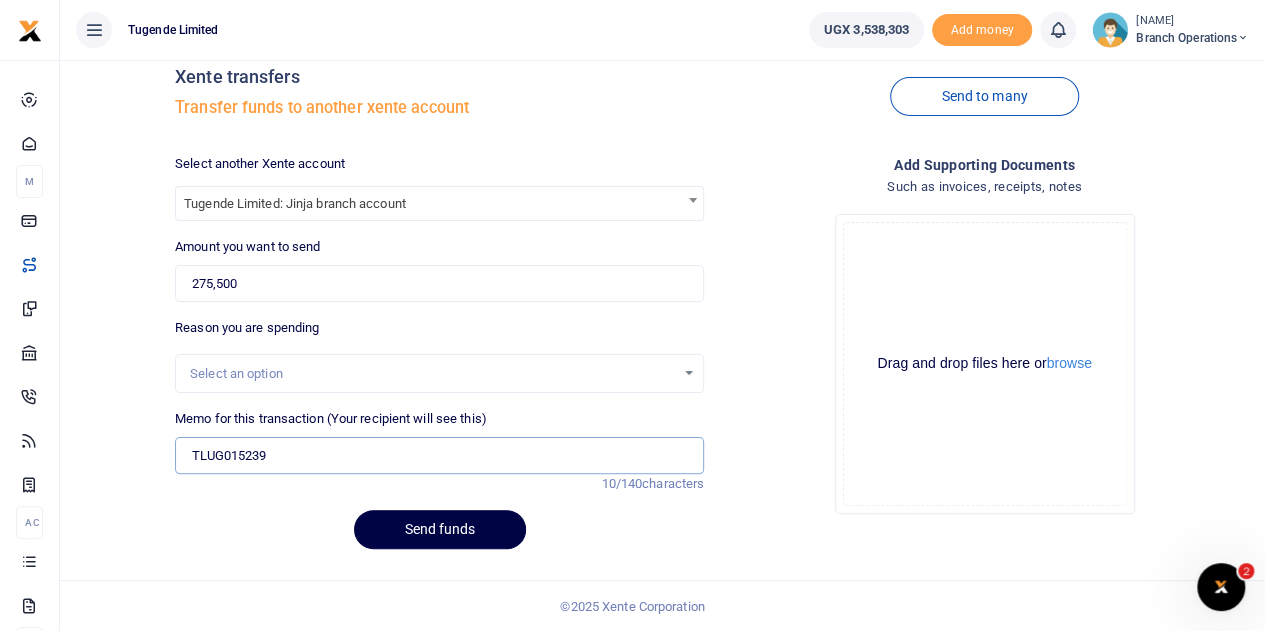 click on "TLUG015239" at bounding box center [439, 456] 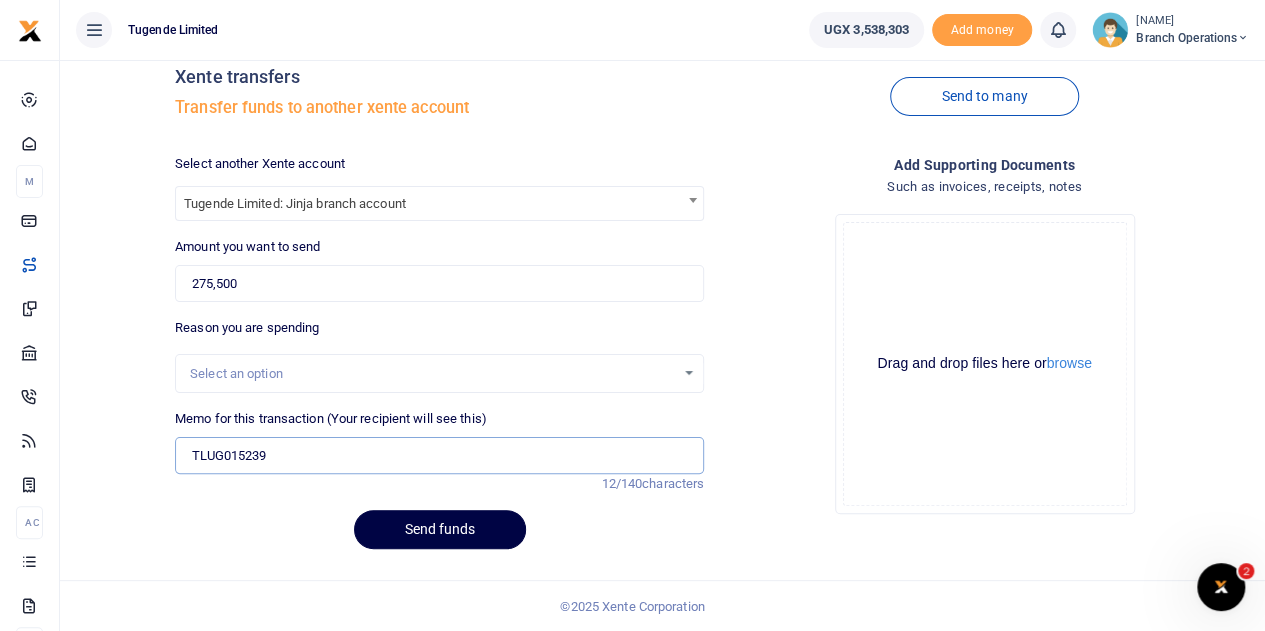 click on "TLUG015239" at bounding box center [439, 456] 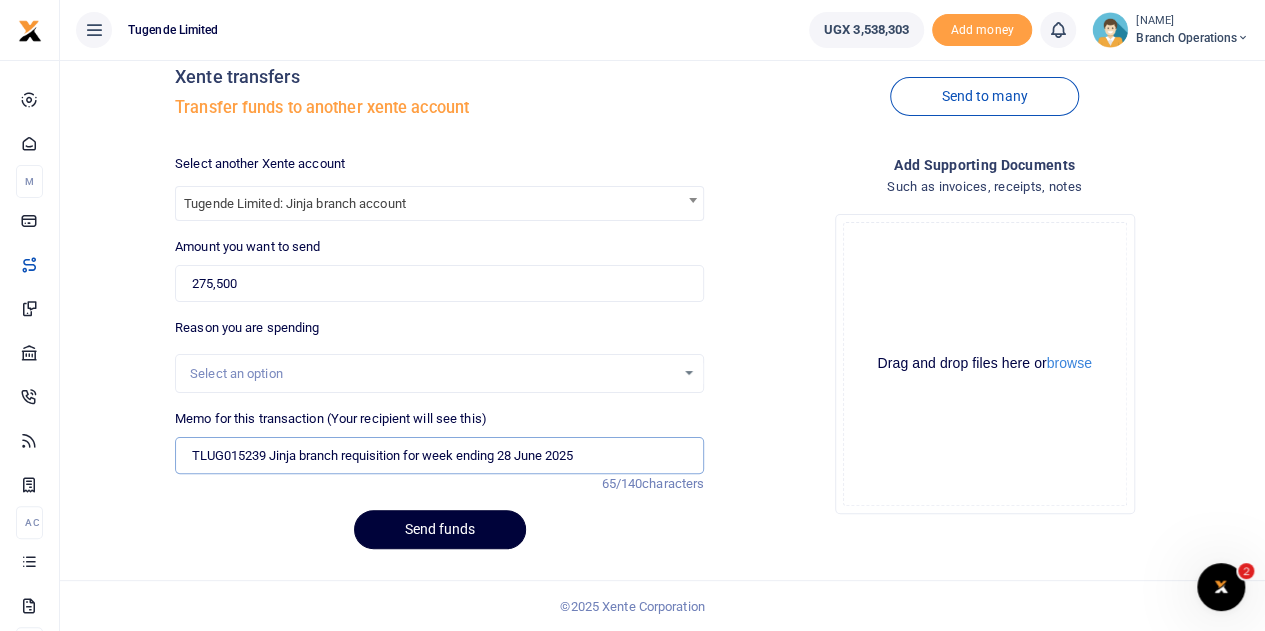 type on "TLUG015239  Jinja branch requisition for week ending 28 June 2025" 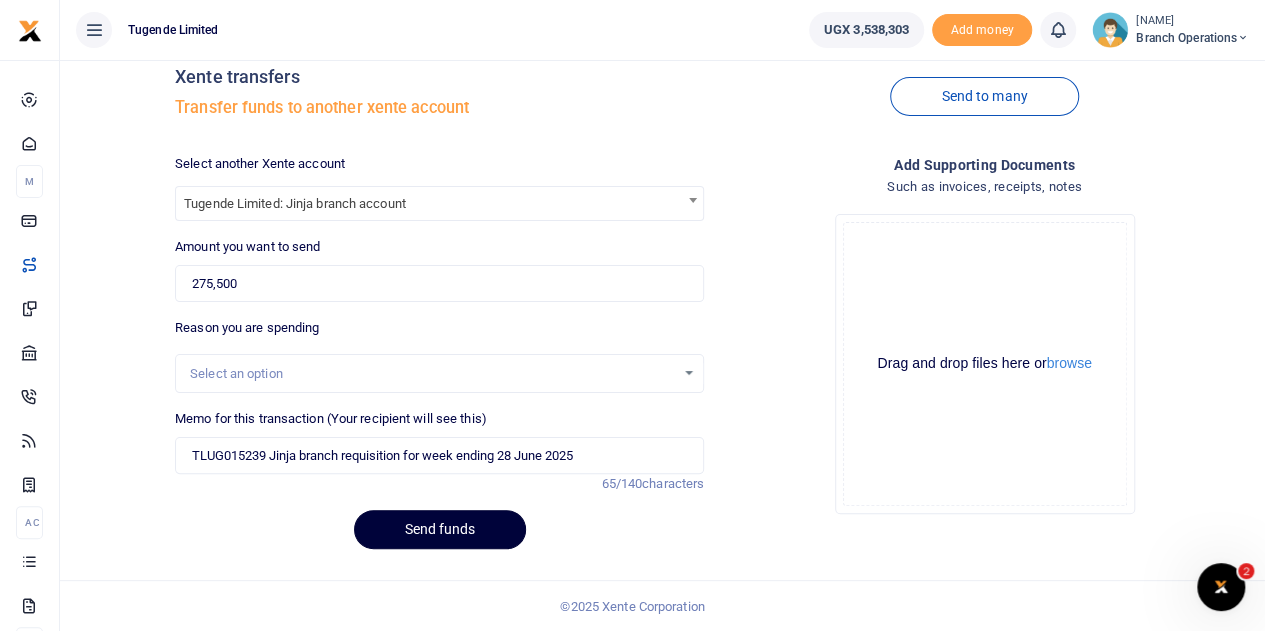 click on "Send funds" at bounding box center (440, 529) 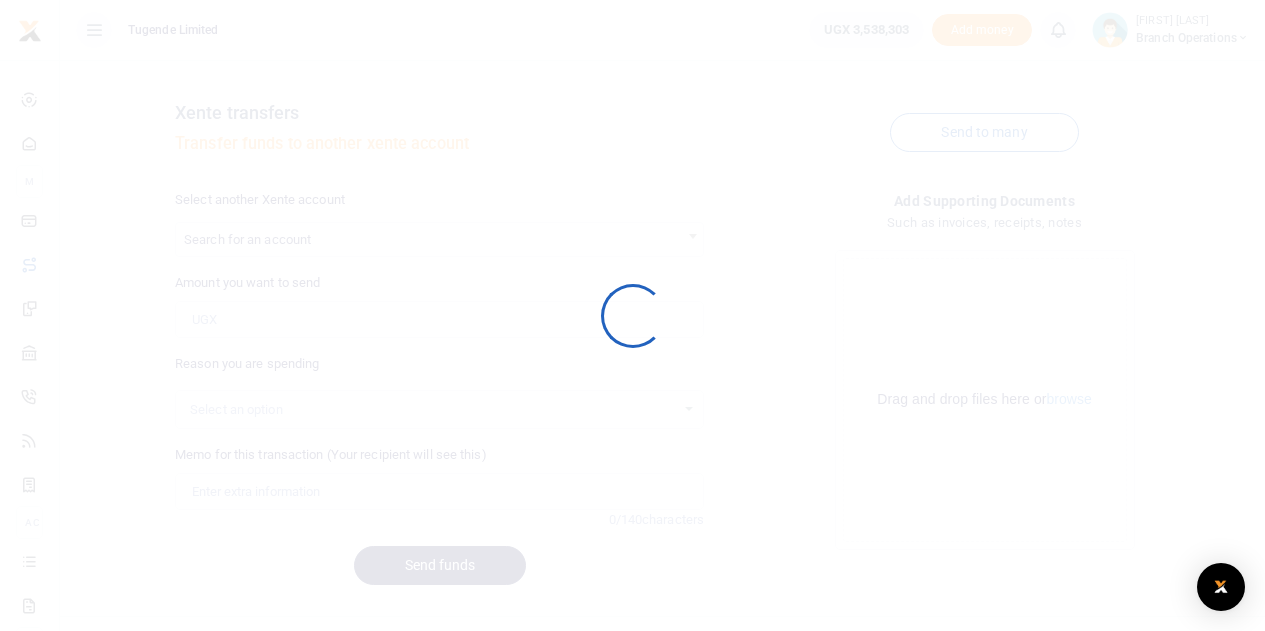 scroll, scrollTop: 36, scrollLeft: 0, axis: vertical 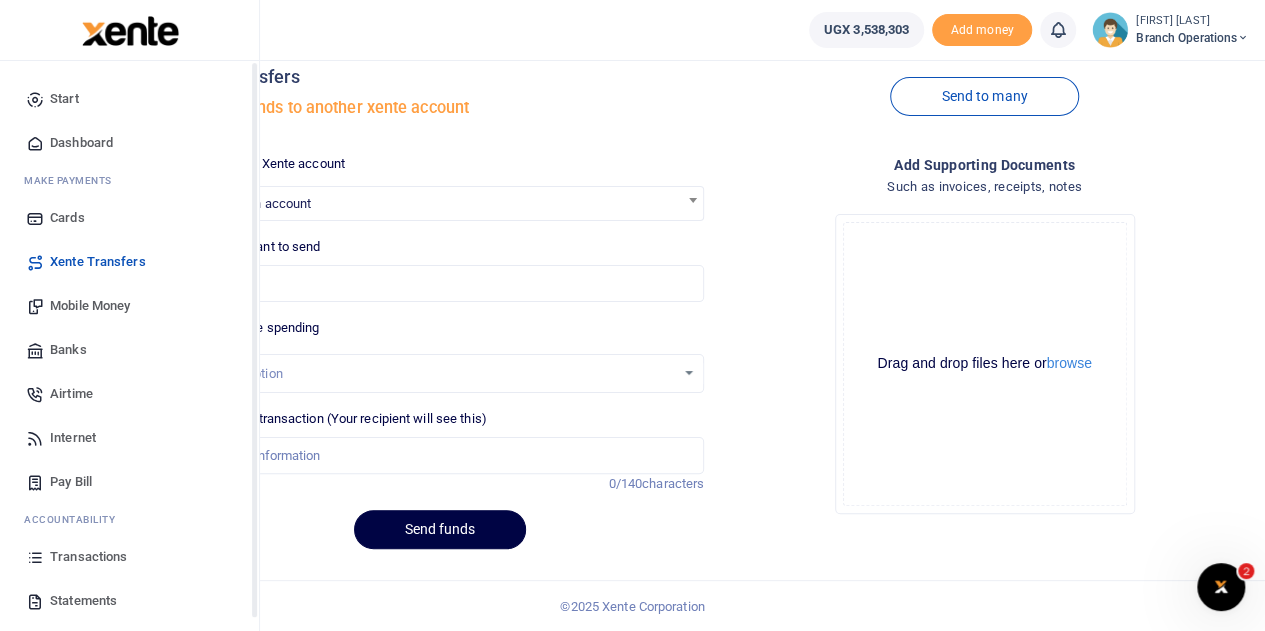 click on "Transactions" at bounding box center (88, 557) 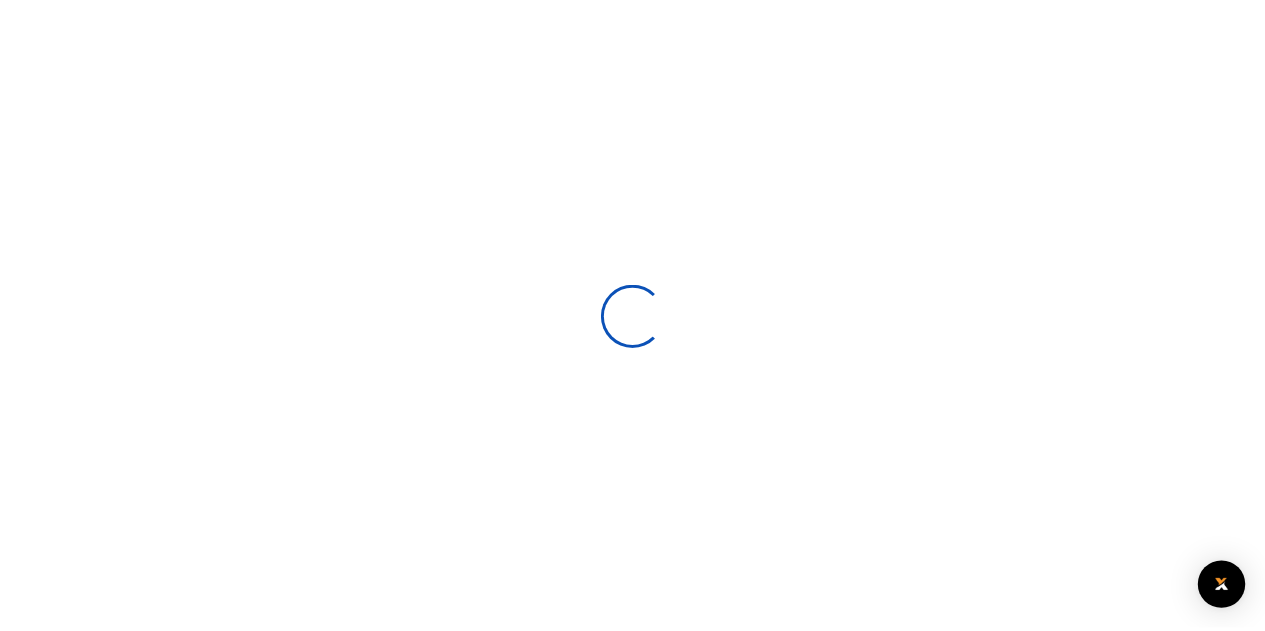 scroll, scrollTop: 0, scrollLeft: 0, axis: both 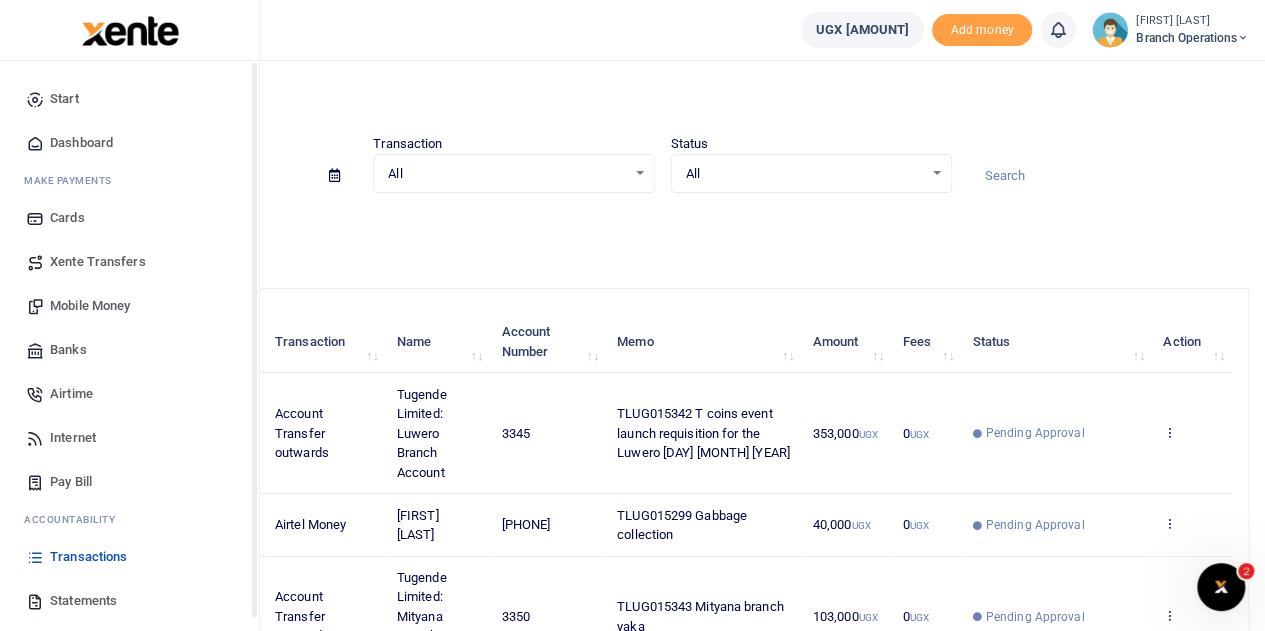 click on "Xente Transfers" at bounding box center (98, 262) 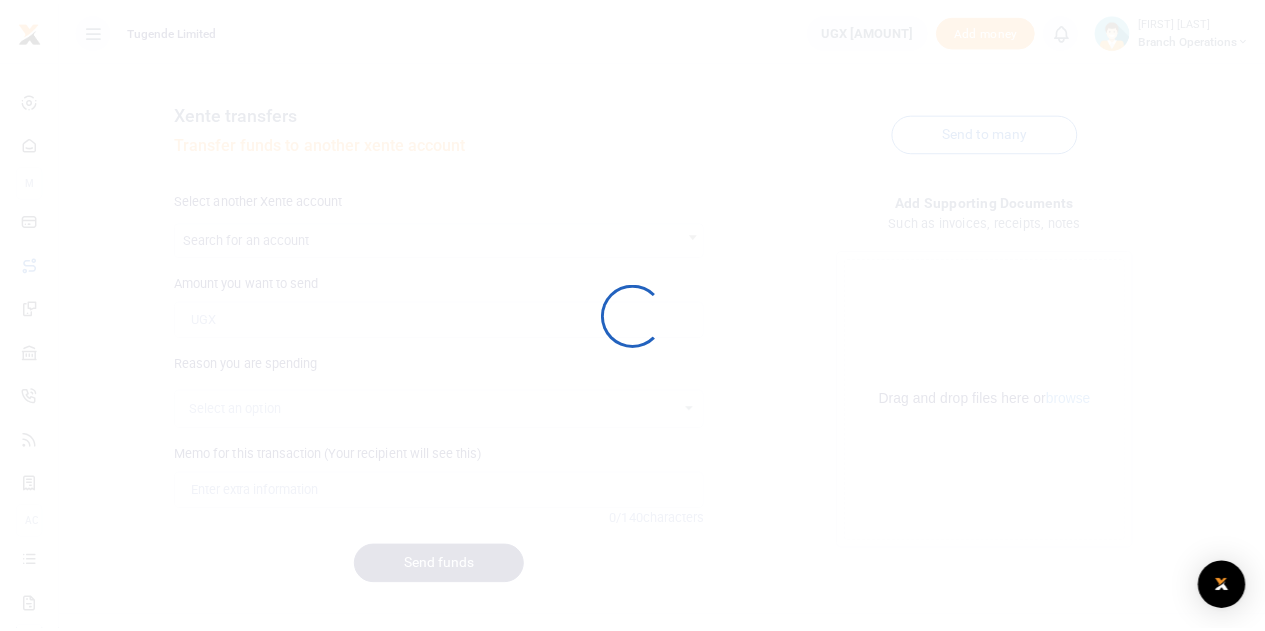 scroll, scrollTop: 0, scrollLeft: 0, axis: both 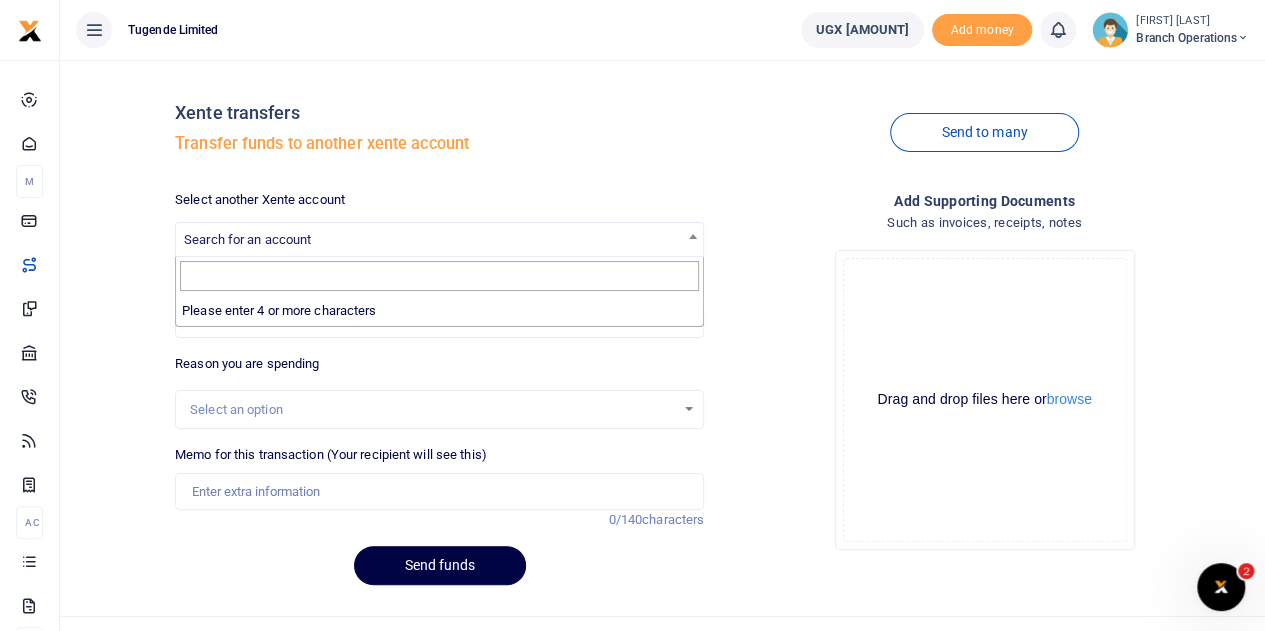click on "Search for an account" at bounding box center (247, 239) 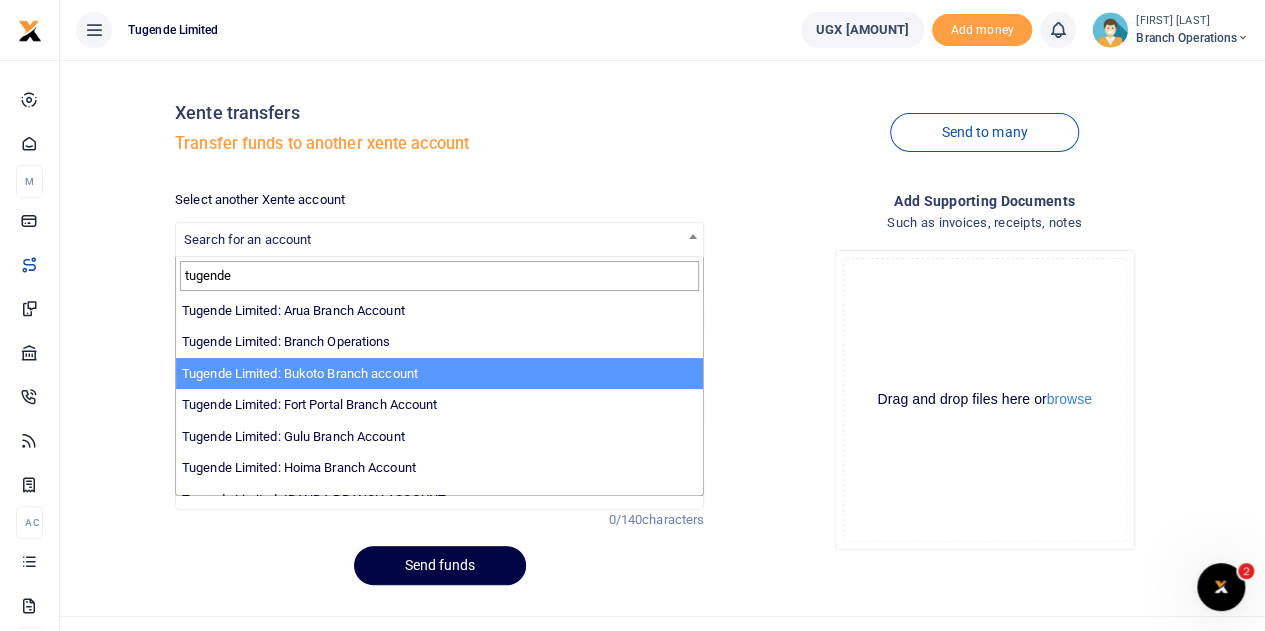 scroll, scrollTop: 114, scrollLeft: 0, axis: vertical 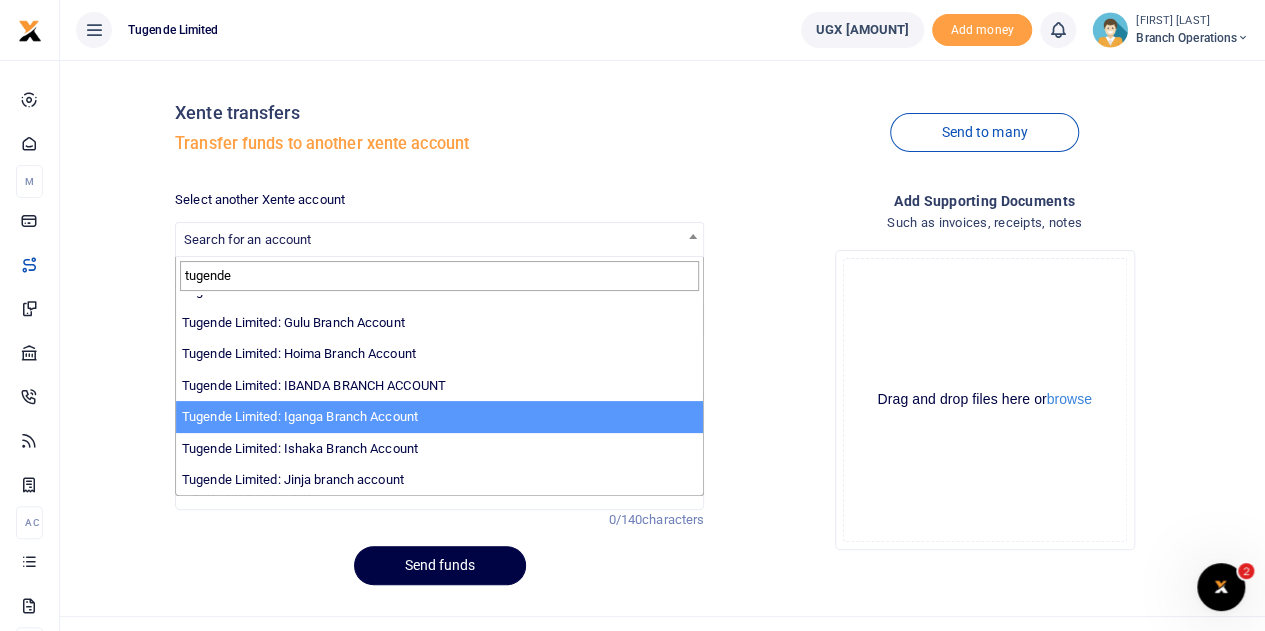 type on "tugende" 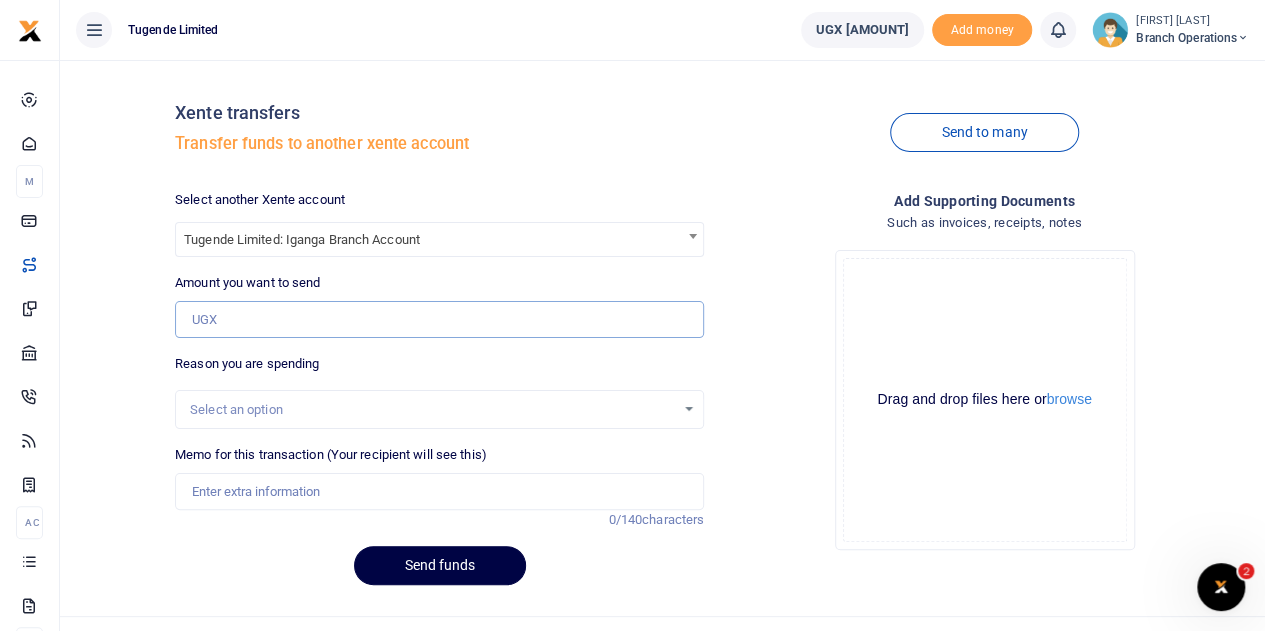 click on "Amount you want to send" at bounding box center (439, 320) 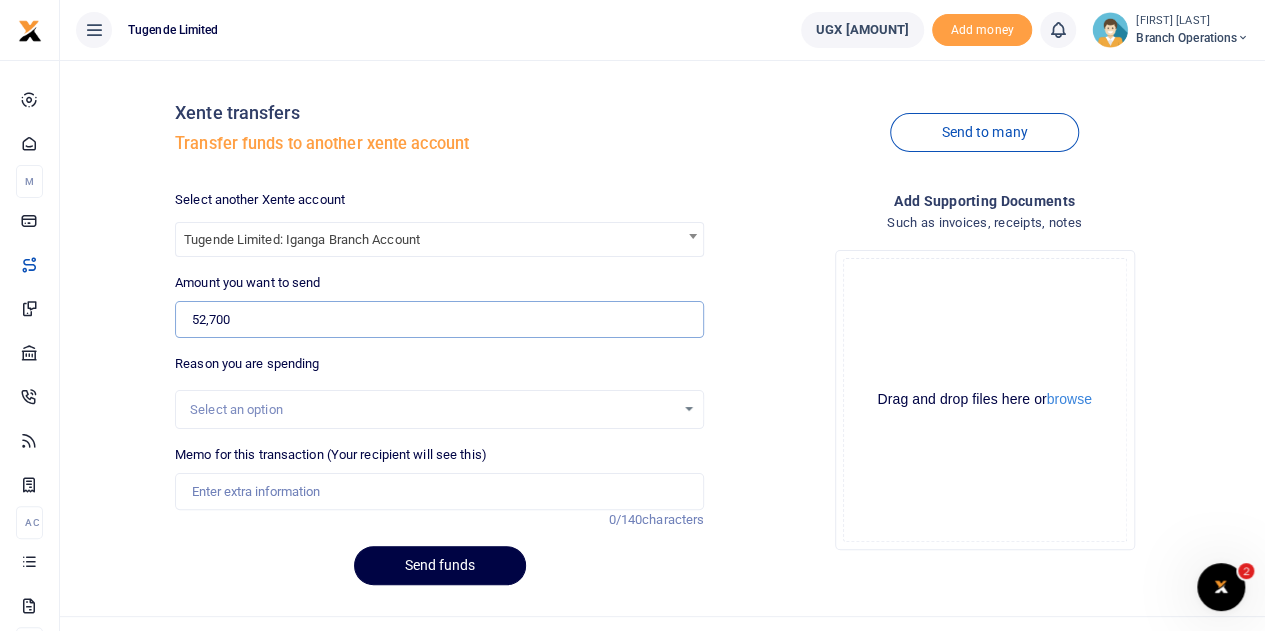 type on "52,700" 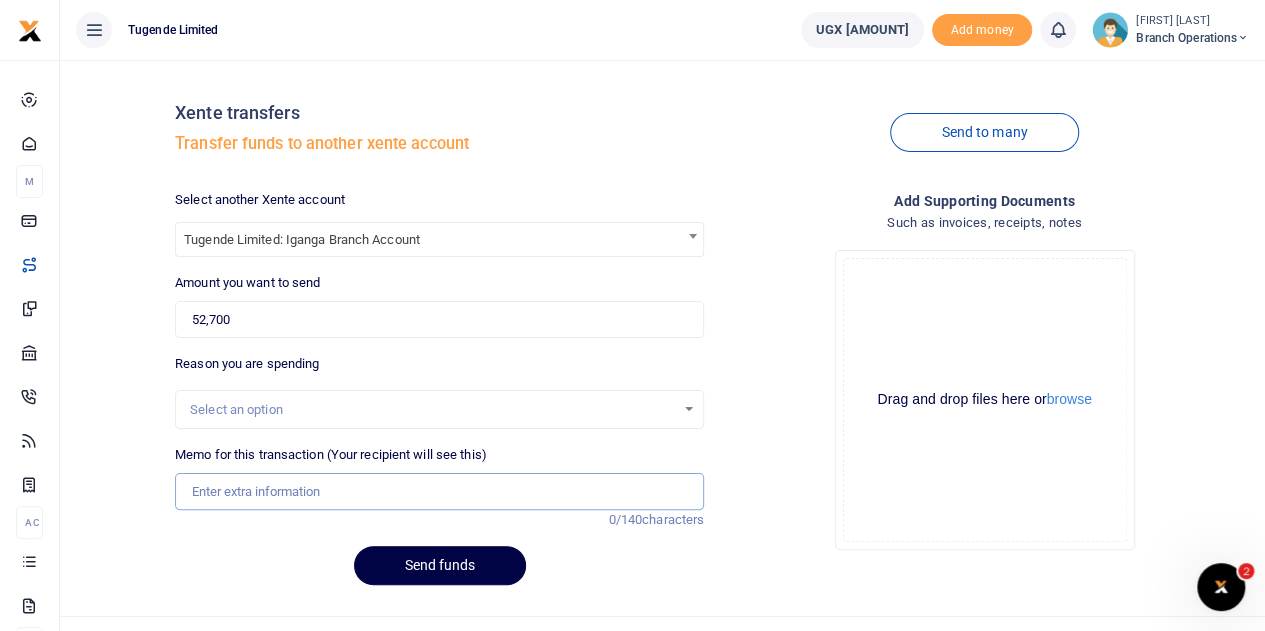 click on "Memo for this transaction (Your recipient will see this)" at bounding box center [439, 492] 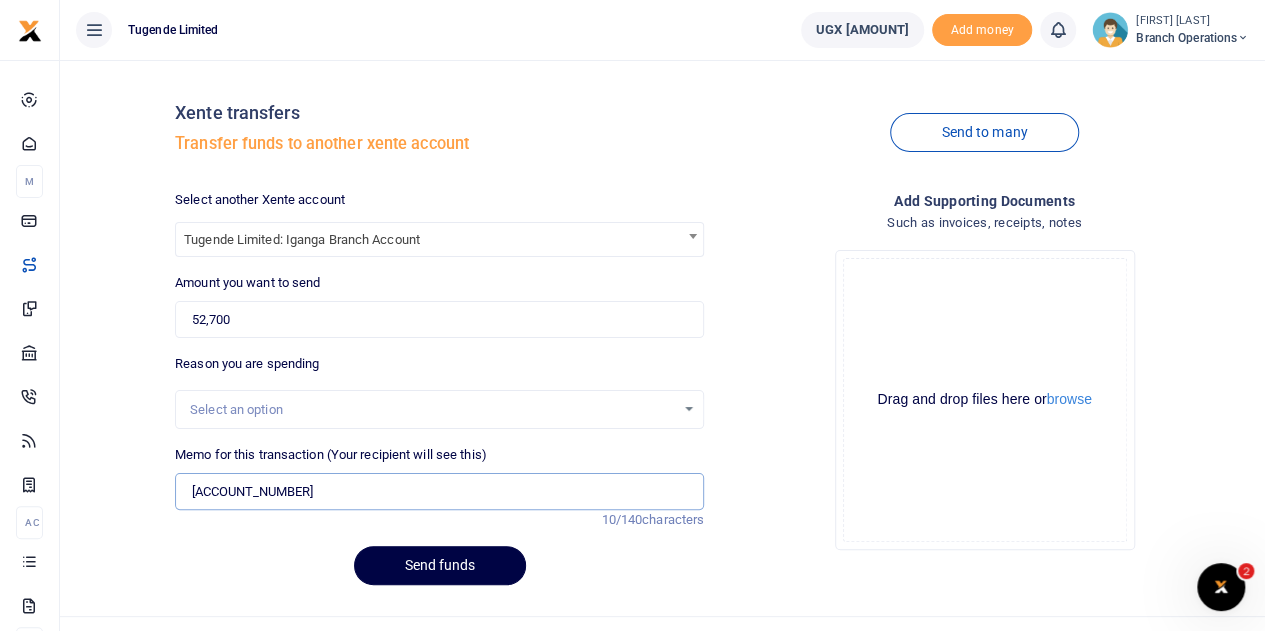 click on "TLUG015240" at bounding box center [439, 492] 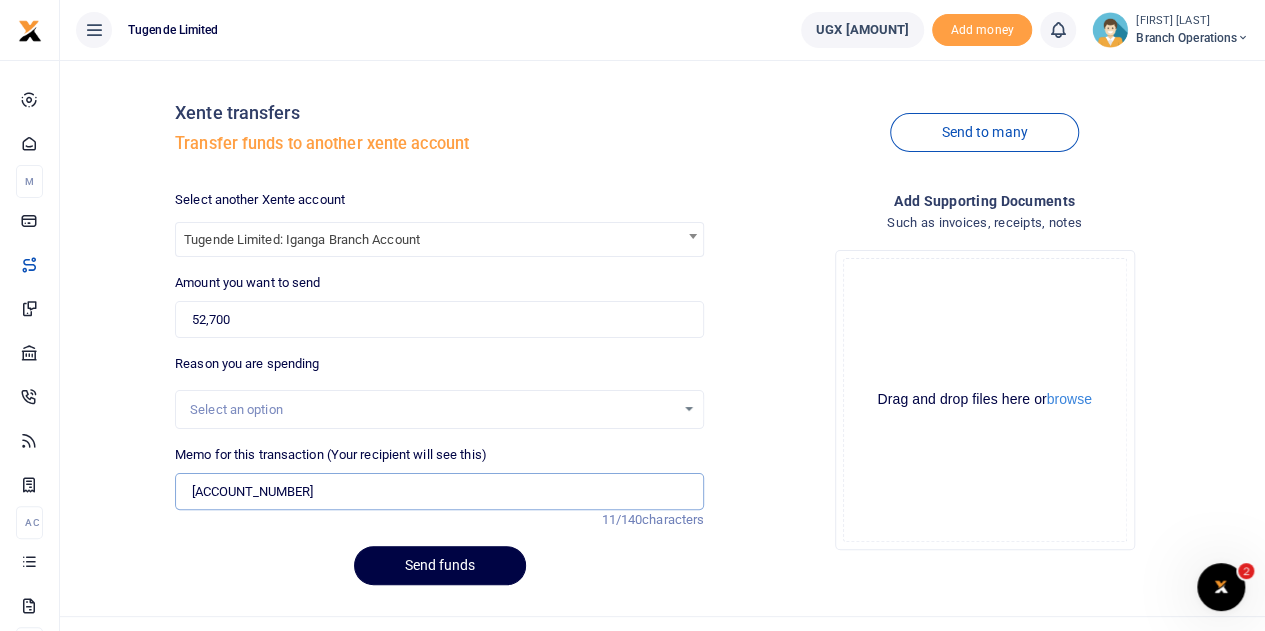 click on "TLUG015240" at bounding box center (439, 492) 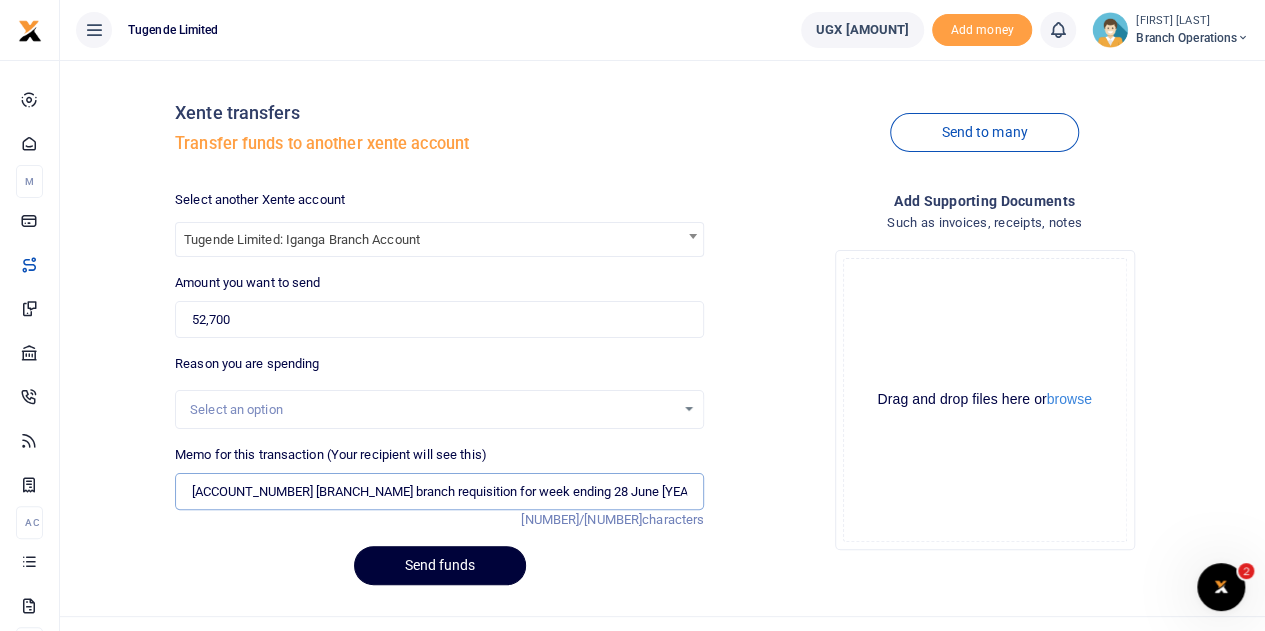 type on "TLUG015240 Iganga branch requisition for week ending 28 June 2025" 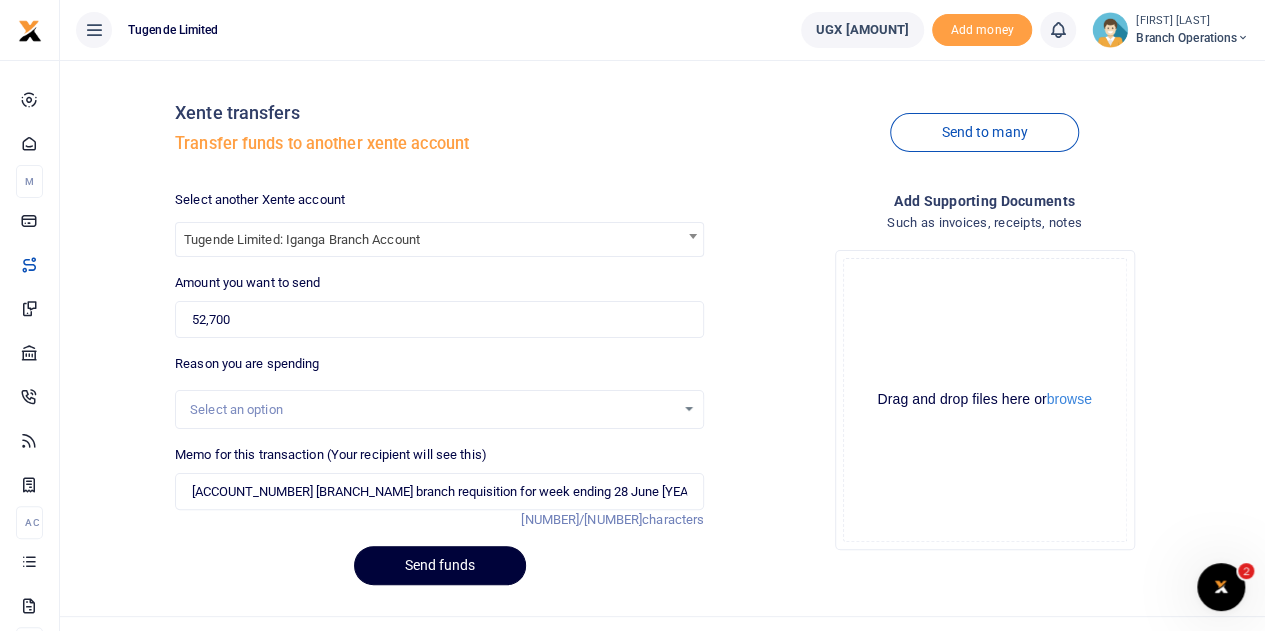 click on "Send funds" at bounding box center (440, 565) 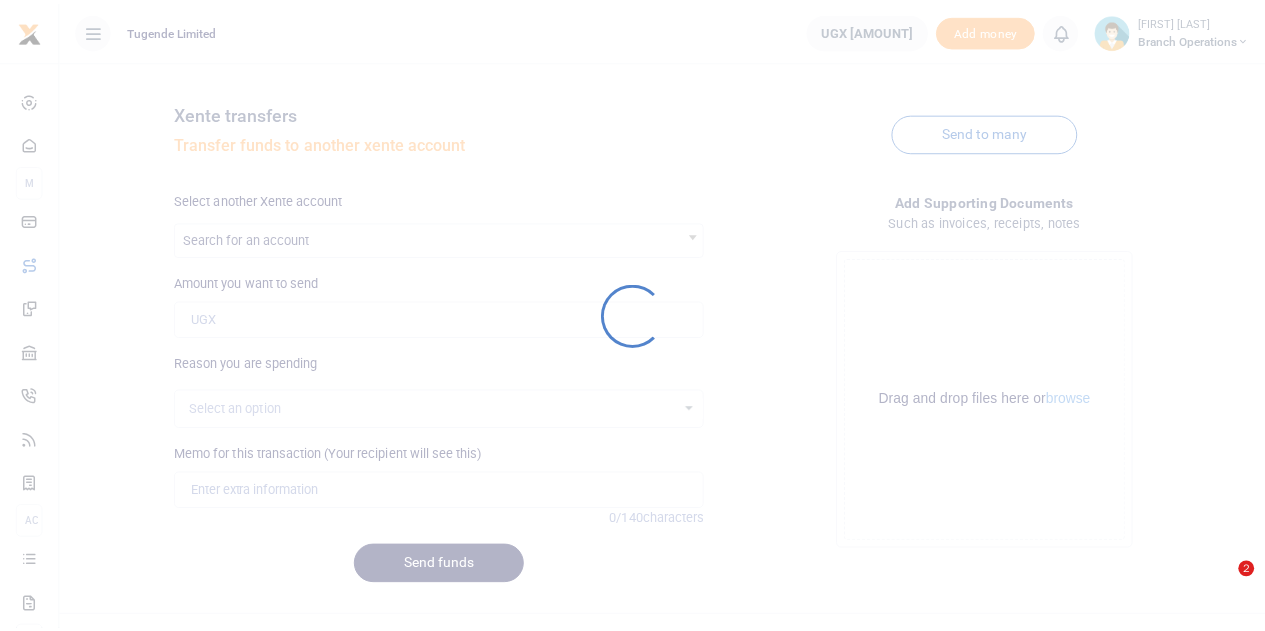 scroll, scrollTop: 0, scrollLeft: 0, axis: both 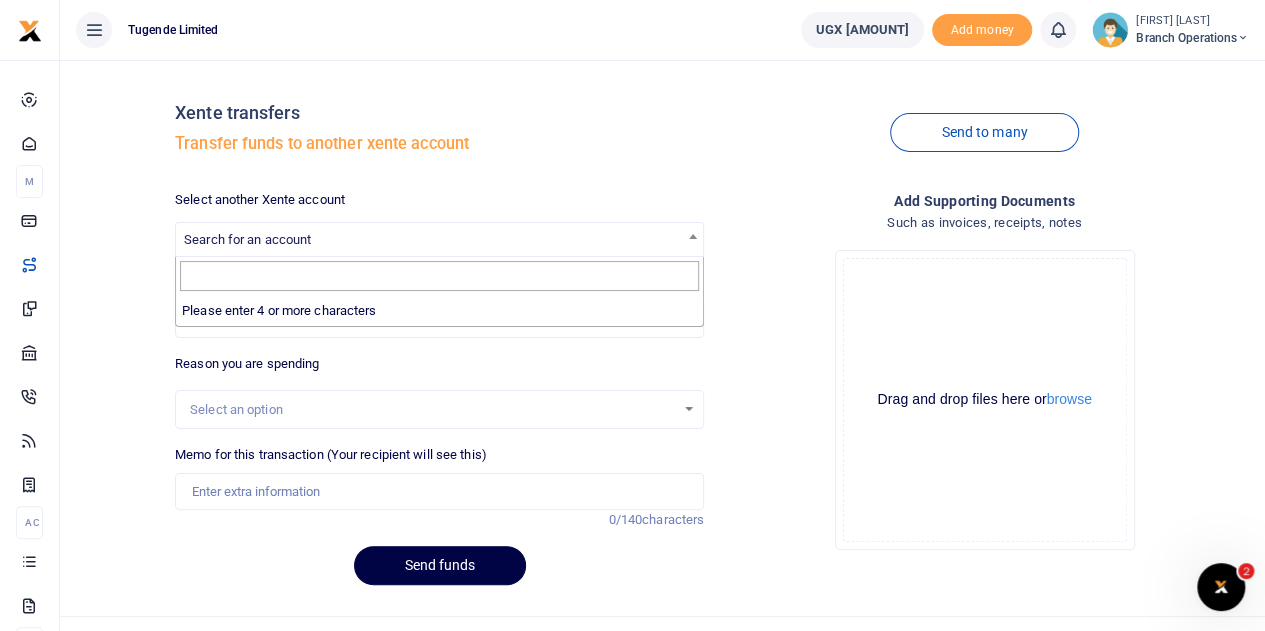 click on "Search for an account" at bounding box center (247, 239) 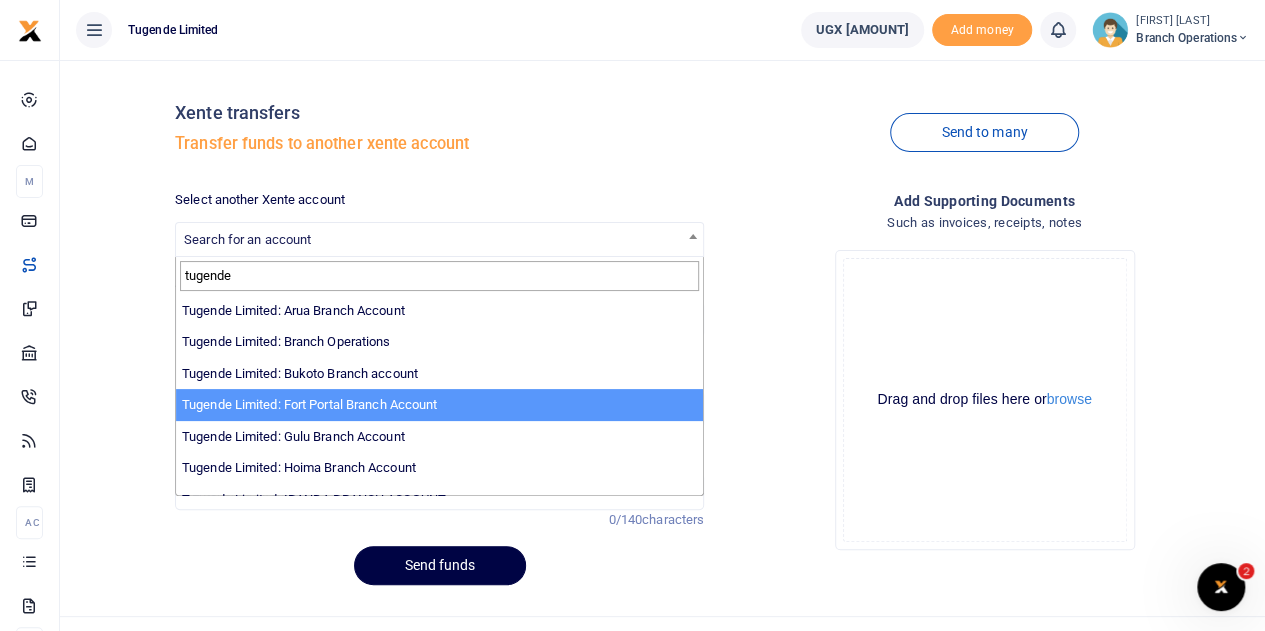 type on "tugende" 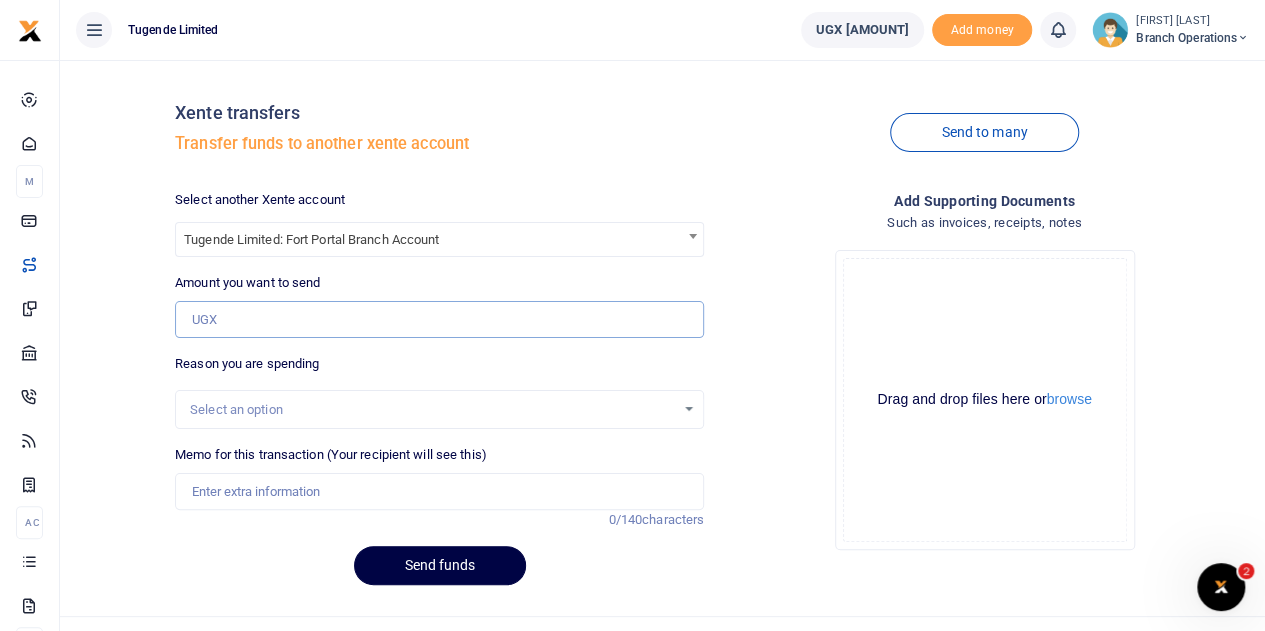 click on "Amount you want to send" at bounding box center (439, 320) 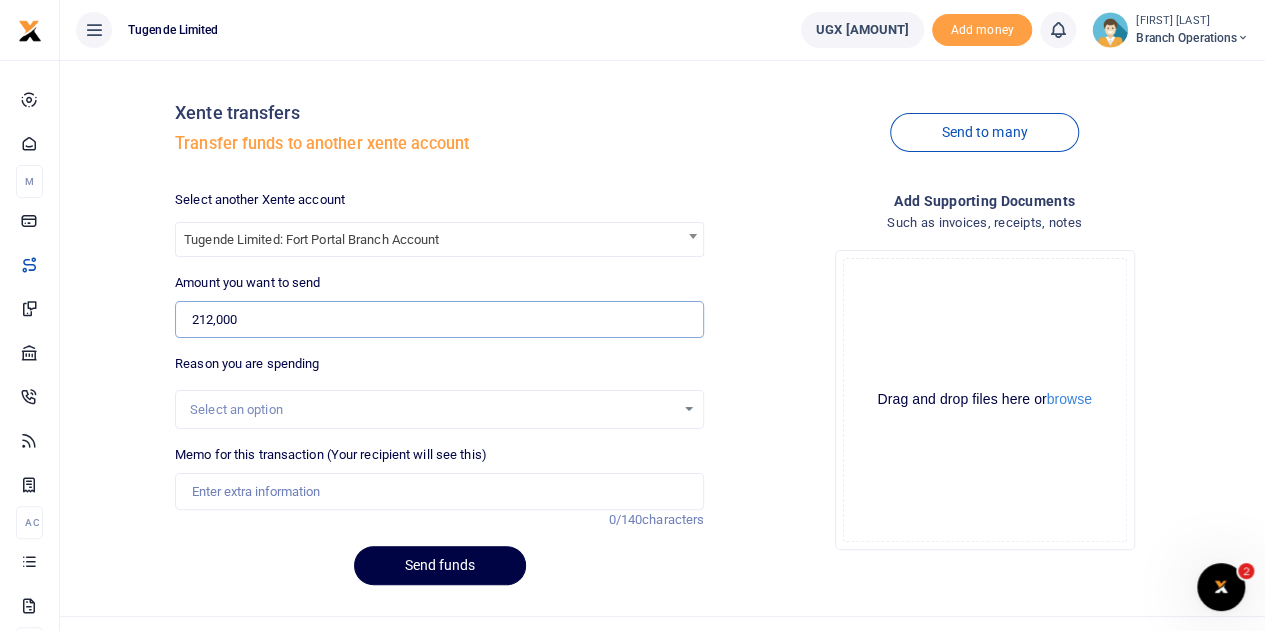 type on "212,000" 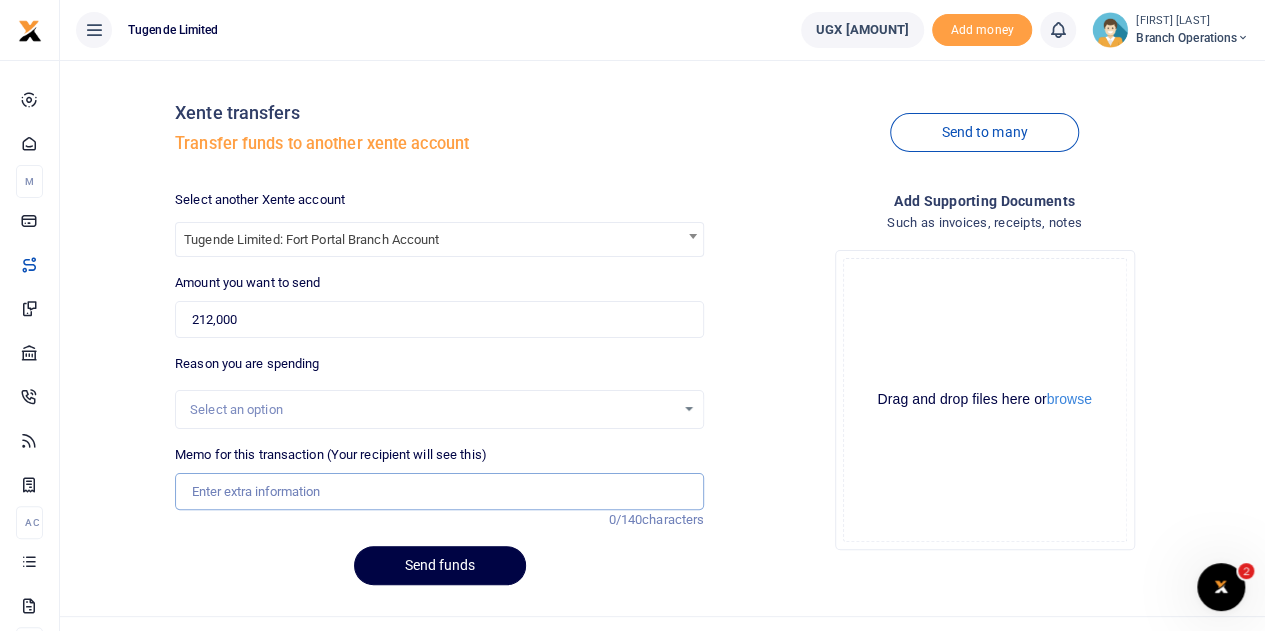 click on "Memo for this transaction (Your recipient will see this)" at bounding box center (439, 492) 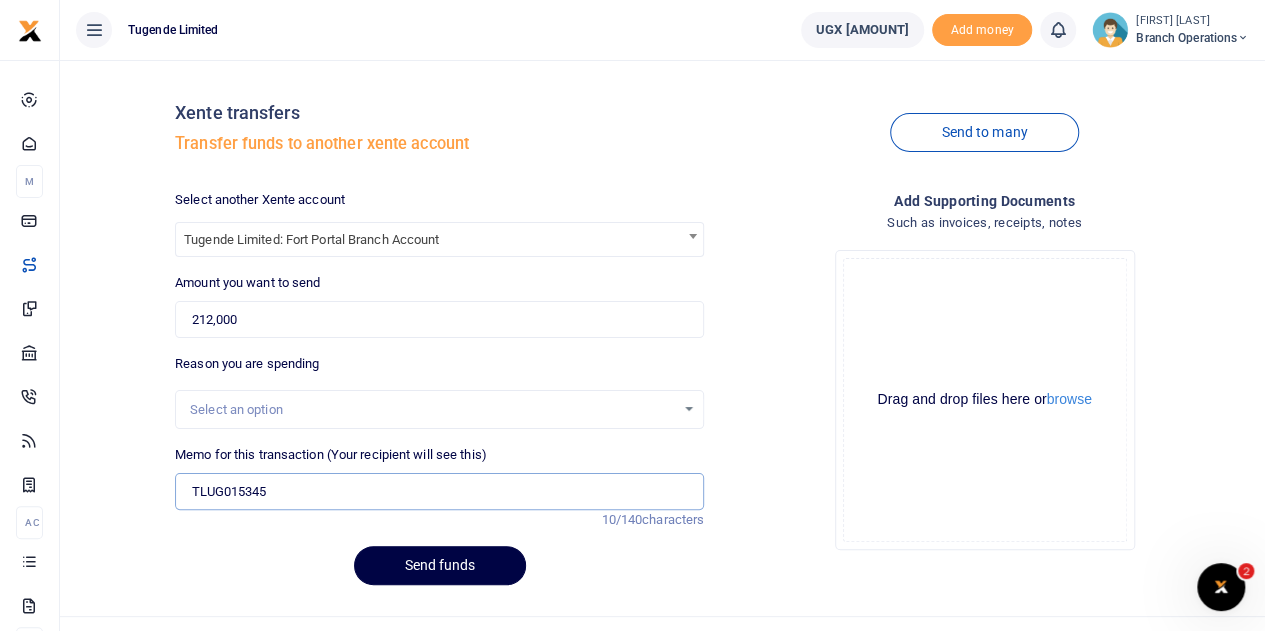 click on "TLUG015345" at bounding box center (439, 492) 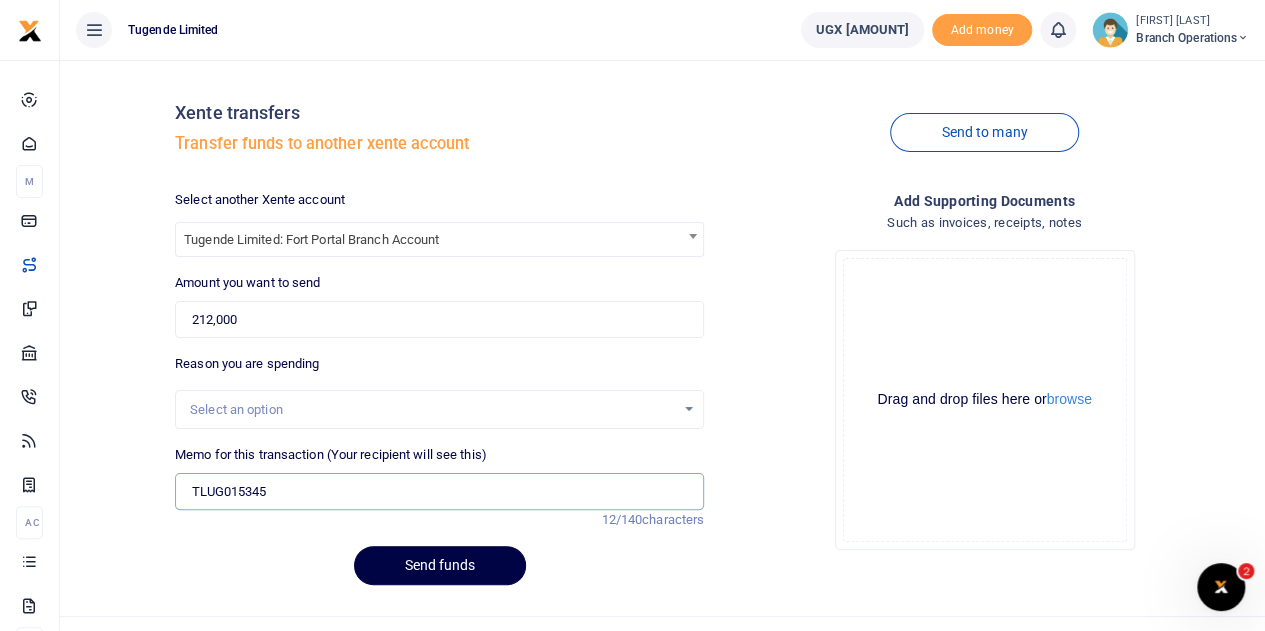 click on "TLUG015345" at bounding box center (439, 492) 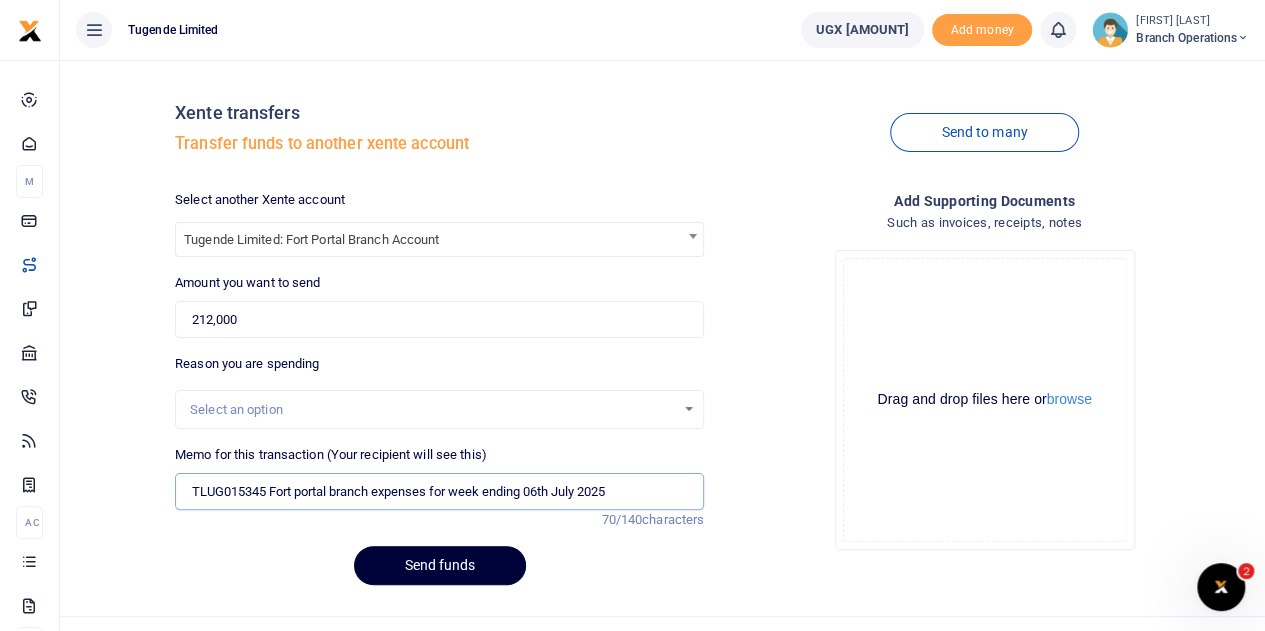 type on "TLUG015345  Fort portal branch expenses for week ending 06th July 2025" 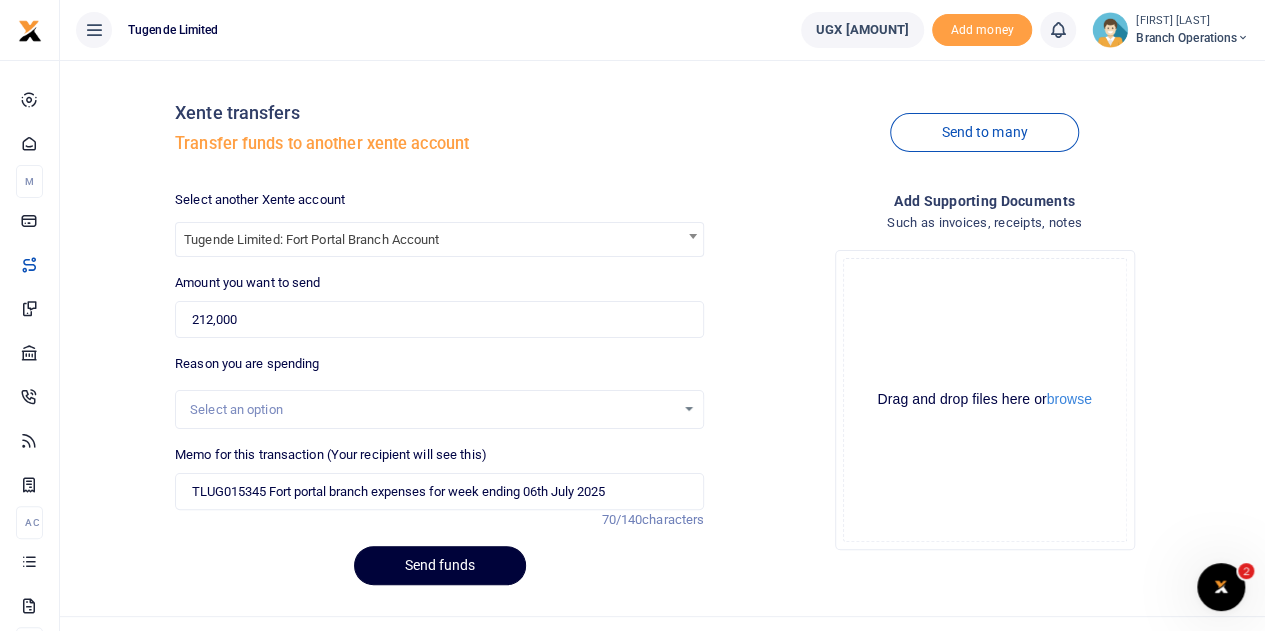 click on "Send funds" at bounding box center (440, 565) 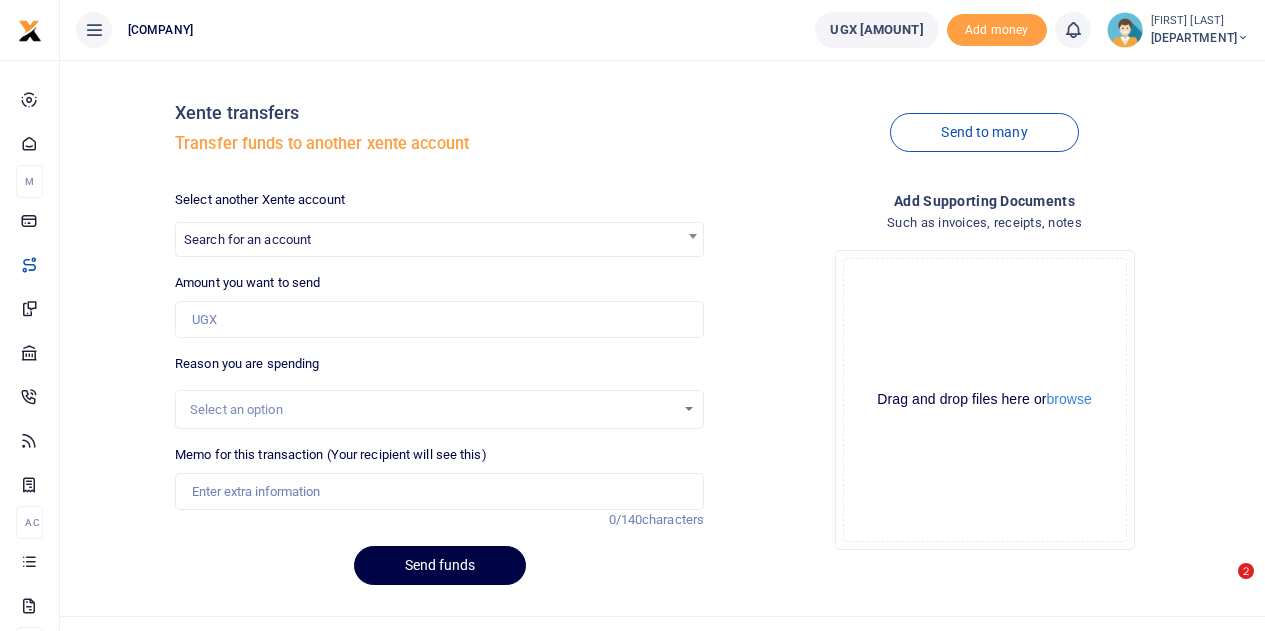 scroll, scrollTop: 0, scrollLeft: 0, axis: both 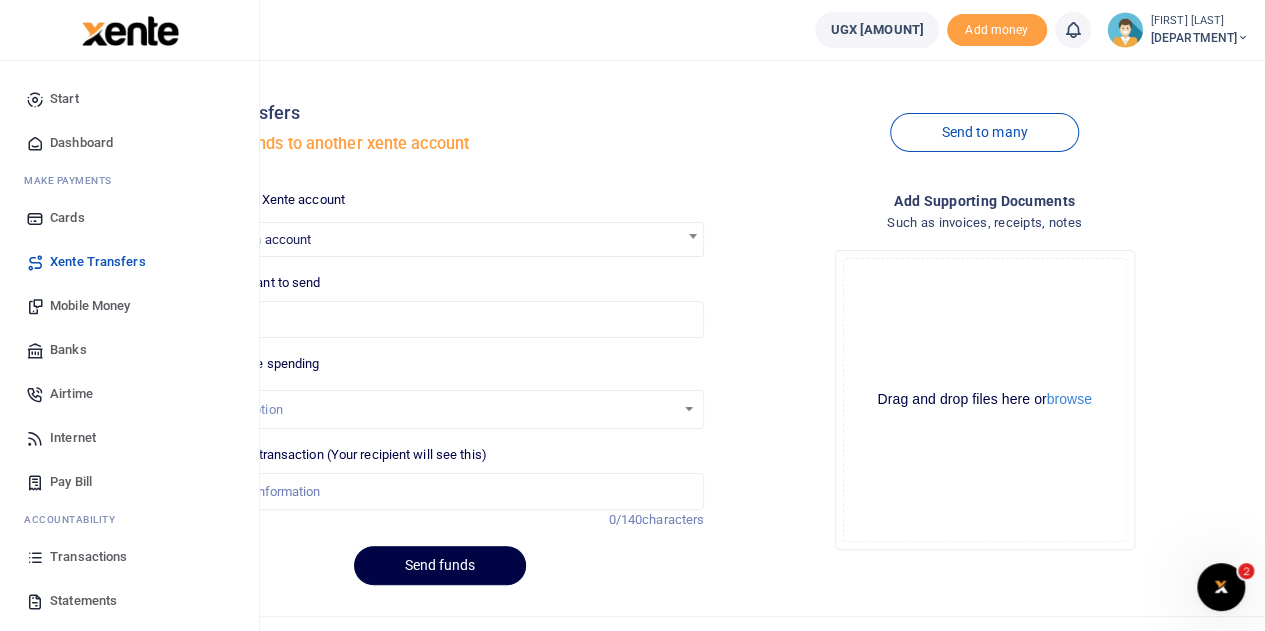 click on "Mobile Money" at bounding box center (90, 306) 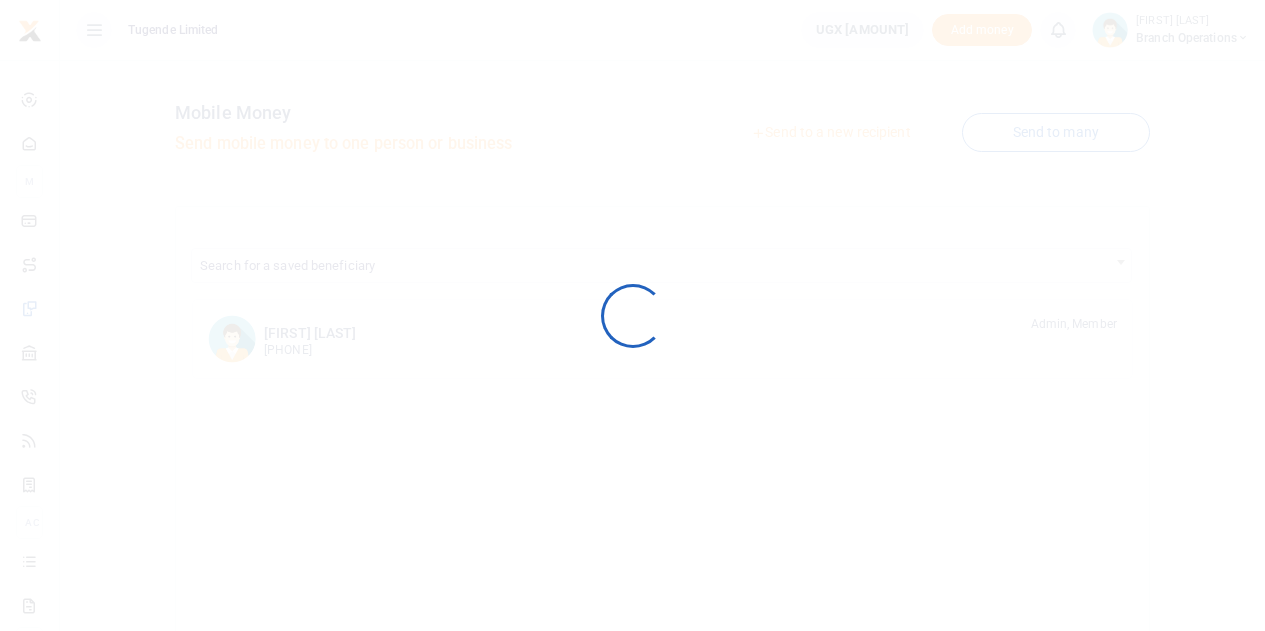 scroll, scrollTop: 0, scrollLeft: 0, axis: both 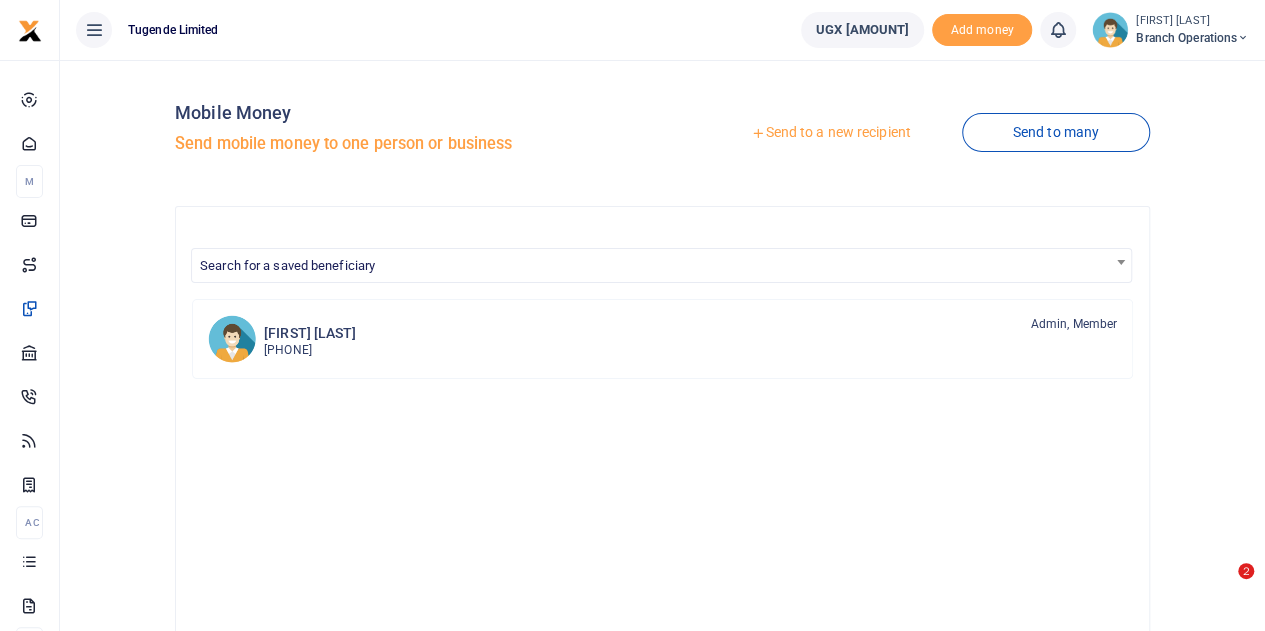 click at bounding box center (758, 133) 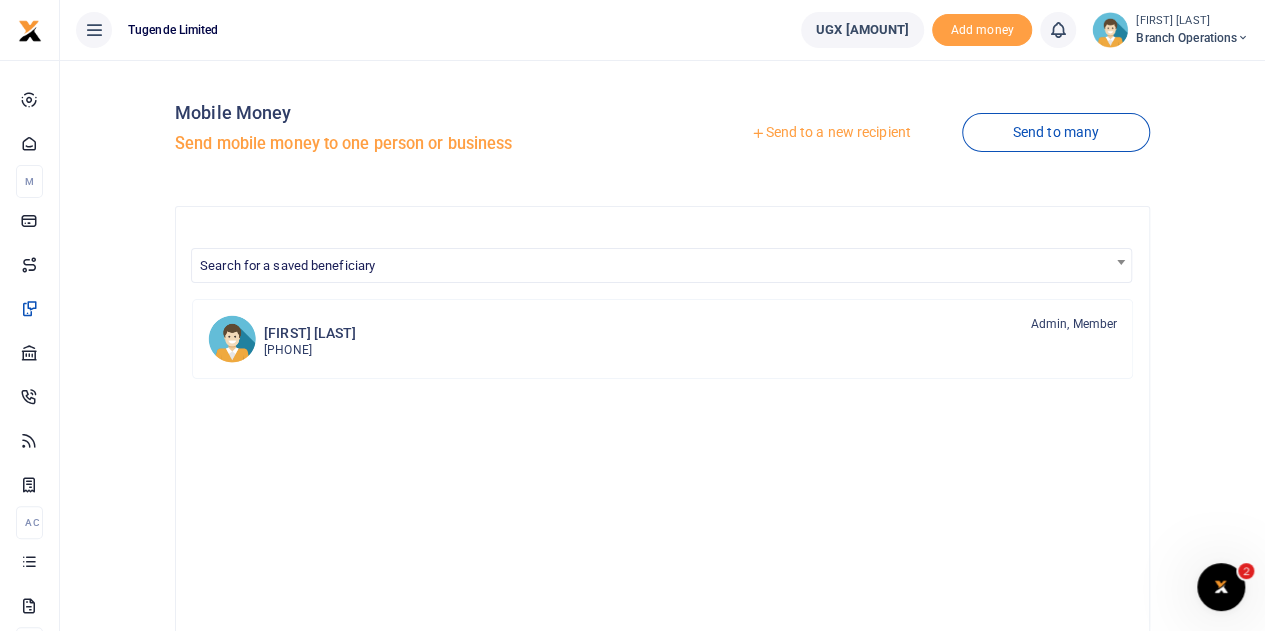 scroll, scrollTop: 0, scrollLeft: 0, axis: both 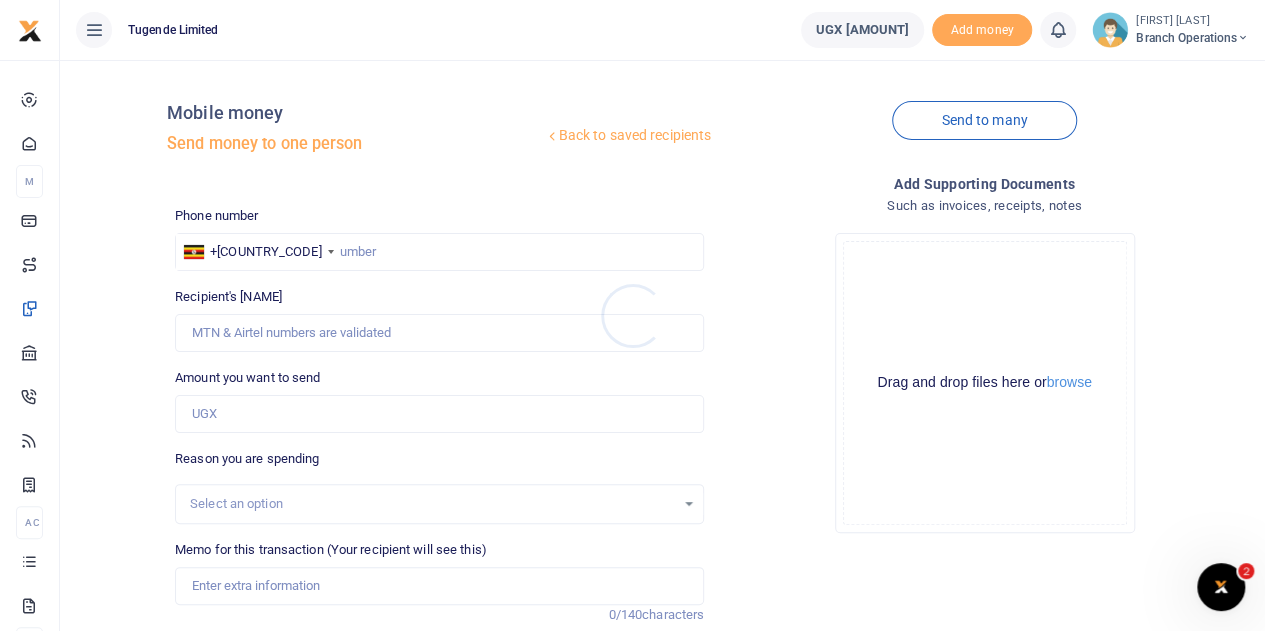 click at bounding box center (632, 315) 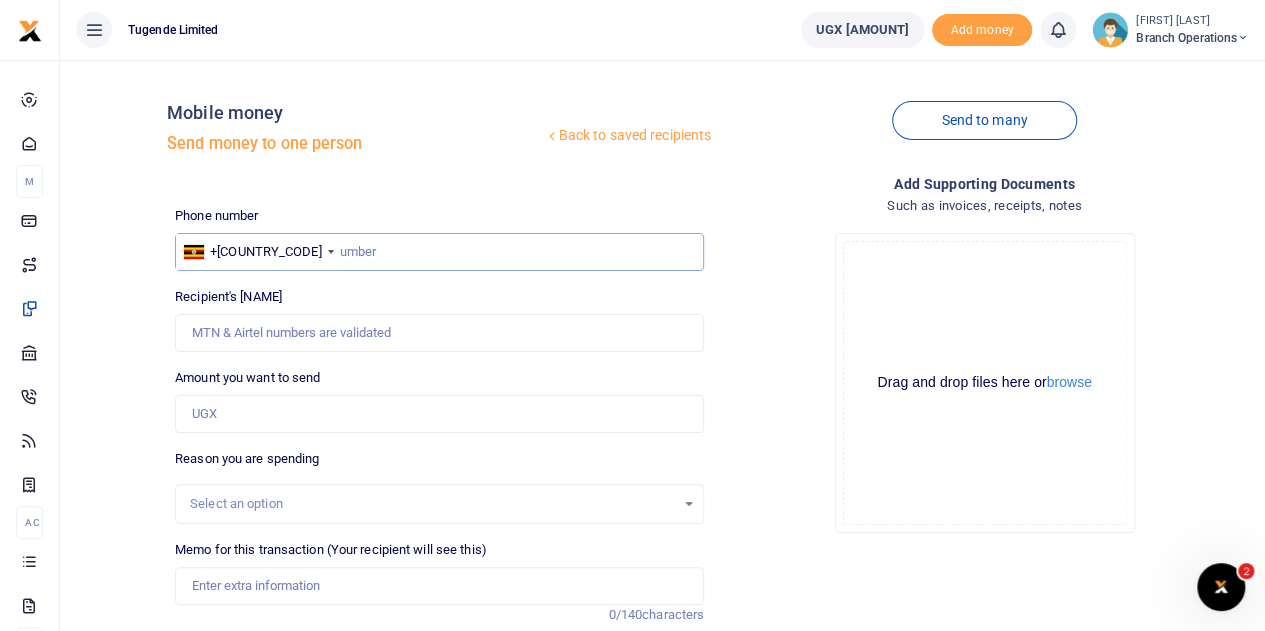 click at bounding box center [439, 252] 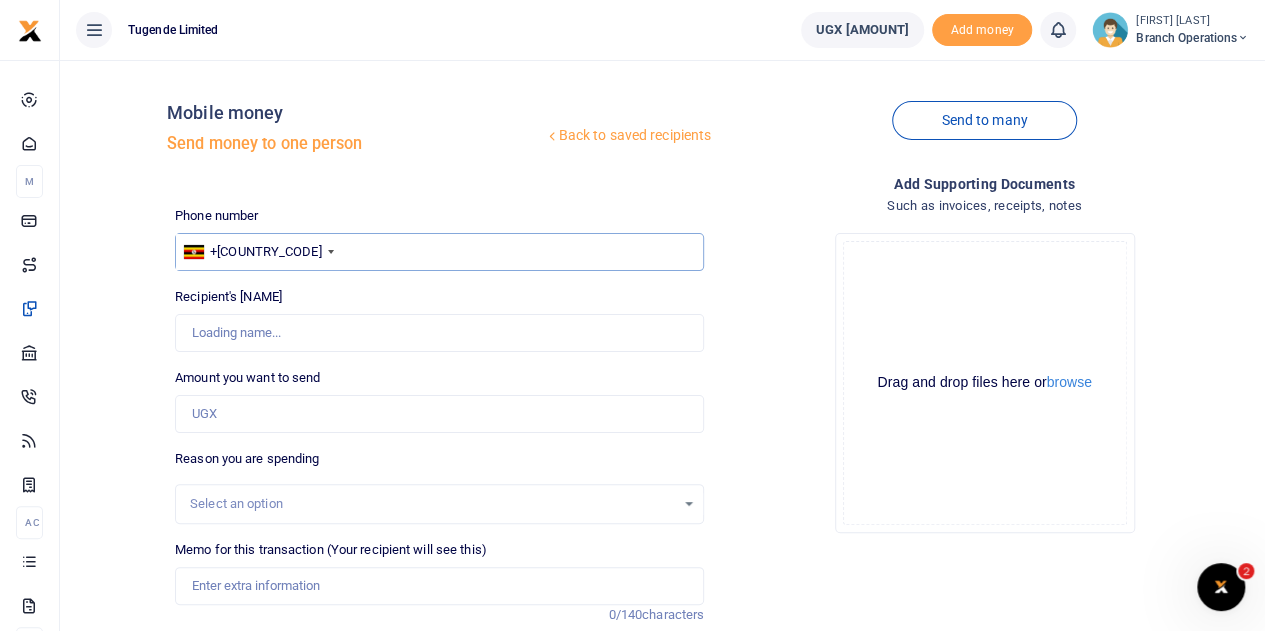 type on "772209956" 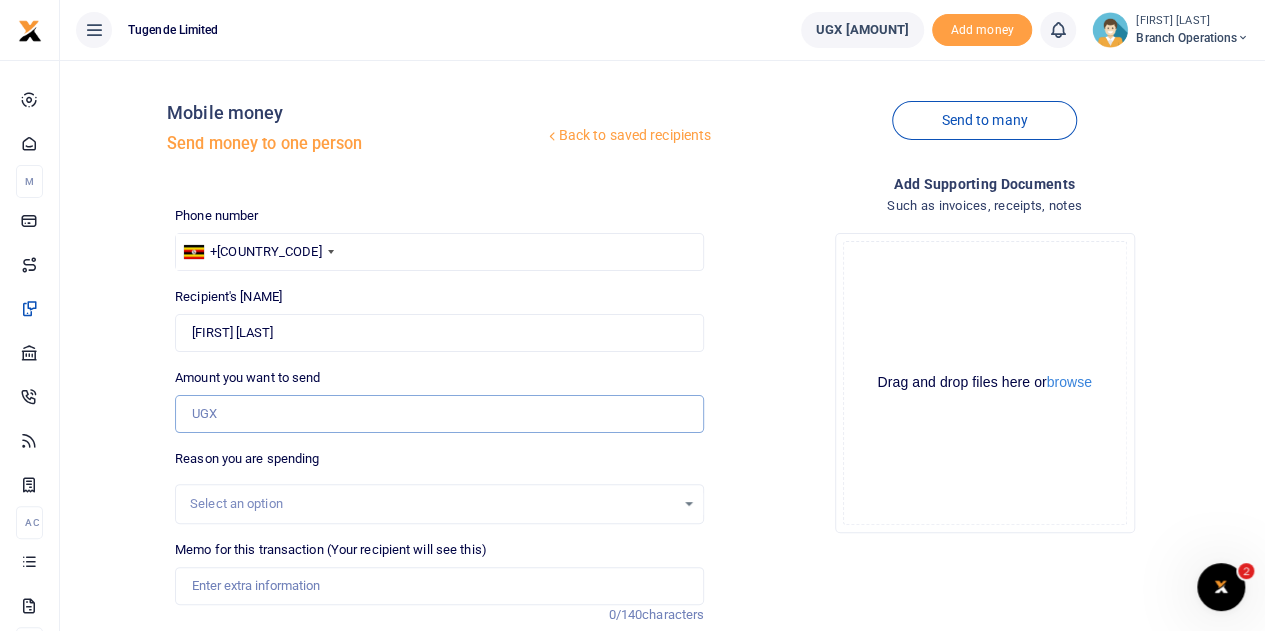 click on "Amount you want to send" at bounding box center (439, 414) 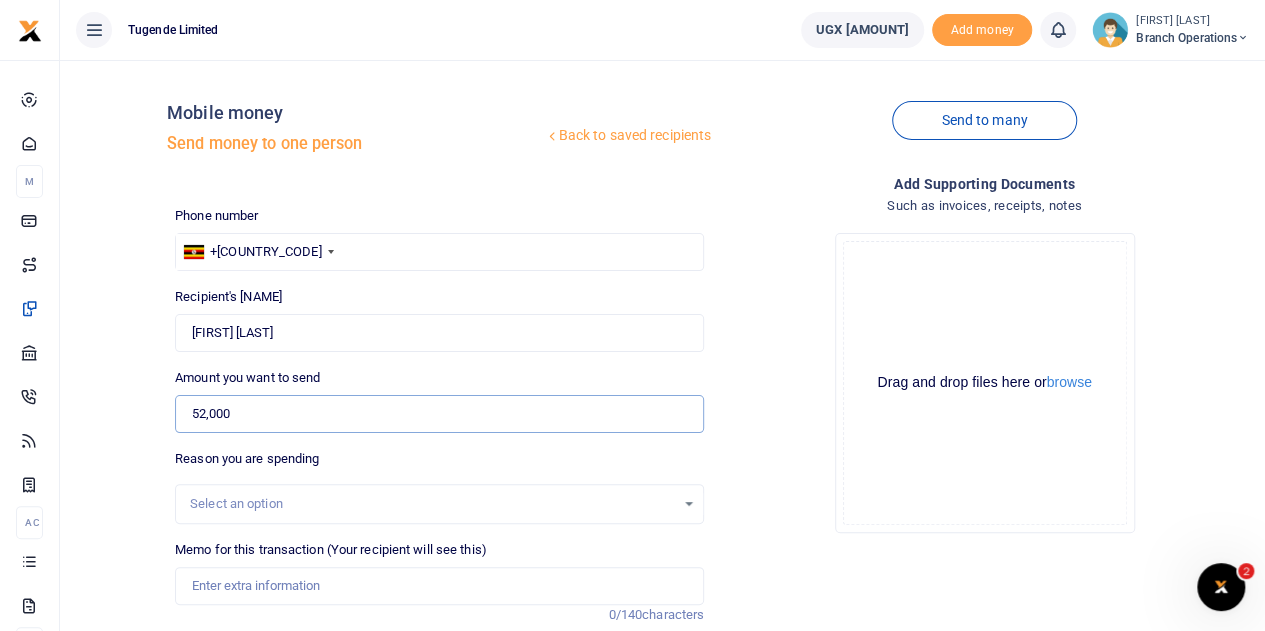 type on "[CURRENCY] [NUMBER]" 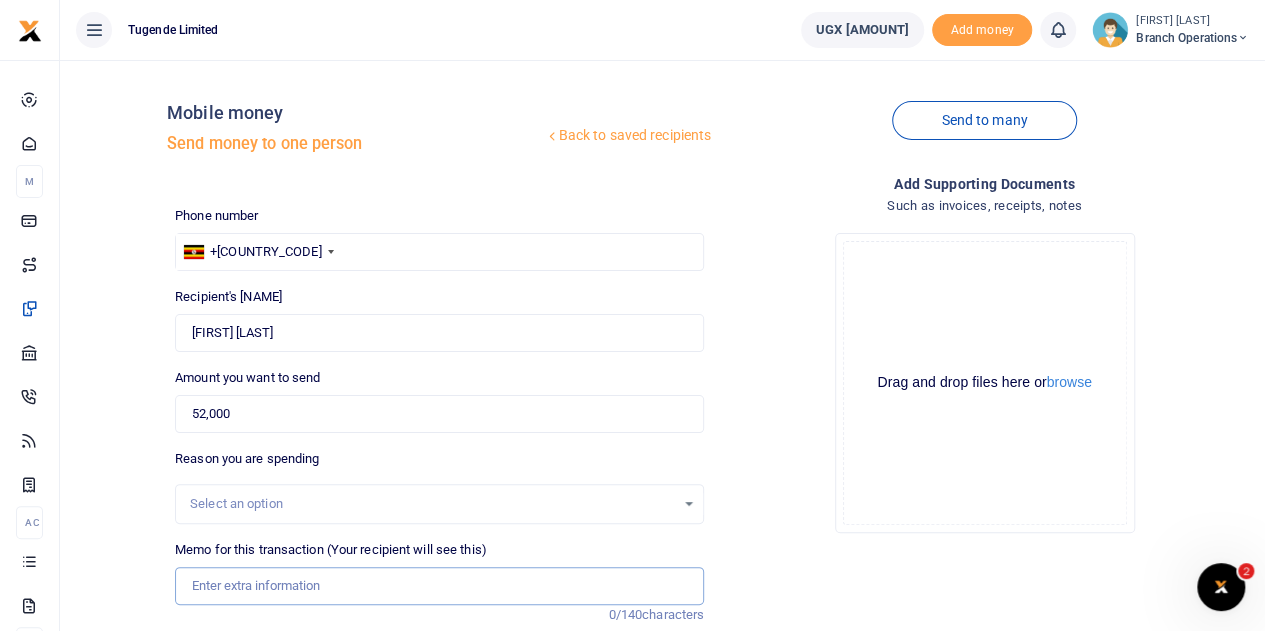 click on "Memo for this transaction (Your recipient will see this)" at bounding box center (439, 586) 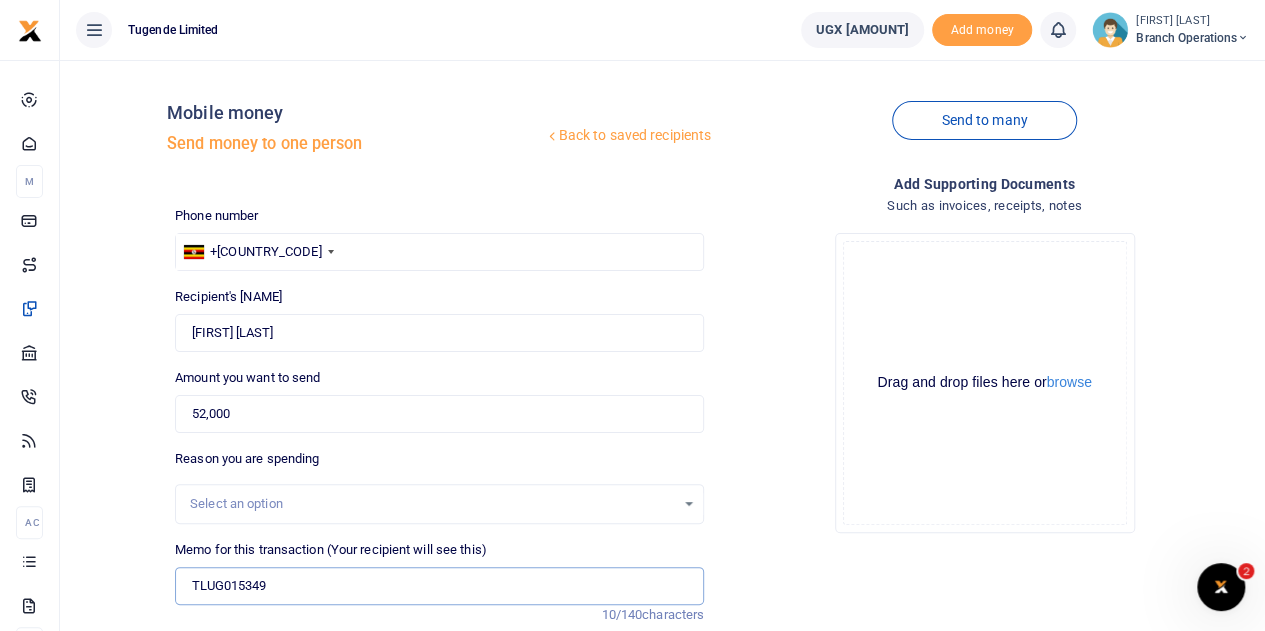 click on "TLUG015349" at bounding box center (439, 586) 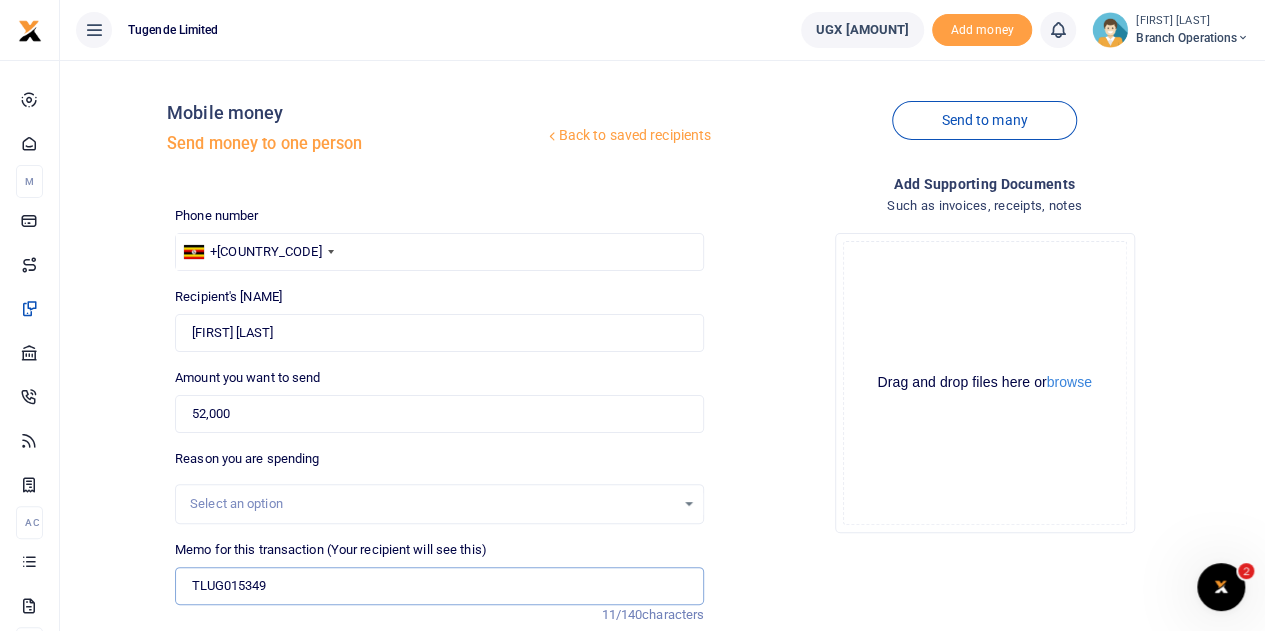 click on "TLUG015349" at bounding box center [439, 586] 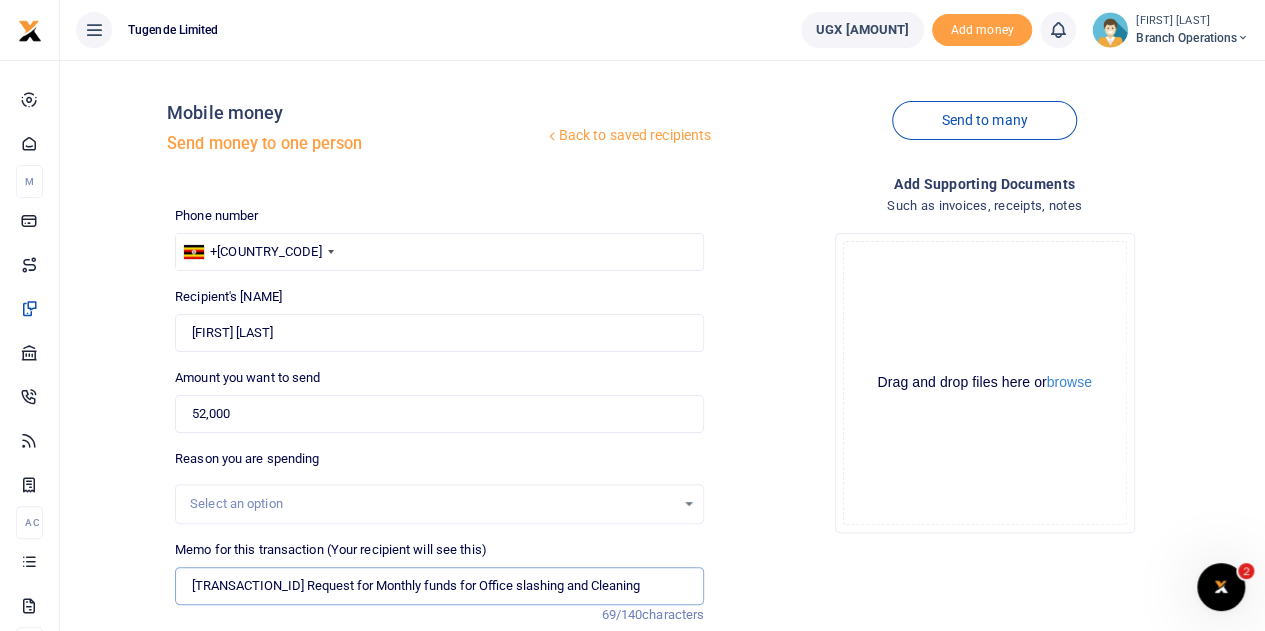 scroll, scrollTop: 252, scrollLeft: 0, axis: vertical 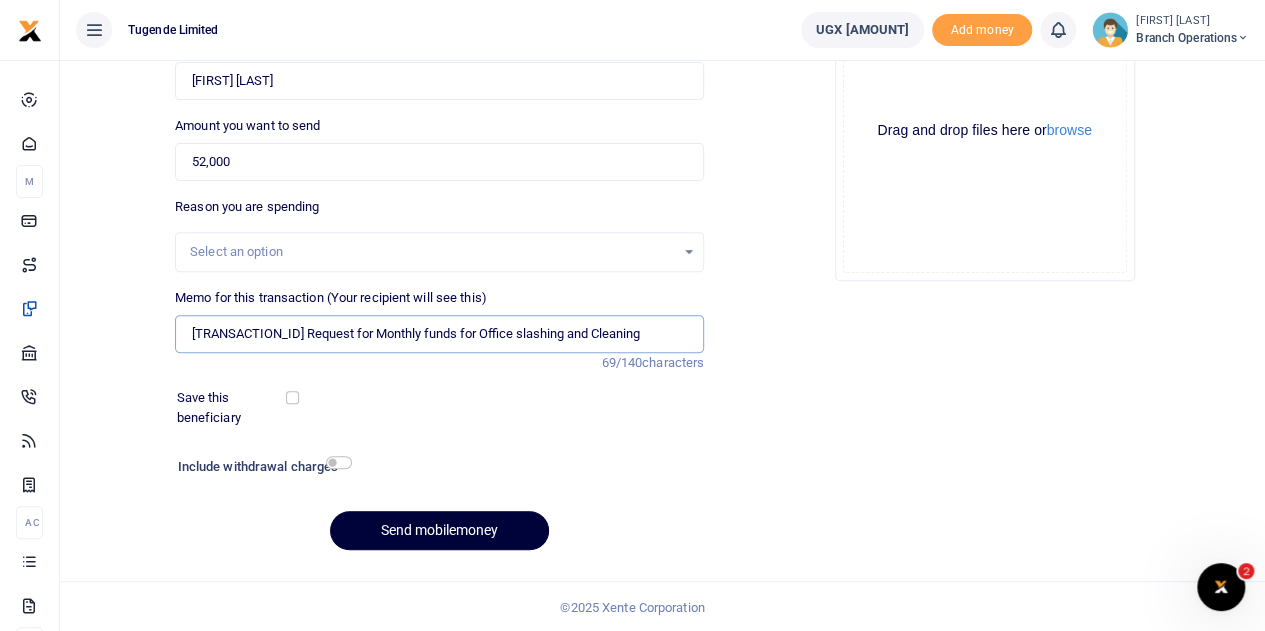 type on "TLUG015349 Request for Monthly funds for Office slashing and Cleaning" 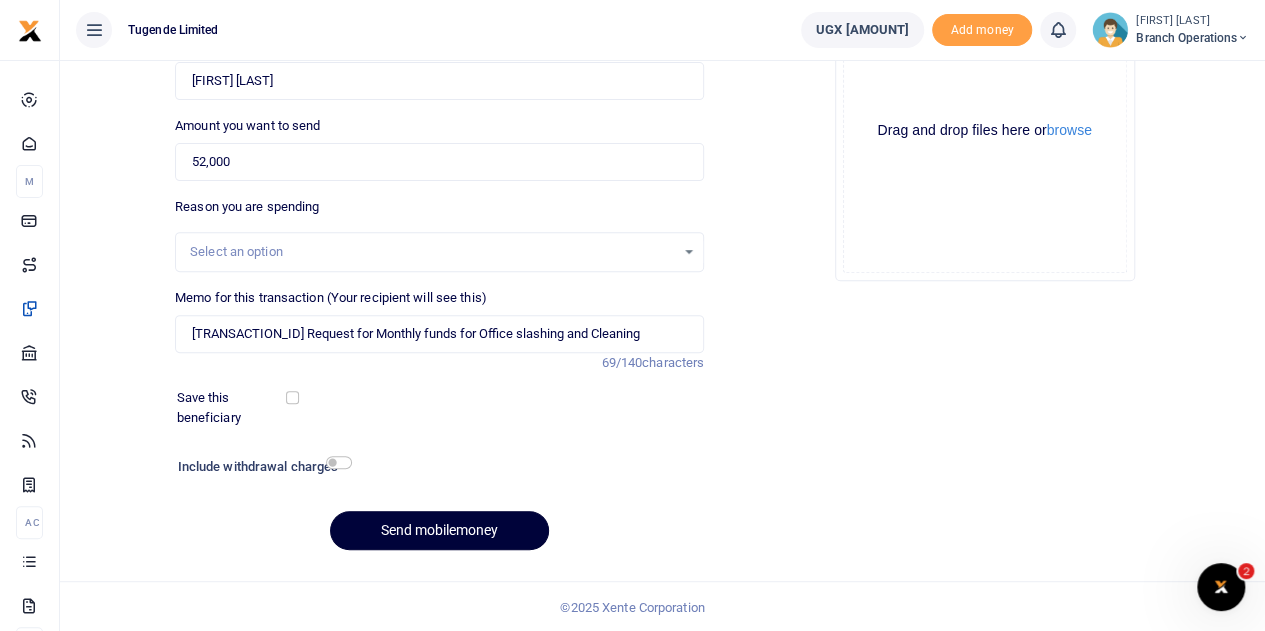 click on "Send mobilemoney" at bounding box center [439, 530] 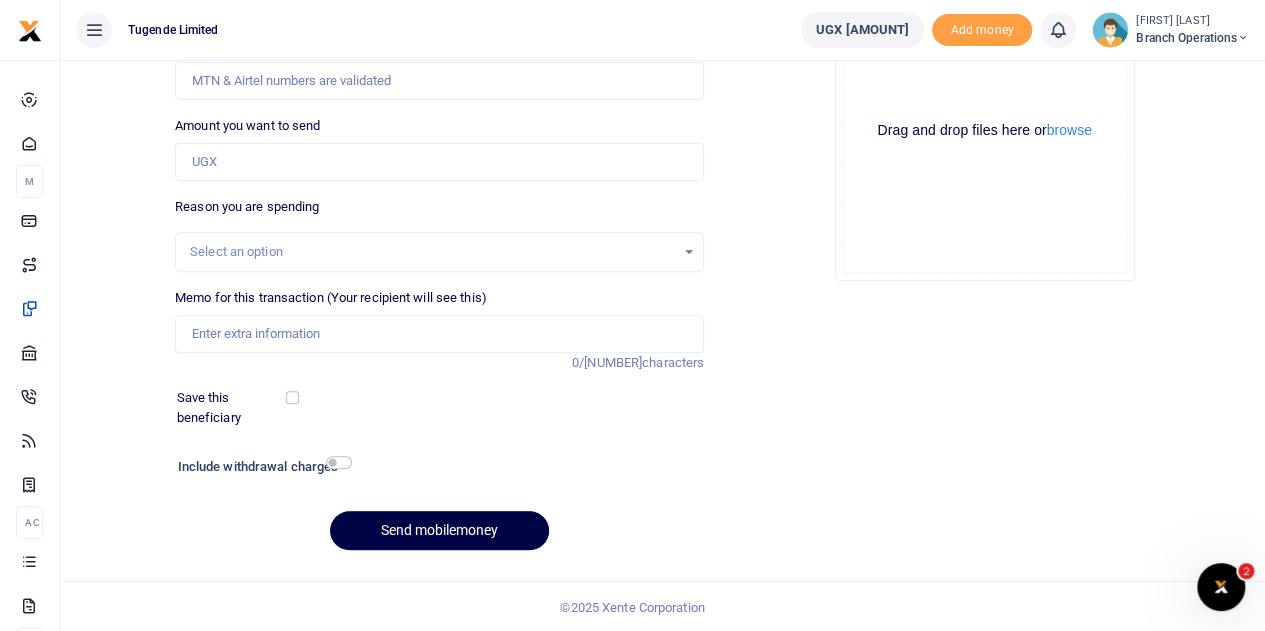 scroll, scrollTop: 0, scrollLeft: 0, axis: both 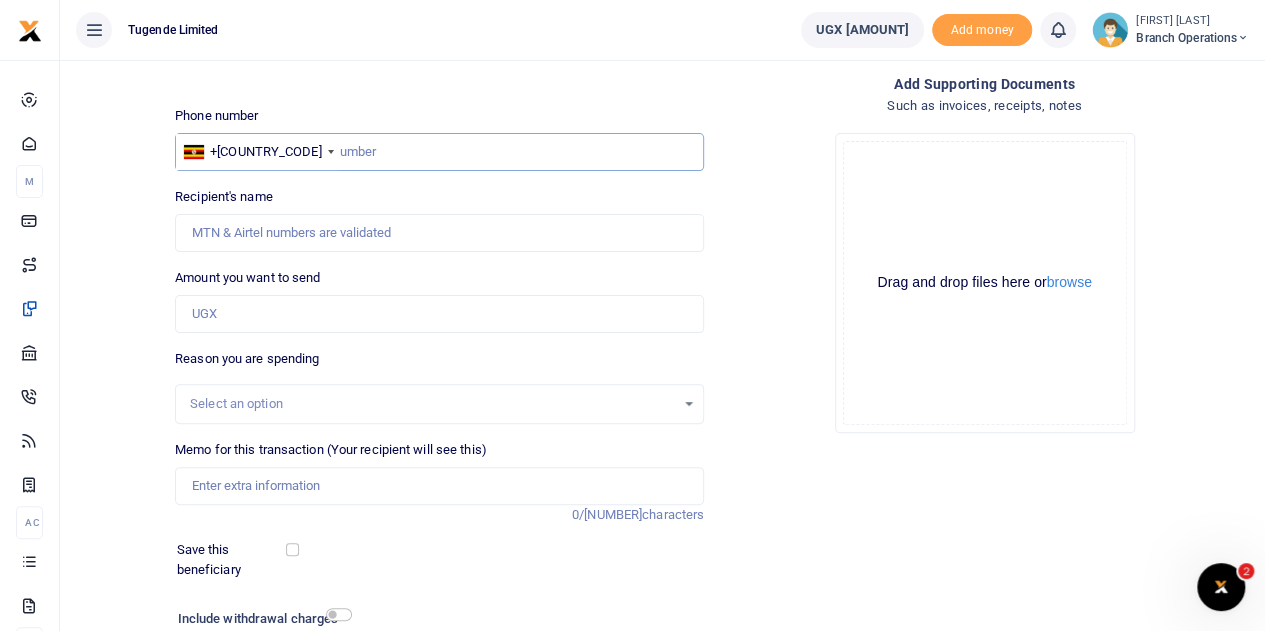 click at bounding box center [439, 152] 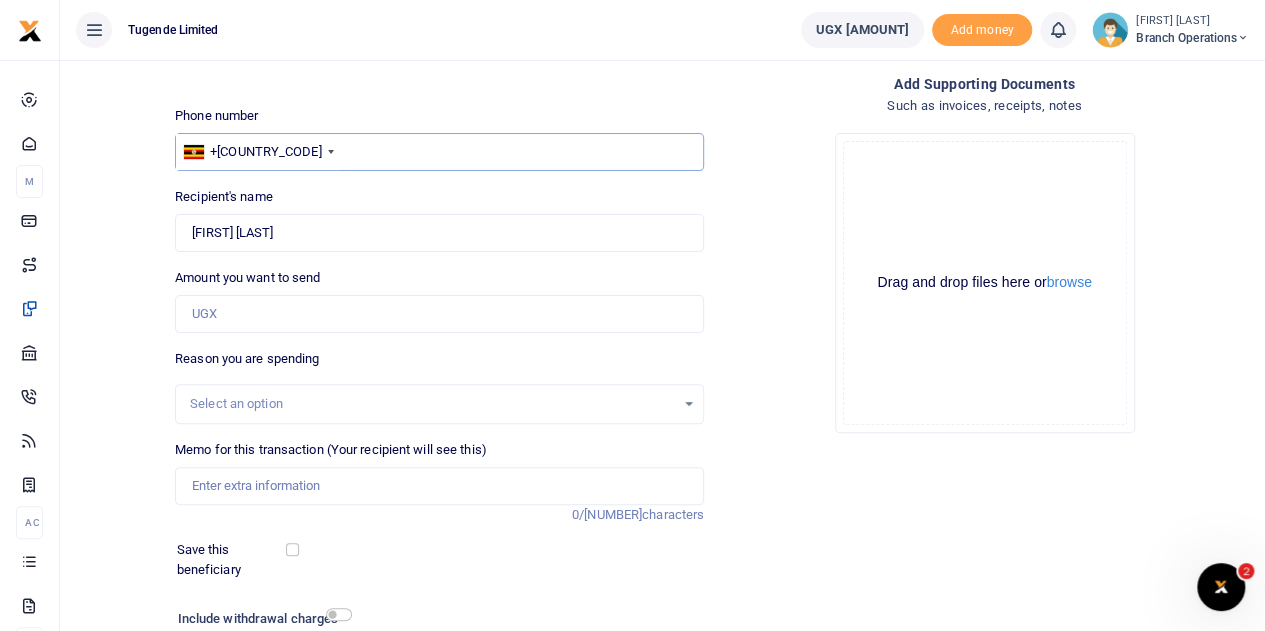 type on "775095264" 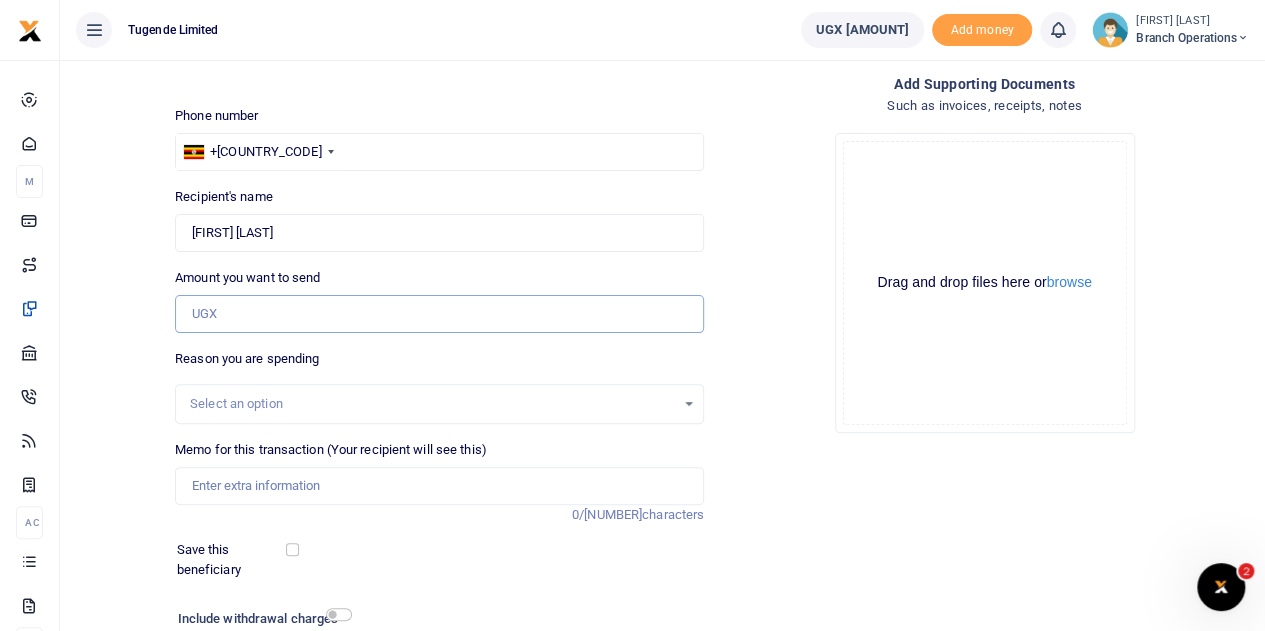 click on "Amount you want to send" at bounding box center (439, 314) 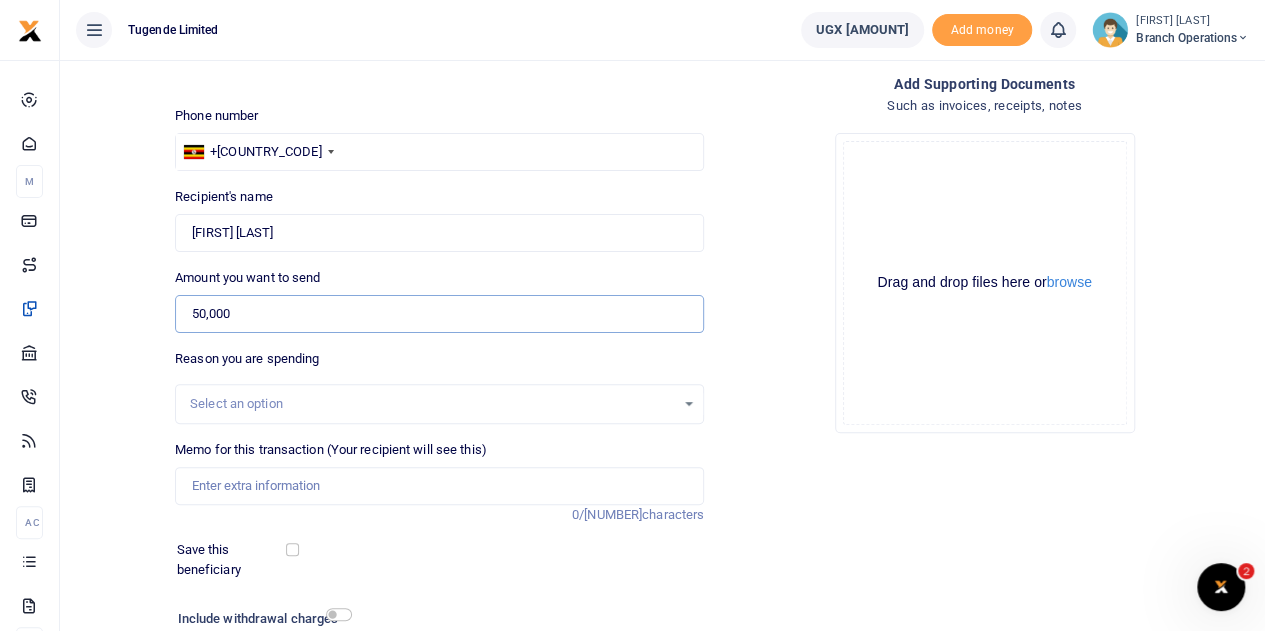type on "50,000" 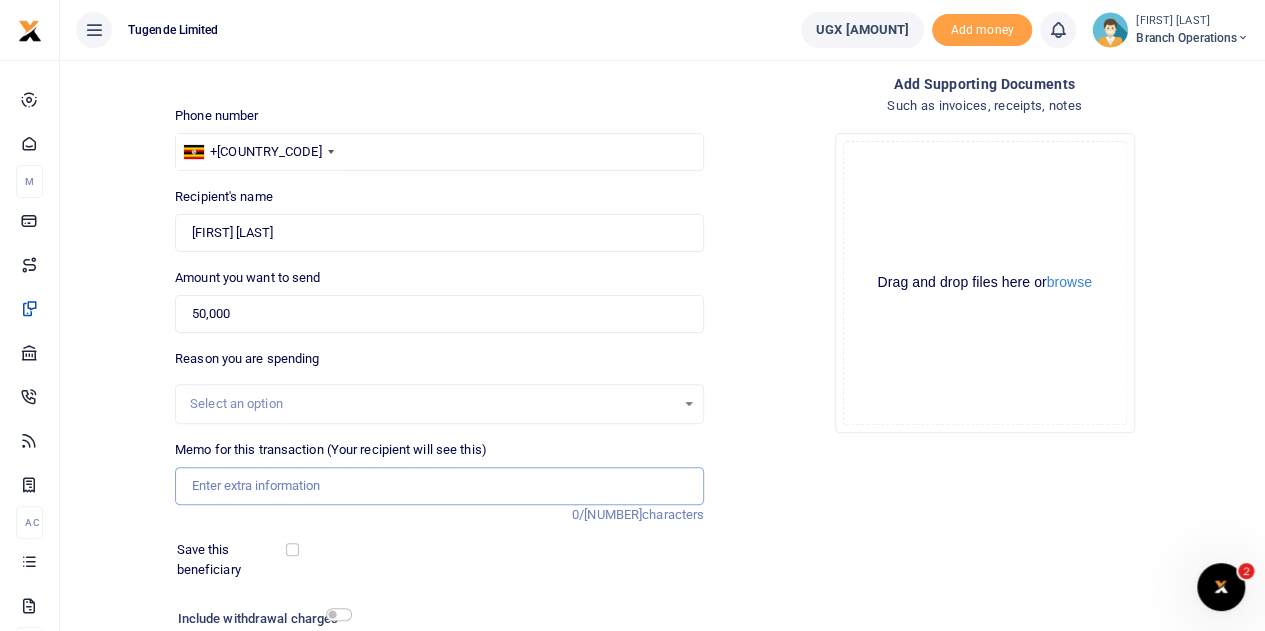 click on "Memo for this transaction (Your recipient will see this)" at bounding box center [439, 486] 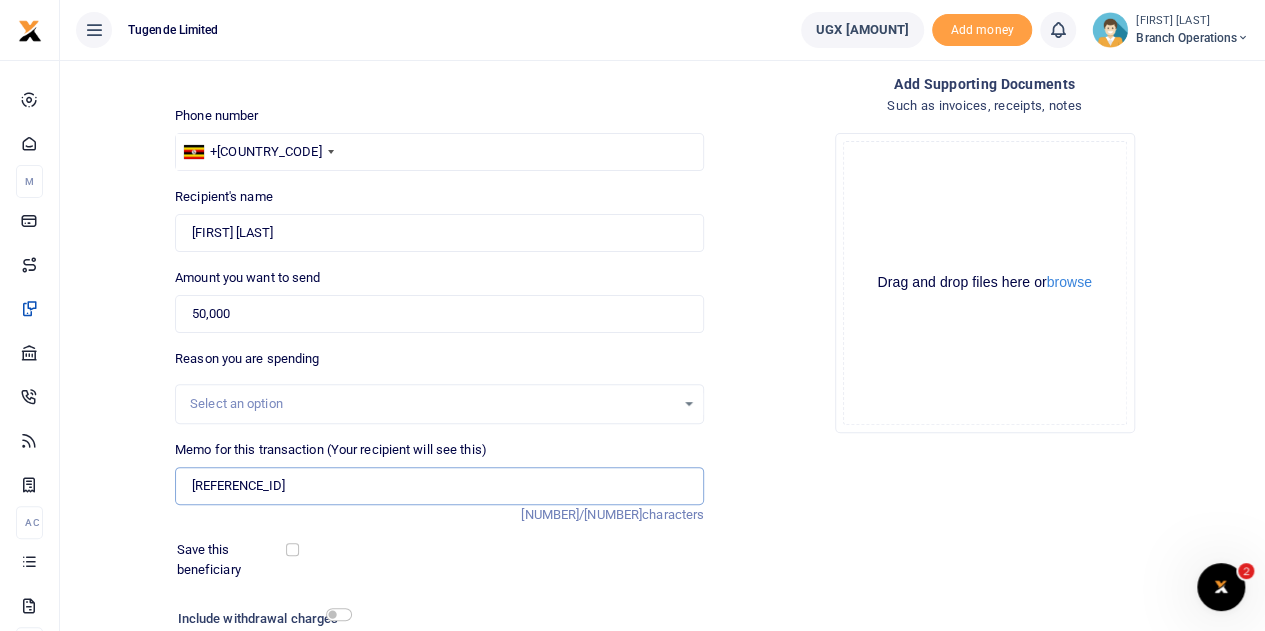 click on "[REFERENCE]" at bounding box center [439, 486] 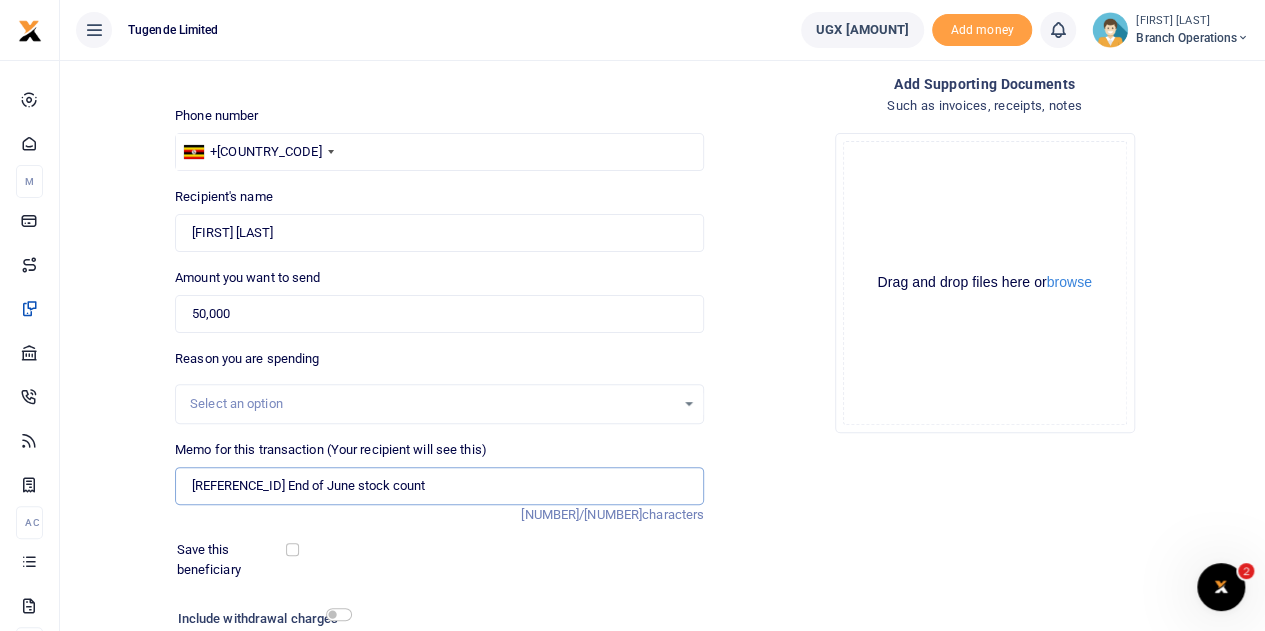 scroll, scrollTop: 252, scrollLeft: 0, axis: vertical 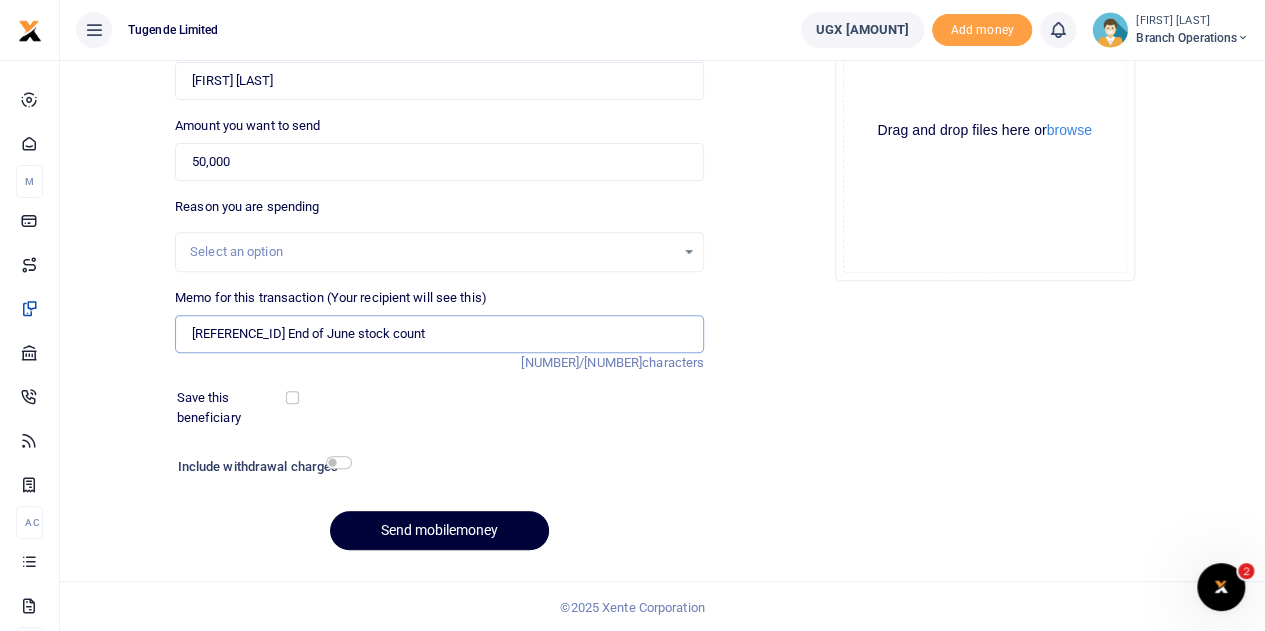 type on "TLUG015289  End of June stock count" 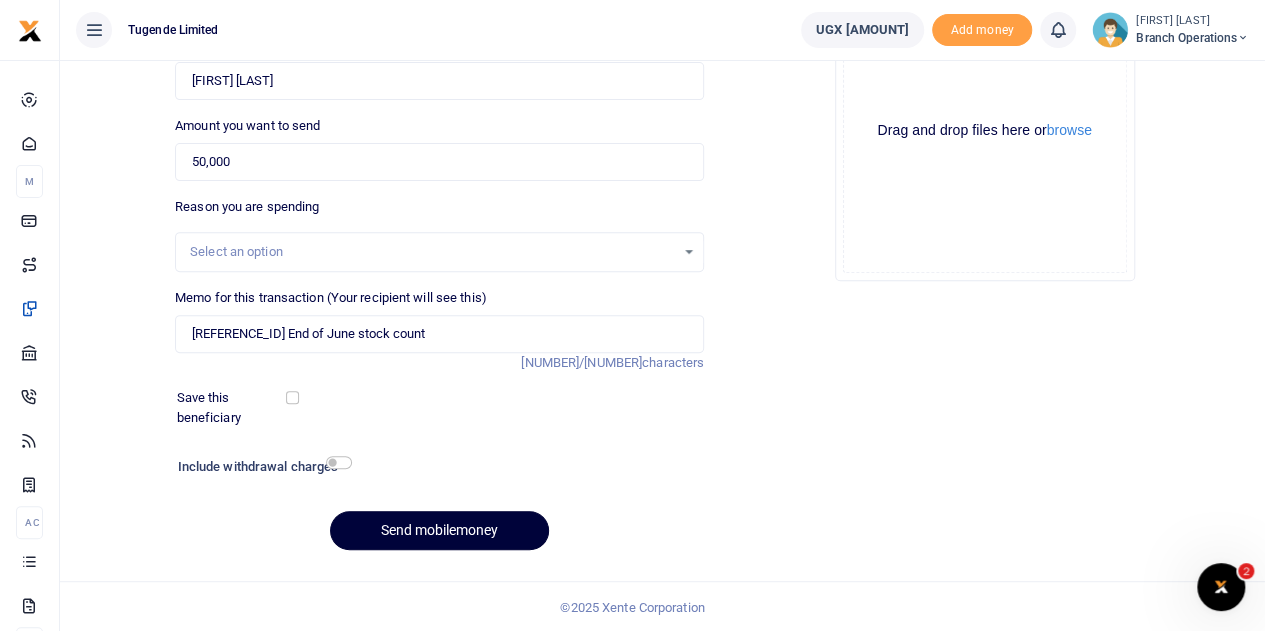 click on "Send mobilemoney" at bounding box center (439, 530) 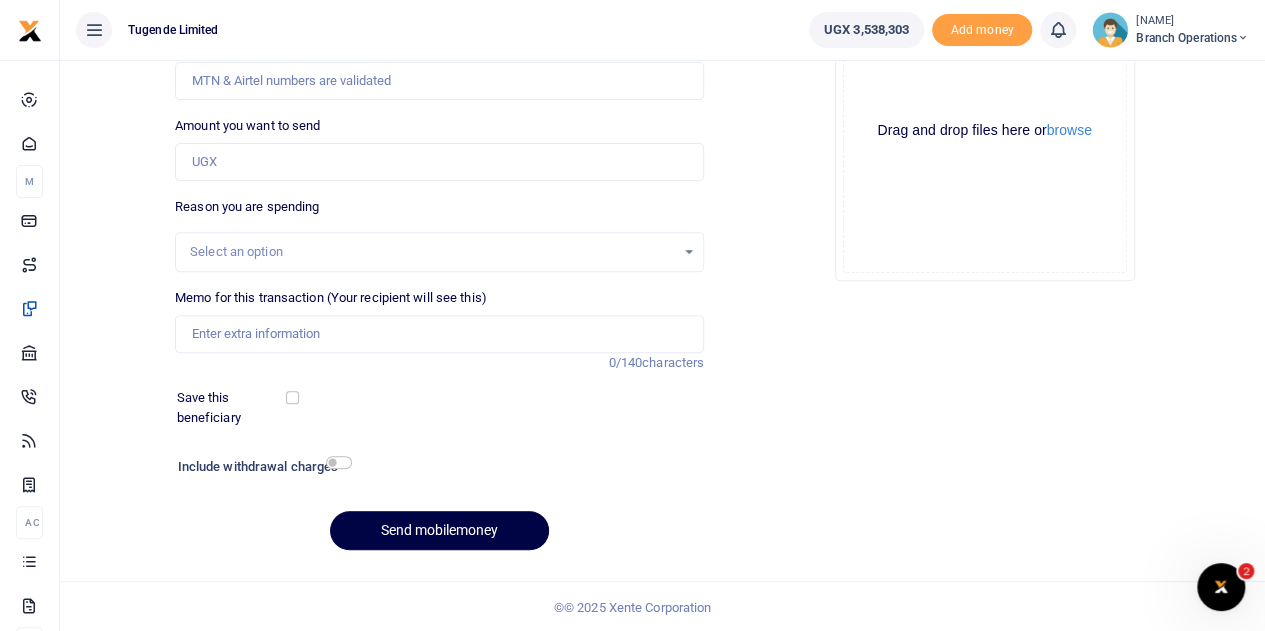 scroll, scrollTop: 252, scrollLeft: 0, axis: vertical 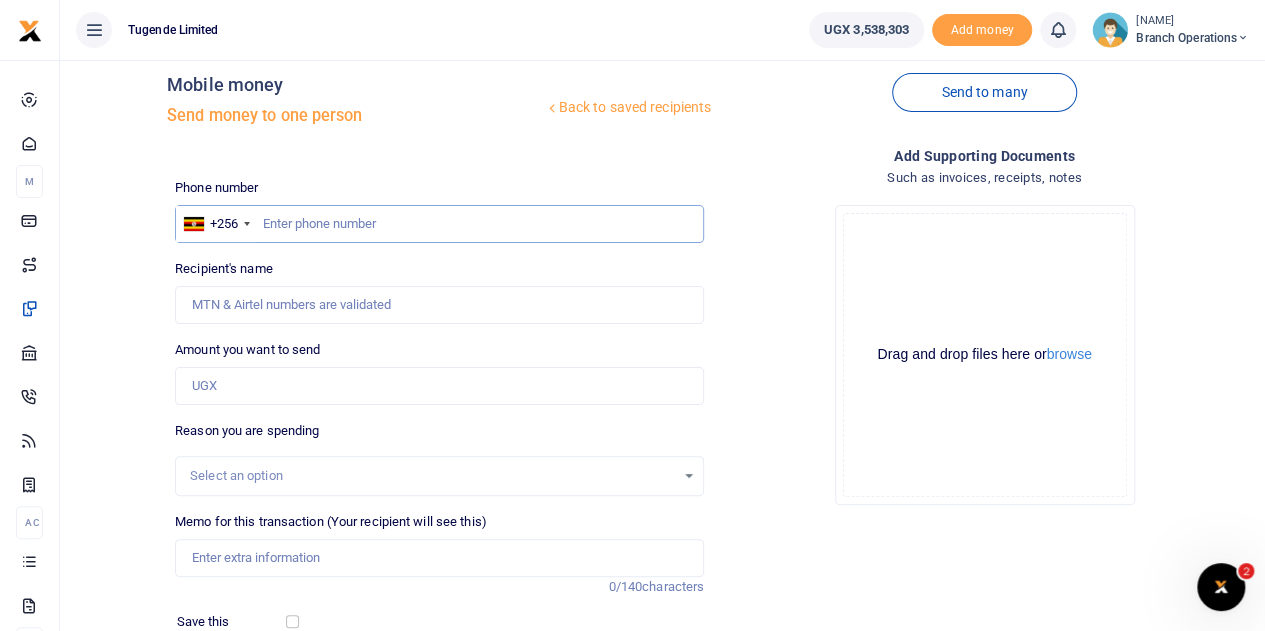 click at bounding box center [439, 224] 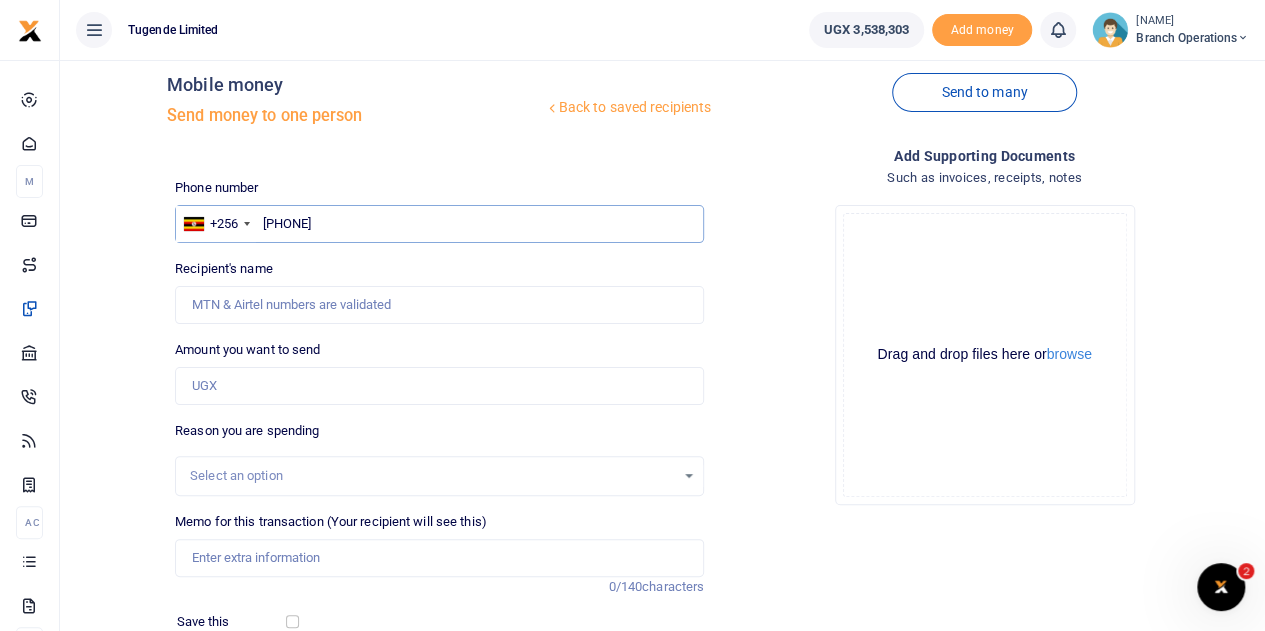 type on "[PHONE]" 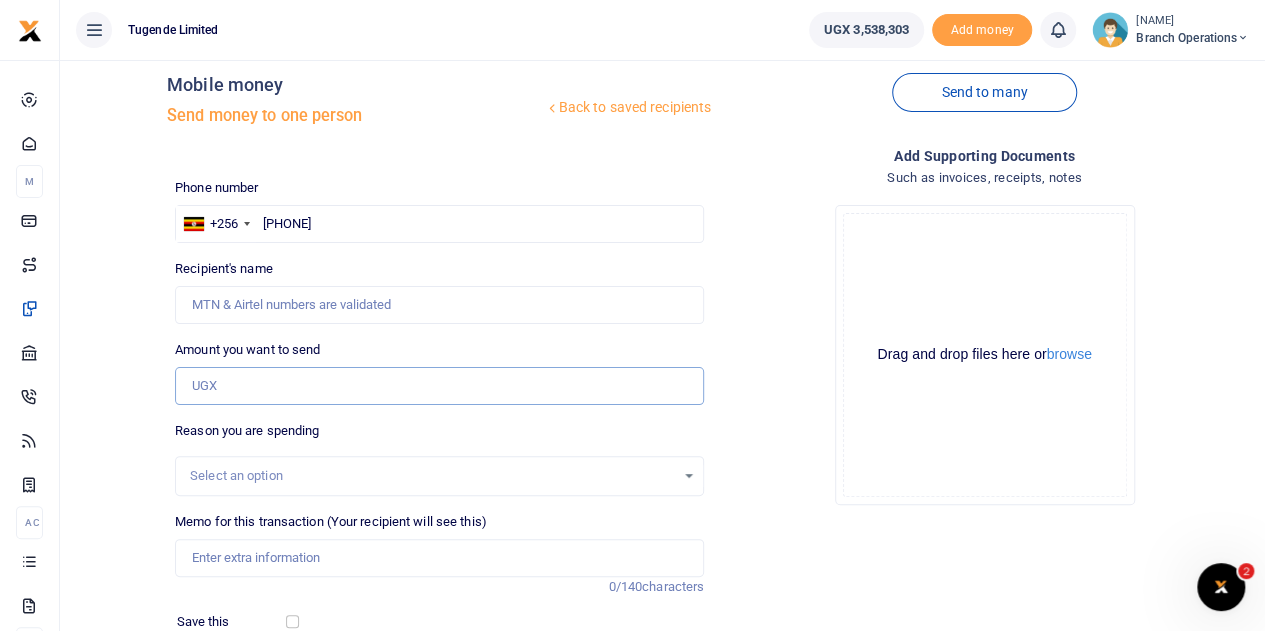 click on "Amount you want to send" at bounding box center (439, 386) 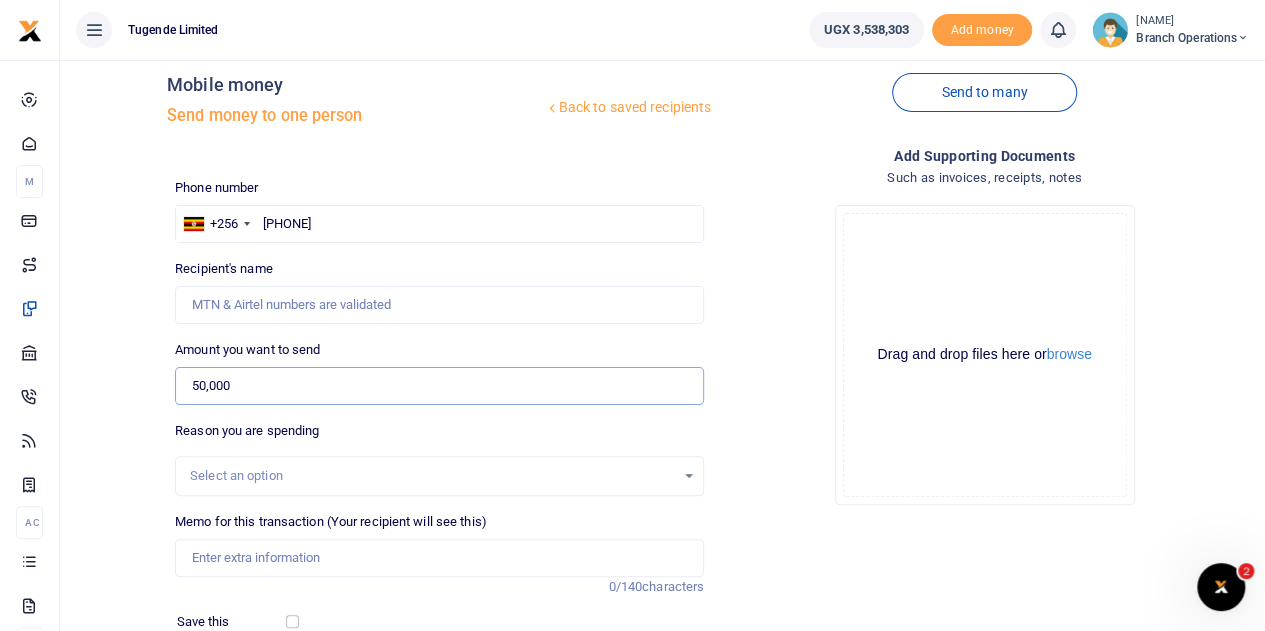 type on "50,000" 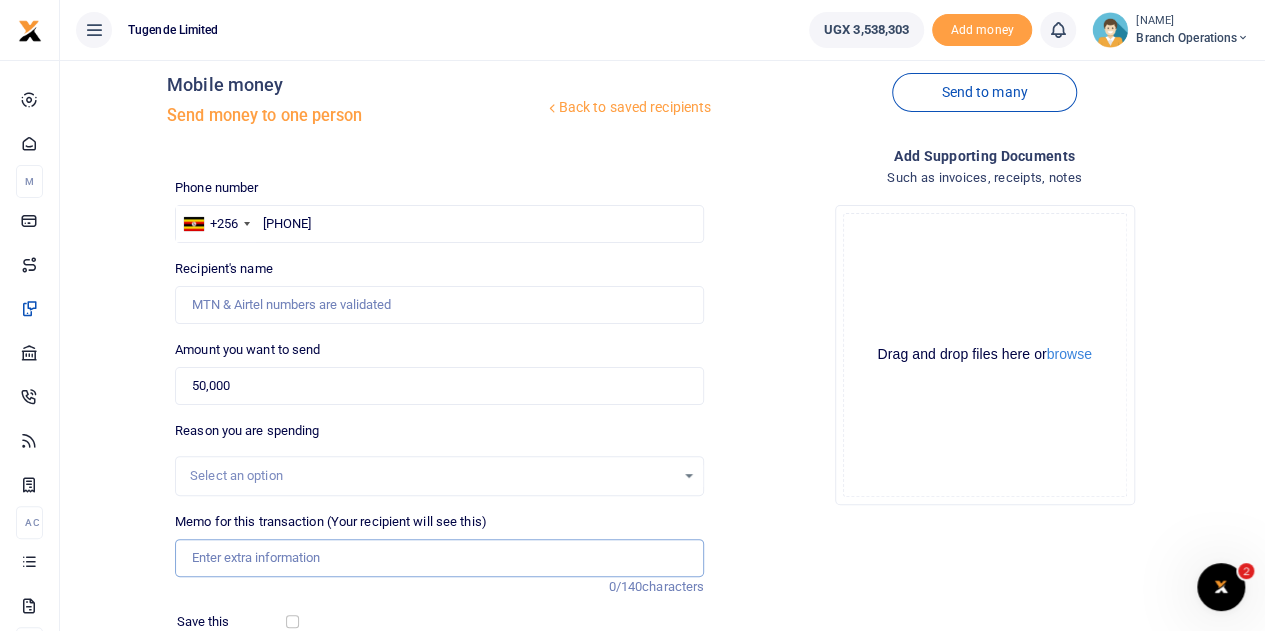 click on "Memo for this transaction (Your recipient will see this)" at bounding box center (439, 558) 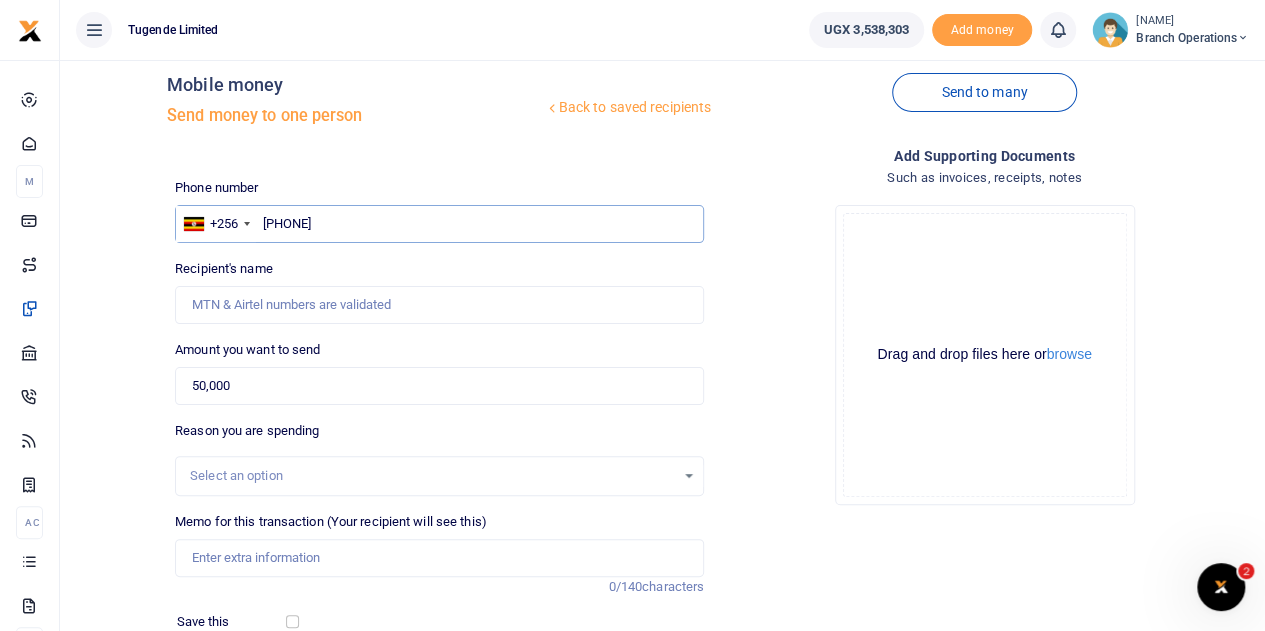 click on "[PHONE]" at bounding box center [439, 224] 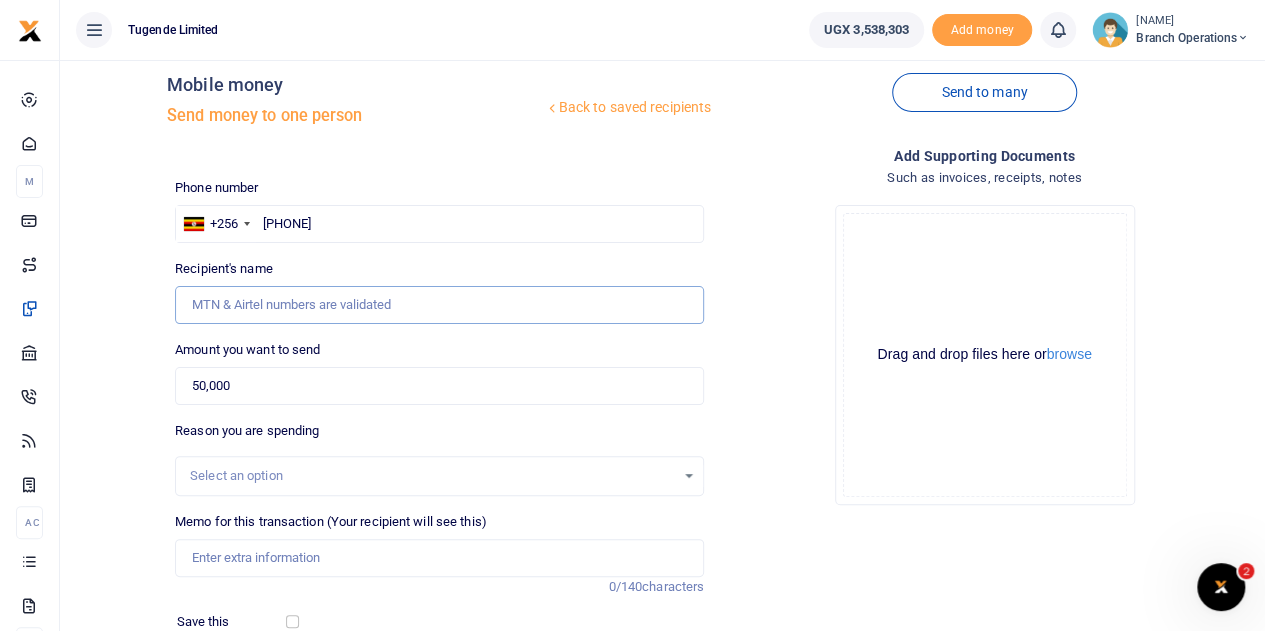click on "Recipient's name" at bounding box center [439, 305] 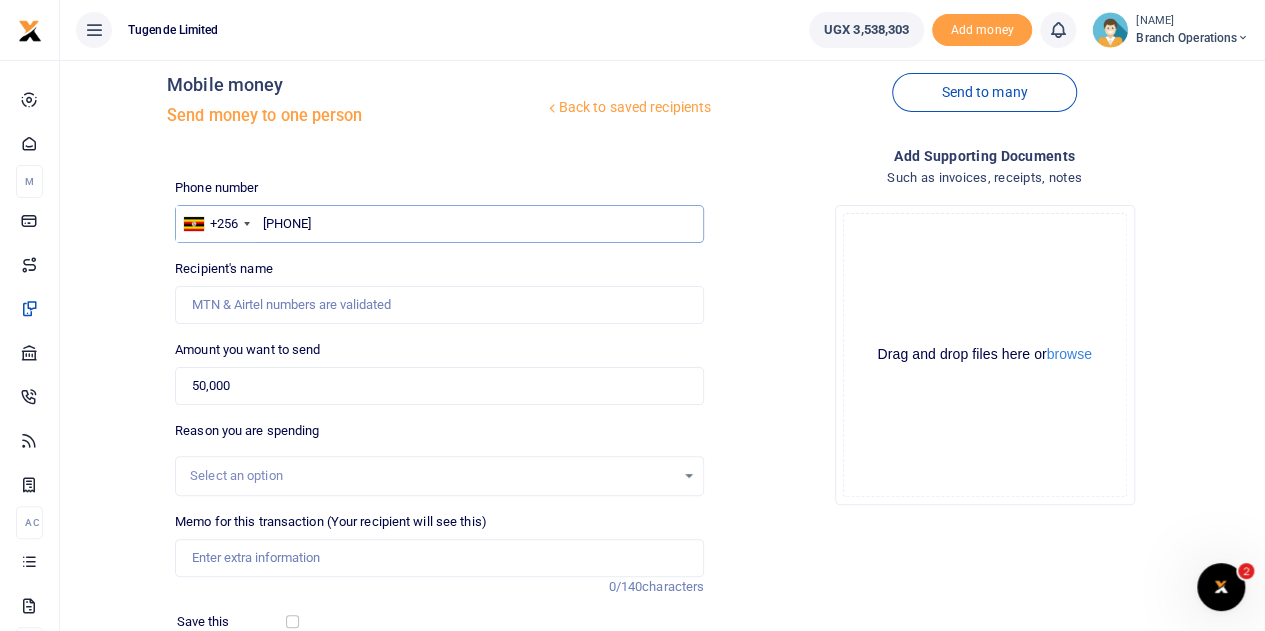 click on "777171617" at bounding box center [439, 224] 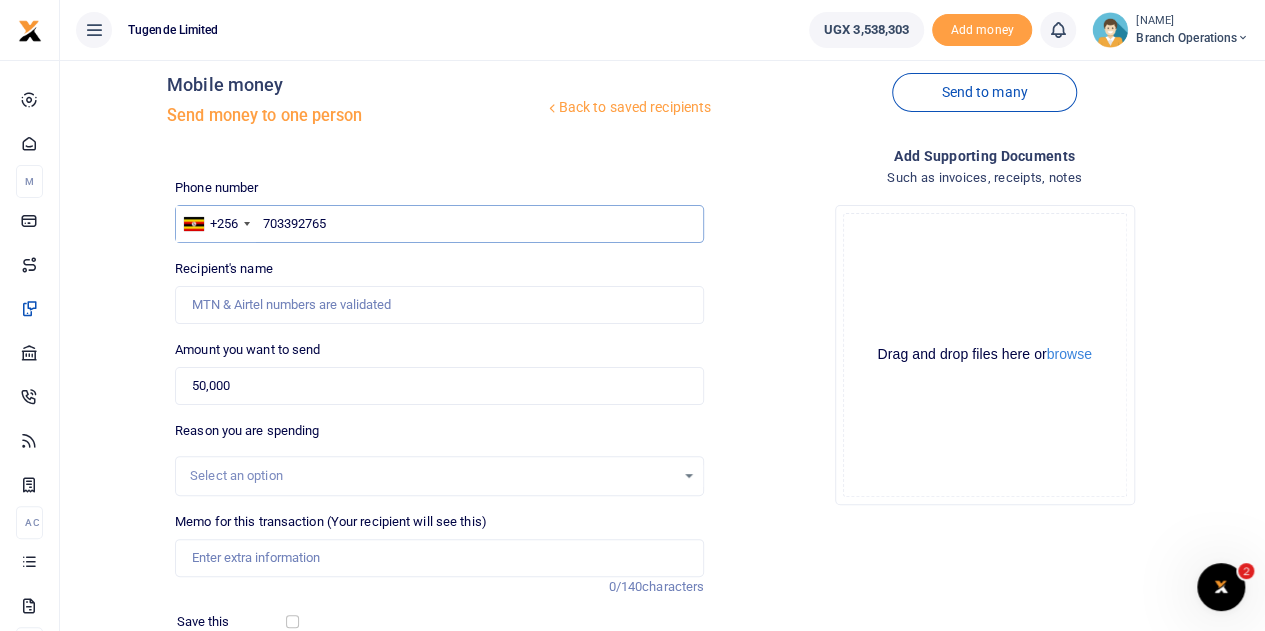 type on "703392765" 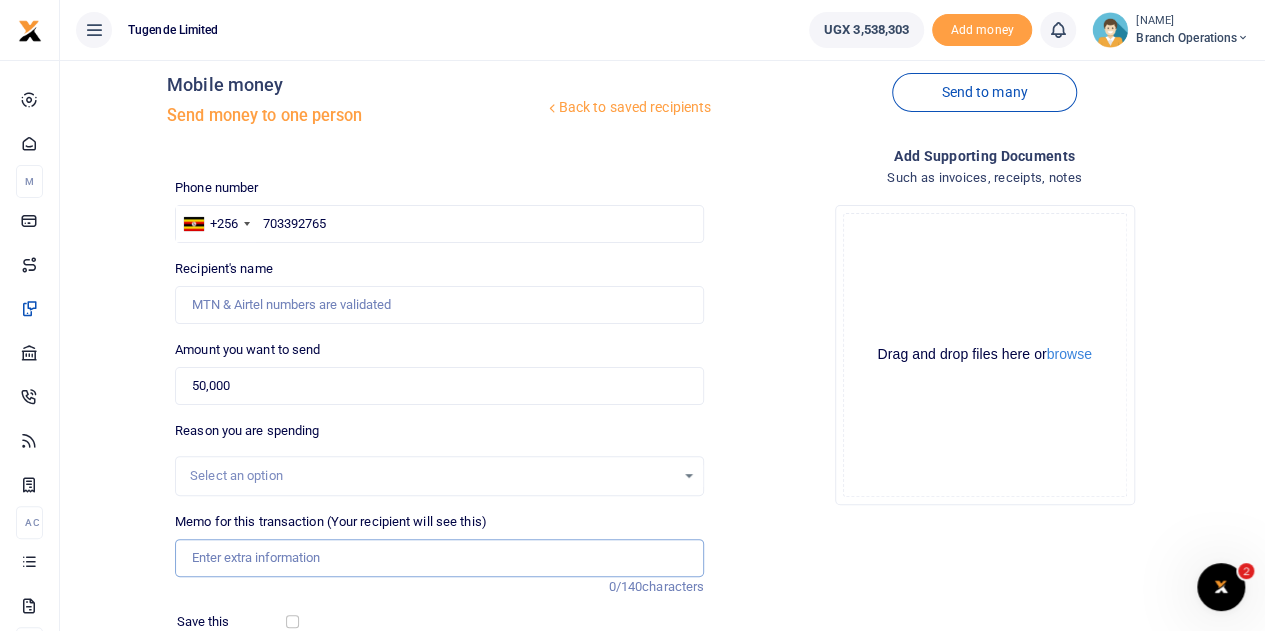click on "Memo for this transaction (Your recipient will see this)" at bounding box center [439, 558] 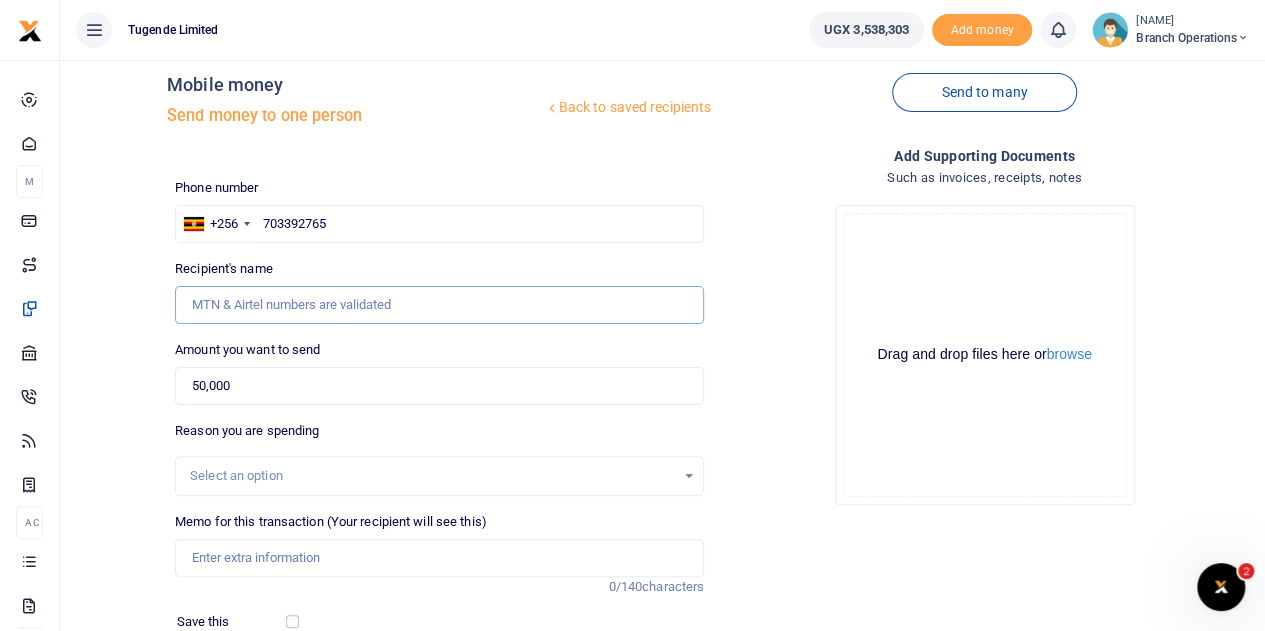 click on "Recipient's name" at bounding box center [439, 305] 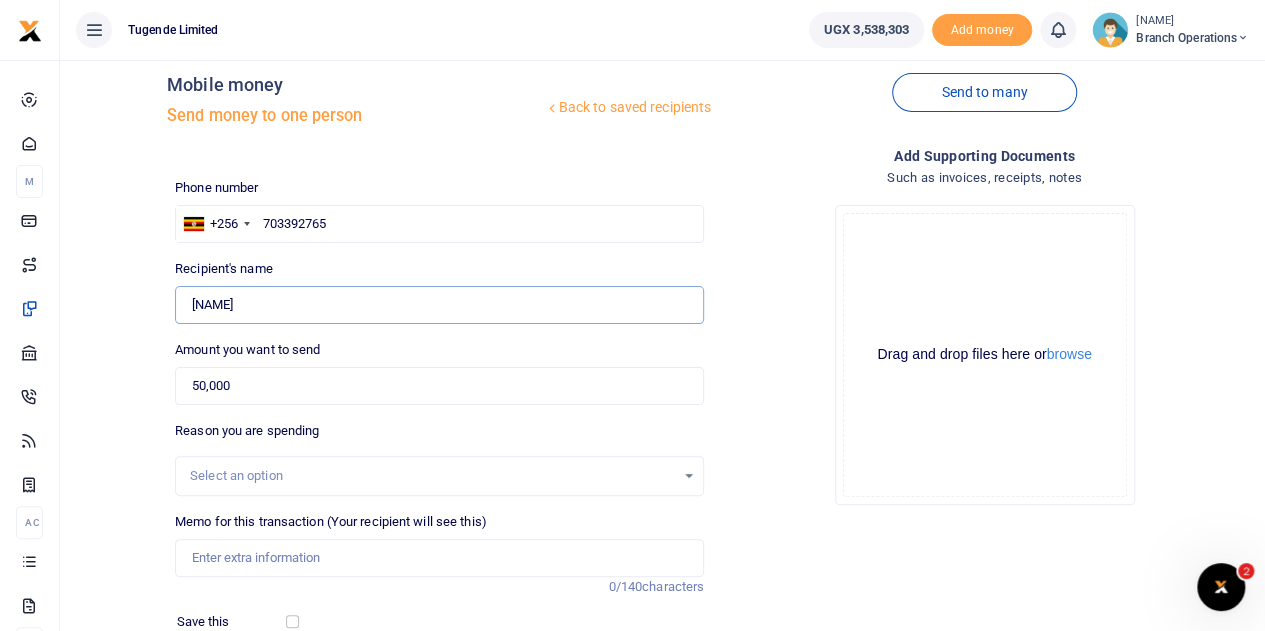 type on "Juliet Kekitimwa" 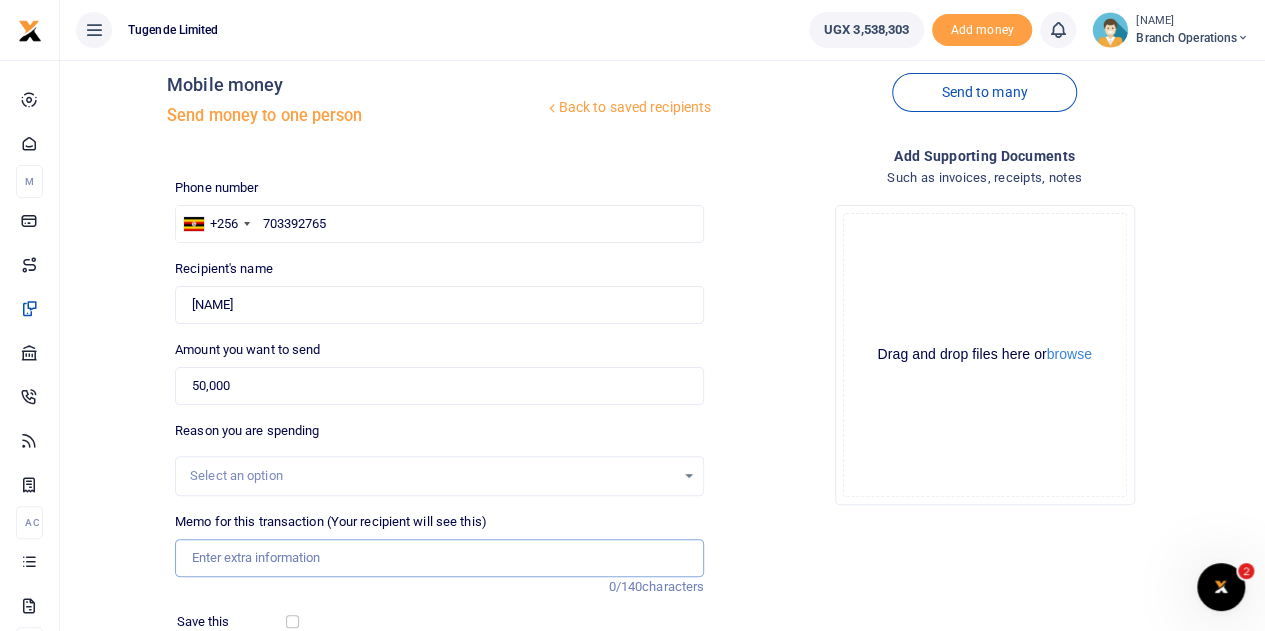 click on "Memo for this transaction (Your recipient will see this)" at bounding box center [439, 558] 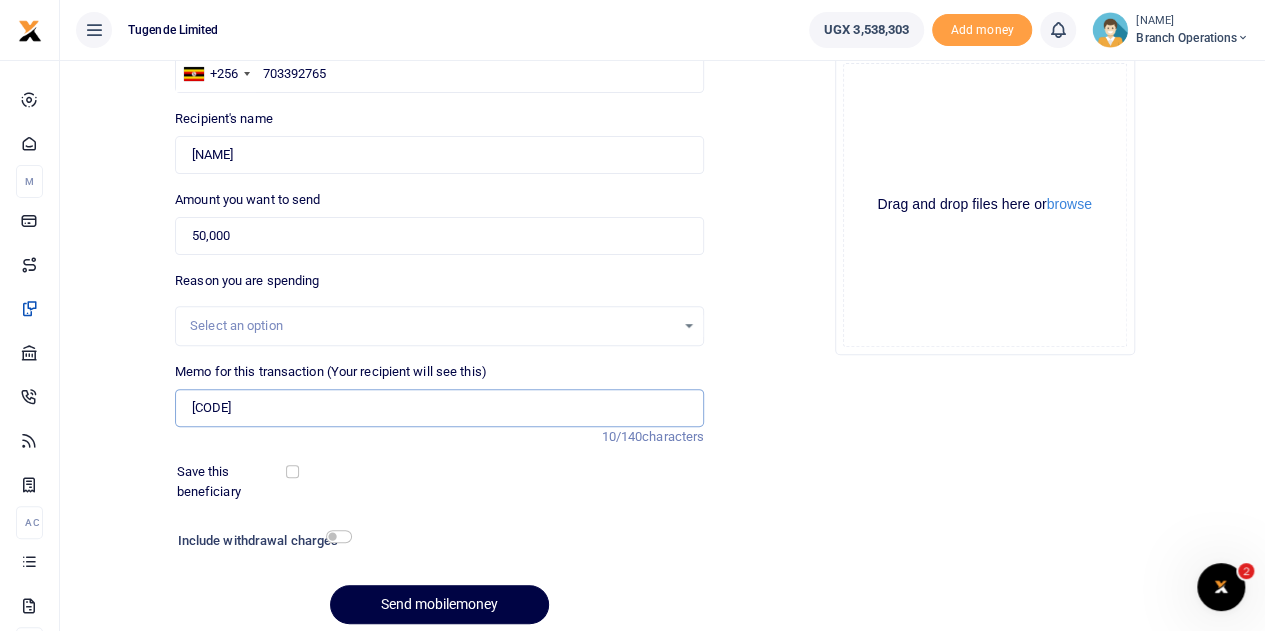 scroll, scrollTop: 178, scrollLeft: 0, axis: vertical 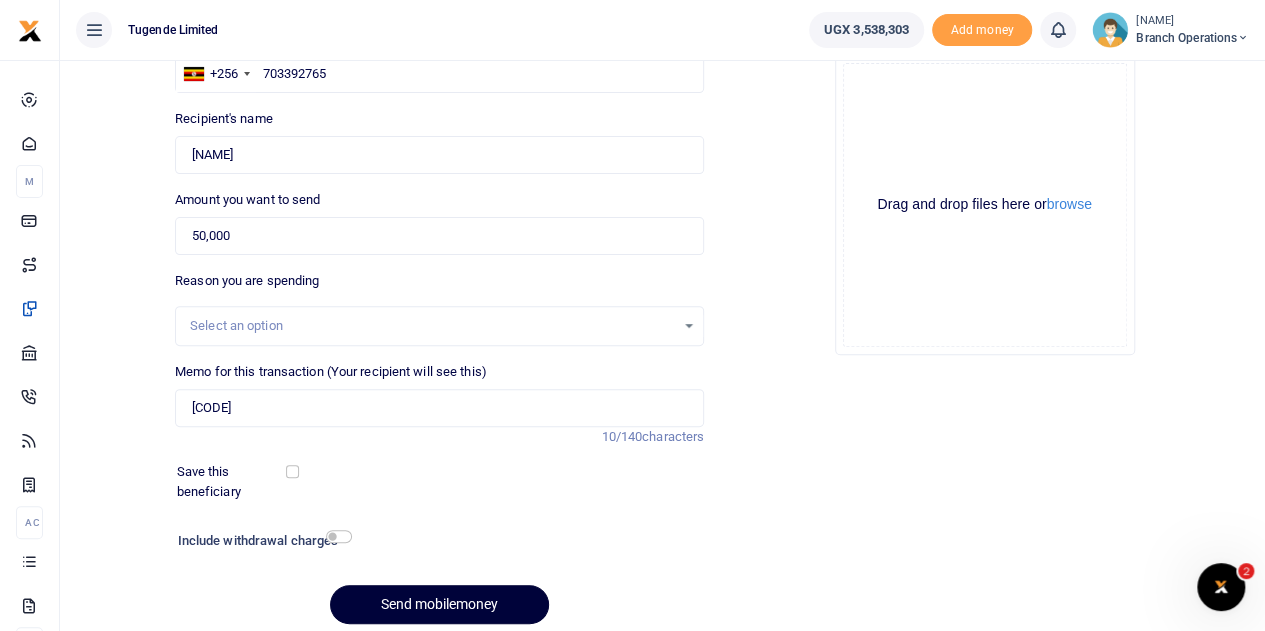 click on "Send mobilemoney" at bounding box center (439, 604) 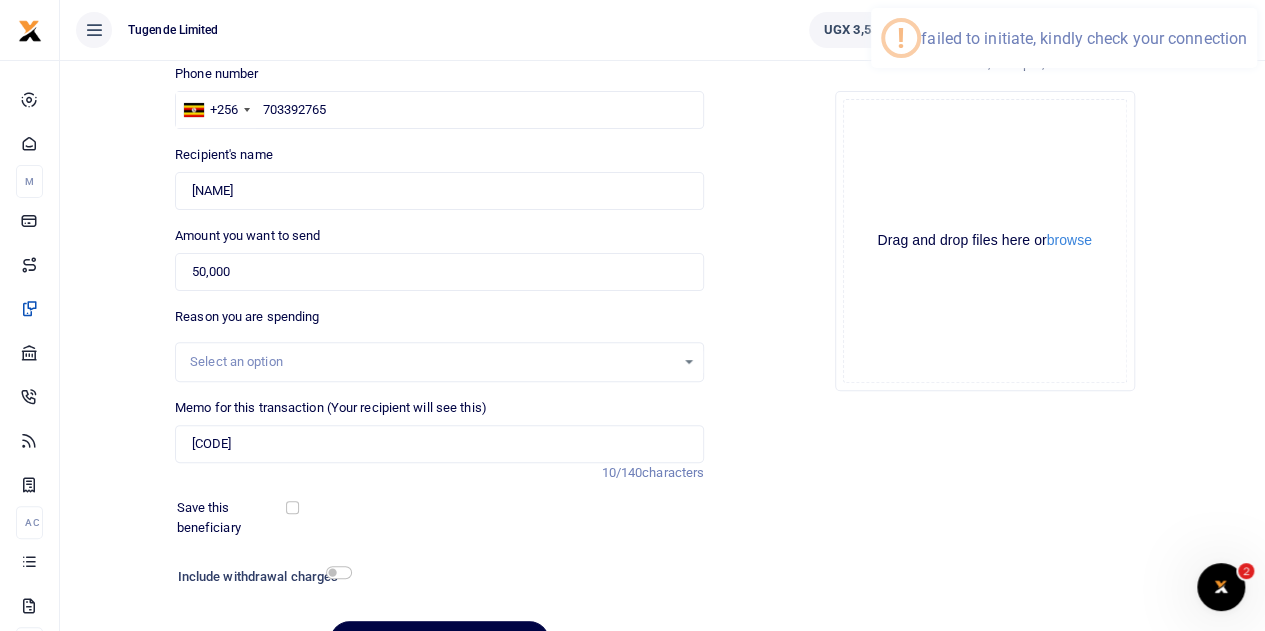 scroll, scrollTop: 138, scrollLeft: 0, axis: vertical 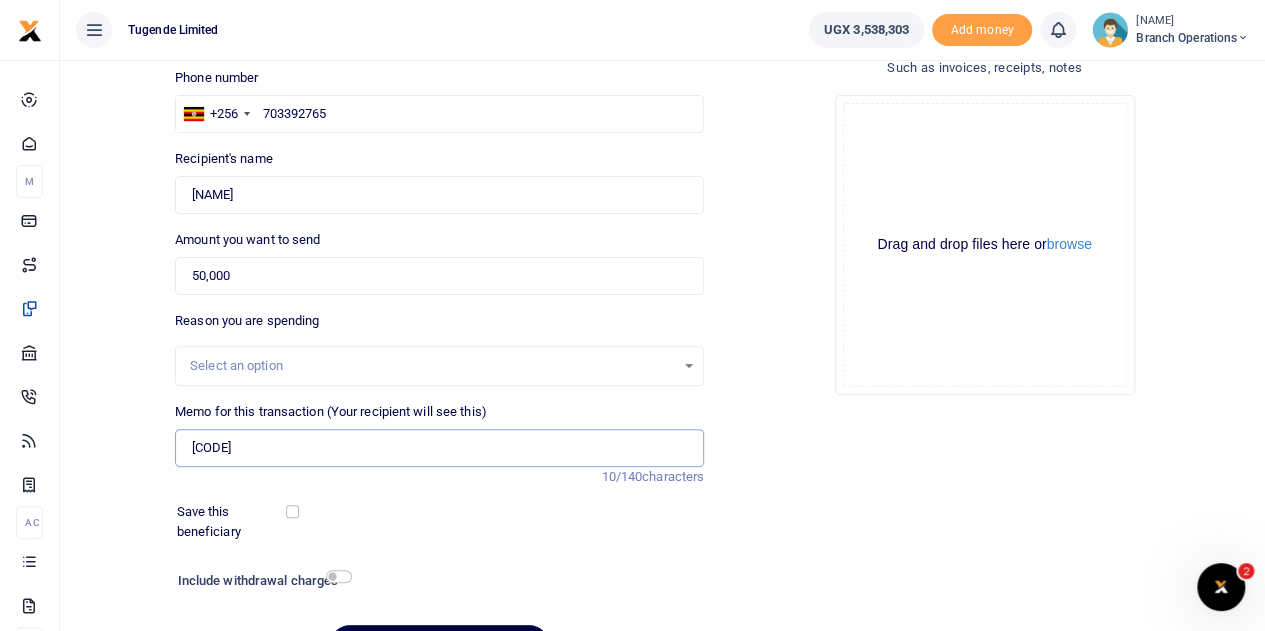 click on "[CODE]" at bounding box center (439, 448) 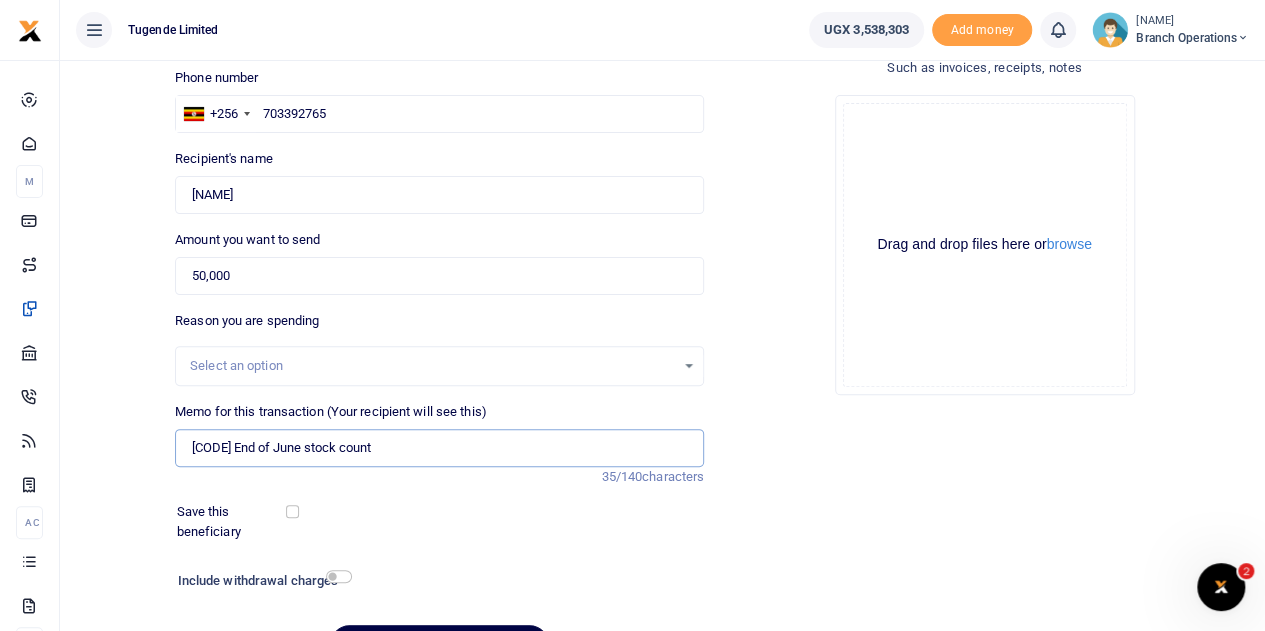scroll, scrollTop: 252, scrollLeft: 0, axis: vertical 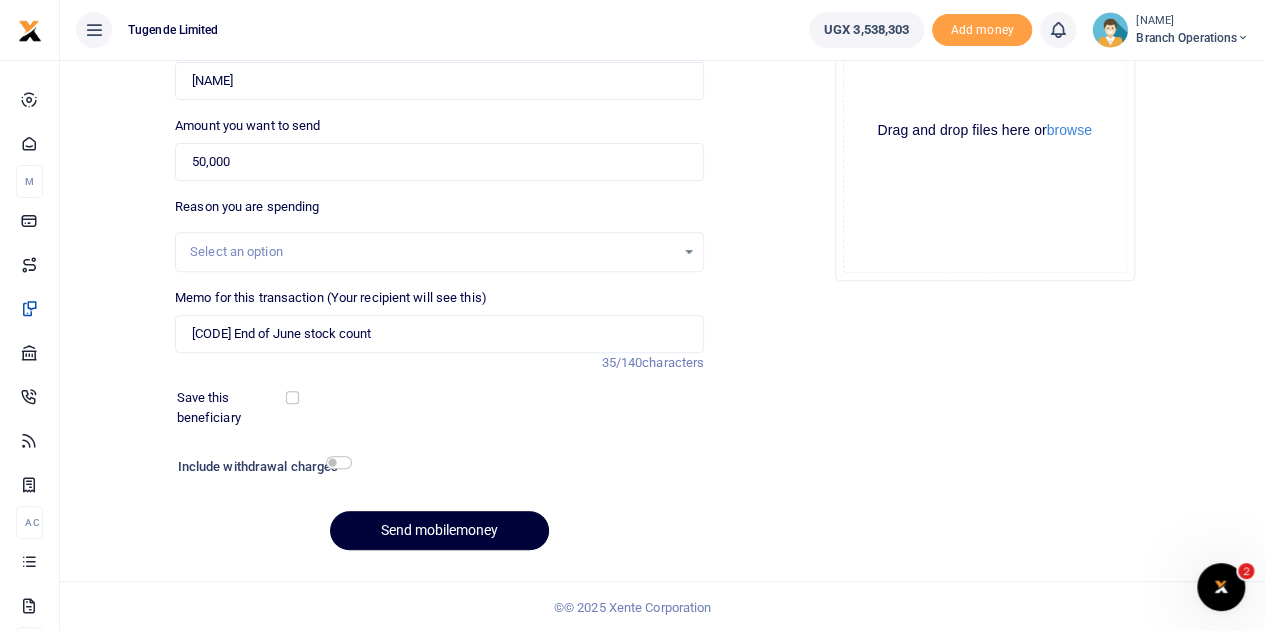 click on "Send [PAYMENT_METHOD]" at bounding box center (439, 530) 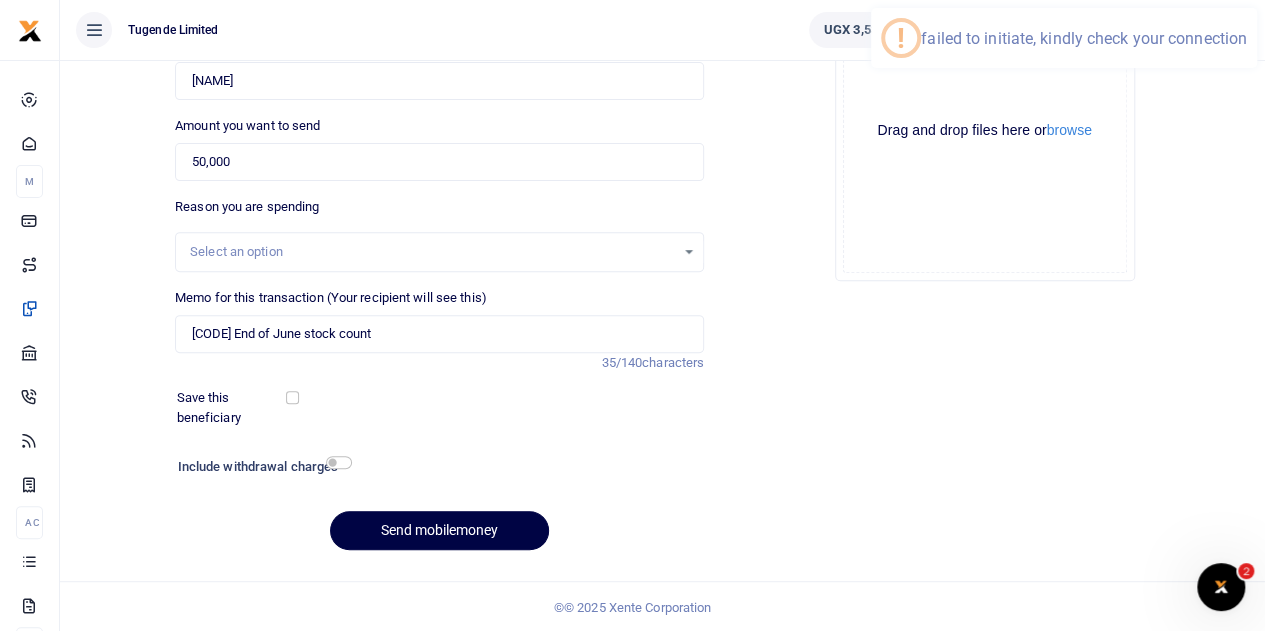 scroll, scrollTop: 0, scrollLeft: 0, axis: both 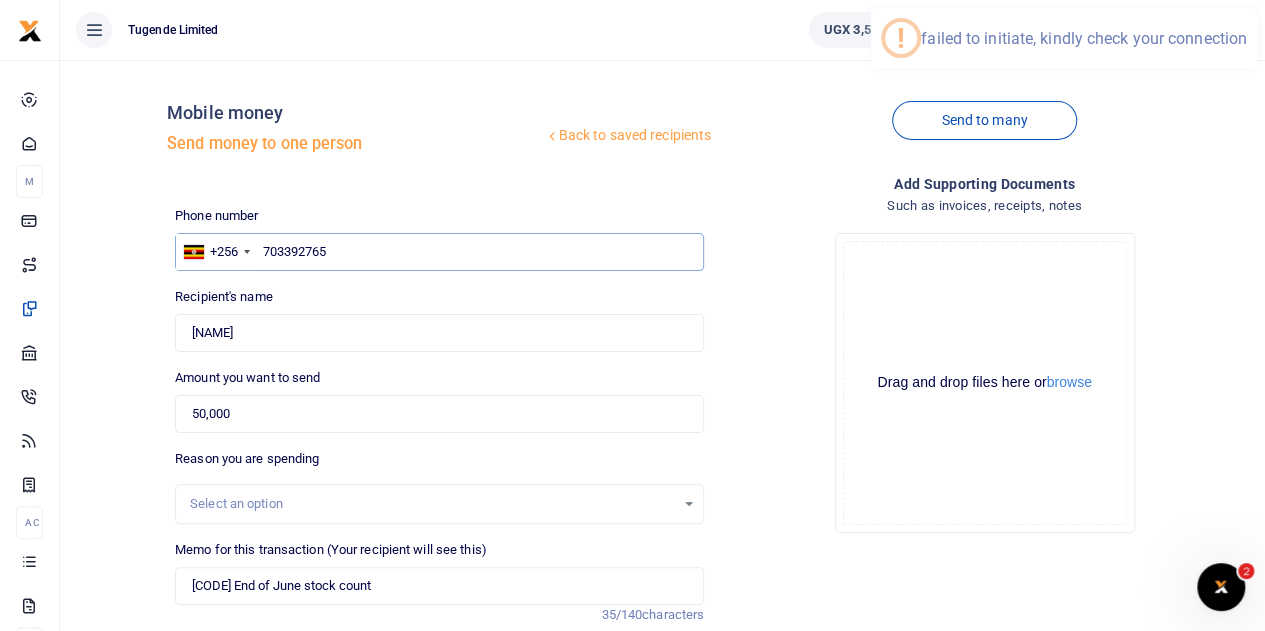 click on "703392765" at bounding box center [439, 252] 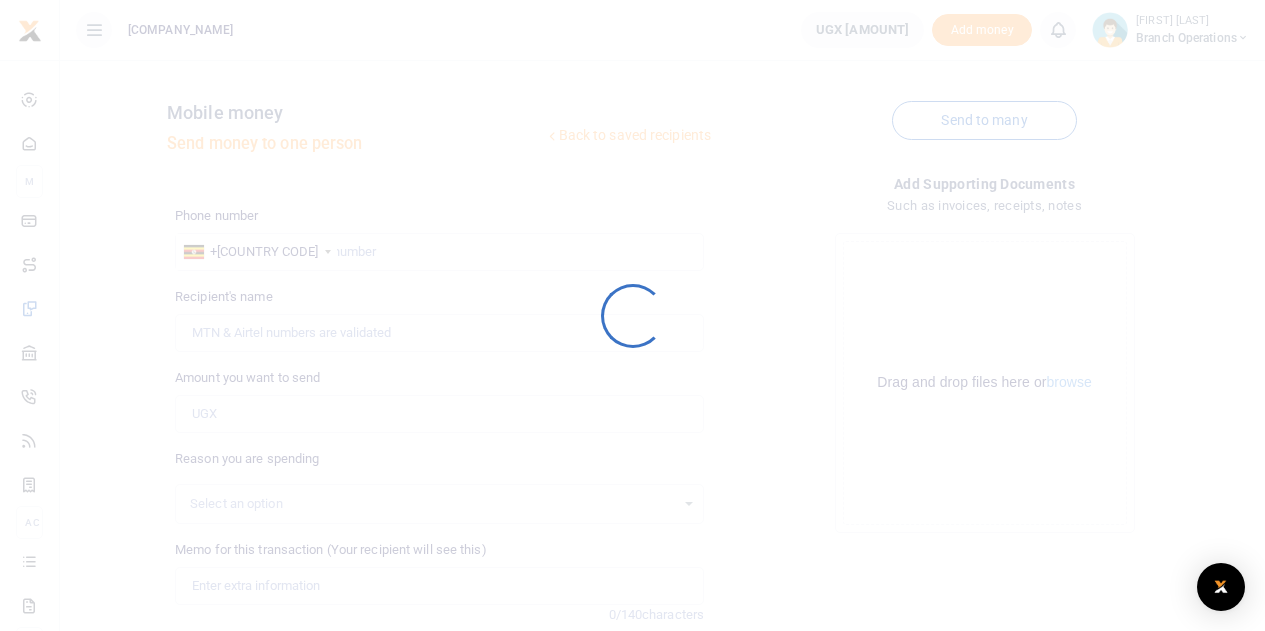scroll, scrollTop: 0, scrollLeft: 0, axis: both 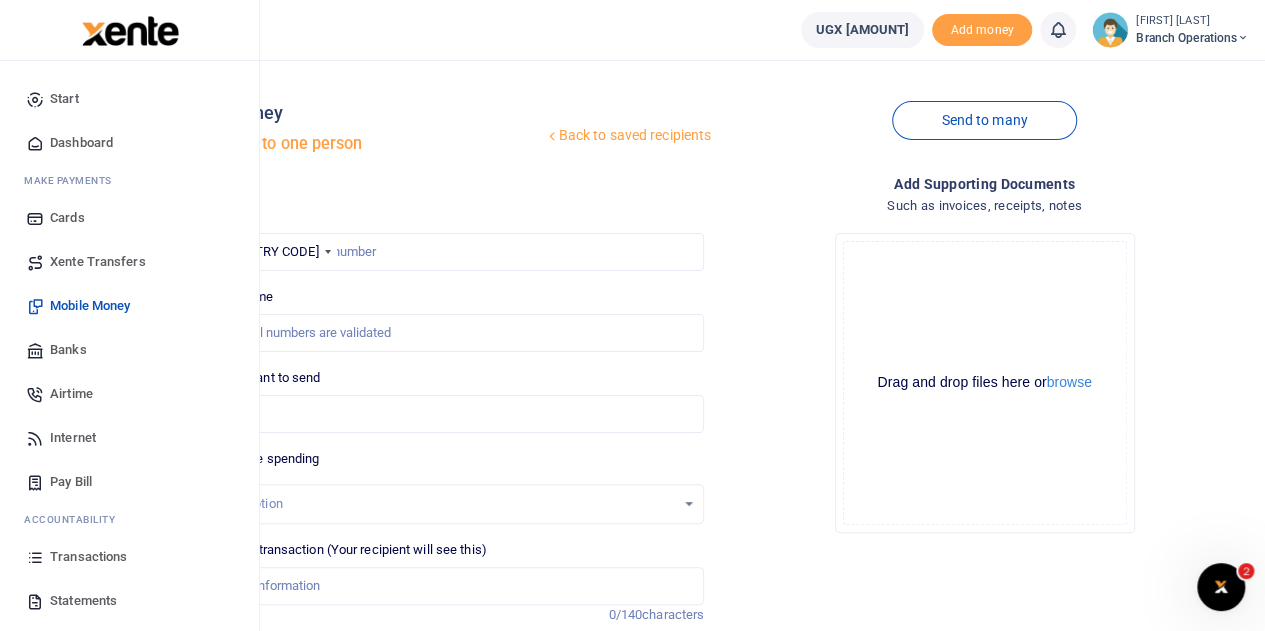click on "Transactions" at bounding box center [88, 557] 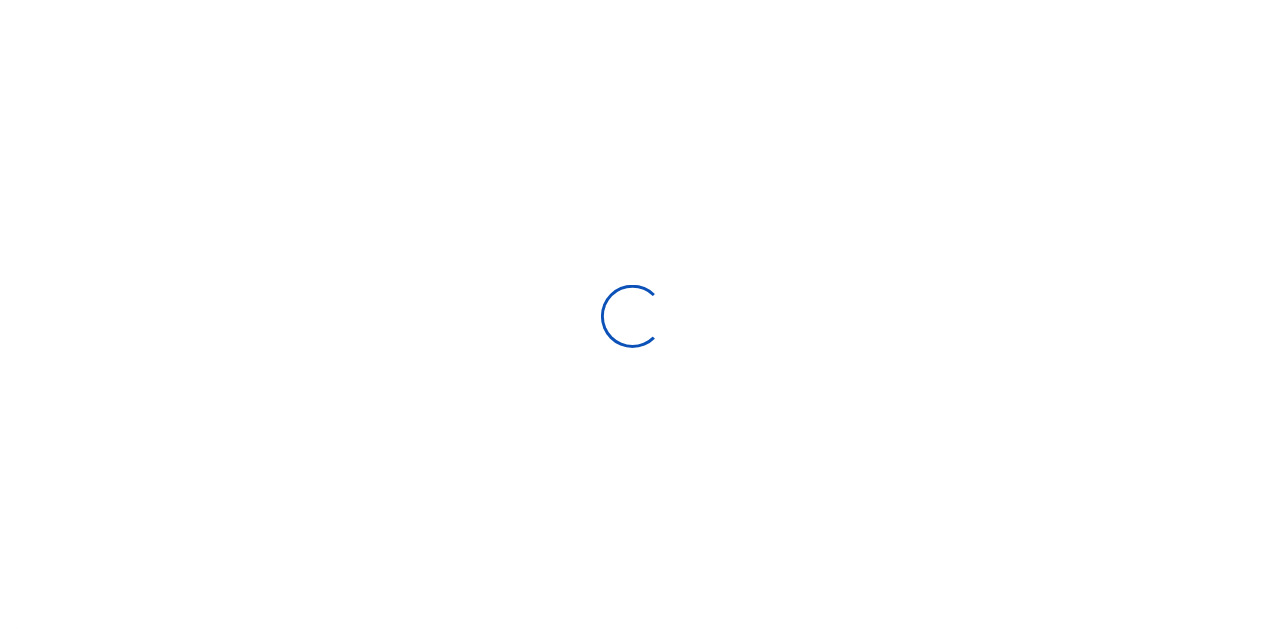 scroll, scrollTop: 0, scrollLeft: 0, axis: both 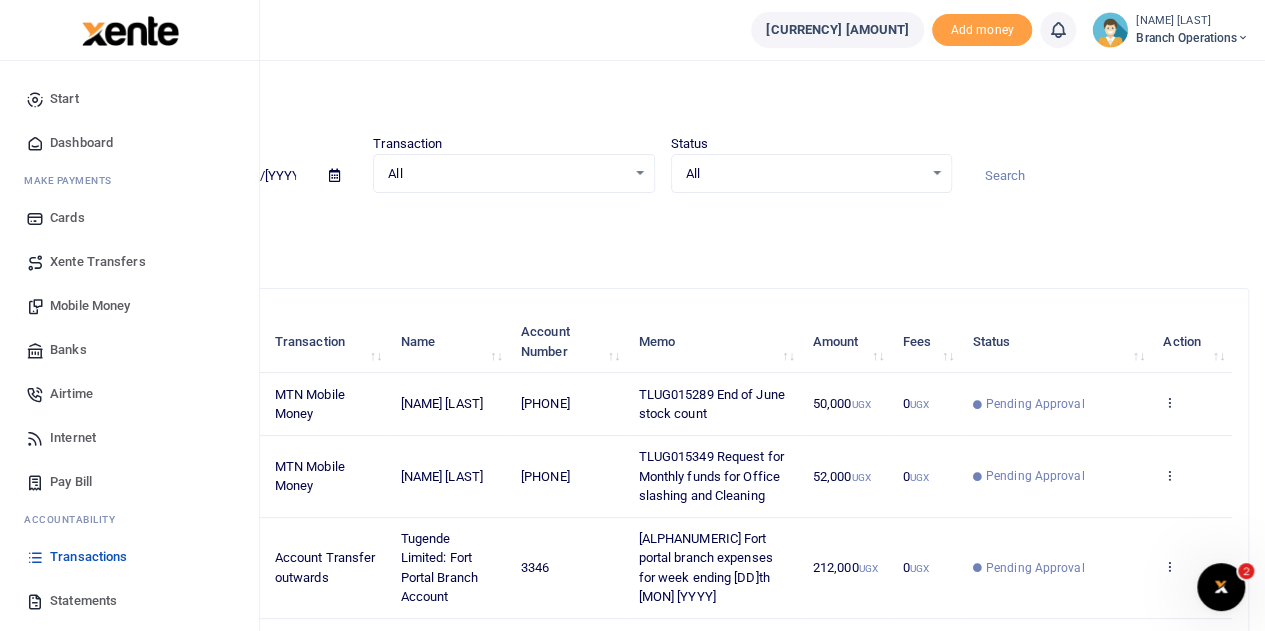 click on "Xente Transfers" at bounding box center (98, 262) 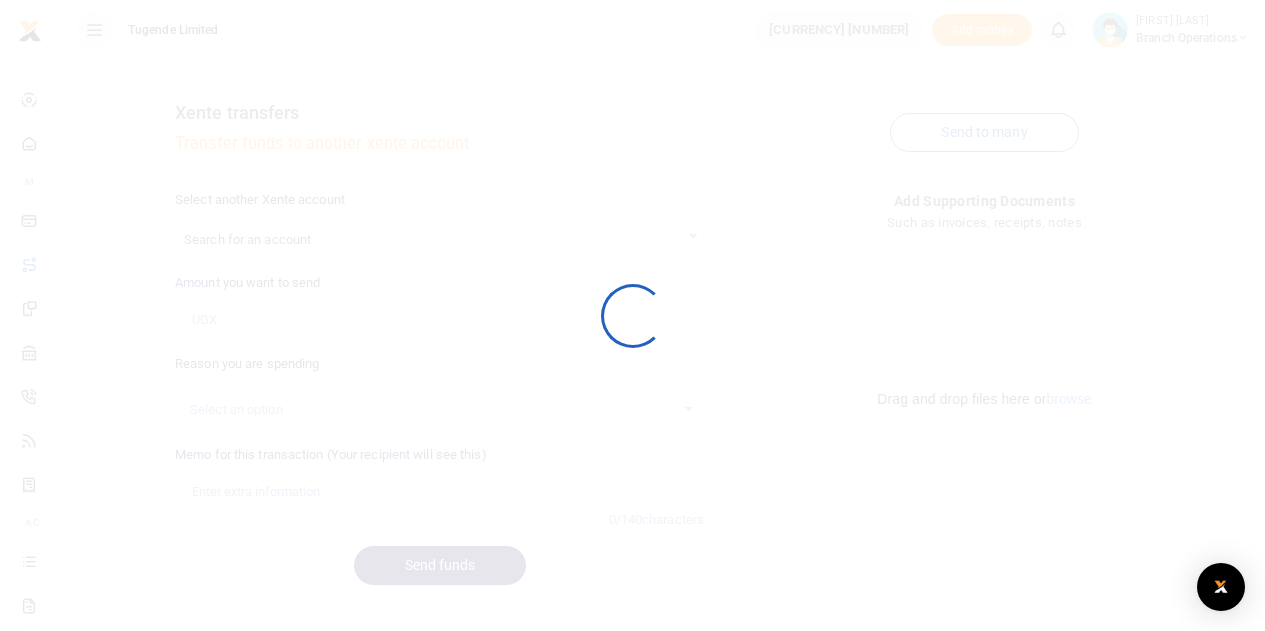 scroll, scrollTop: 0, scrollLeft: 0, axis: both 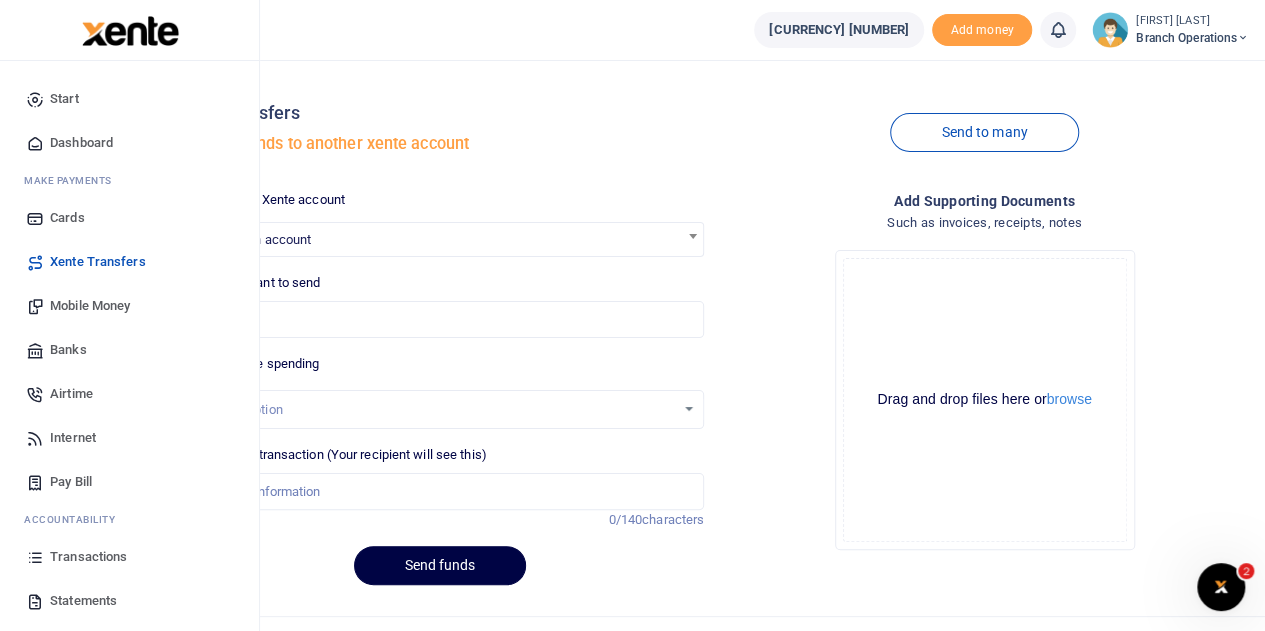 click on "Mobile Money" at bounding box center [90, 306] 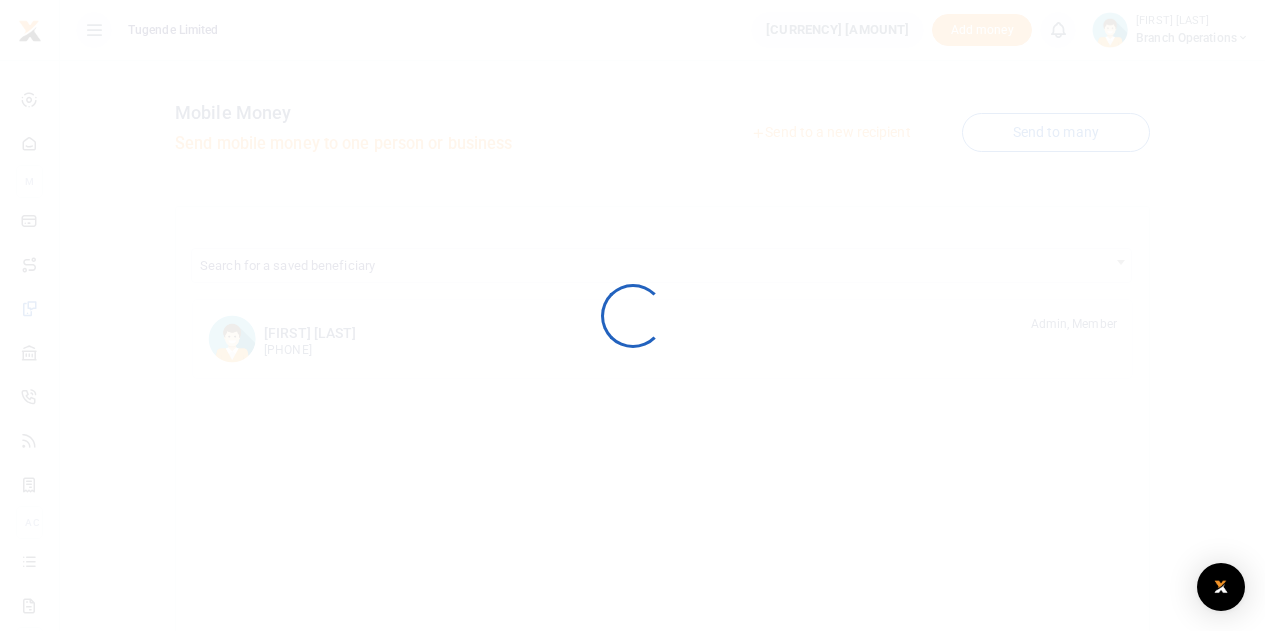 scroll, scrollTop: 0, scrollLeft: 0, axis: both 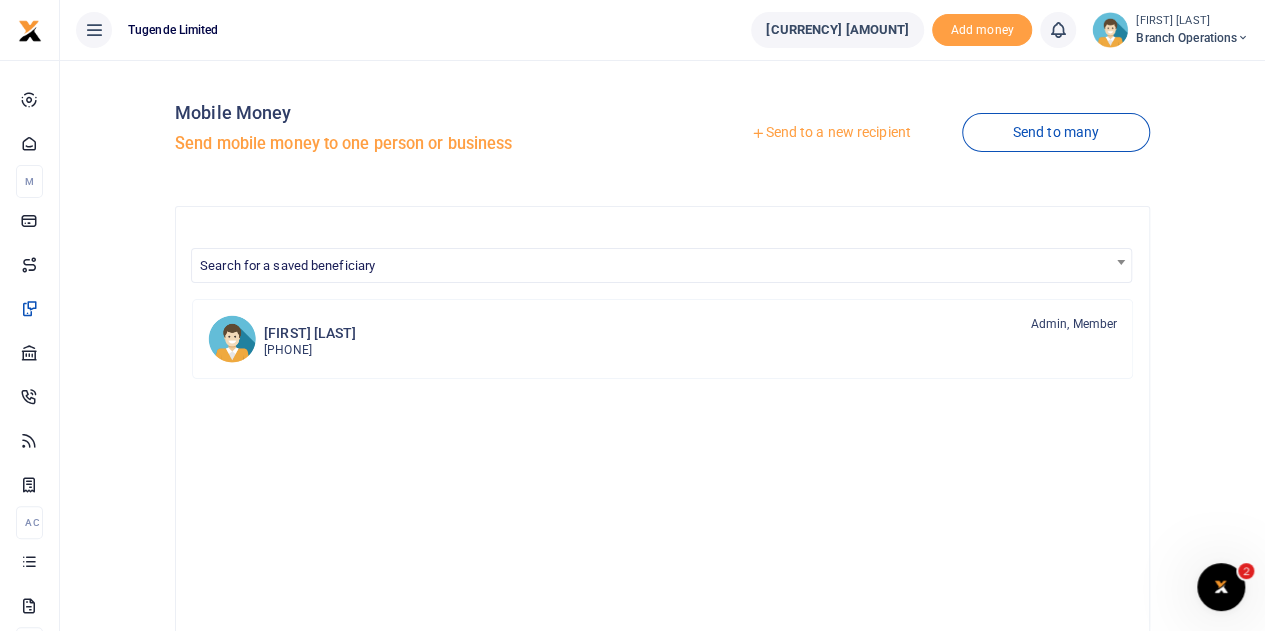 click at bounding box center [758, 133] 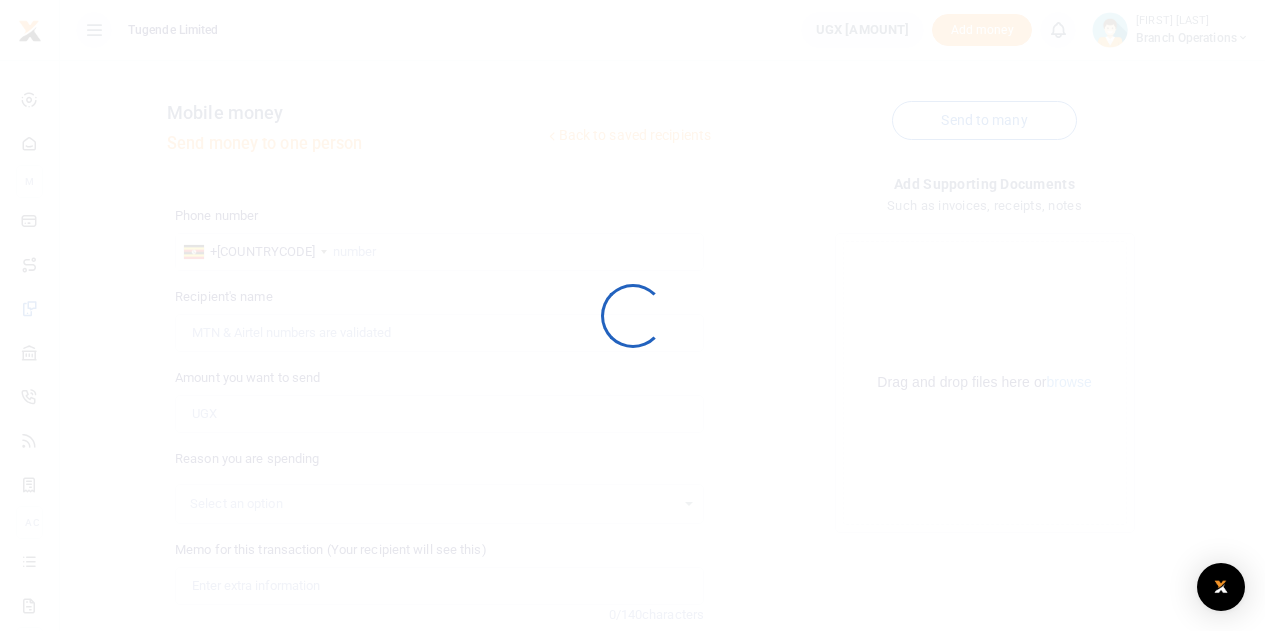 scroll, scrollTop: 0, scrollLeft: 0, axis: both 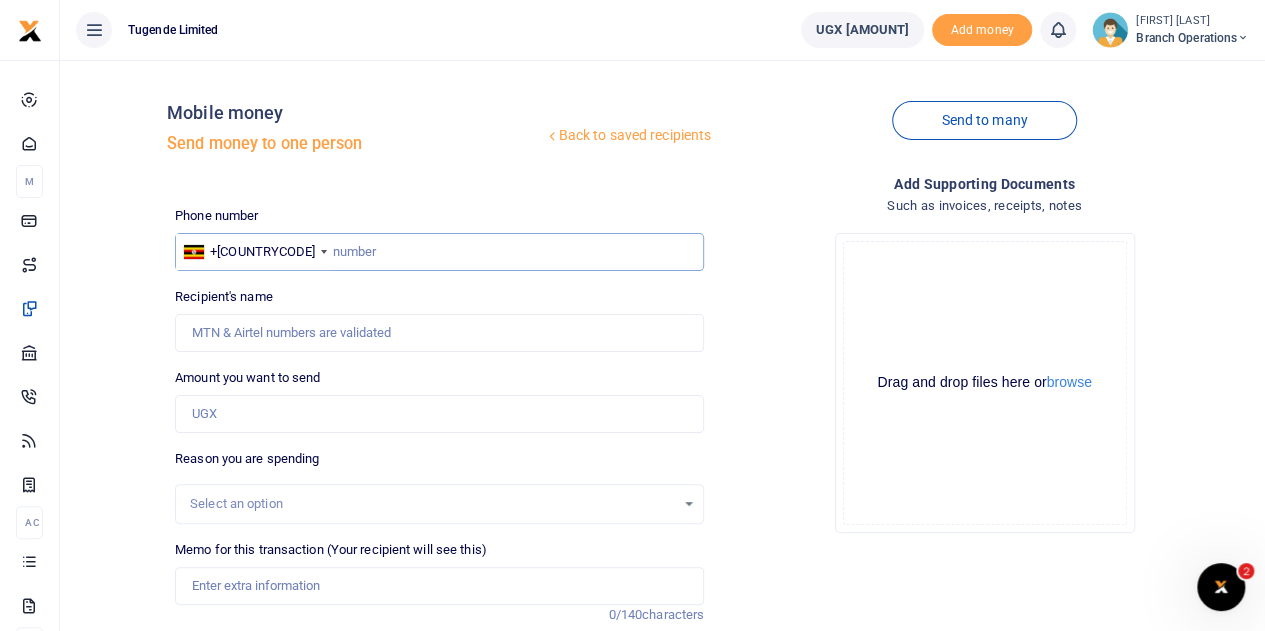 click at bounding box center (439, 252) 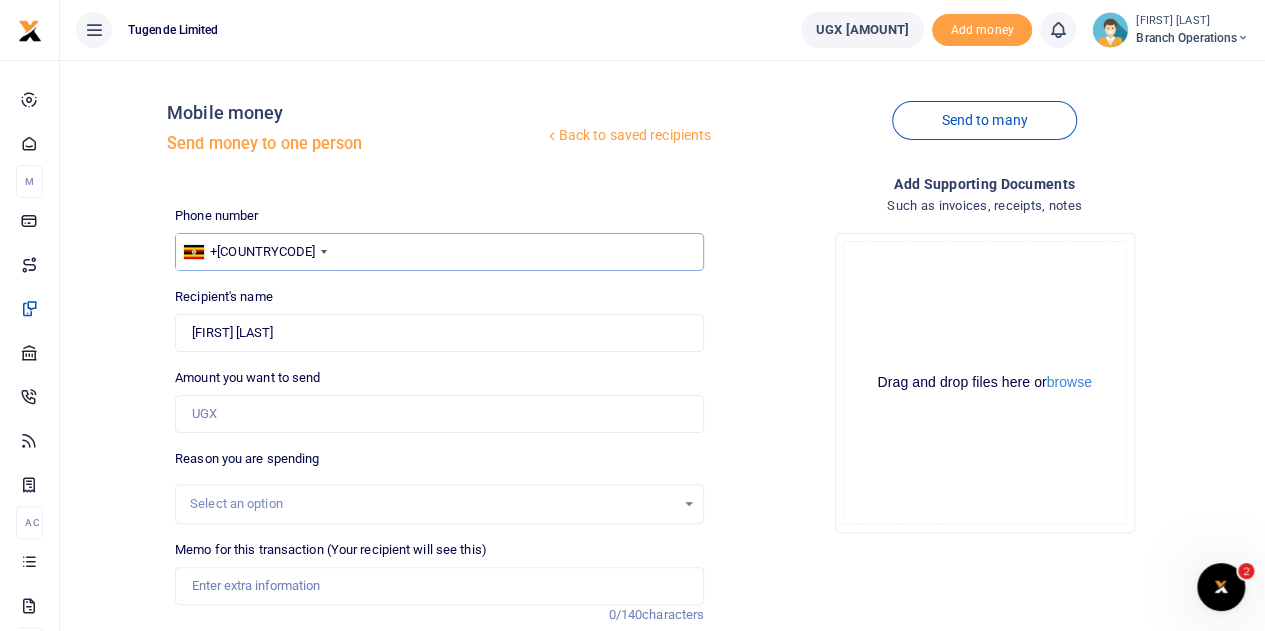 type on "777171617" 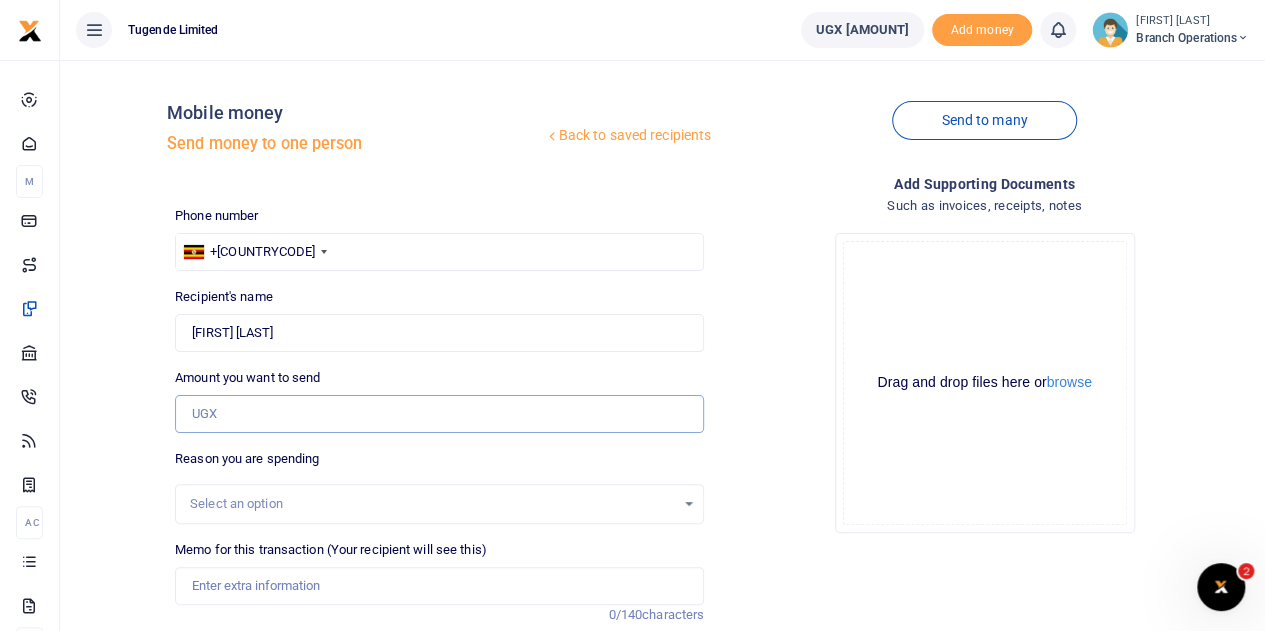 click on "Amount you want to send" at bounding box center (439, 414) 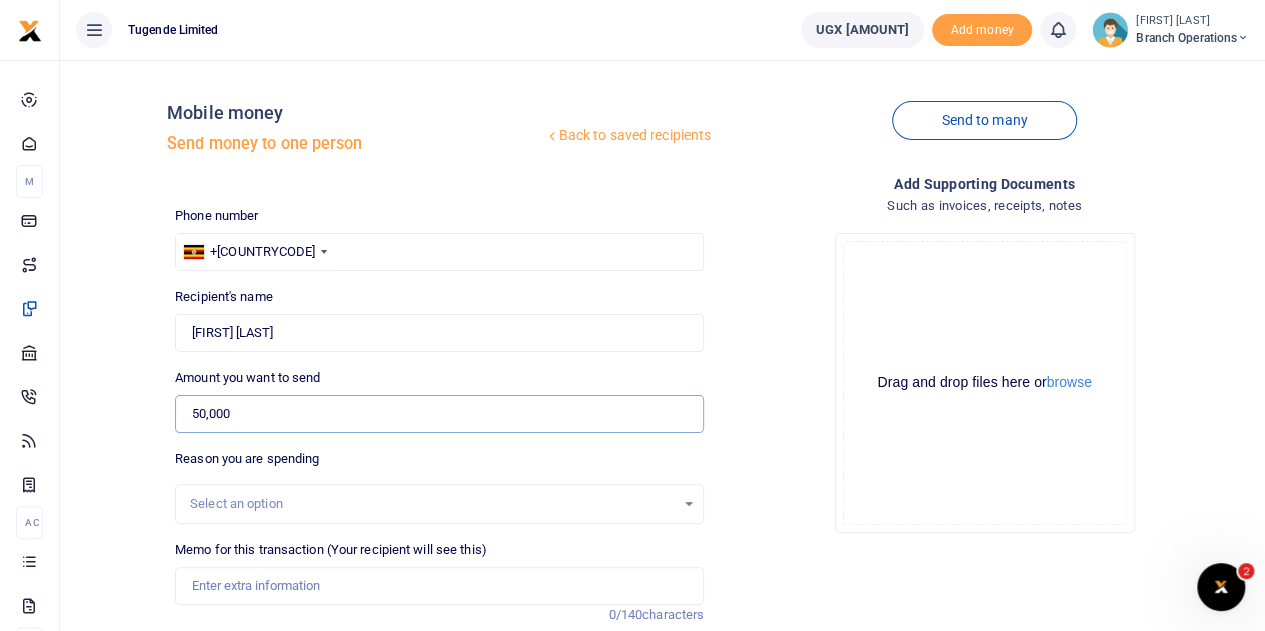 type on "50,000" 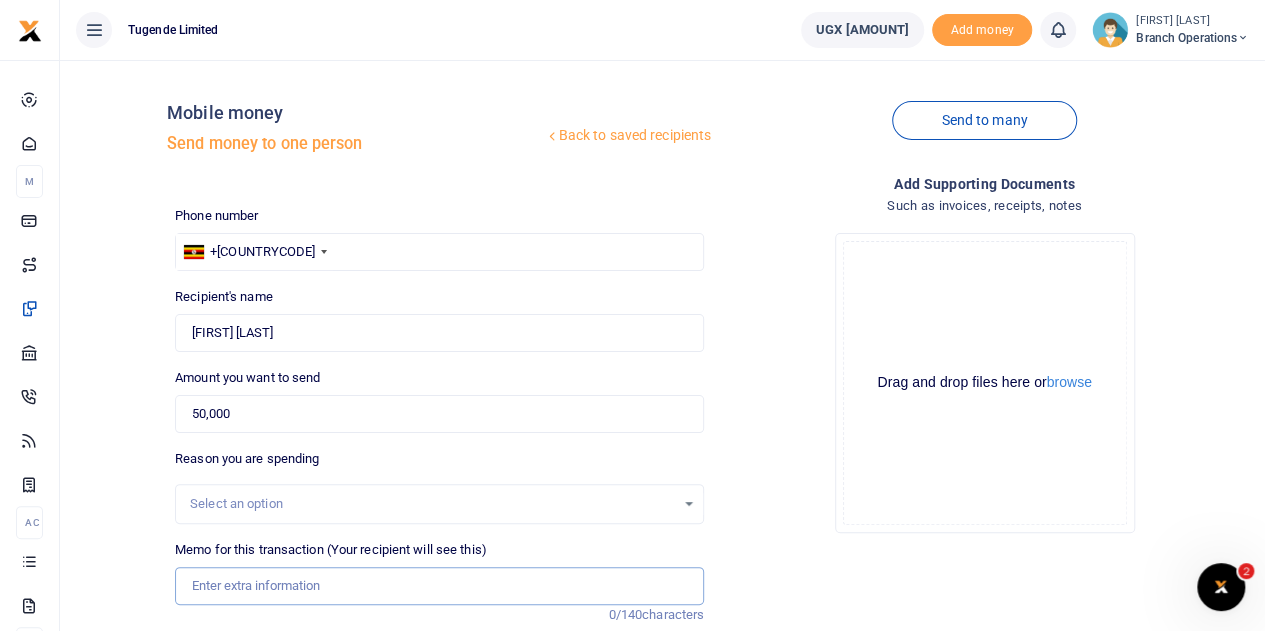 click on "[MEMO] for this transaction ([NAME] will see this)" at bounding box center (439, 586) 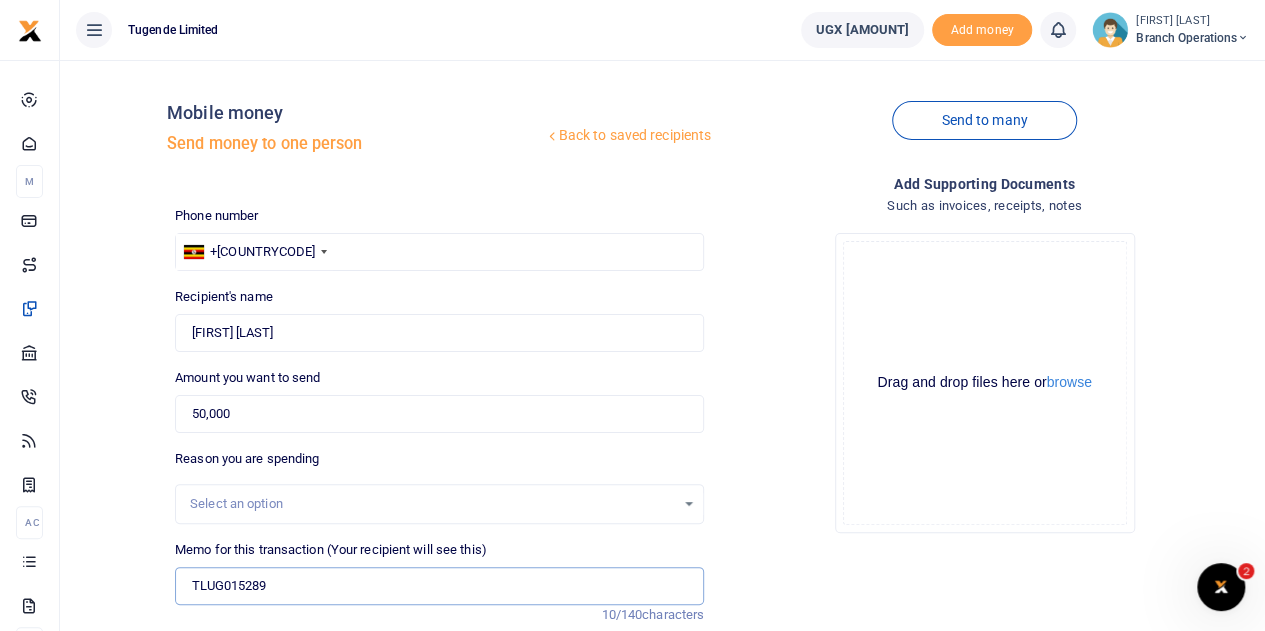 click on "[CODE]" at bounding box center [439, 586] 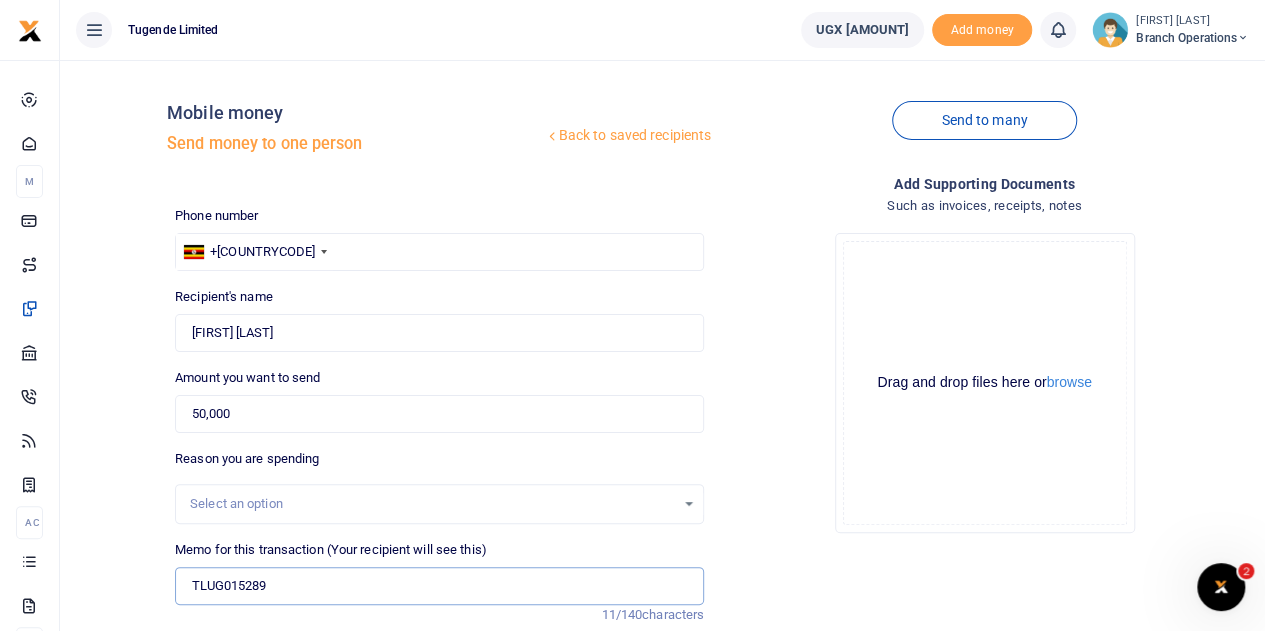 type on "[CODE] End of [MONTH] stock count" 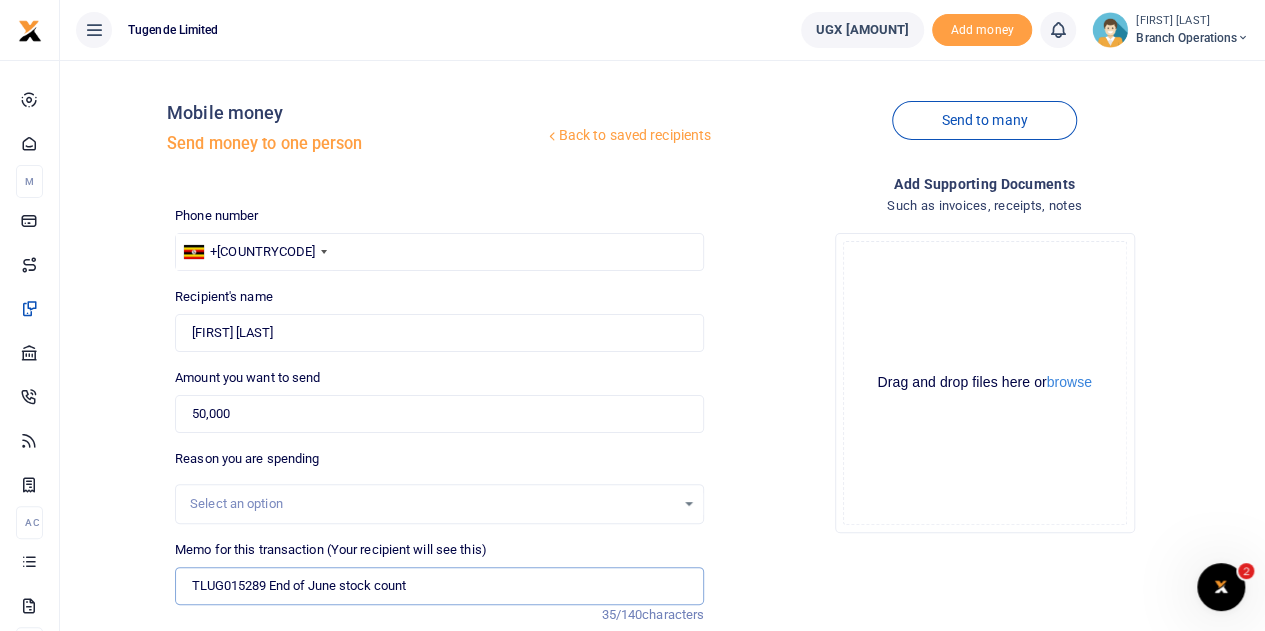 scroll, scrollTop: 252, scrollLeft: 0, axis: vertical 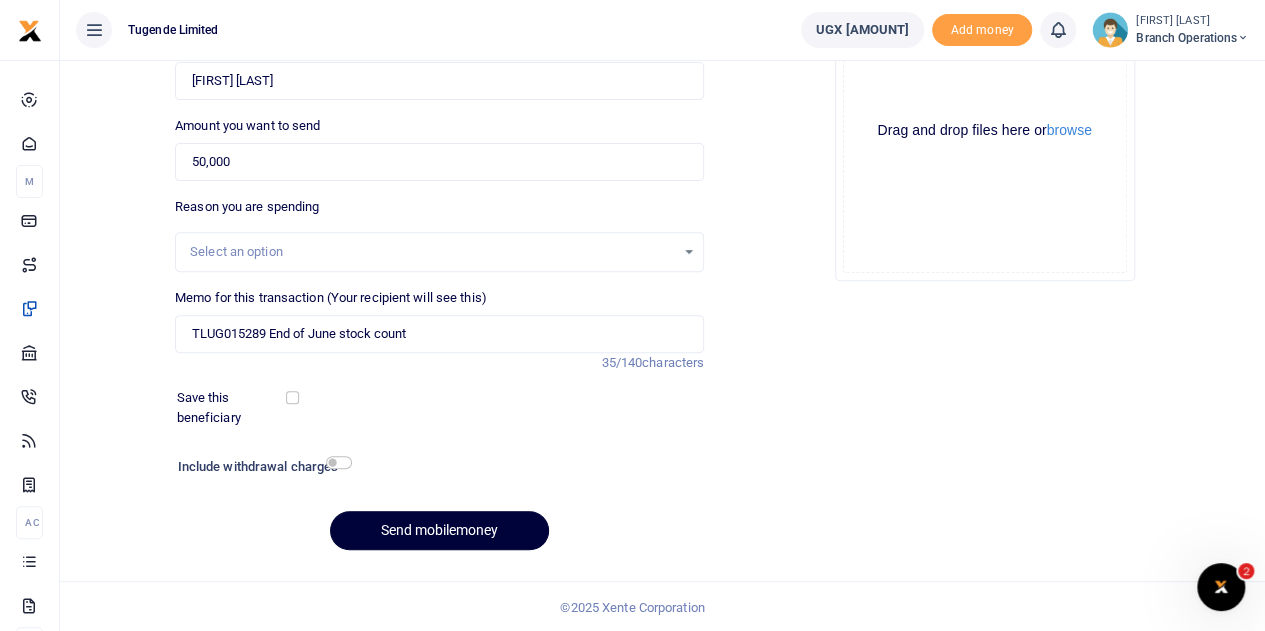 click on "Send mobilemoney" at bounding box center [439, 530] 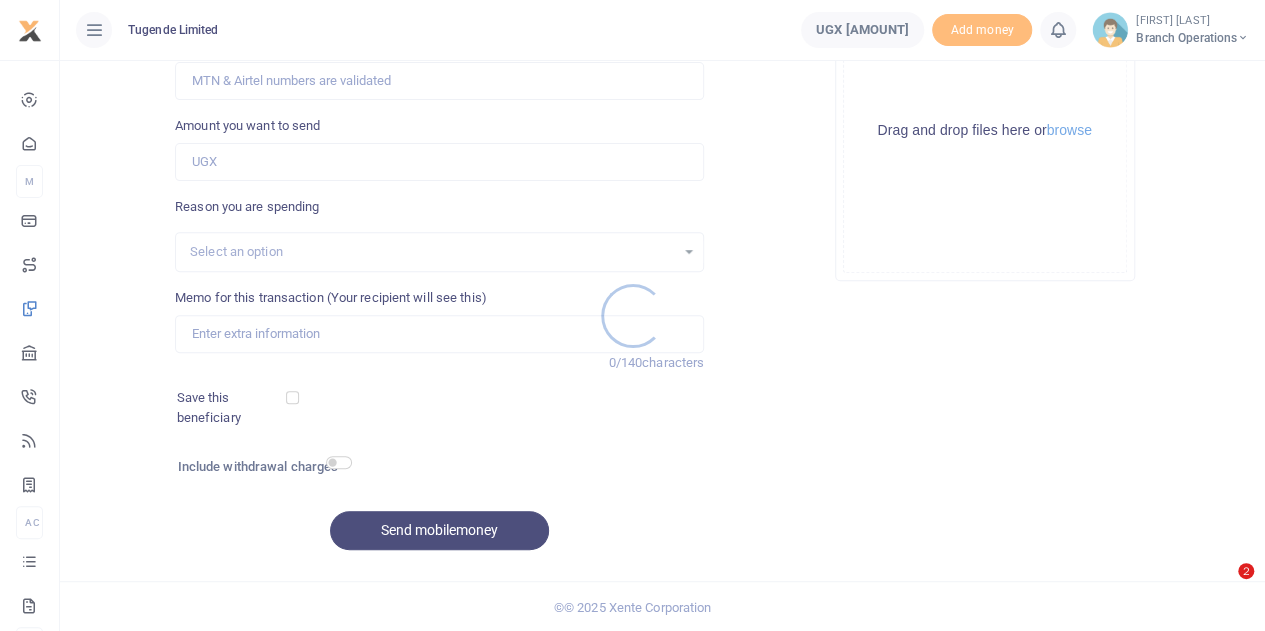 scroll, scrollTop: 252, scrollLeft: 0, axis: vertical 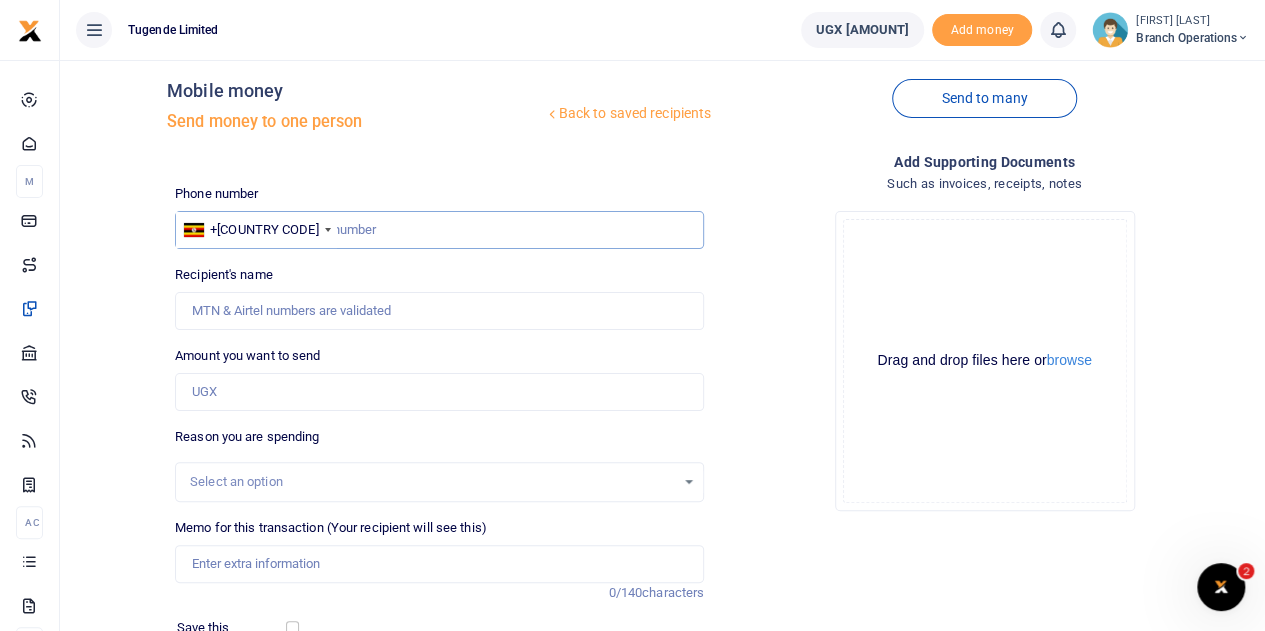 click at bounding box center (439, 230) 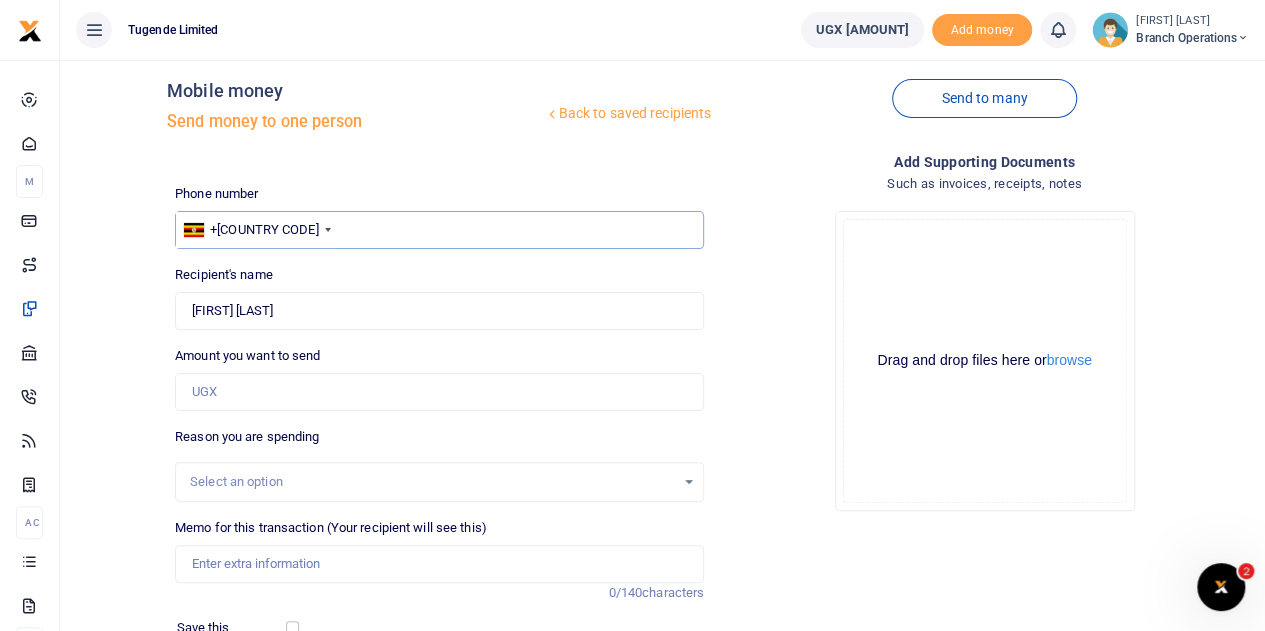 type on "703392765" 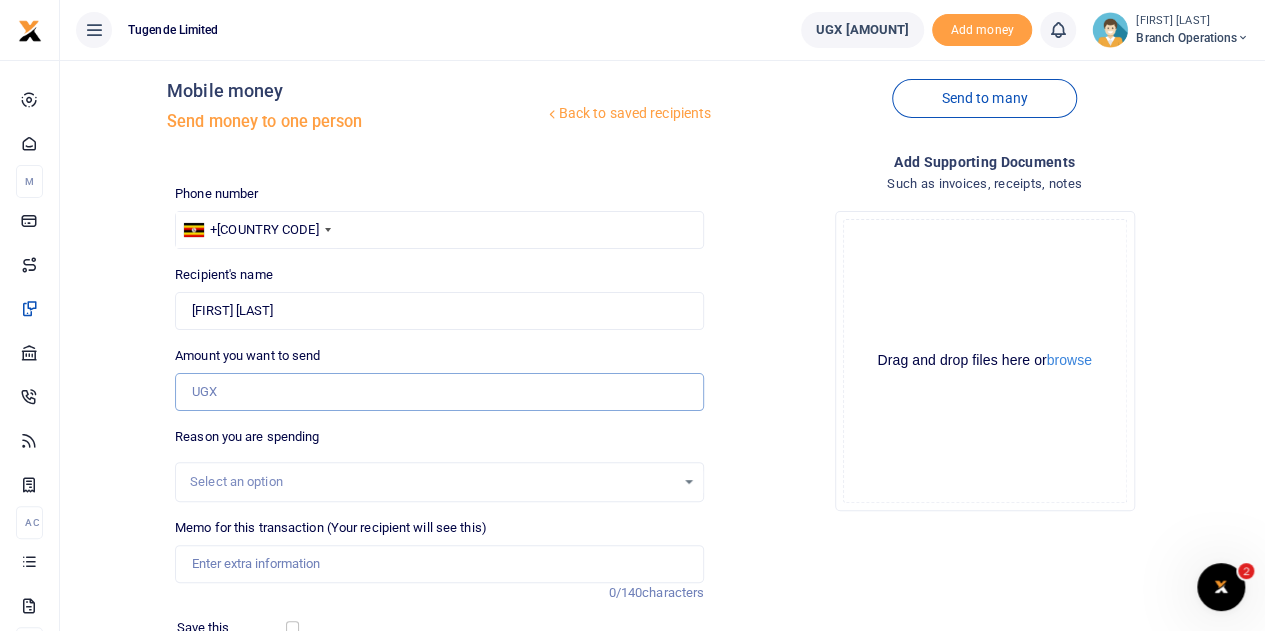 click on "Amount you want to send" at bounding box center [439, 392] 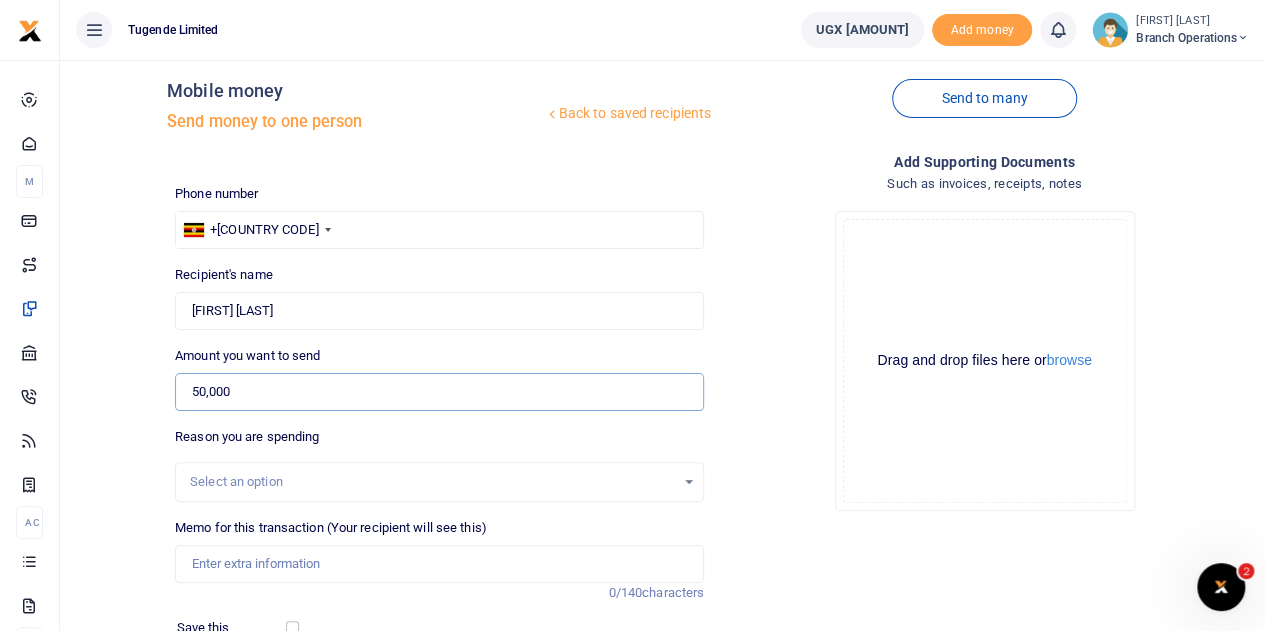 type on "50,000" 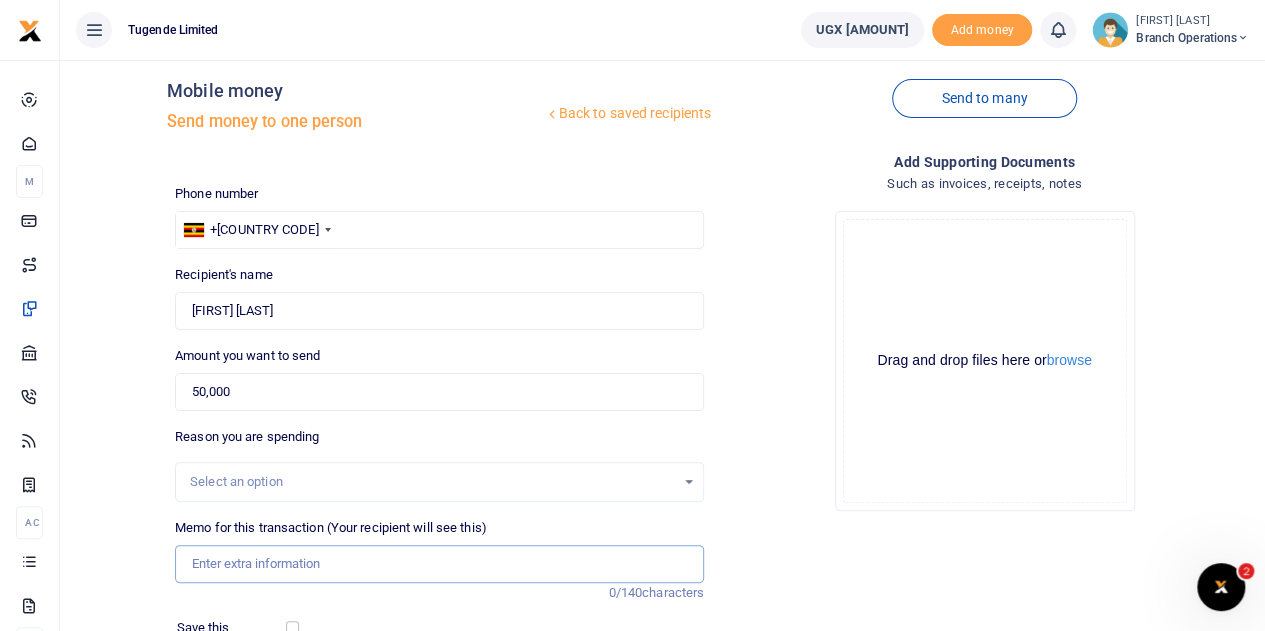 click on "Memo for this transaction (Your recipient will see this)" at bounding box center (439, 564) 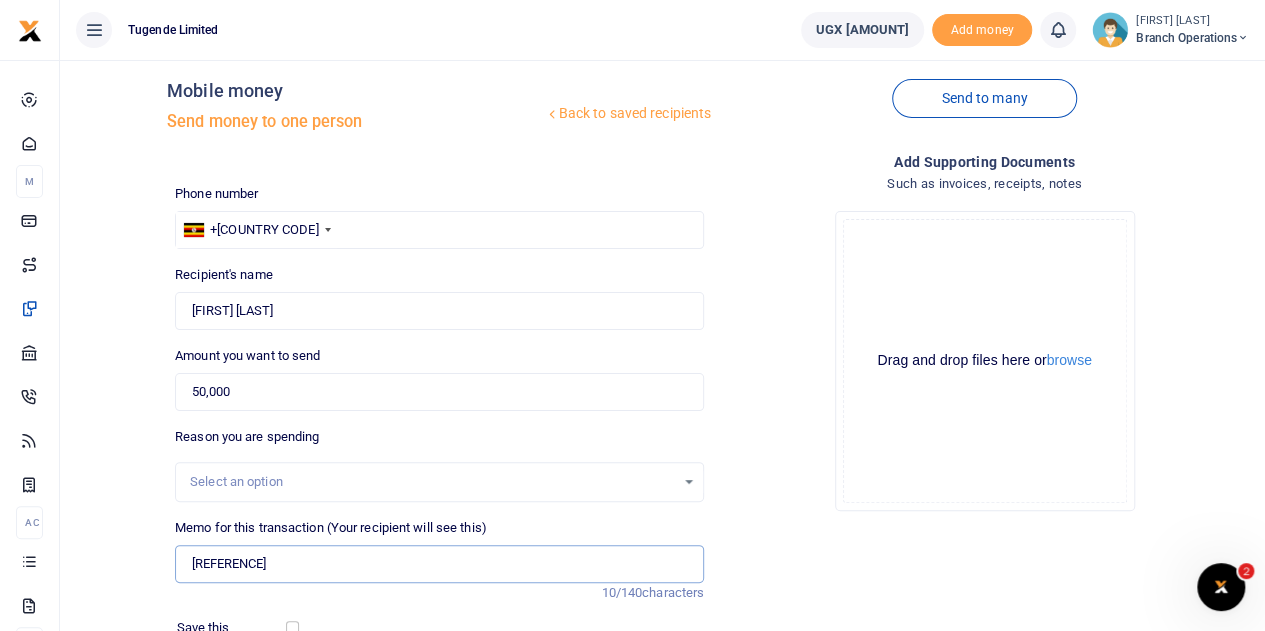 click on "TLUG015289" at bounding box center (439, 564) 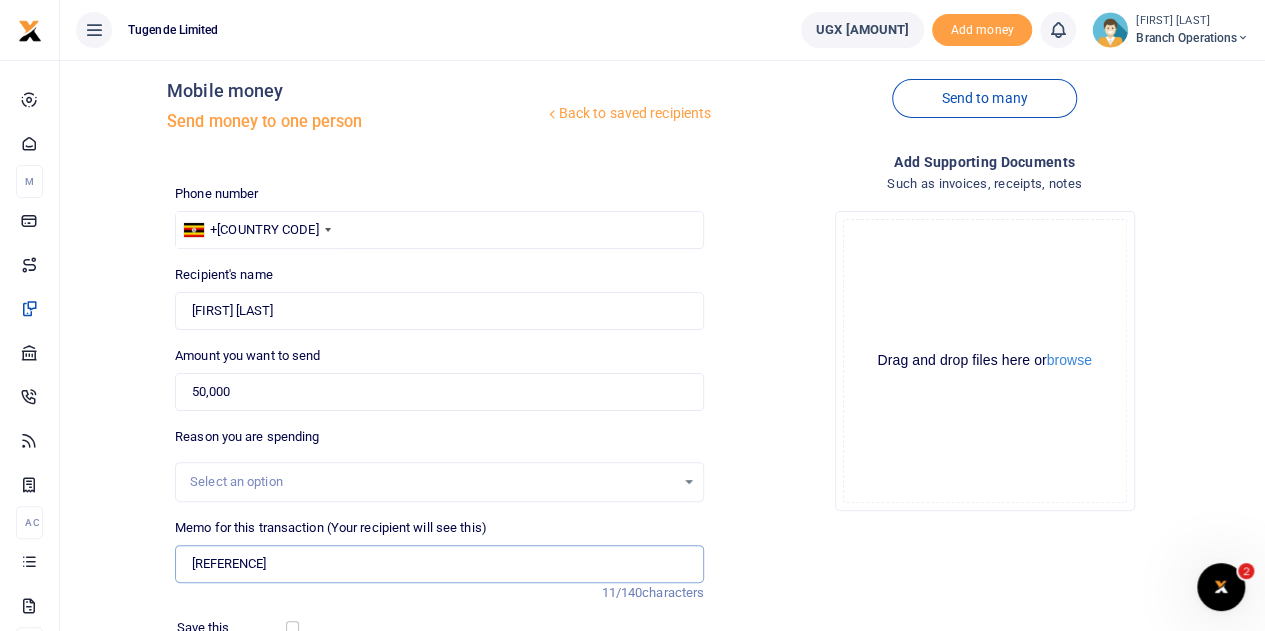 type on "[ACCOUNT_NUM] End of [MONTH] stock count" 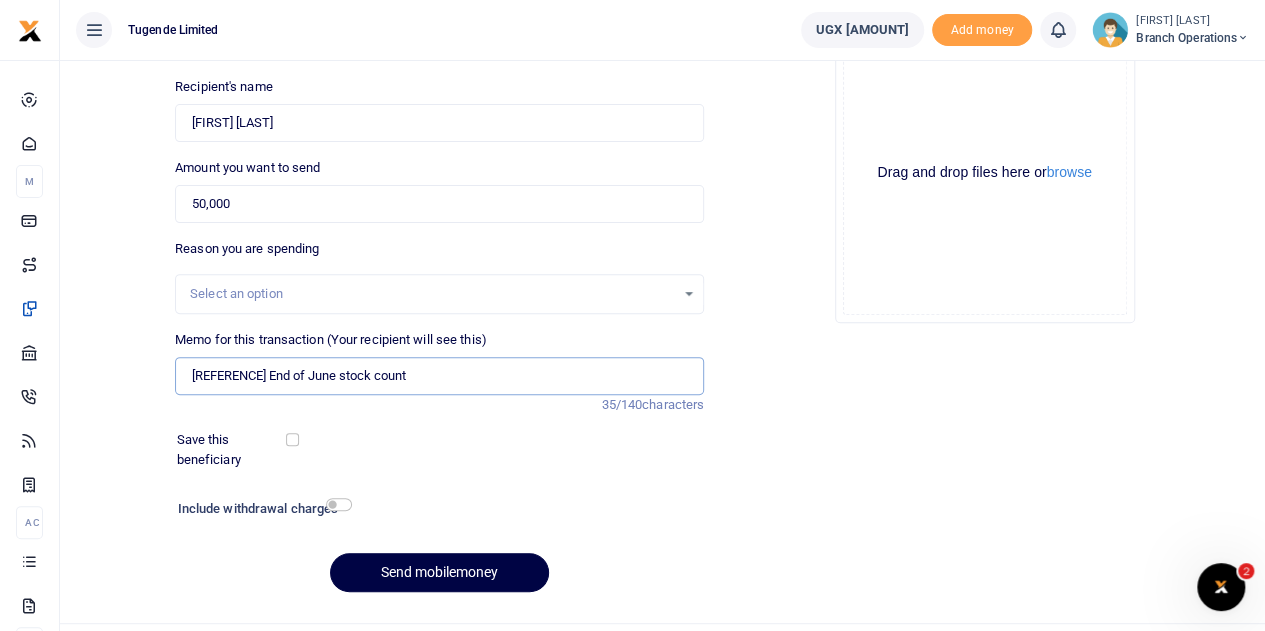 scroll, scrollTop: 210, scrollLeft: 0, axis: vertical 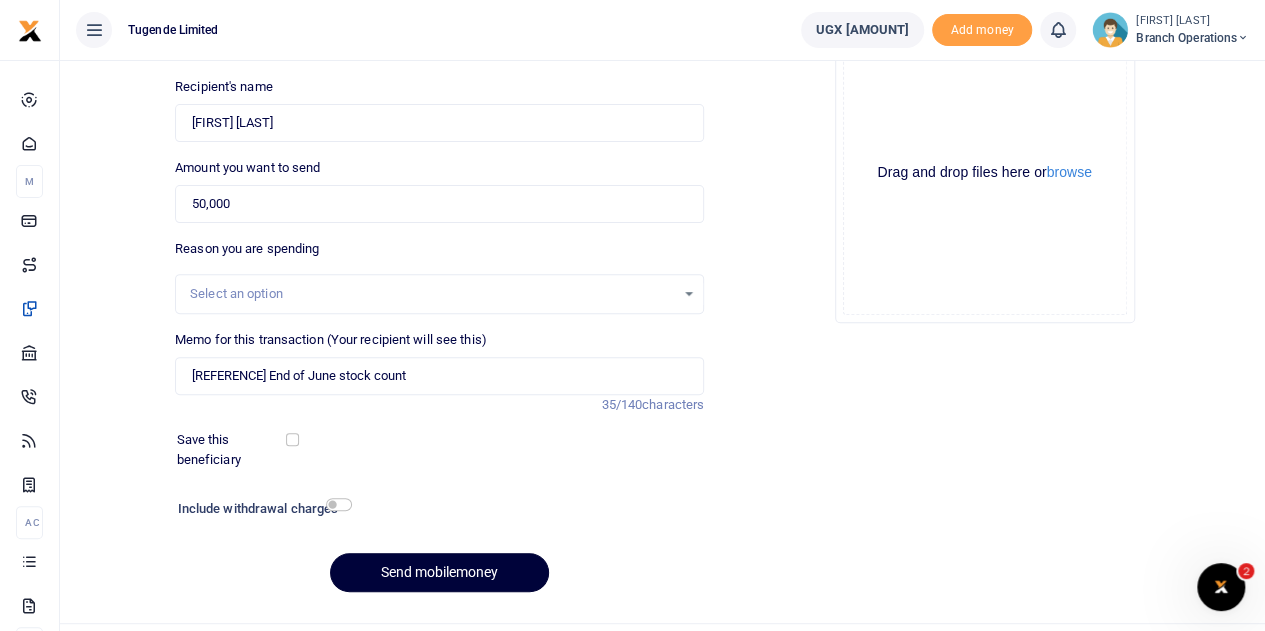 click on "Send mobilemoney" at bounding box center (439, 572) 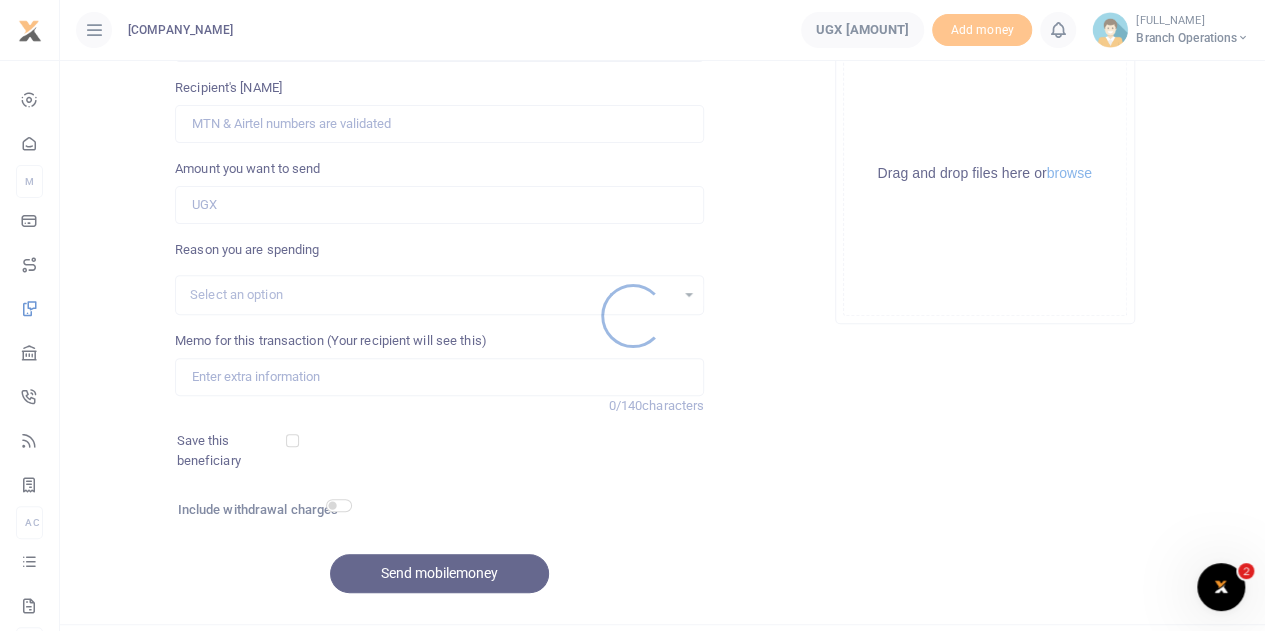 scroll, scrollTop: 0, scrollLeft: 0, axis: both 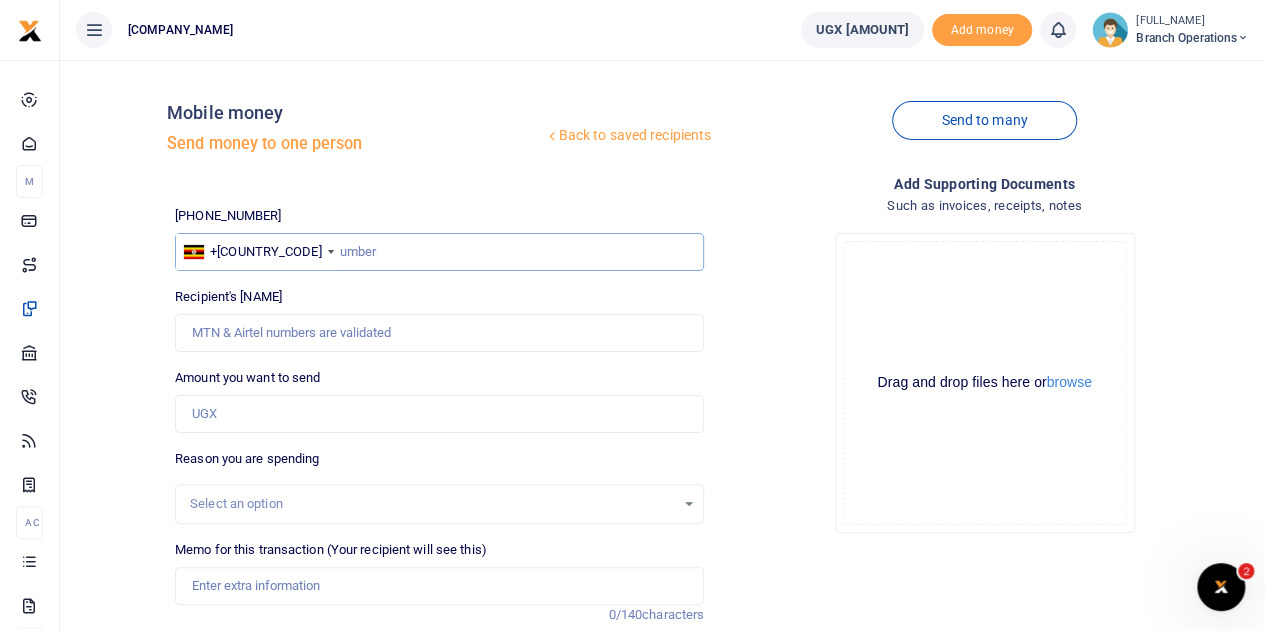 click at bounding box center (439, 252) 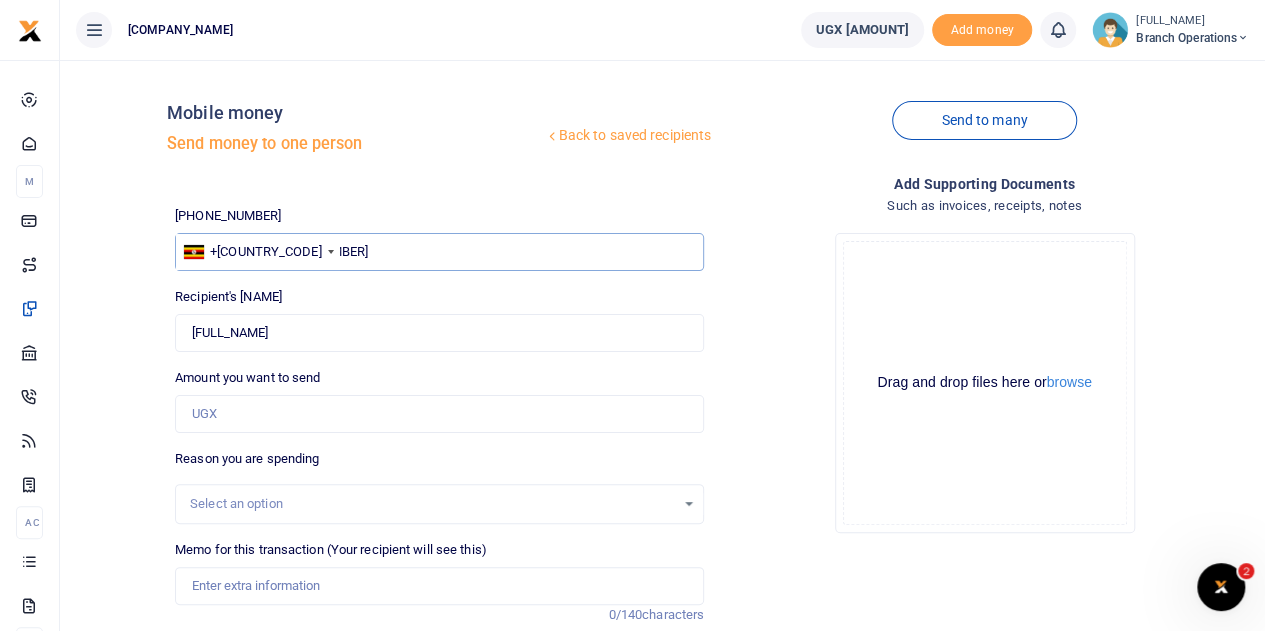 type on "701701178" 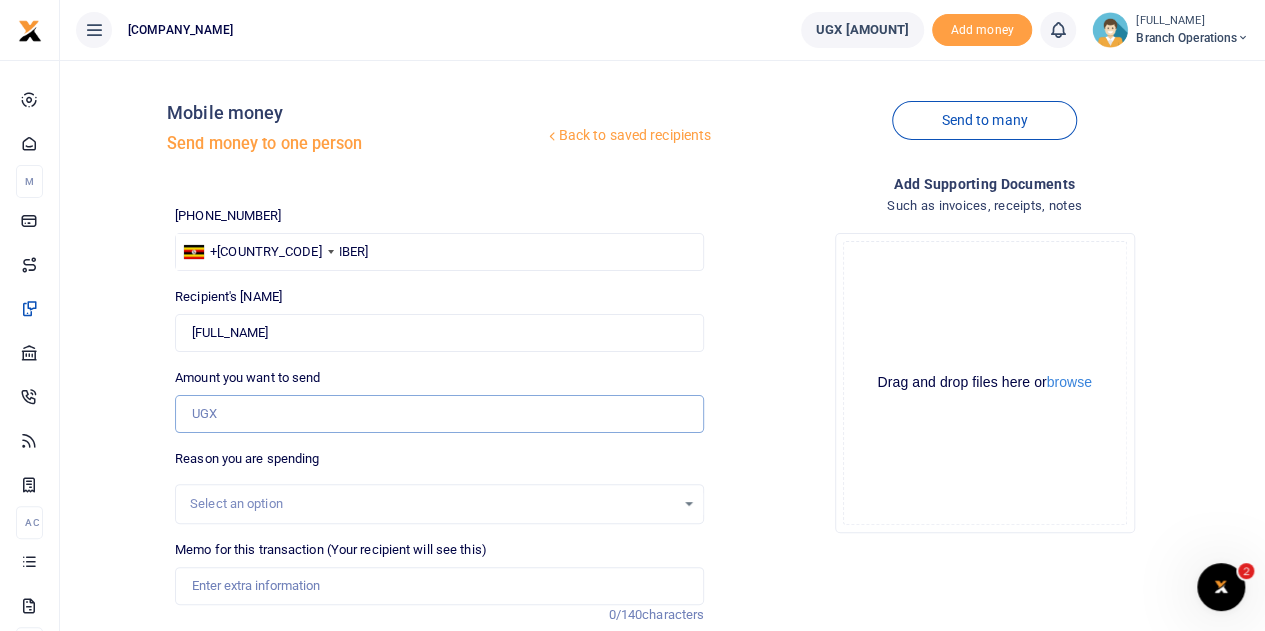 click on "[NUMBER]" at bounding box center [439, 414] 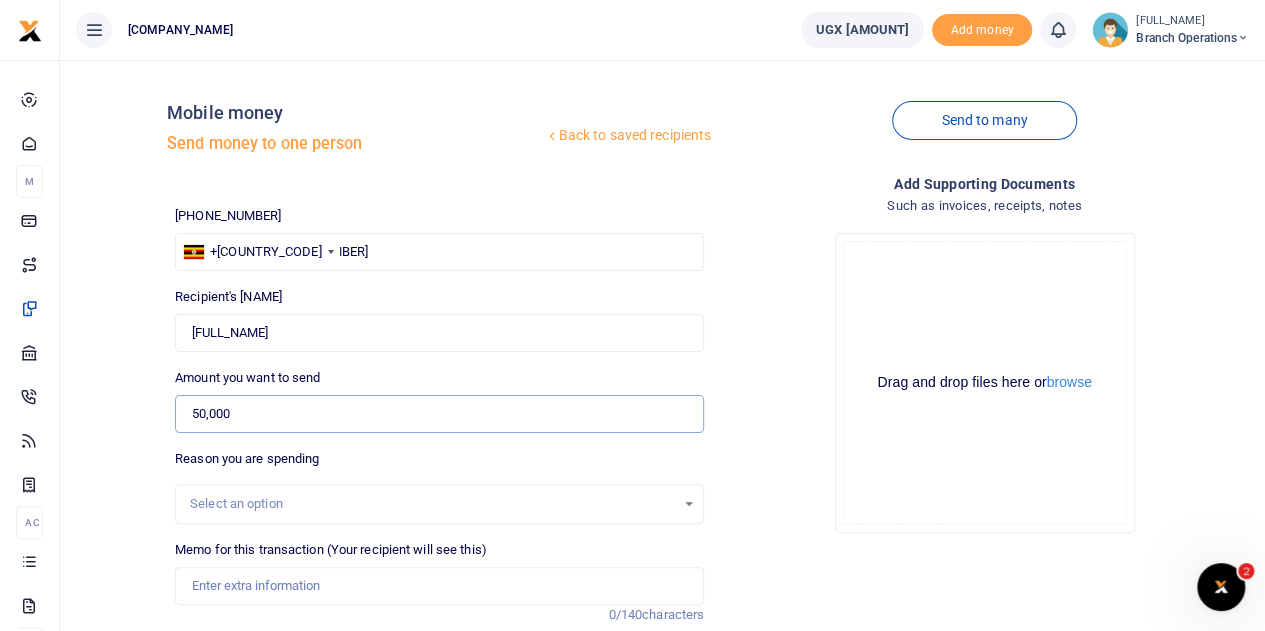 type on "[NUMBER]" 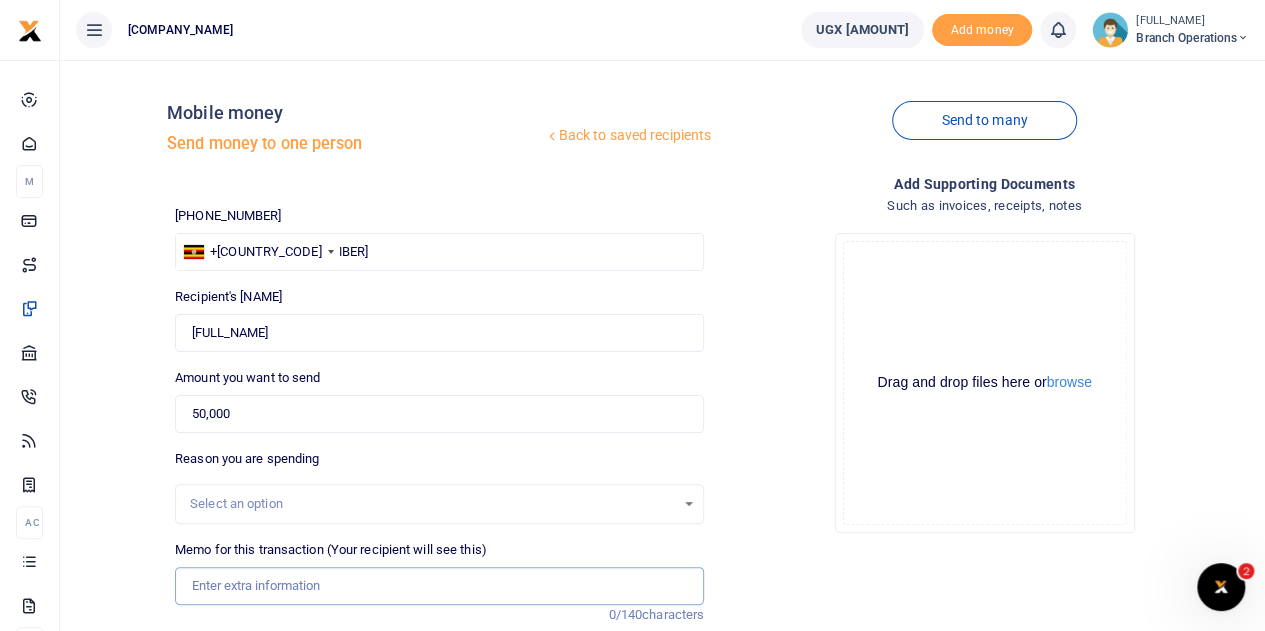 click on "Memo for this transaction (Your recipient will see this)" at bounding box center [439, 586] 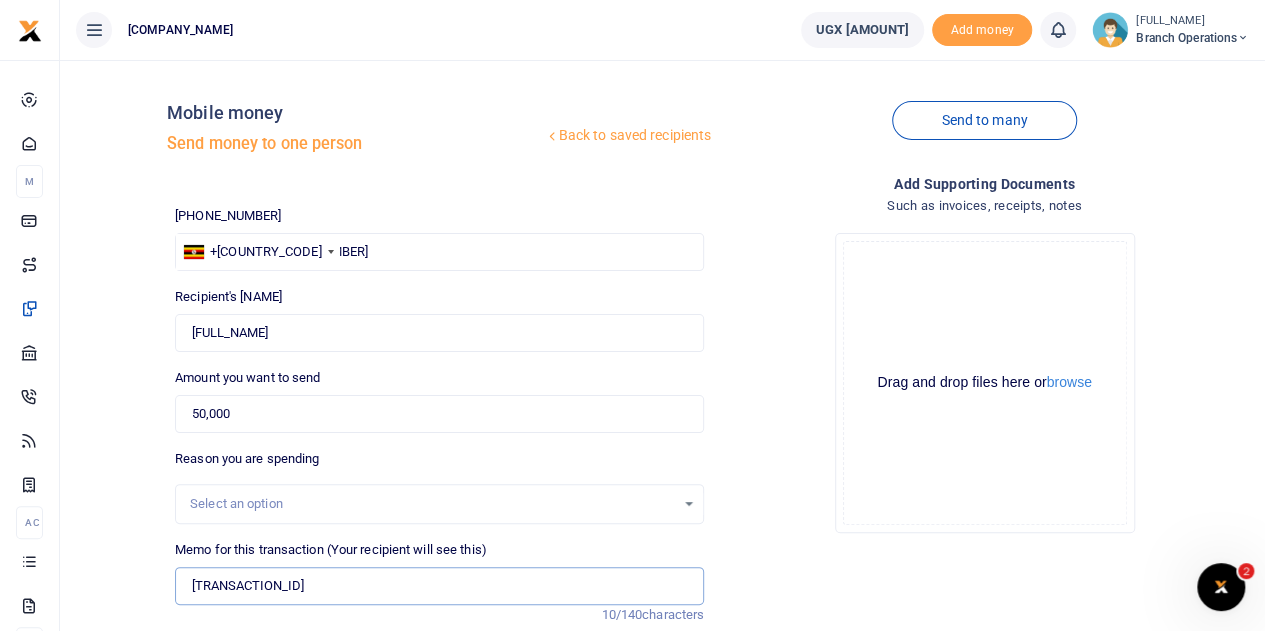 click on "TLUG015289" at bounding box center [439, 586] 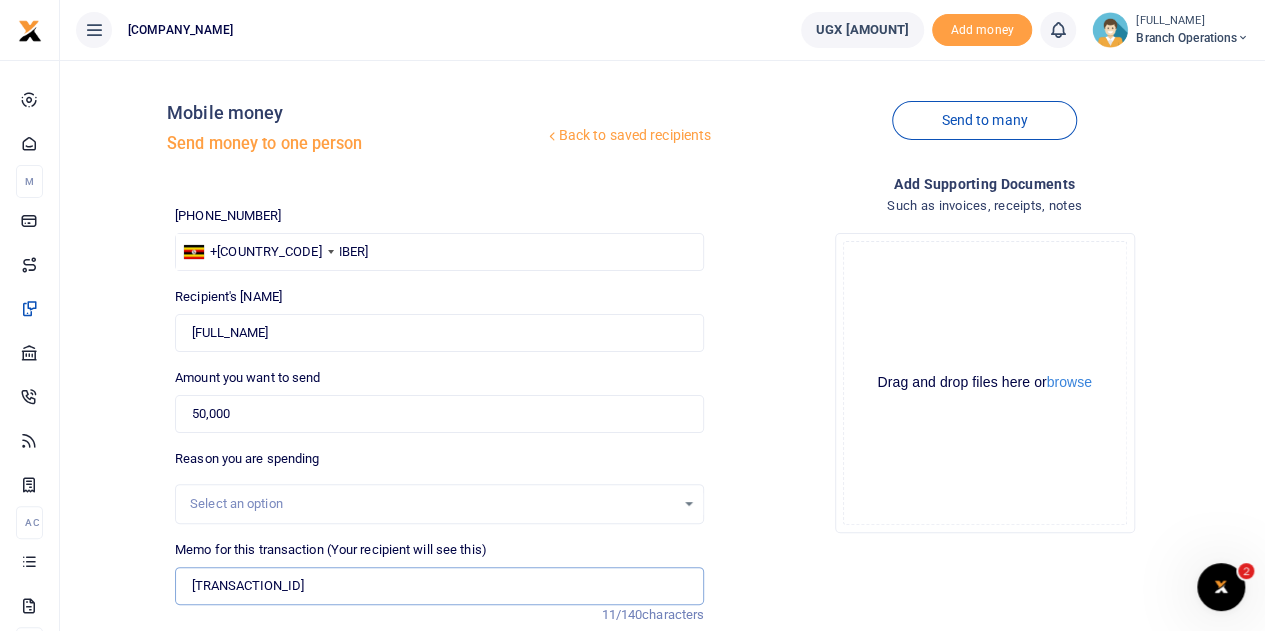 type on "TLUG015289  End of June stock count" 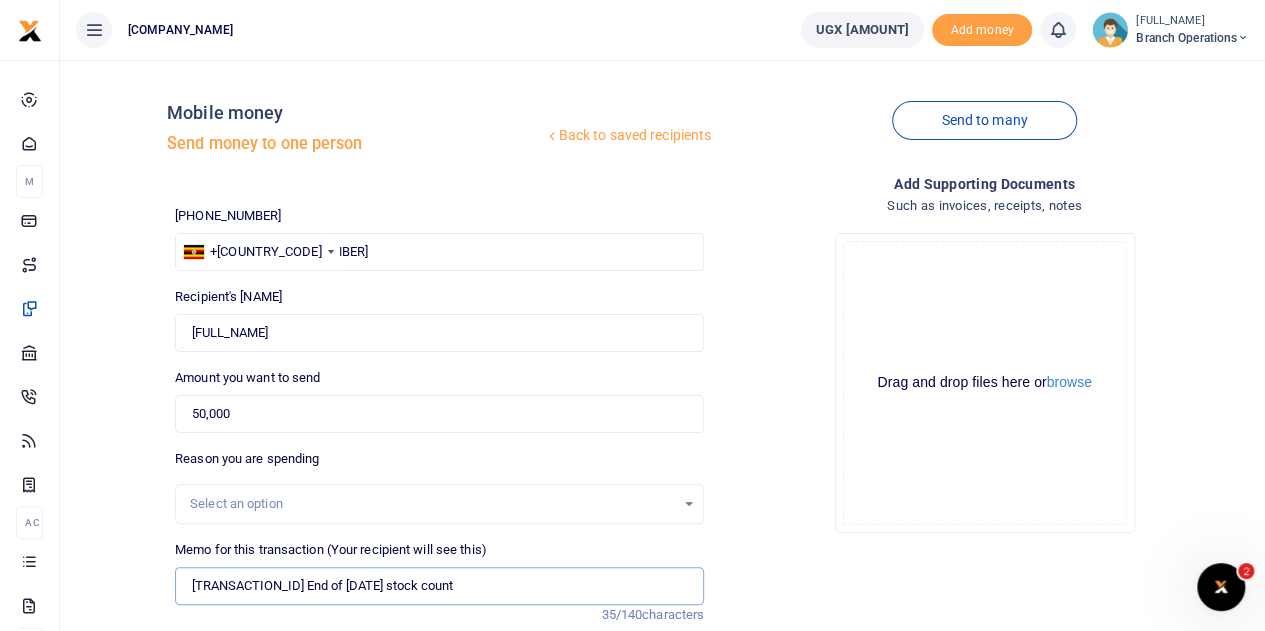 scroll, scrollTop: 252, scrollLeft: 0, axis: vertical 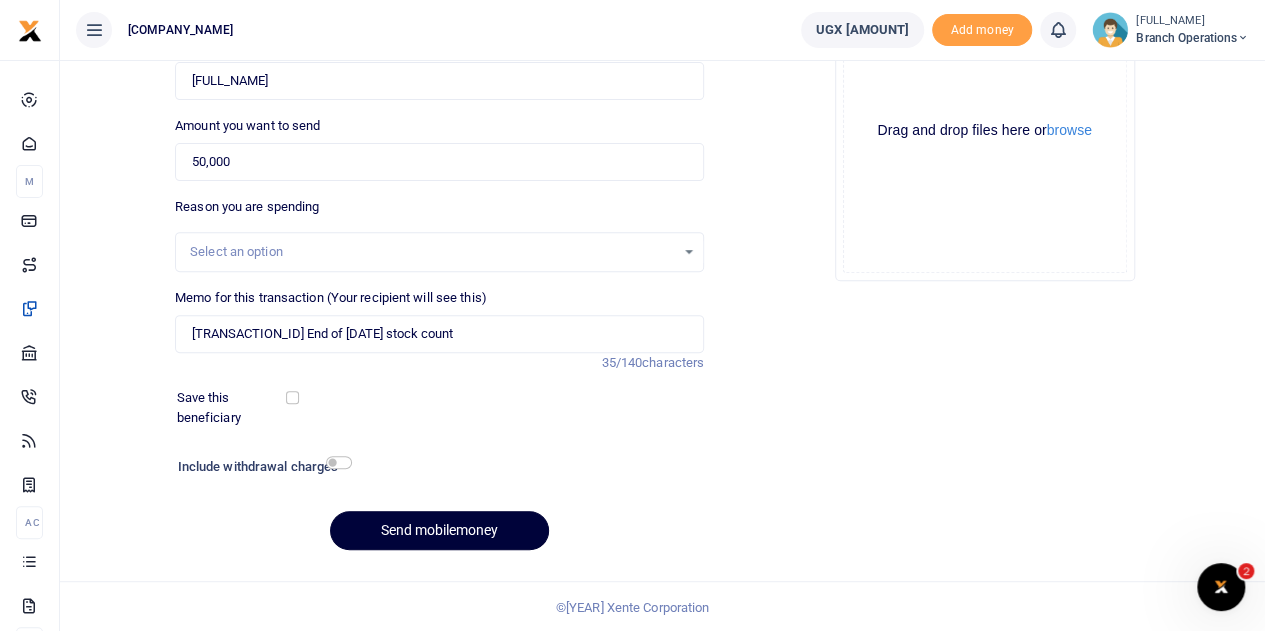 click on "Send mobilemoney" at bounding box center (439, 530) 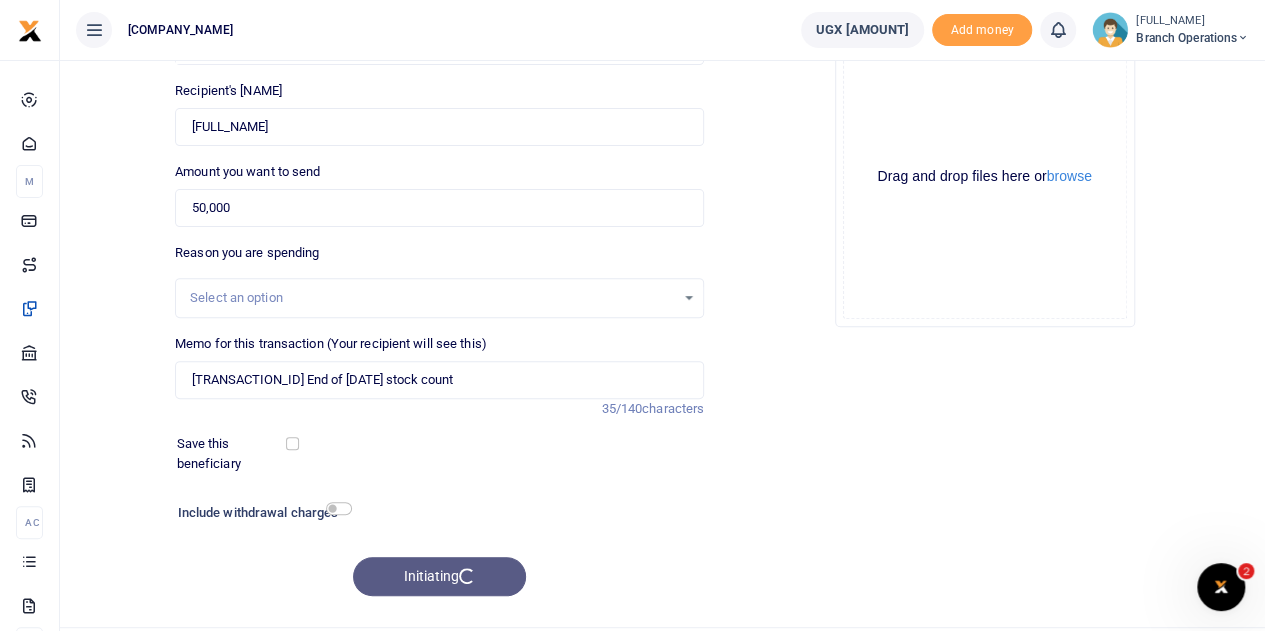 scroll, scrollTop: 206, scrollLeft: 0, axis: vertical 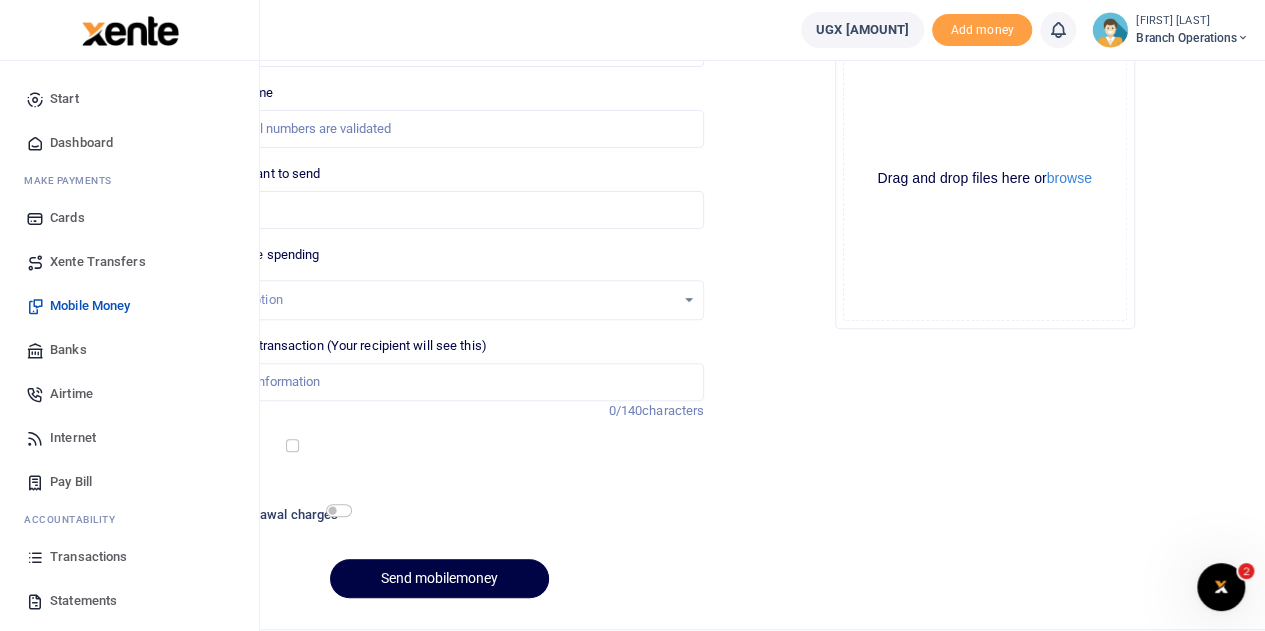 click on "Transactions" at bounding box center (88, 557) 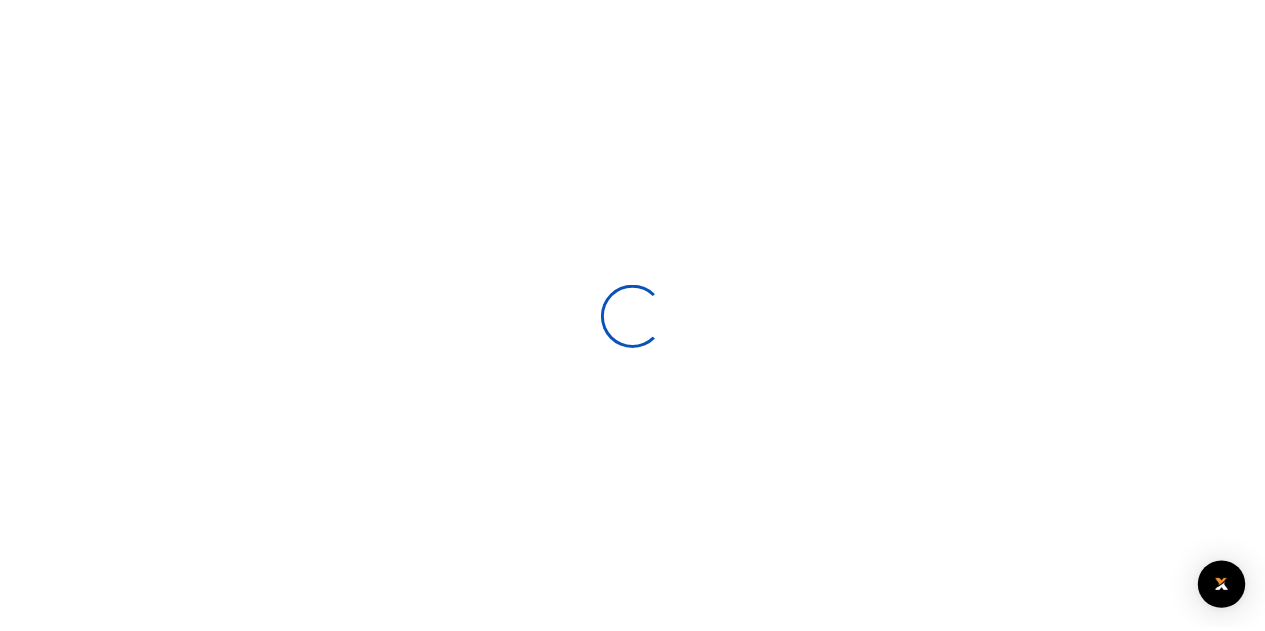 scroll, scrollTop: 0, scrollLeft: 0, axis: both 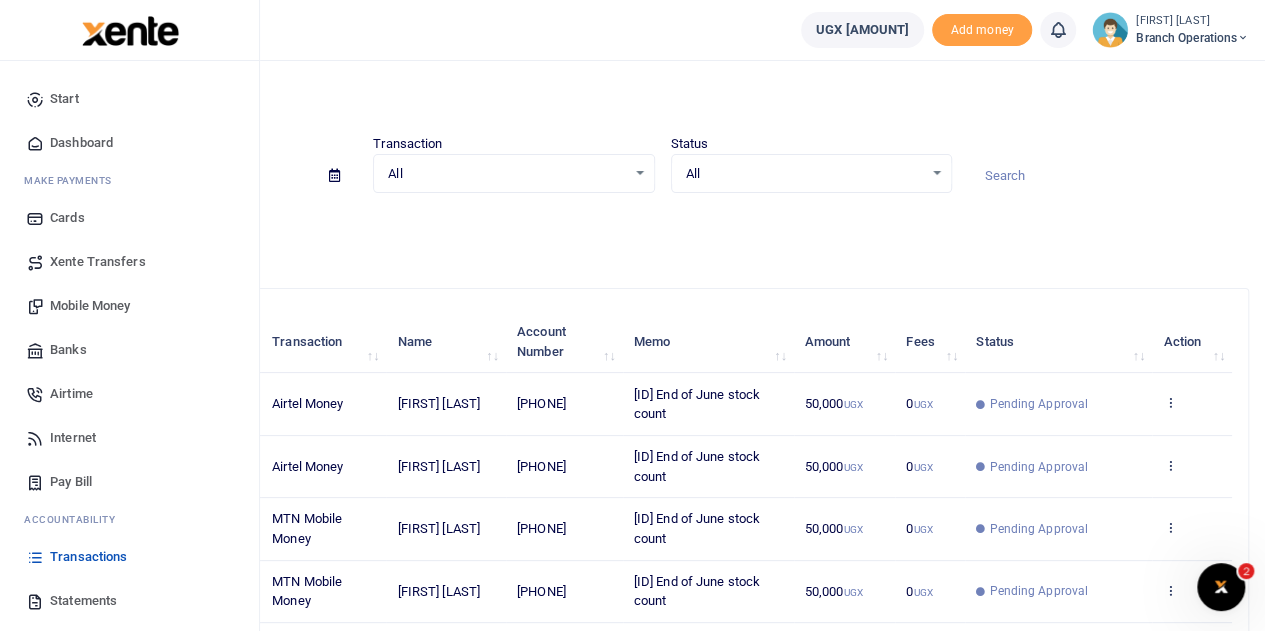 click on "Mobile Money" at bounding box center [90, 306] 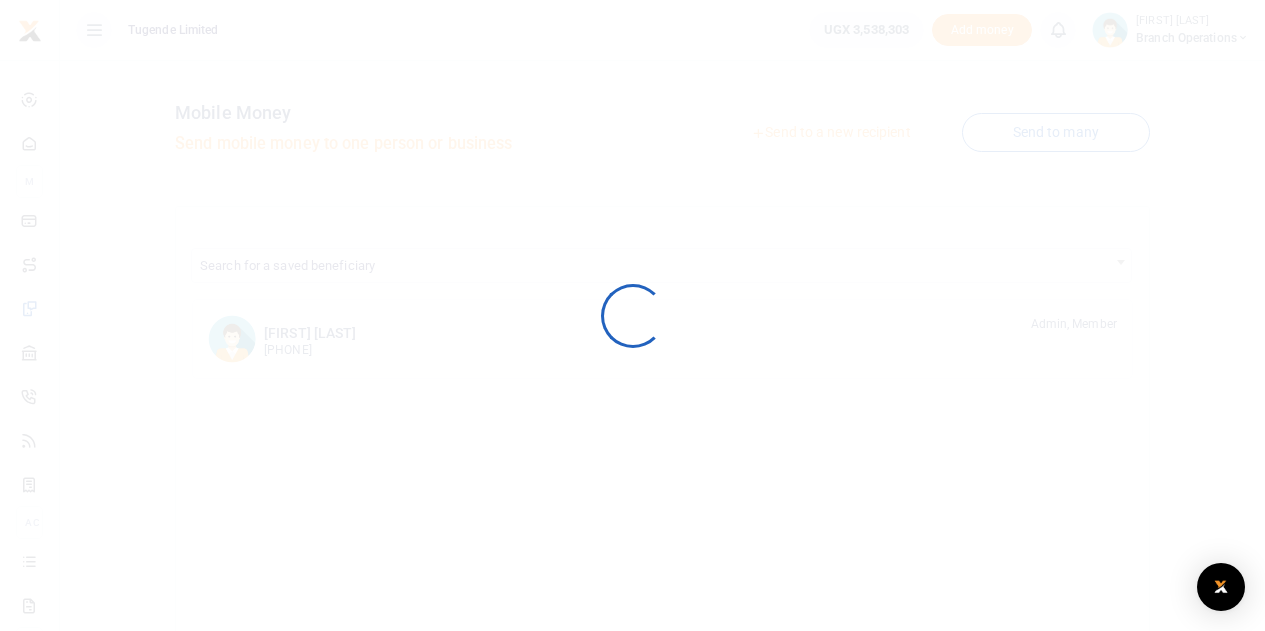 scroll, scrollTop: 0, scrollLeft: 0, axis: both 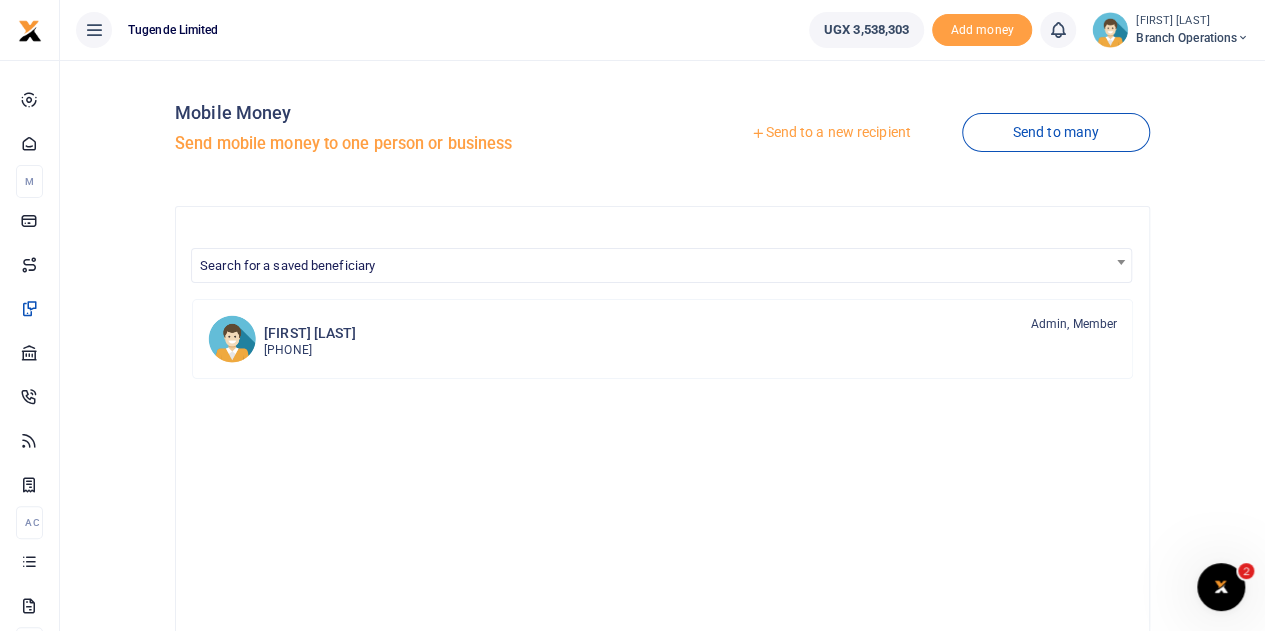 click at bounding box center (758, 133) 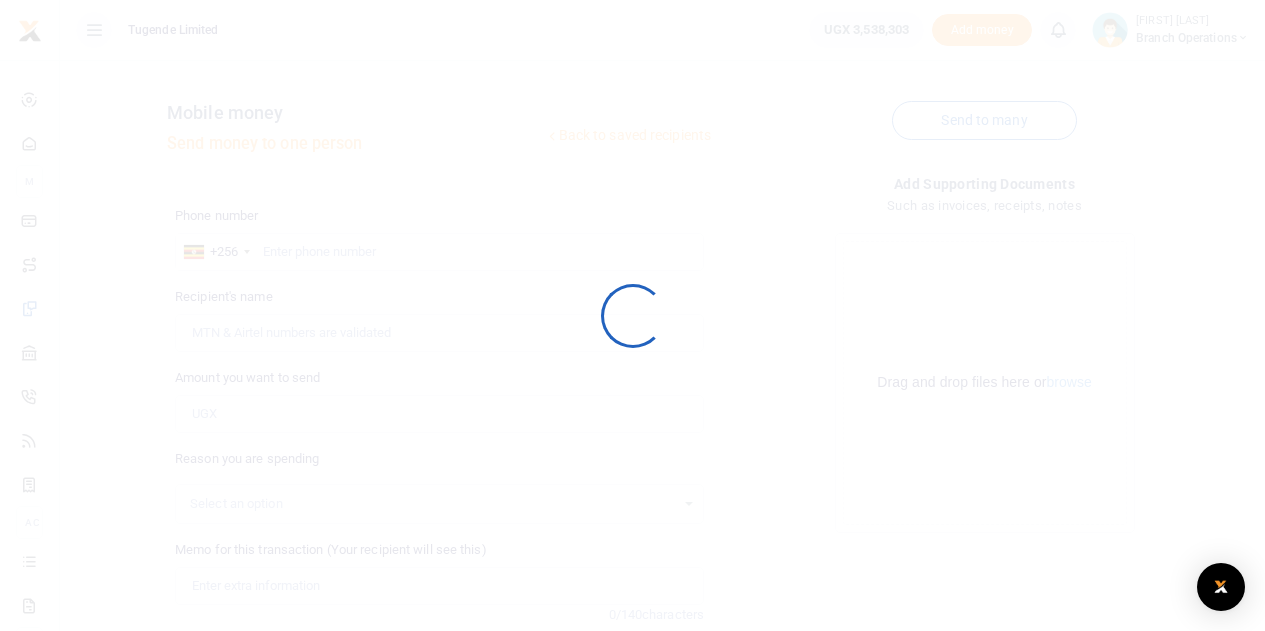 scroll, scrollTop: 0, scrollLeft: 0, axis: both 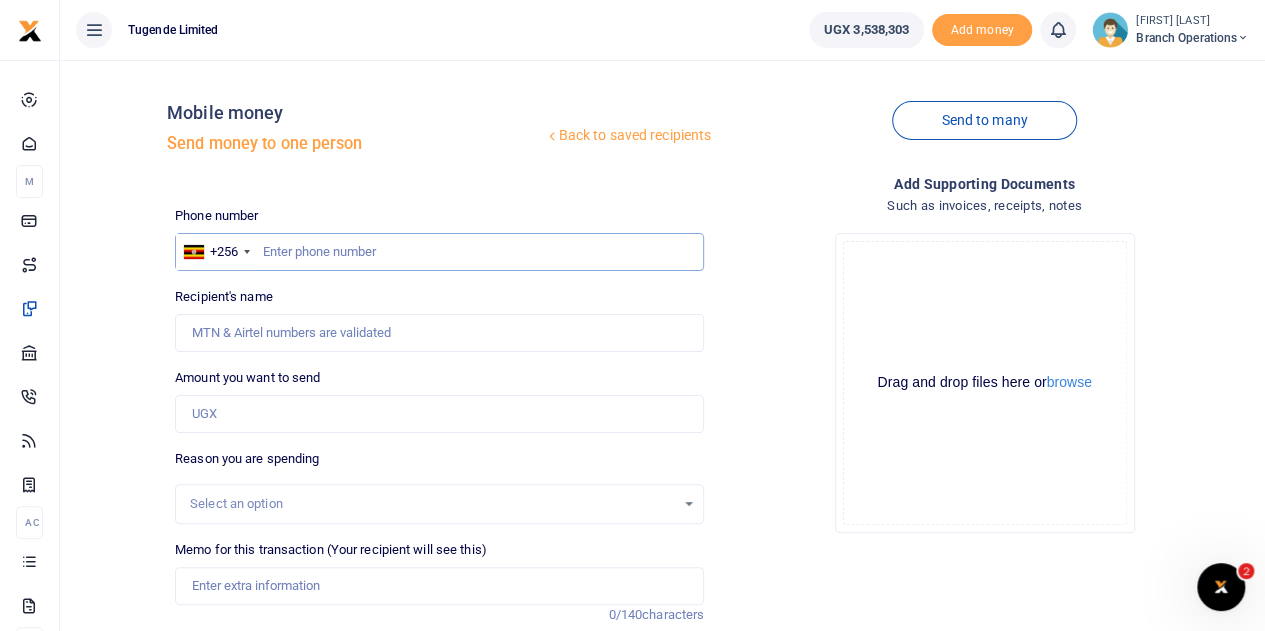 click at bounding box center (439, 252) 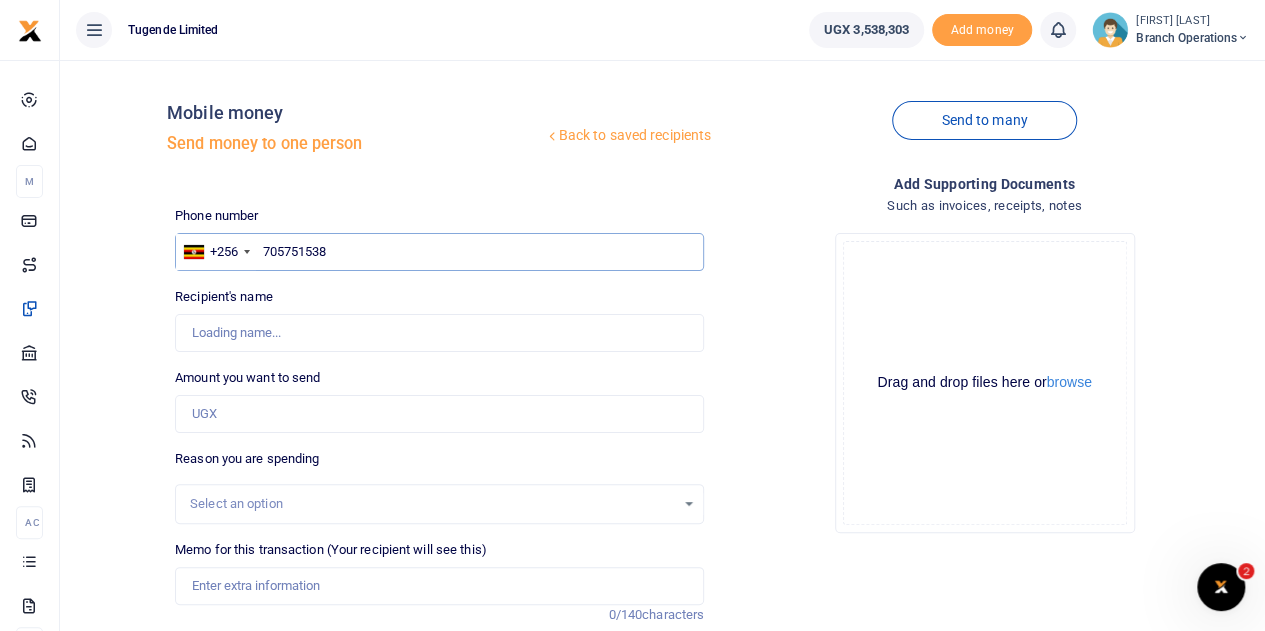 type on "[NUMBER]" 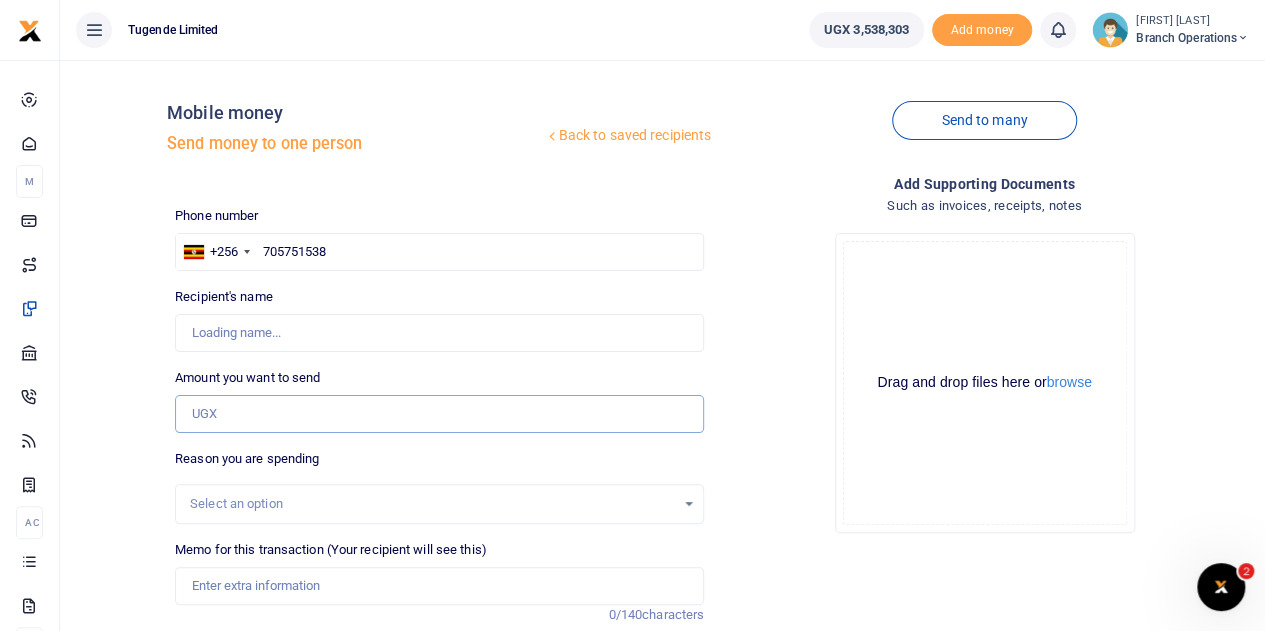 click on "Amount you want to send" at bounding box center [439, 414] 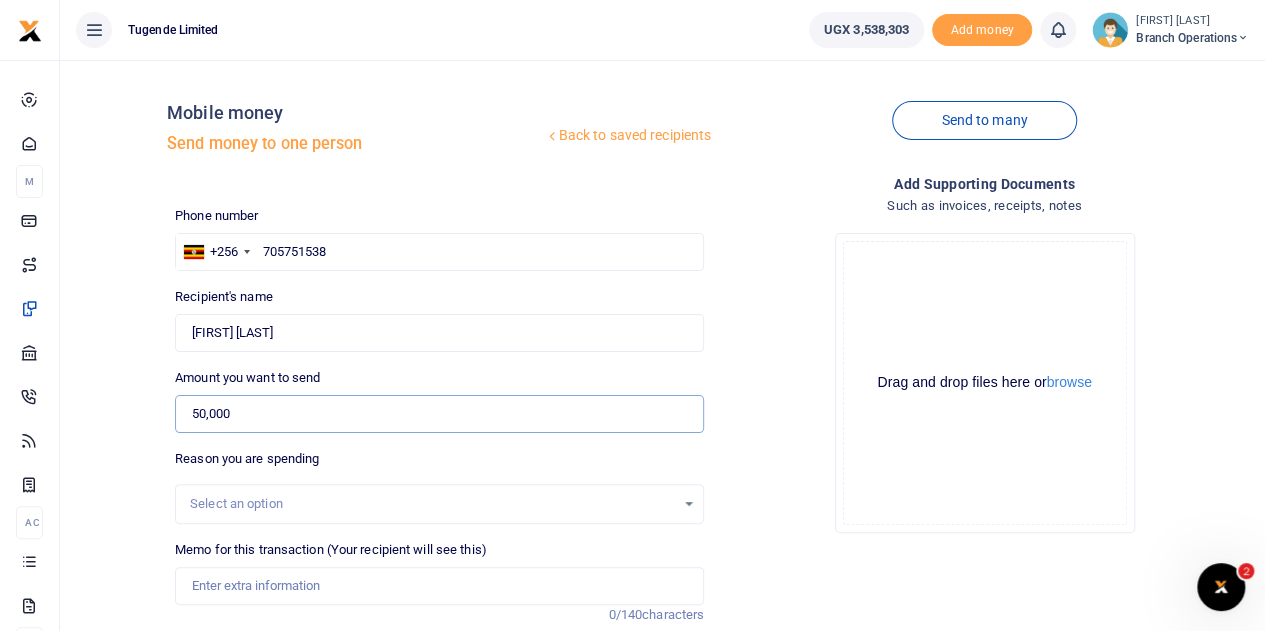 type on "50,000" 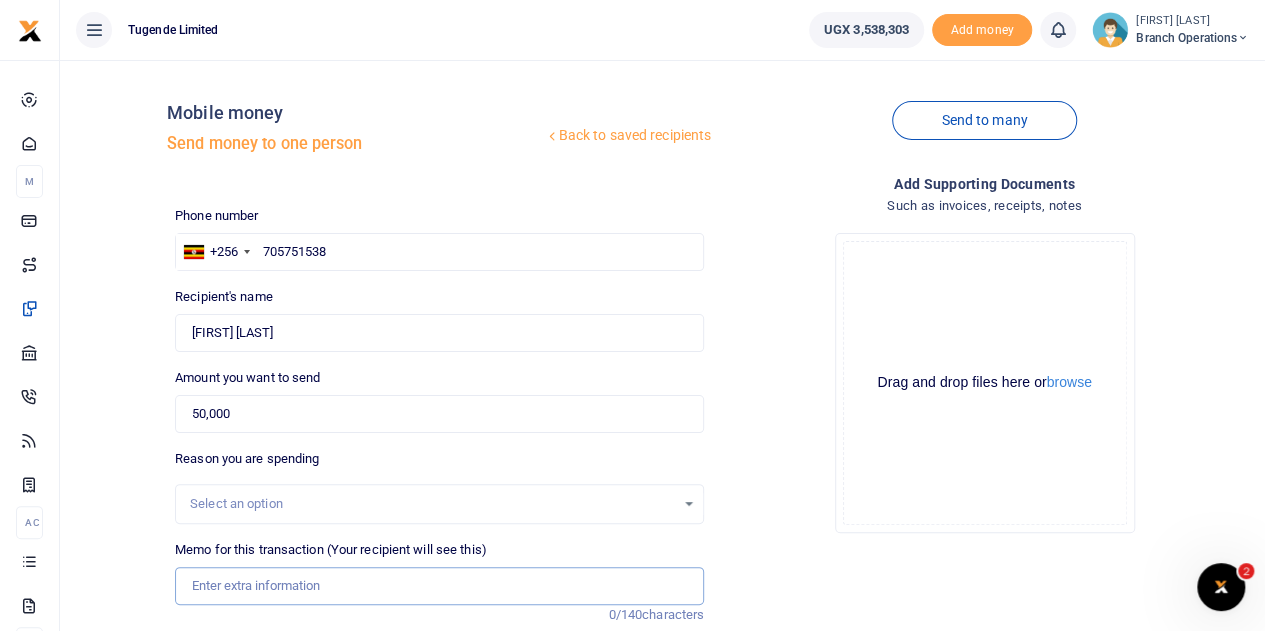 click on "Memo for this transaction (Your recipient will see this)" at bounding box center [439, 586] 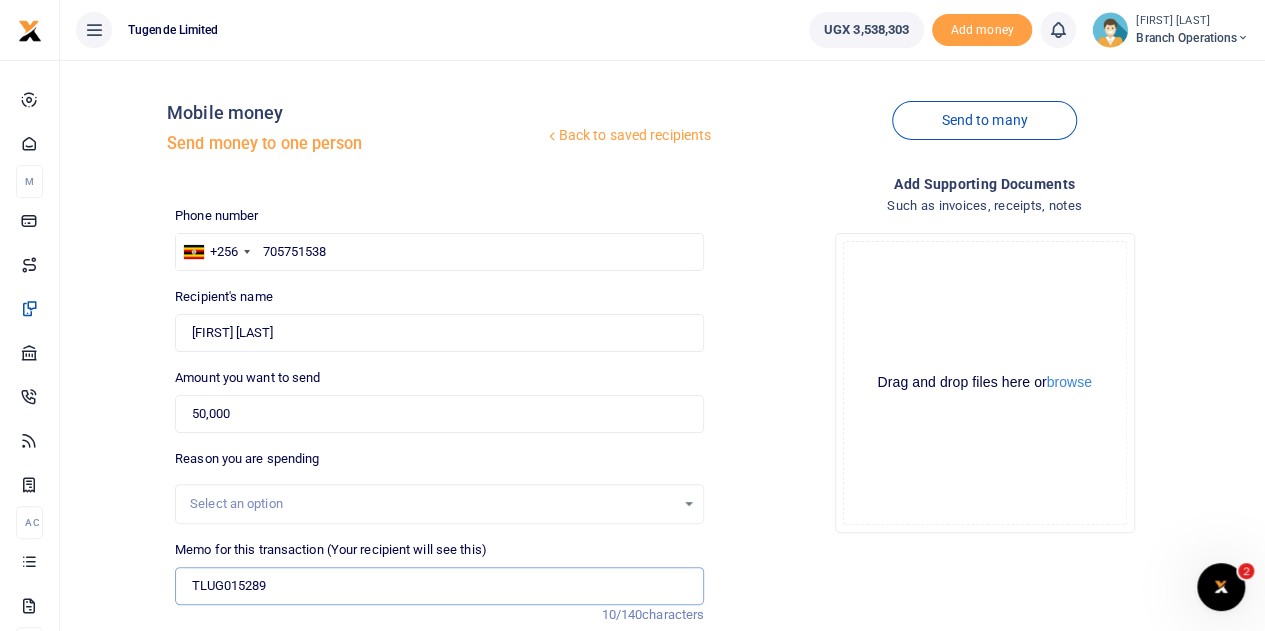 click on "TLUG015289" at bounding box center [439, 586] 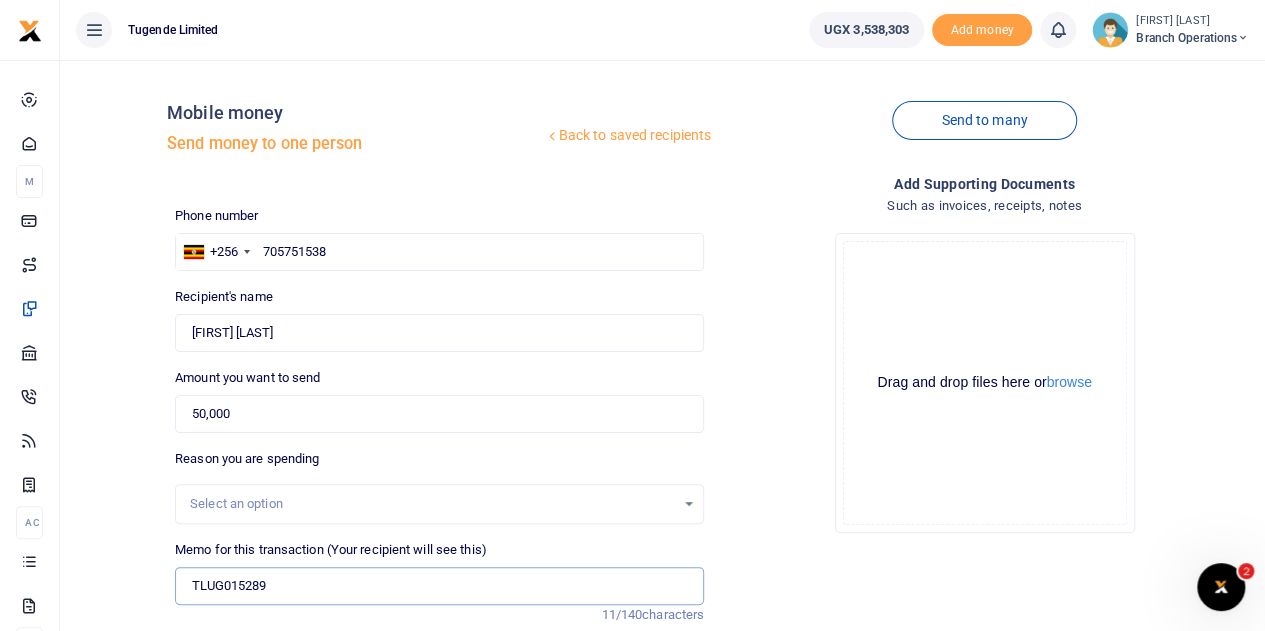 type on "TLUG015289  End of June stock count" 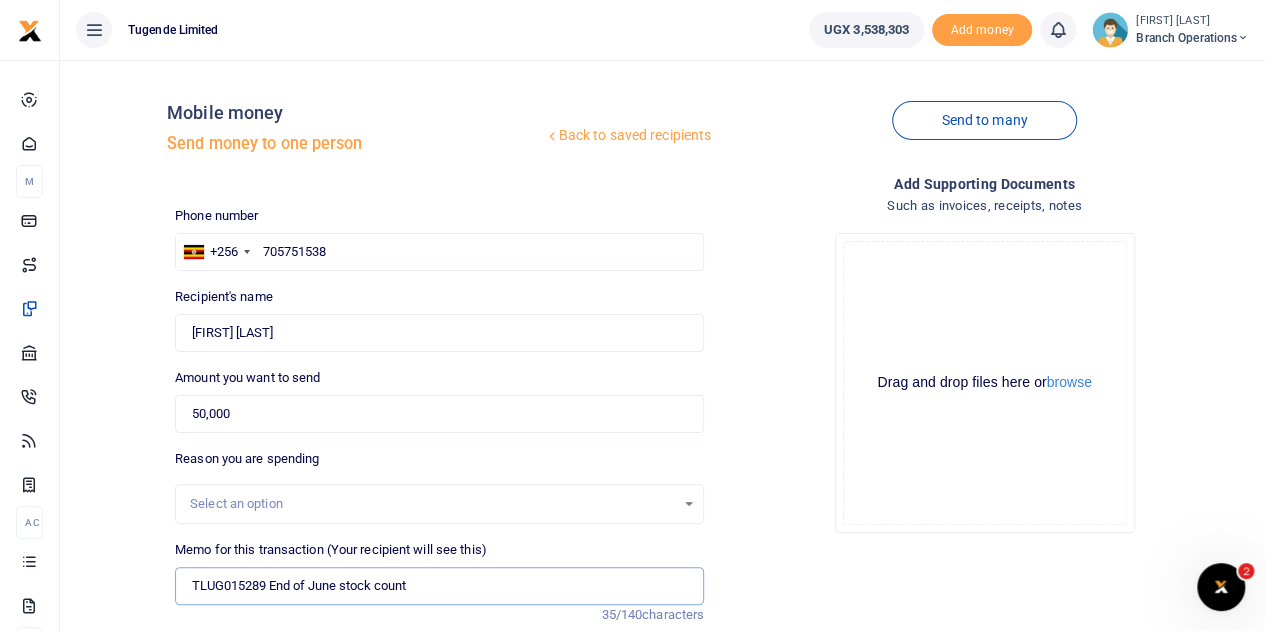 scroll, scrollTop: 252, scrollLeft: 0, axis: vertical 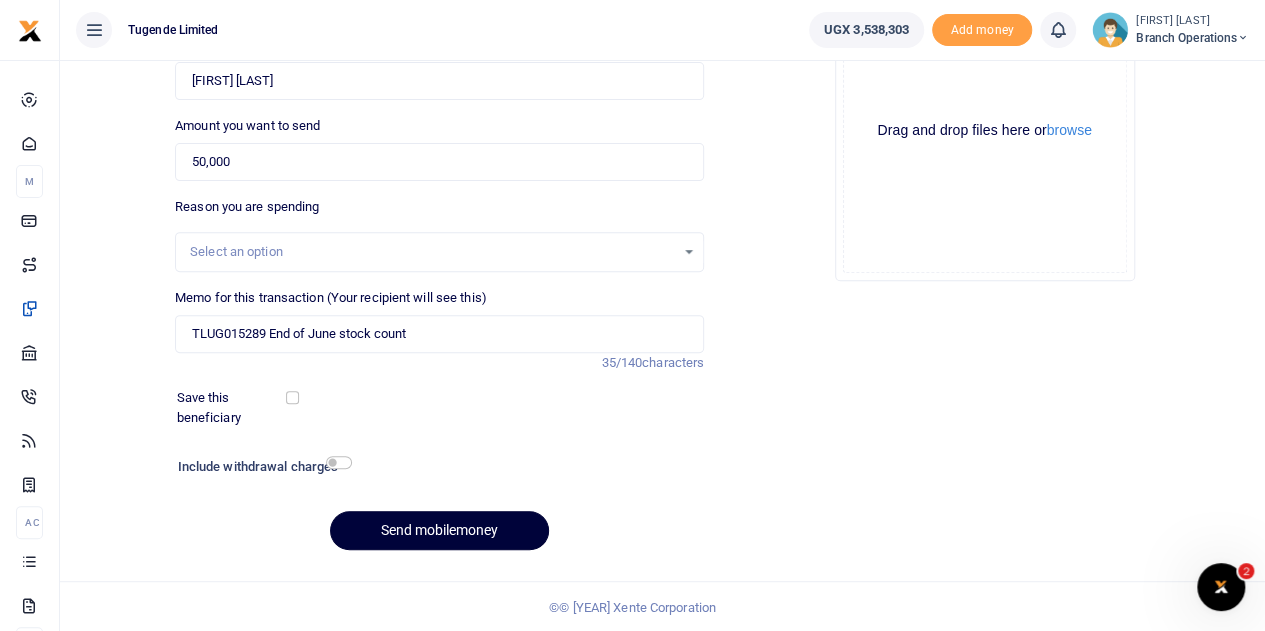 click on "Send mobilemoney" at bounding box center (439, 530) 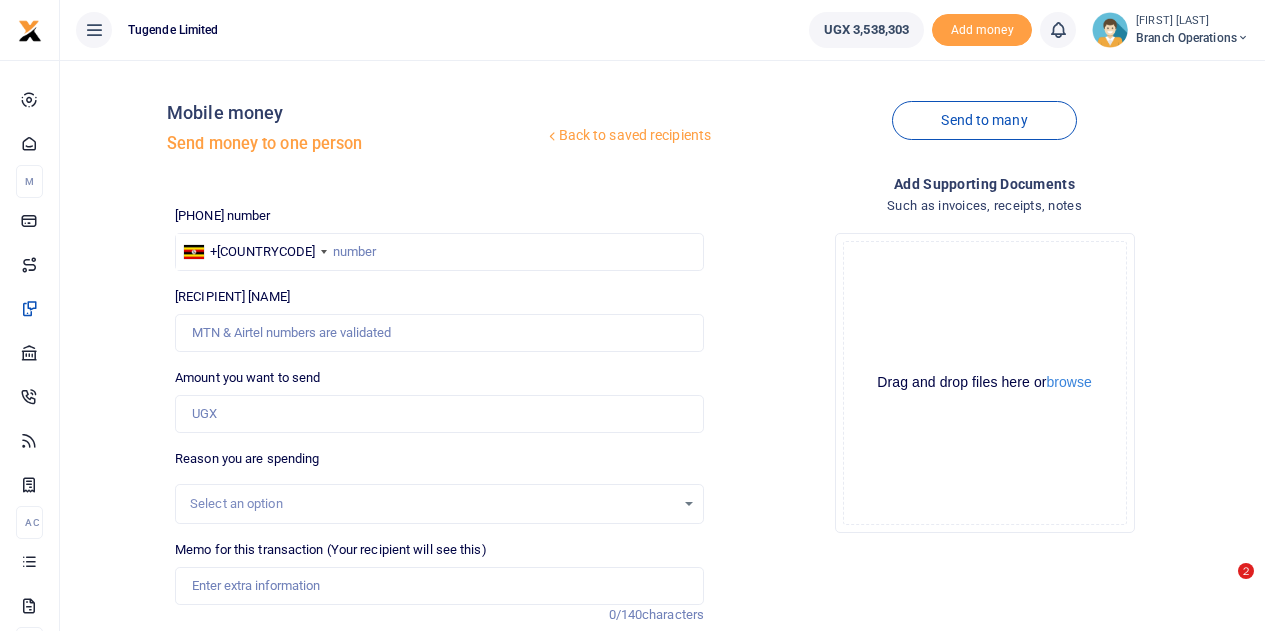scroll, scrollTop: 252, scrollLeft: 0, axis: vertical 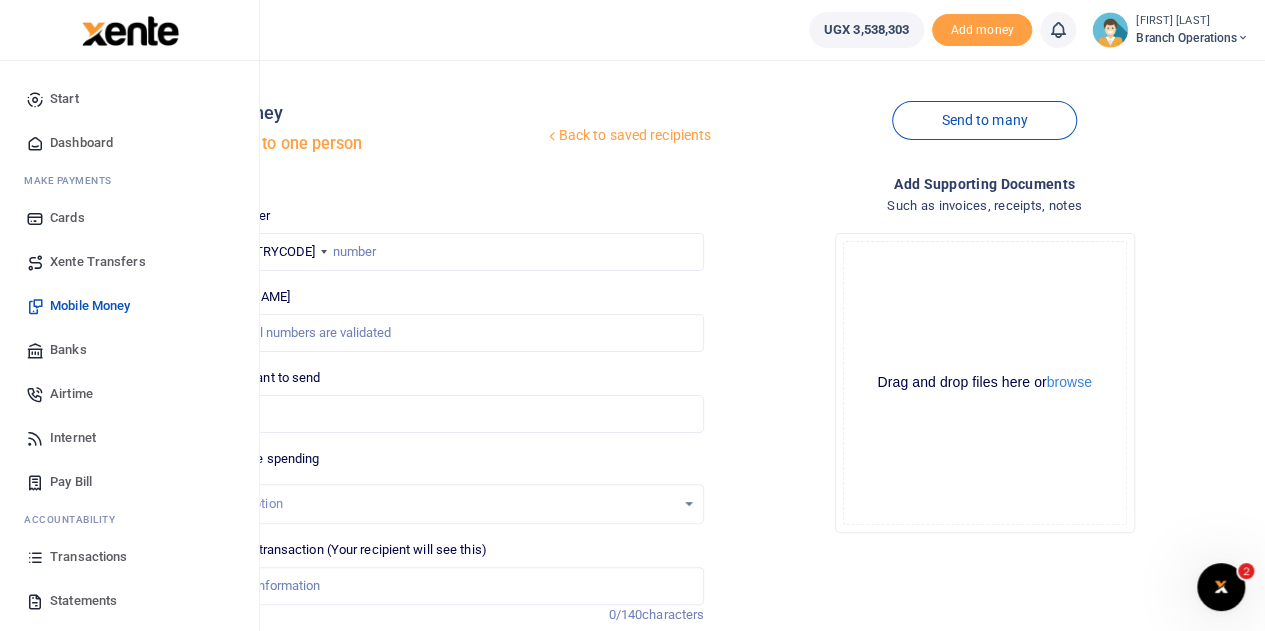 click on "Transactions" at bounding box center [129, 557] 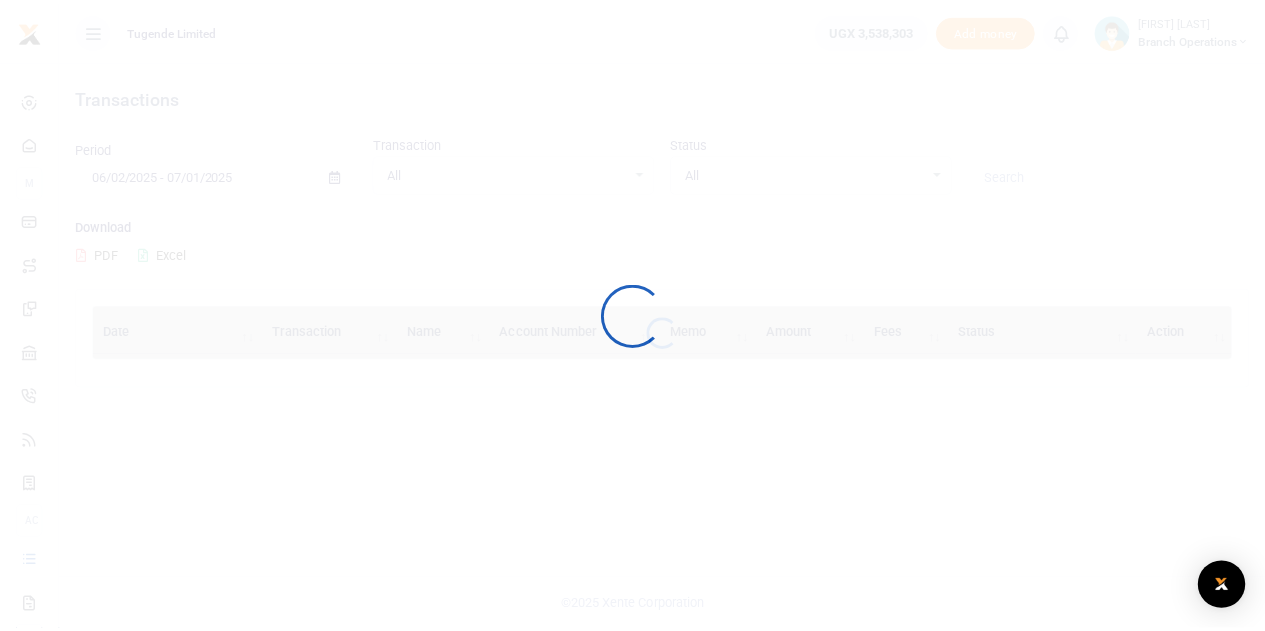 scroll, scrollTop: 0, scrollLeft: 0, axis: both 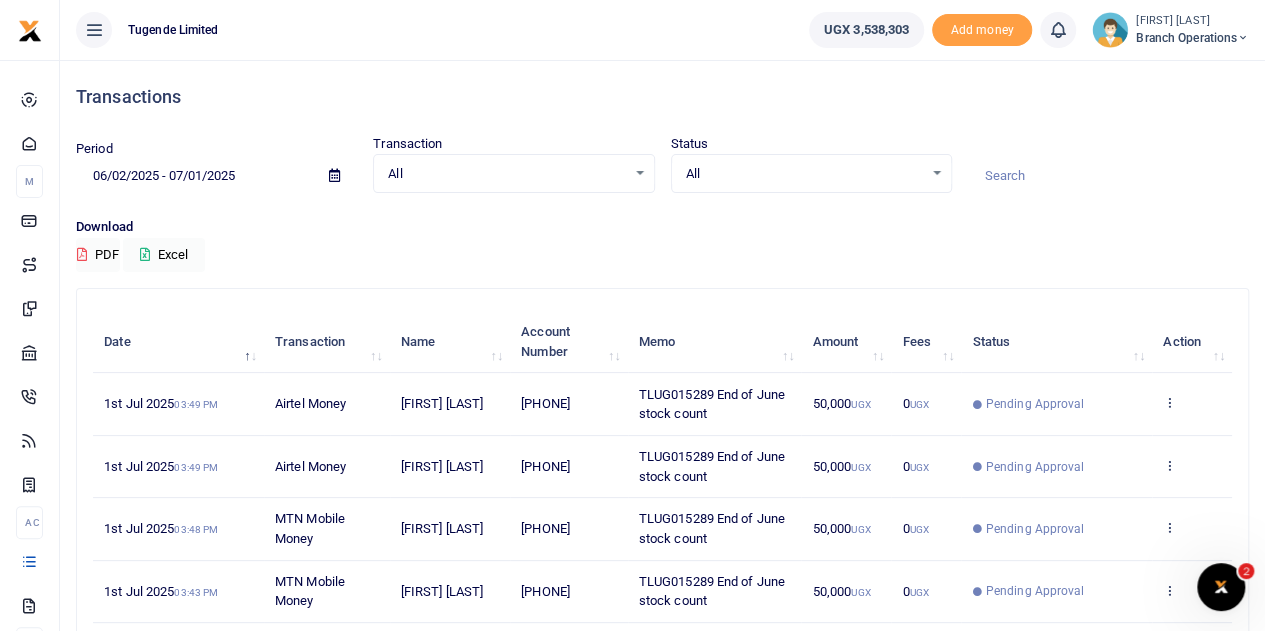 click at bounding box center (1108, 176) 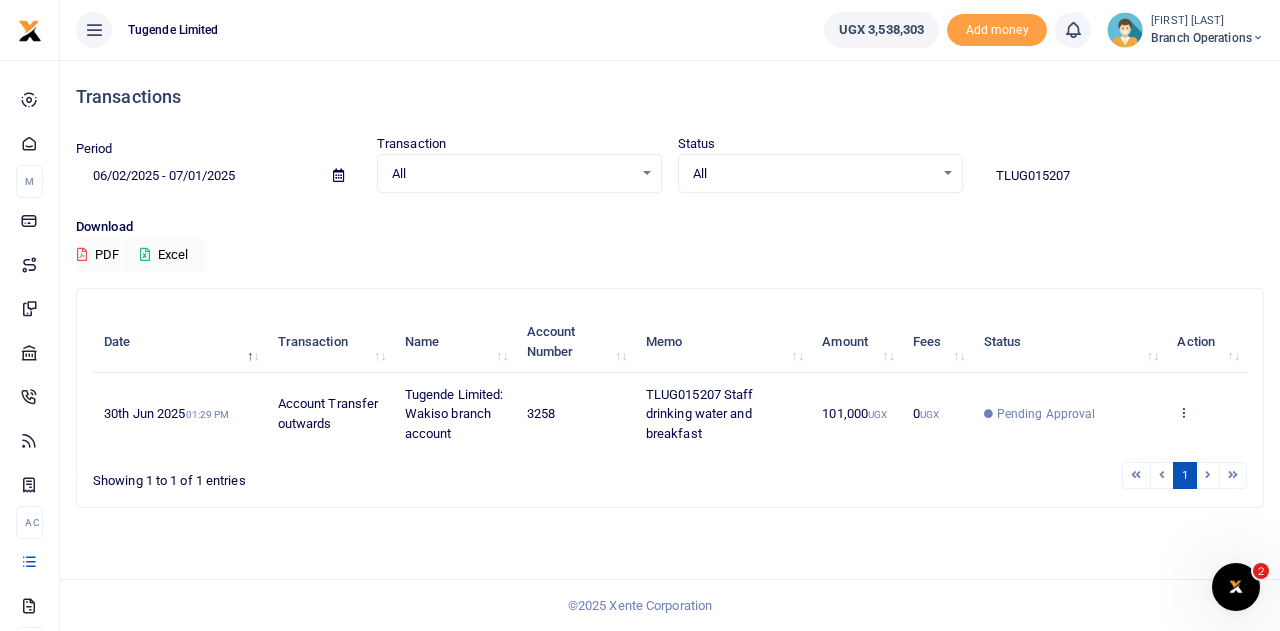 type on "TLUG015207" 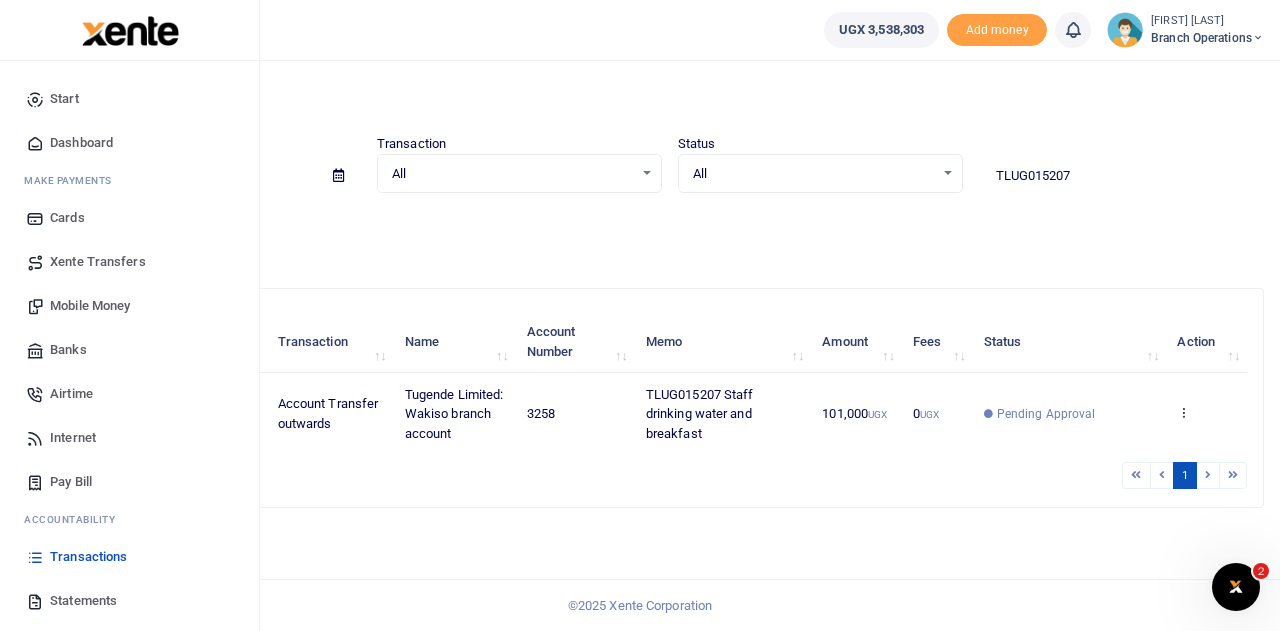 click on "[MOBILE_MONEY]" at bounding box center (90, 306) 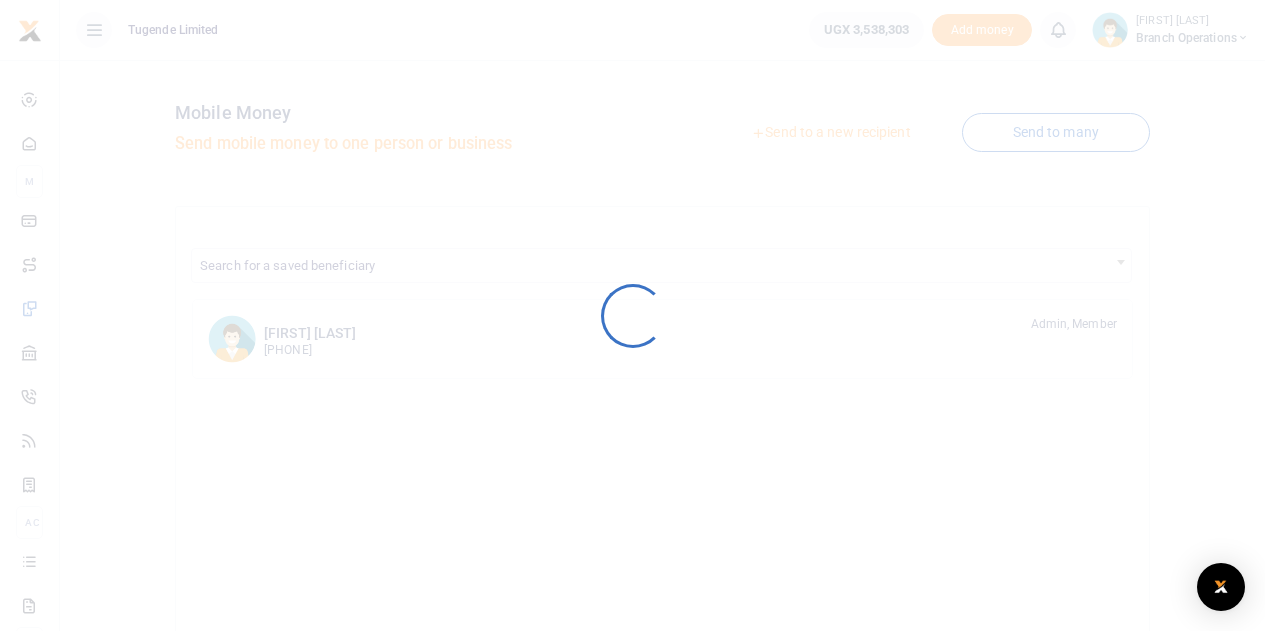 scroll, scrollTop: 0, scrollLeft: 0, axis: both 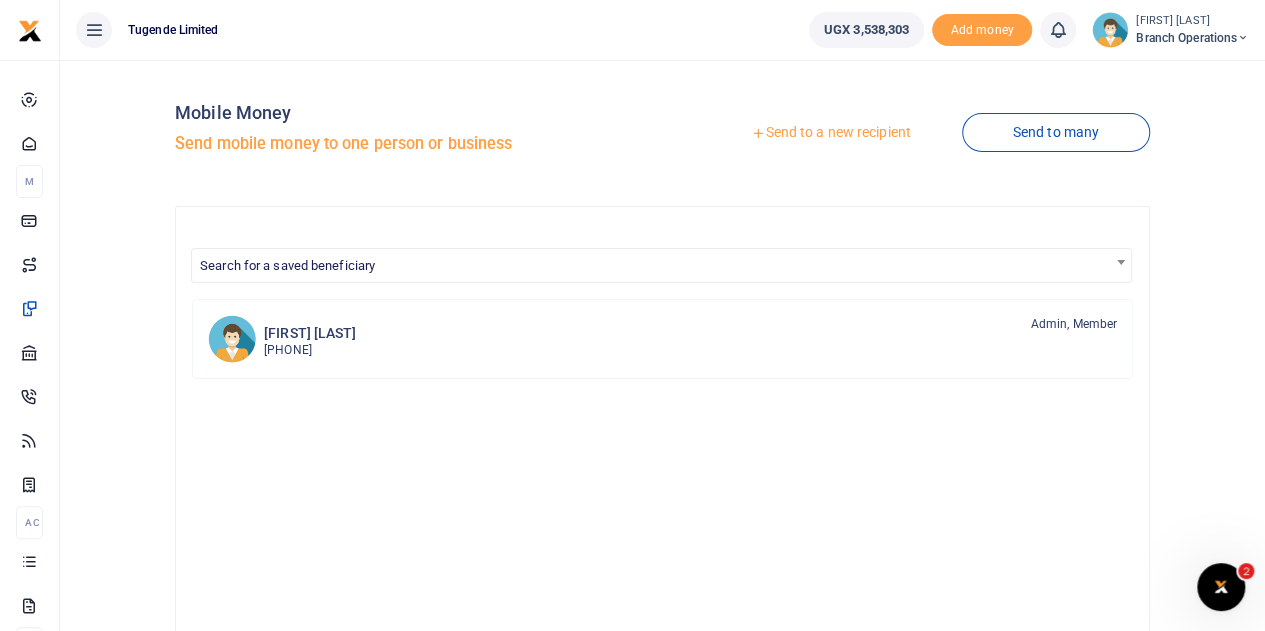 click at bounding box center [758, 133] 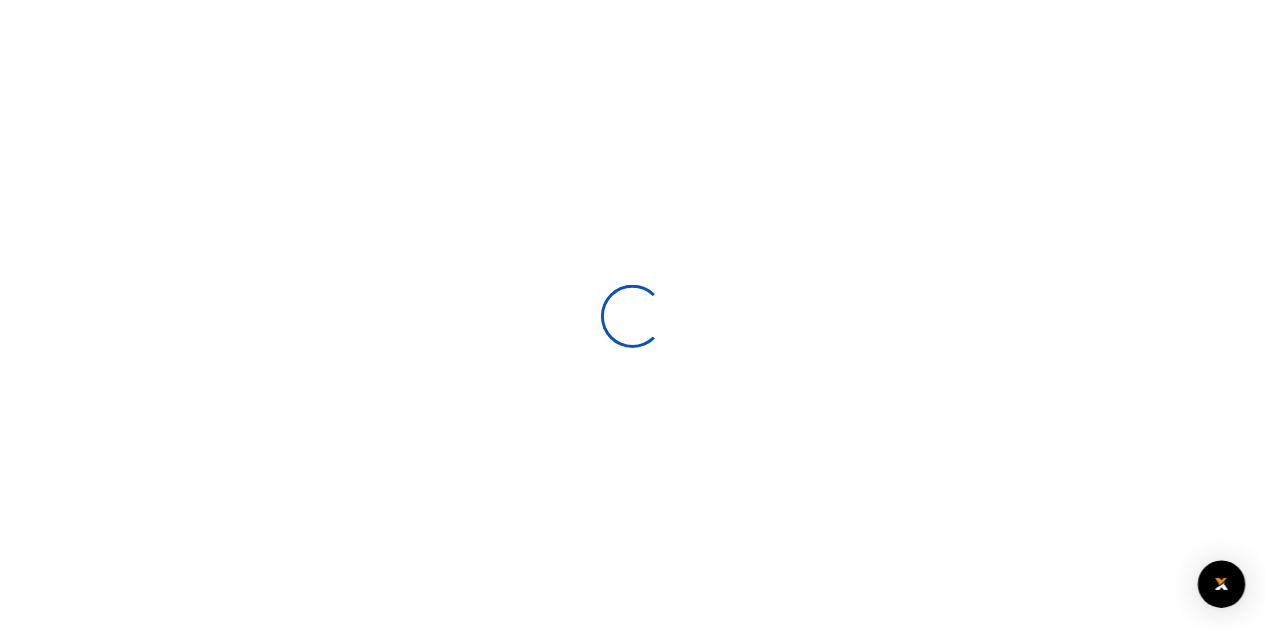 scroll, scrollTop: 0, scrollLeft: 0, axis: both 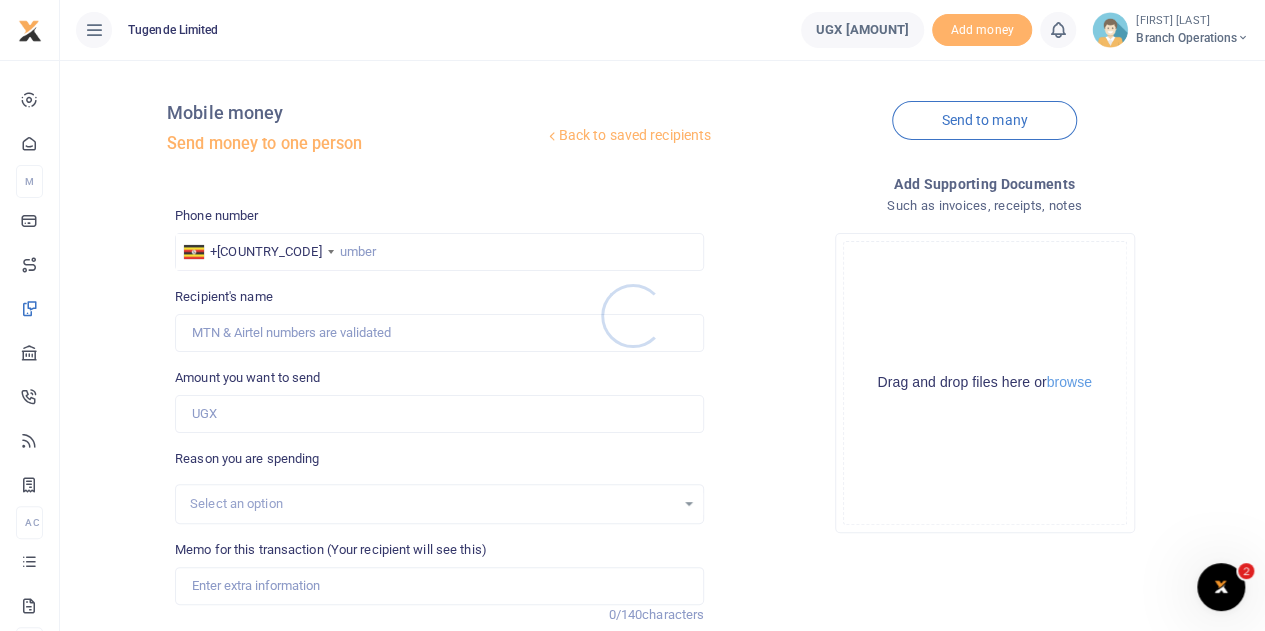click at bounding box center (632, 315) 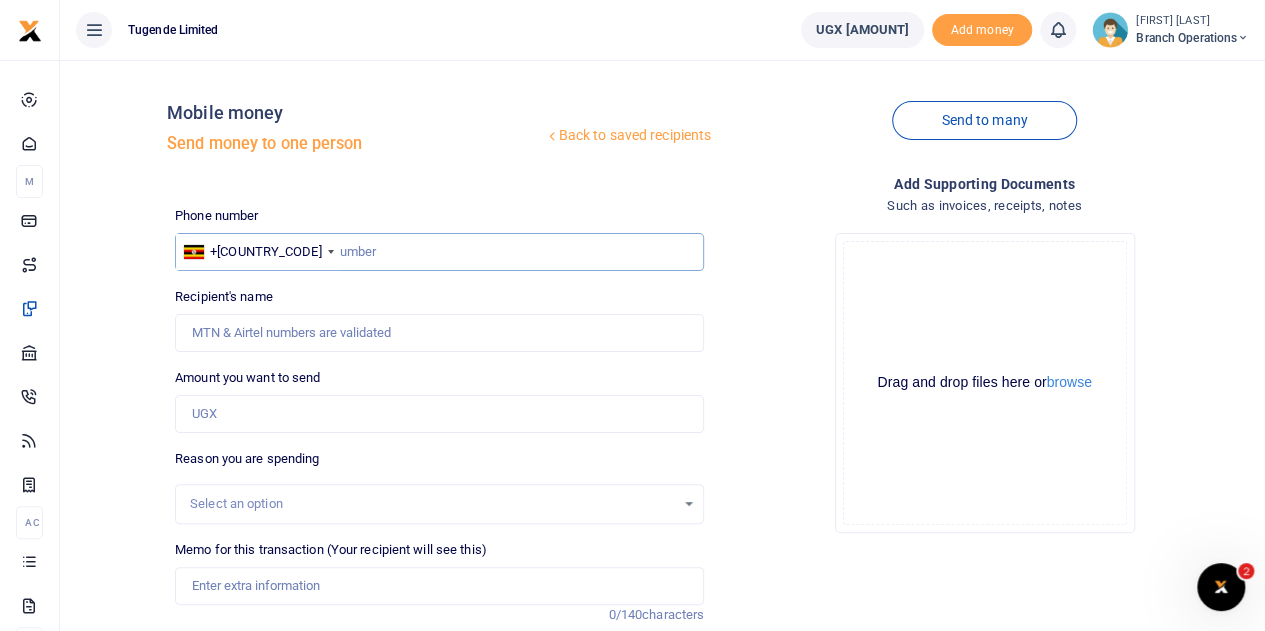 click at bounding box center (439, 252) 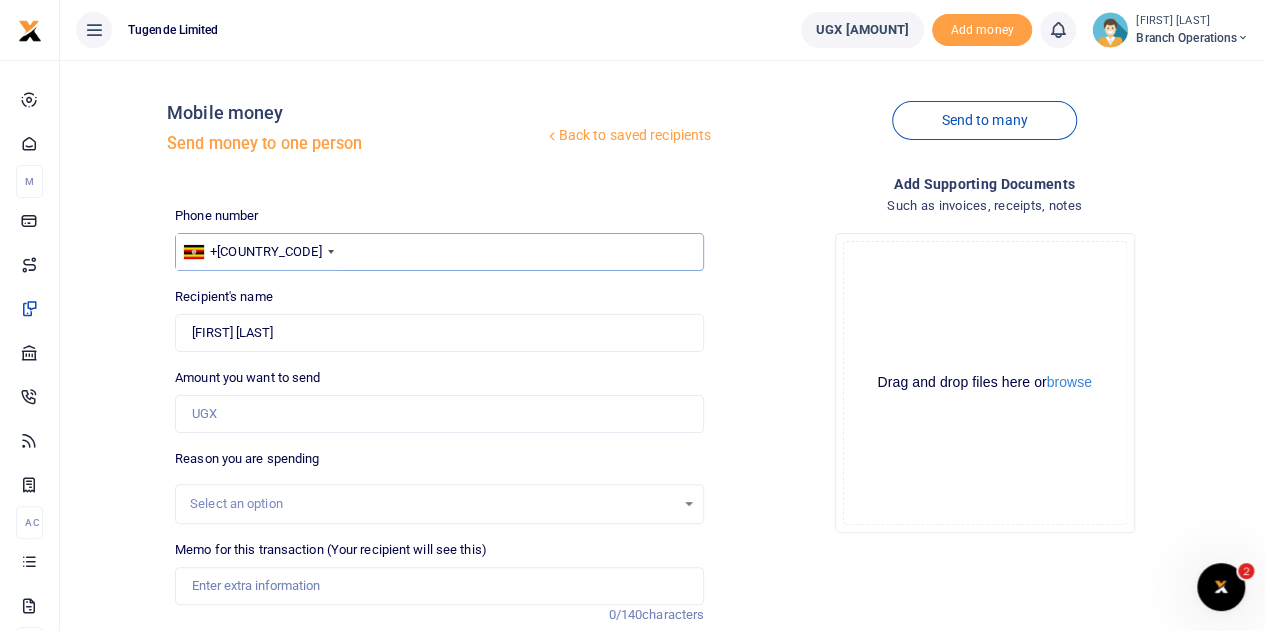 type on "777151394" 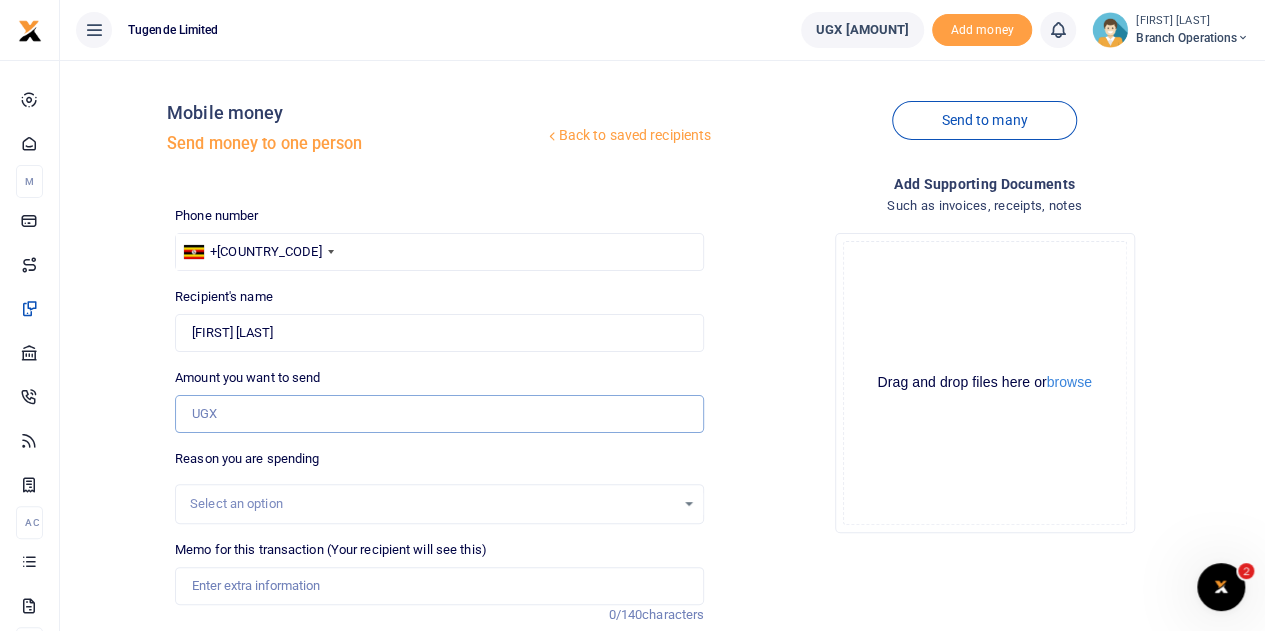 click on "Amount you want to send" at bounding box center [439, 414] 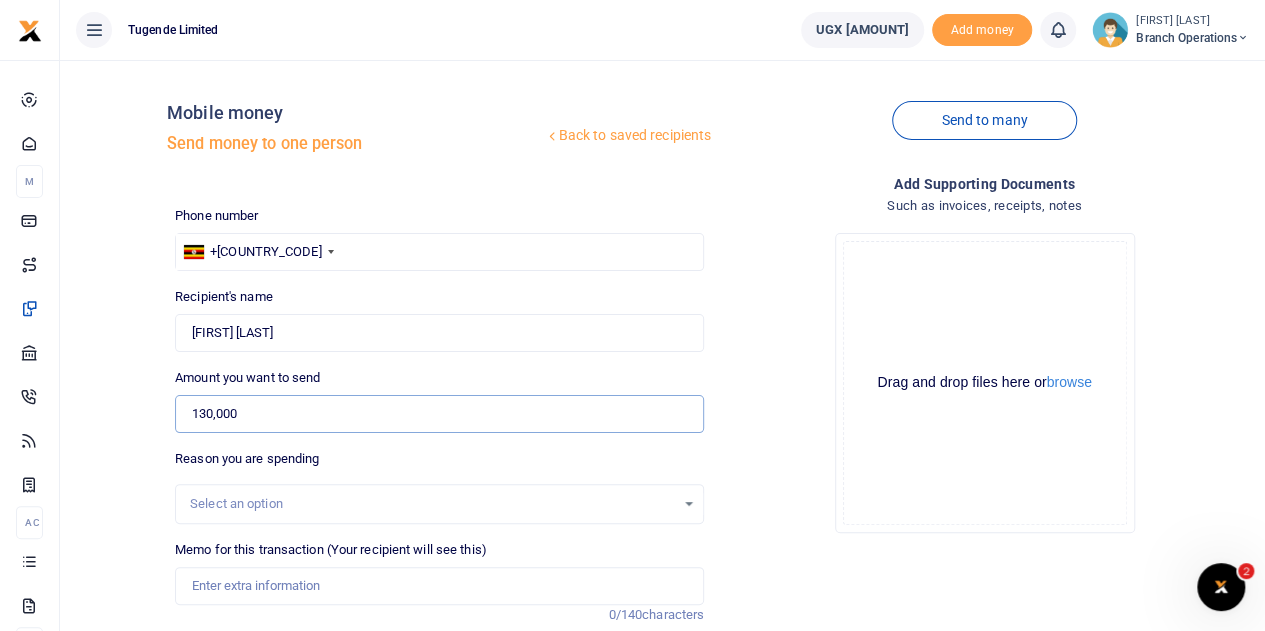 type on "130,000" 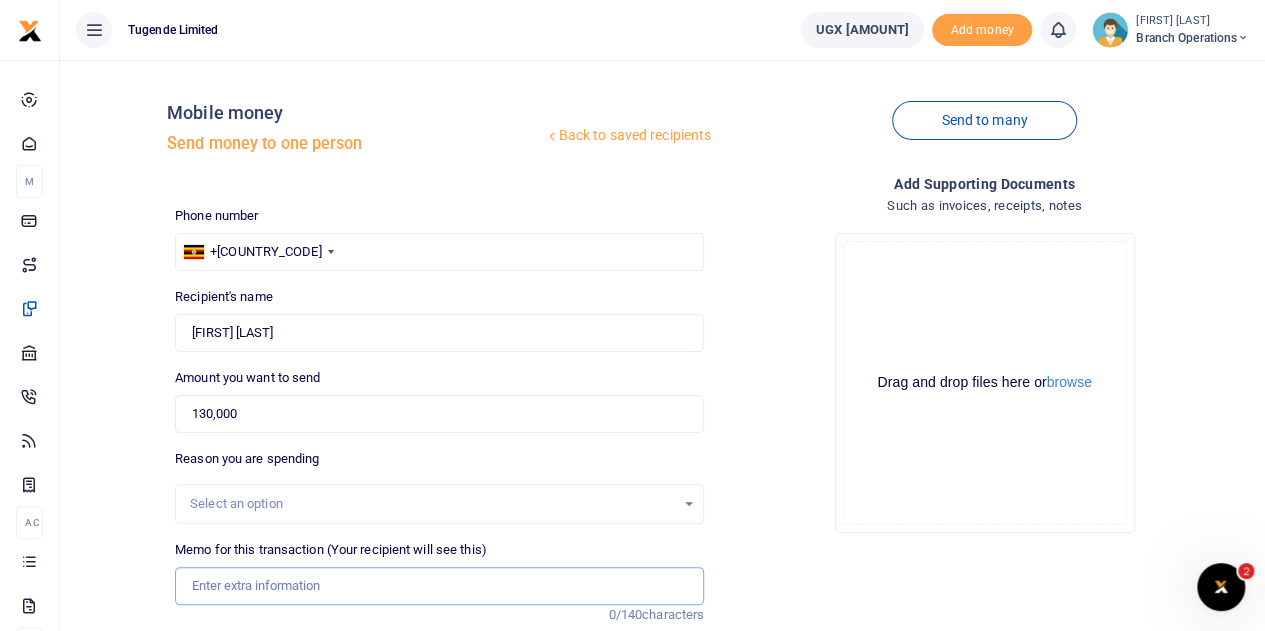 click on "Memo for this transaction (Your recipient will see this)" at bounding box center (439, 586) 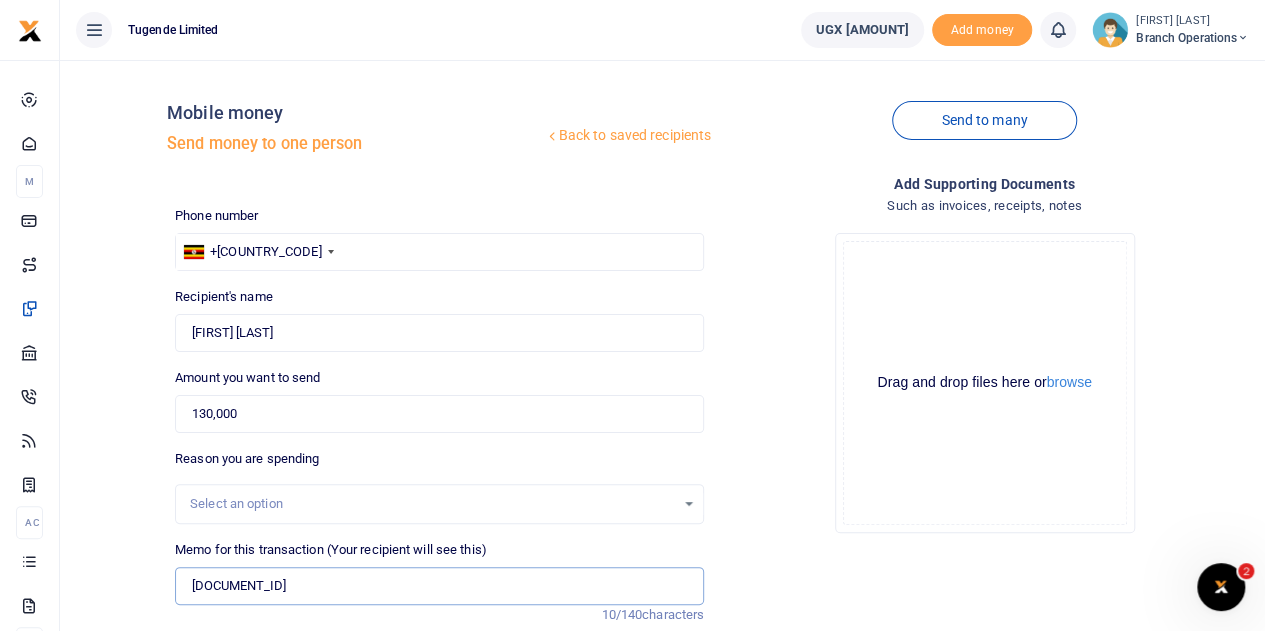 click on "TLUG015299" at bounding box center (439, 586) 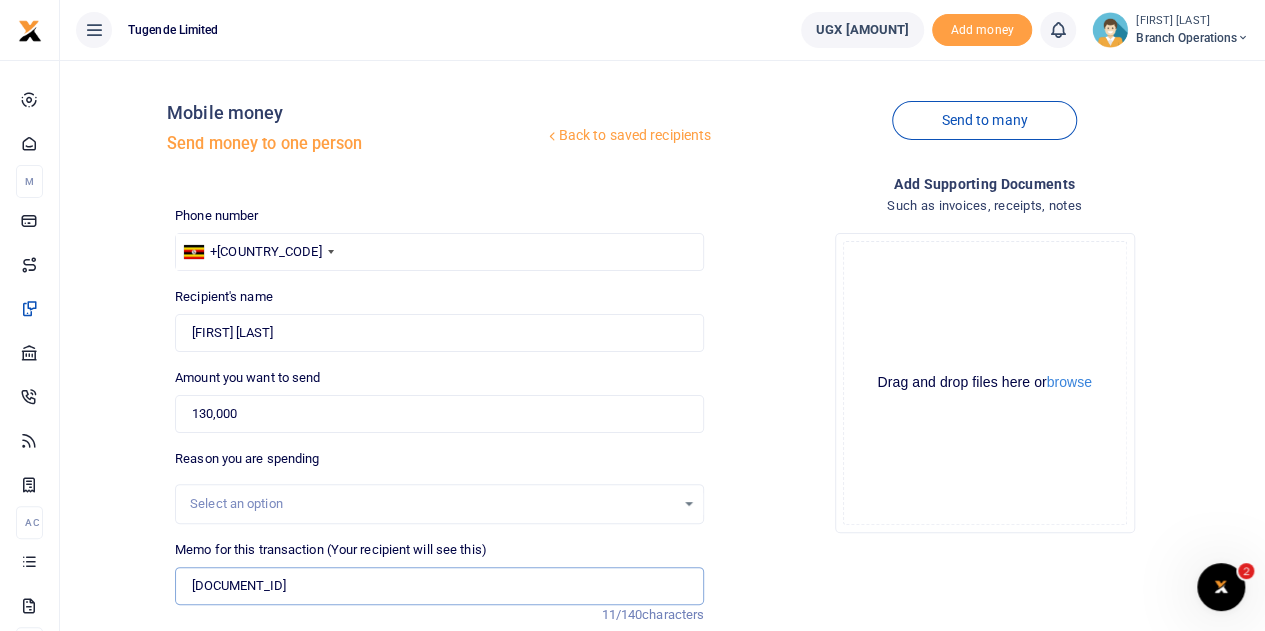 type on "TLUG015299 Gabbage collection" 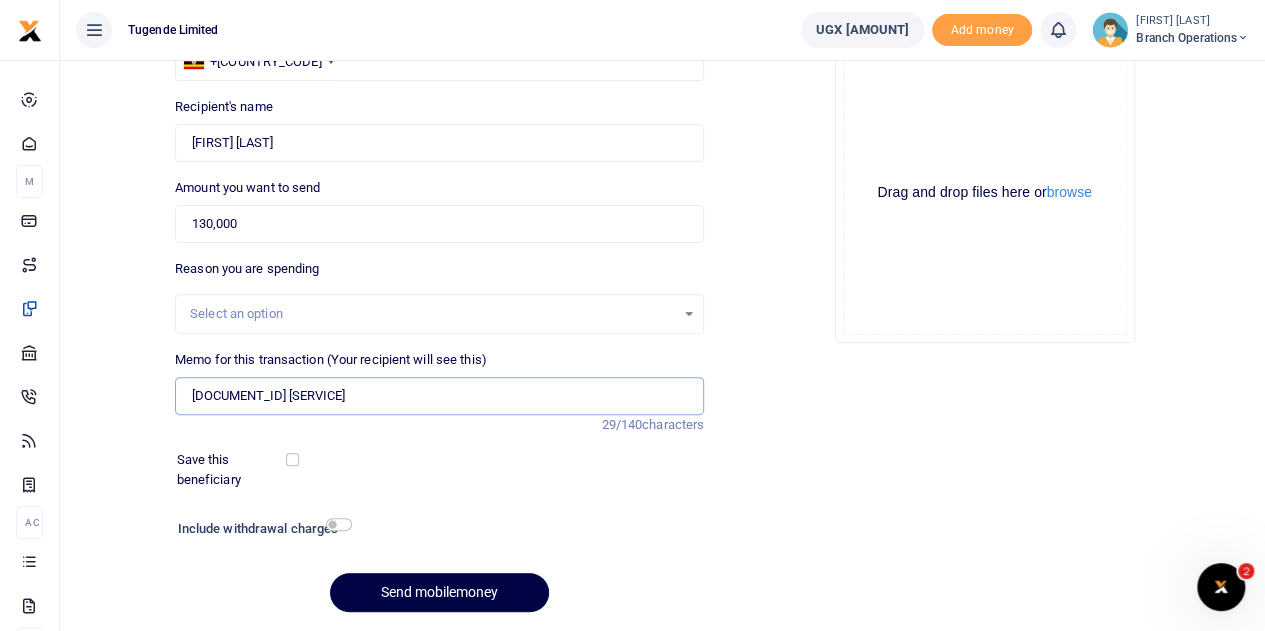 scroll, scrollTop: 252, scrollLeft: 0, axis: vertical 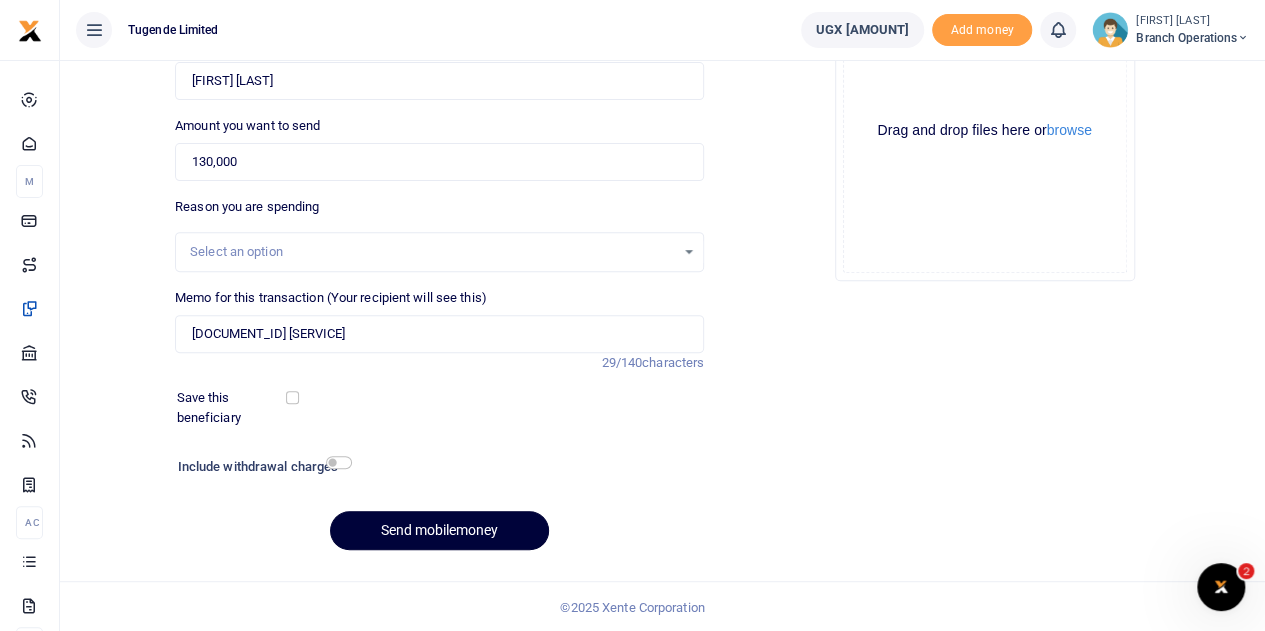 click on "Send mobilemoney" at bounding box center (439, 530) 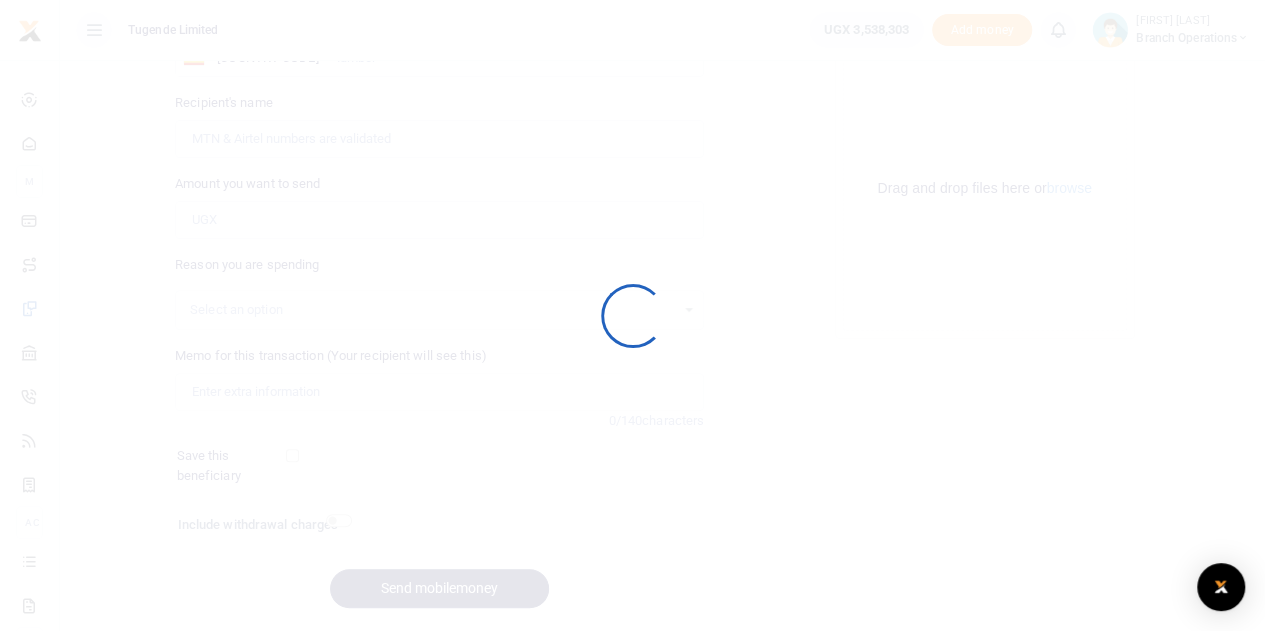 scroll, scrollTop: 252, scrollLeft: 0, axis: vertical 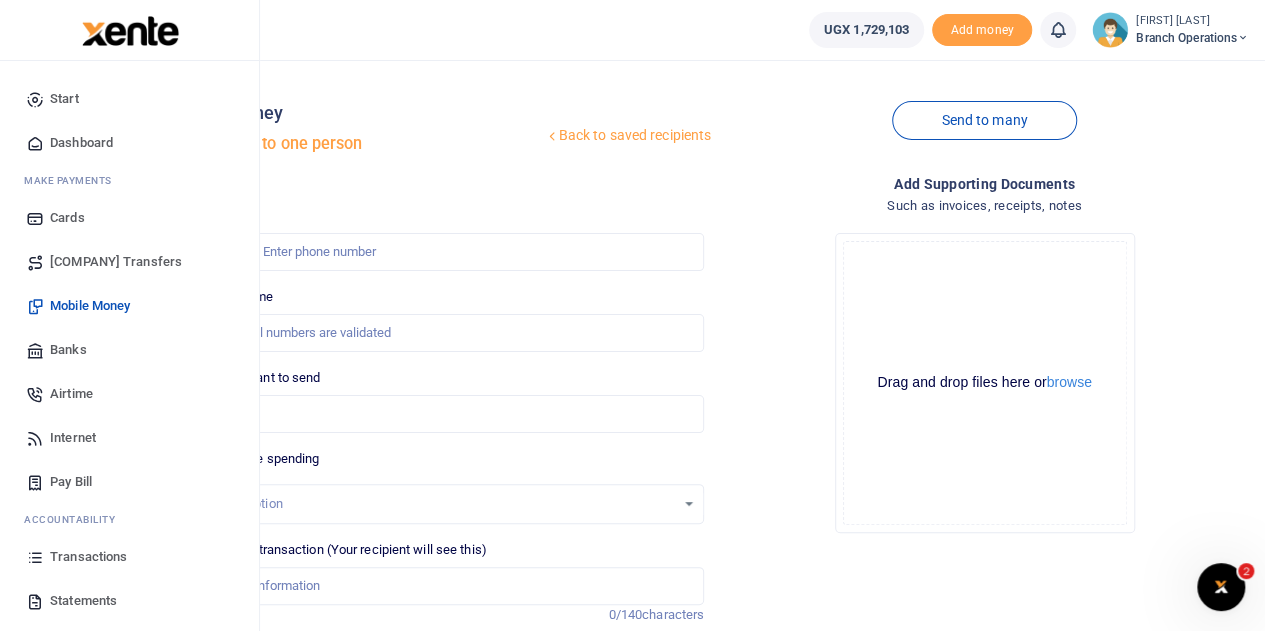 click on "Xente Transfers" at bounding box center (98, 262) 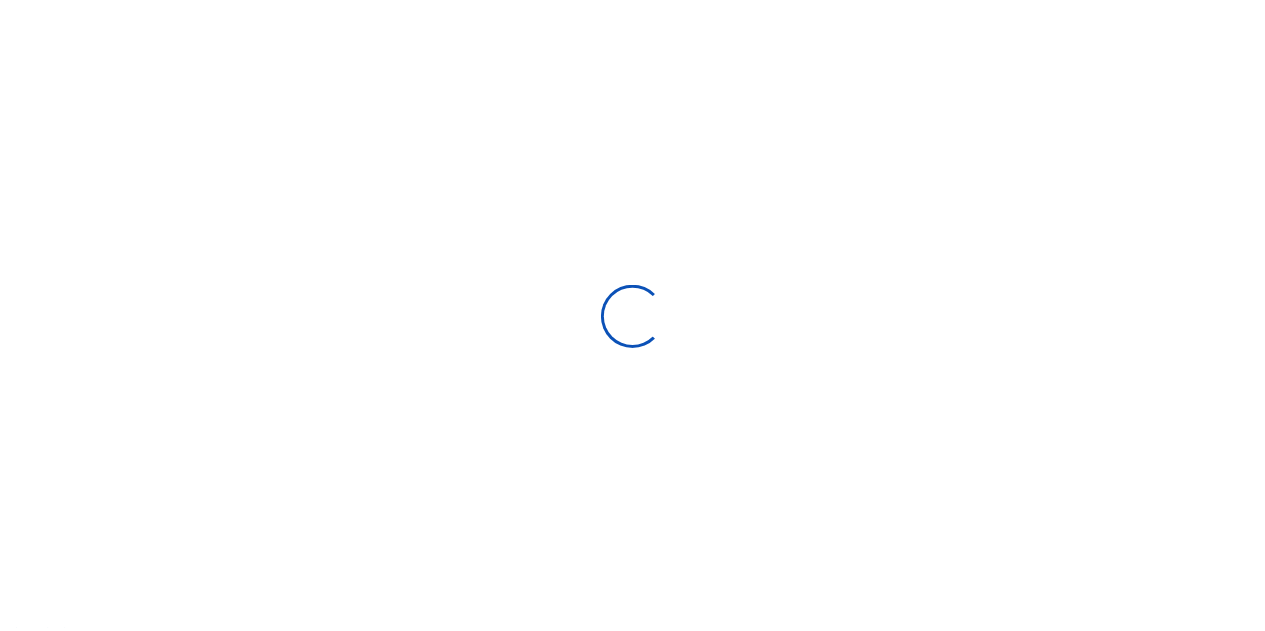 scroll, scrollTop: 0, scrollLeft: 0, axis: both 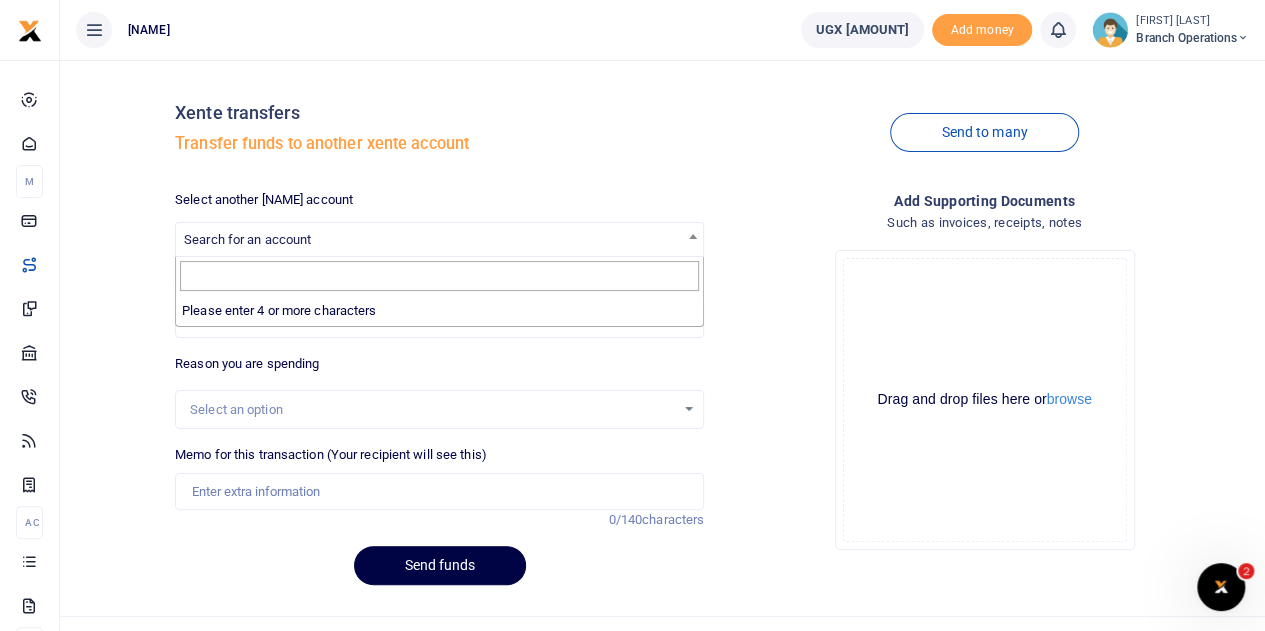 click on "Search for an account" at bounding box center [247, 239] 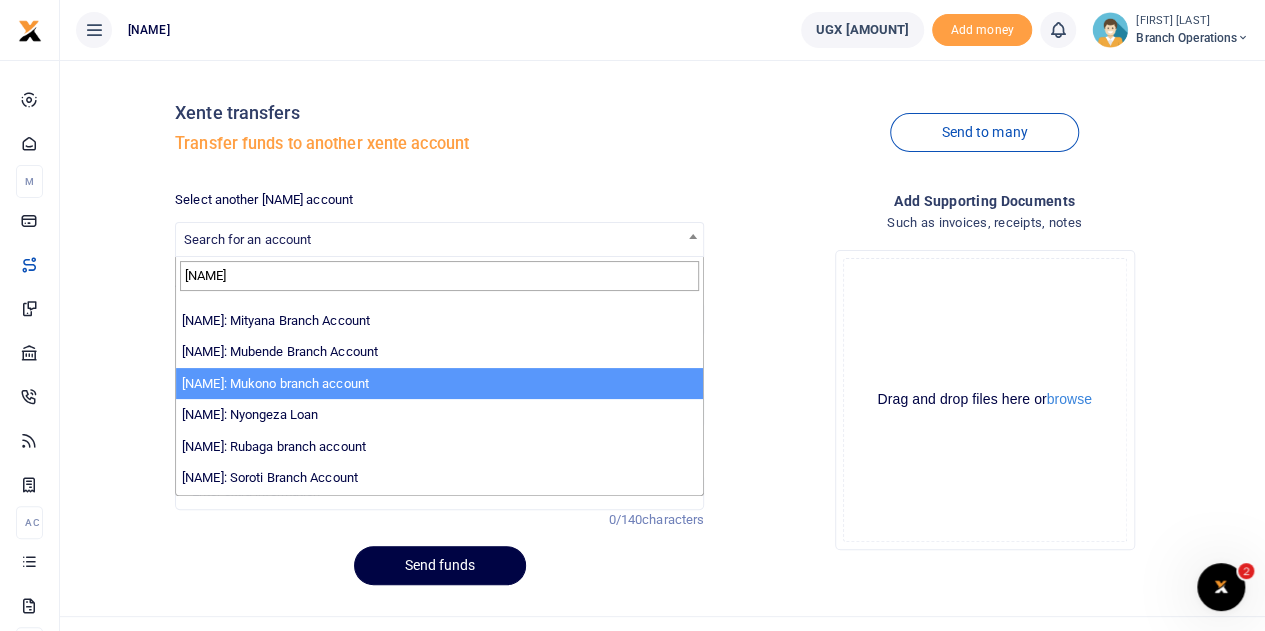 scroll, scrollTop: 558, scrollLeft: 0, axis: vertical 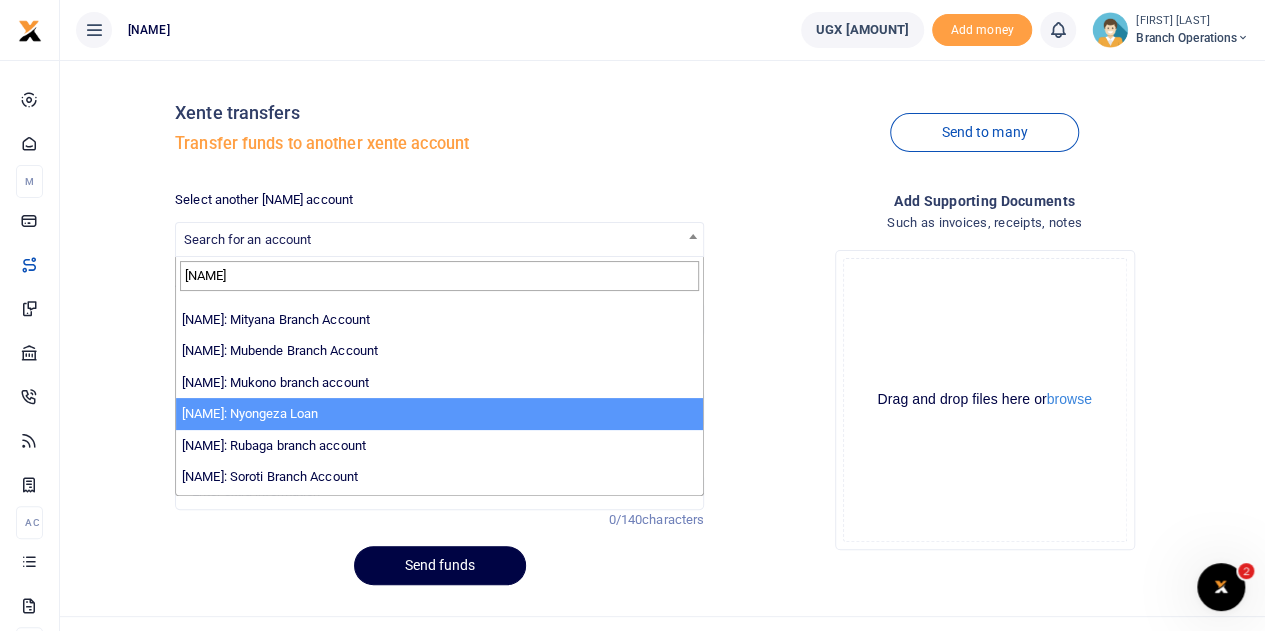 type on "tugende" 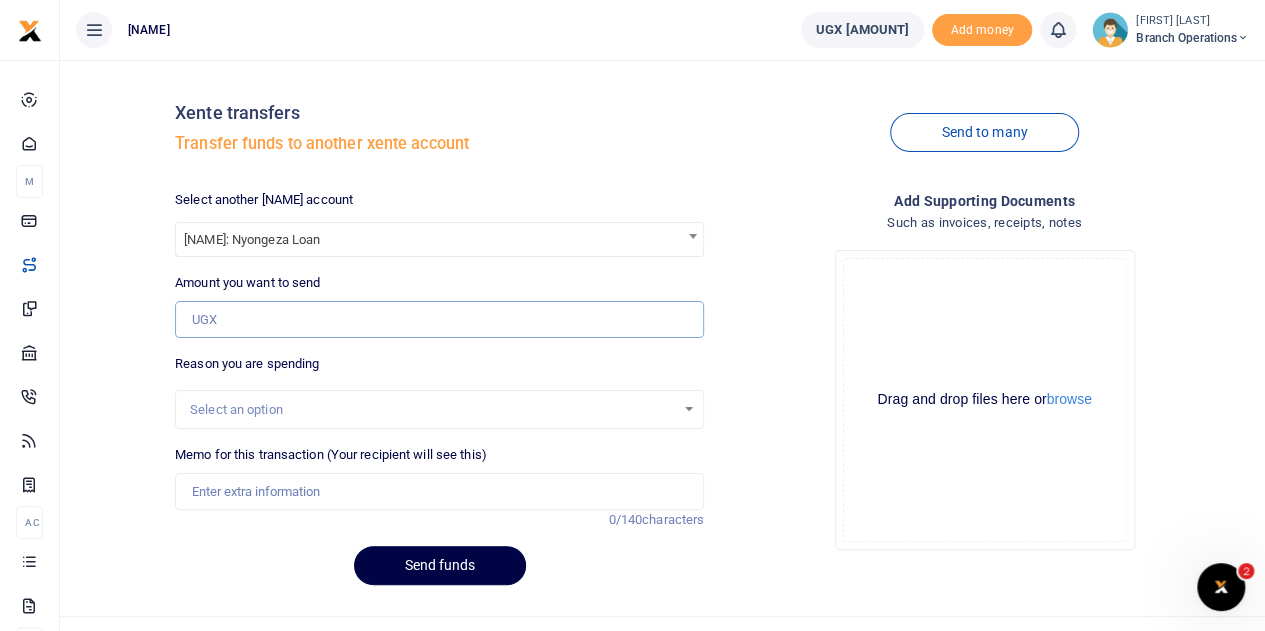click on "Amount you want to send" at bounding box center (439, 320) 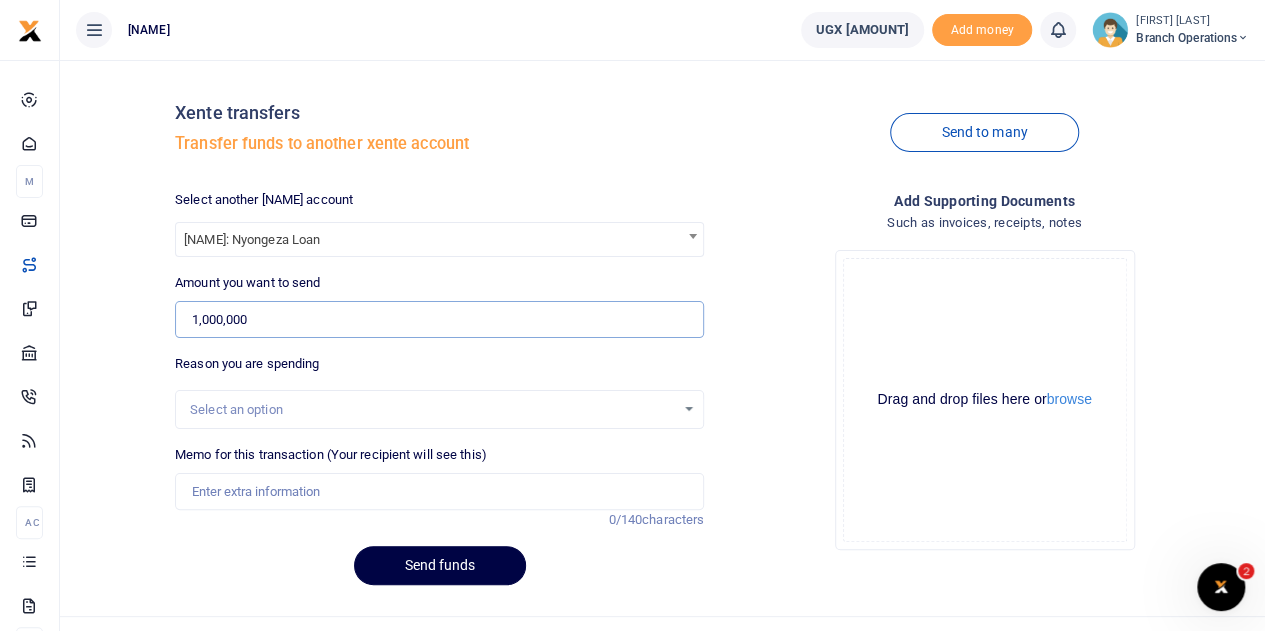 type on "1,000,000" 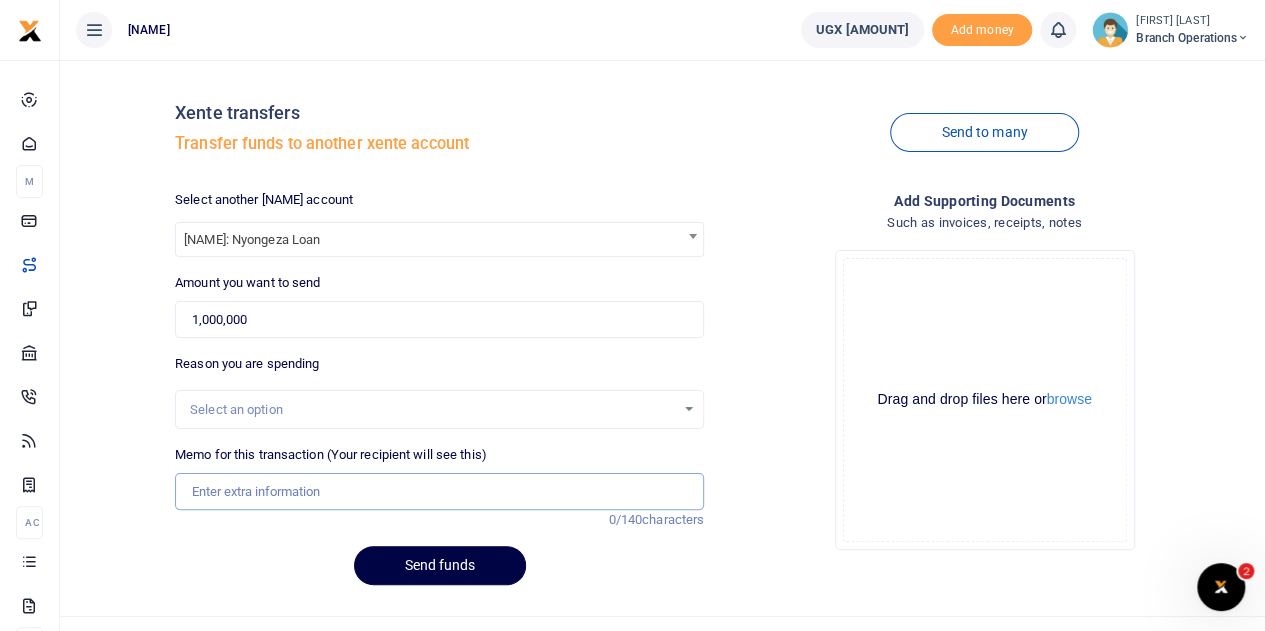 click on "Memo for this transaction (Your recipient will see this)" at bounding box center (439, 492) 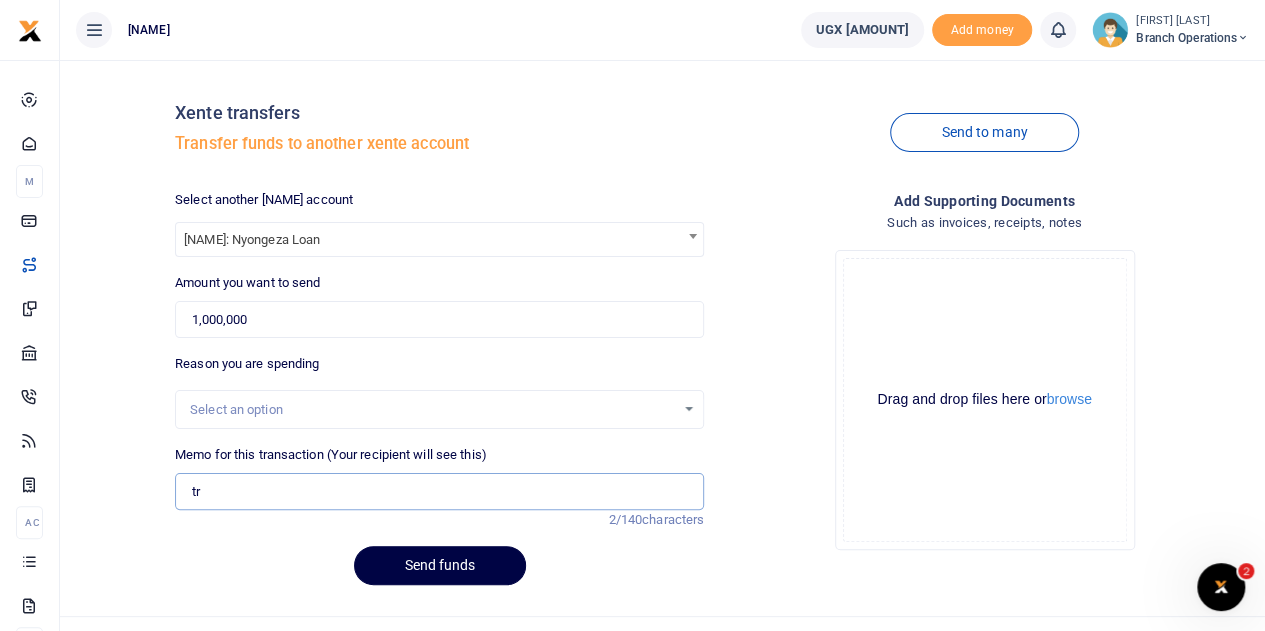 type on "Transfer to Nyongeza" 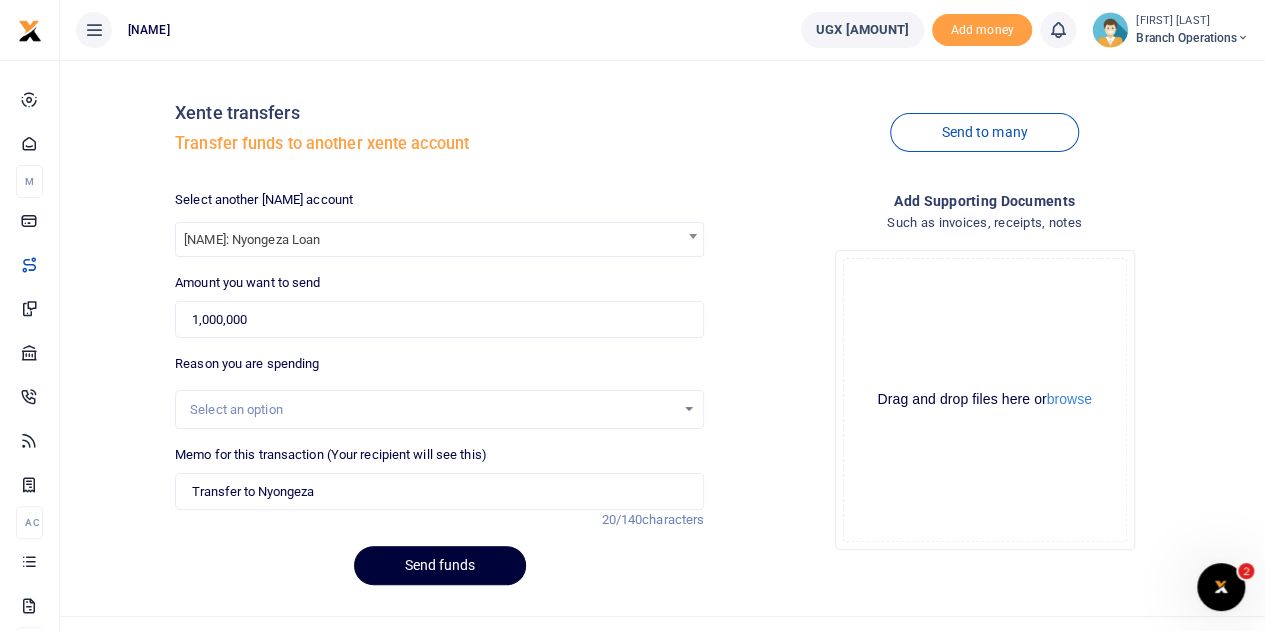 click on "Send funds" at bounding box center [440, 565] 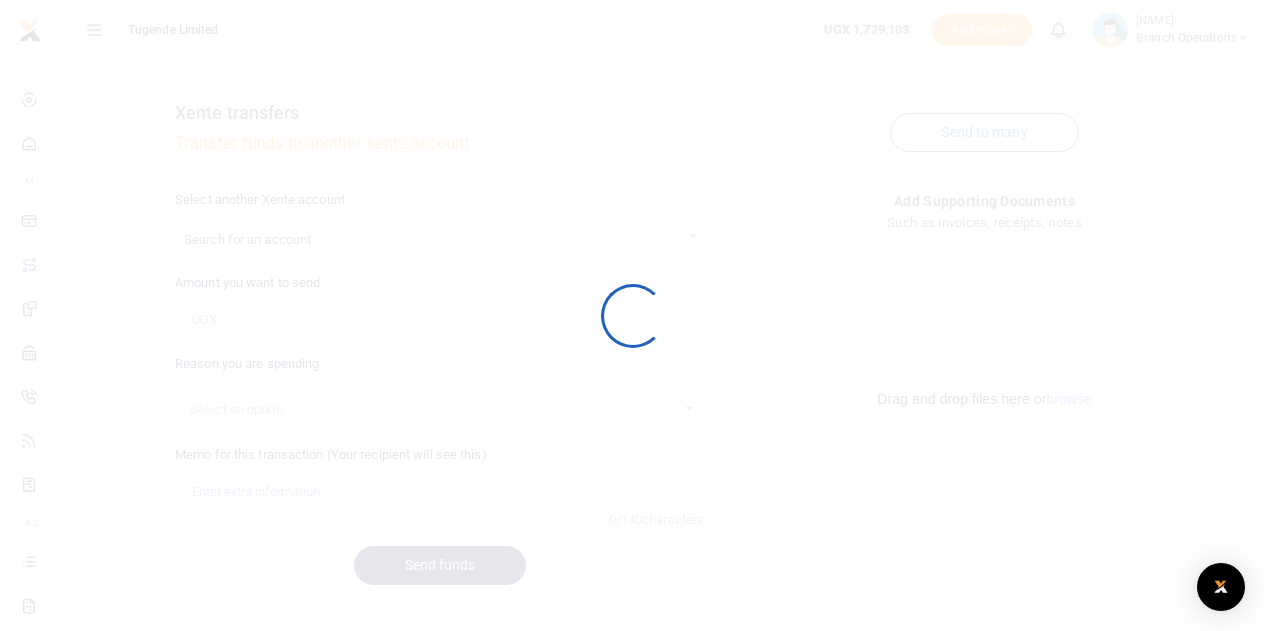 scroll, scrollTop: 0, scrollLeft: 0, axis: both 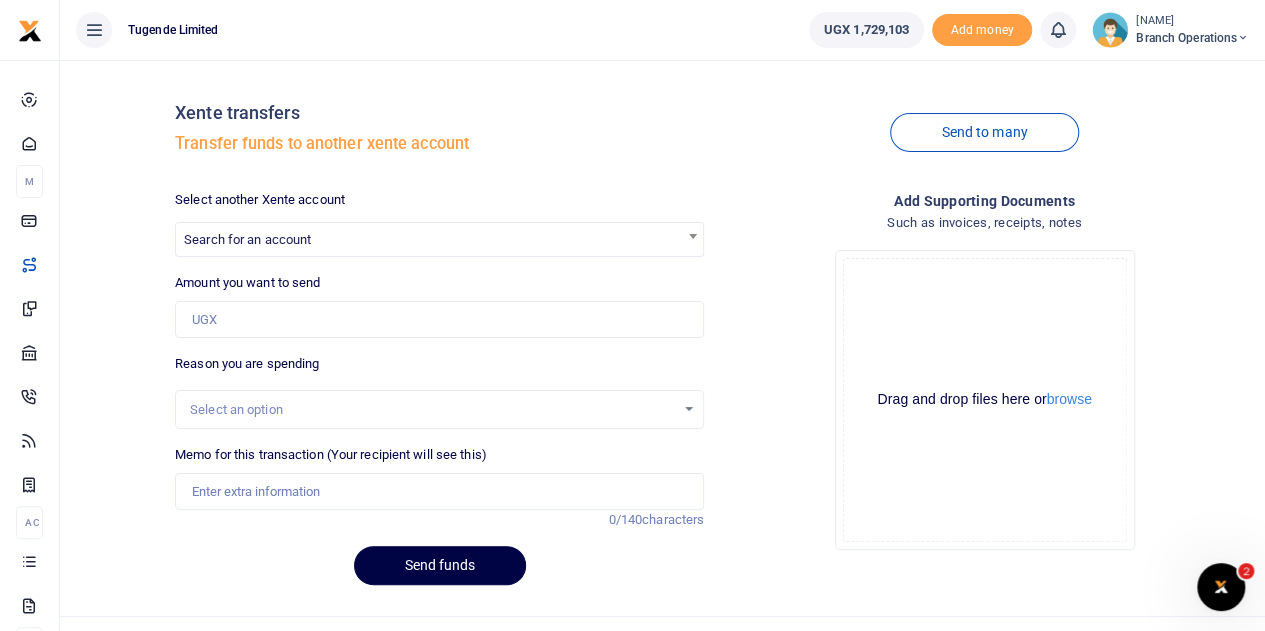 click at bounding box center [1243, 38] 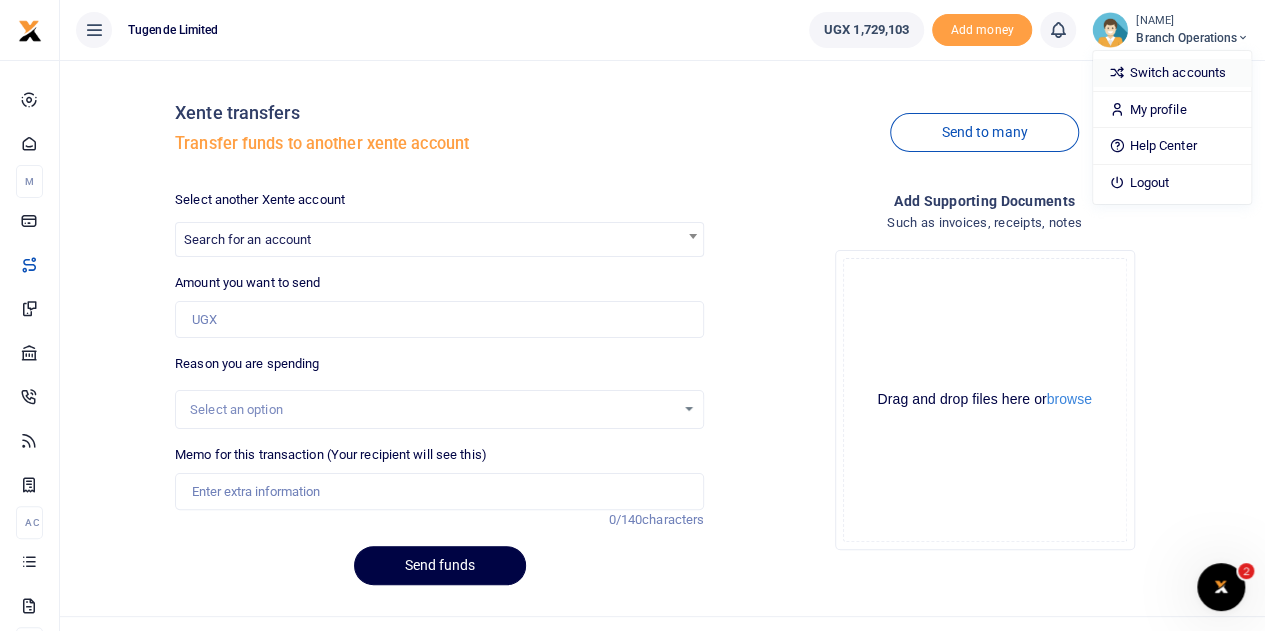 click on "Switch accounts" at bounding box center [1172, 73] 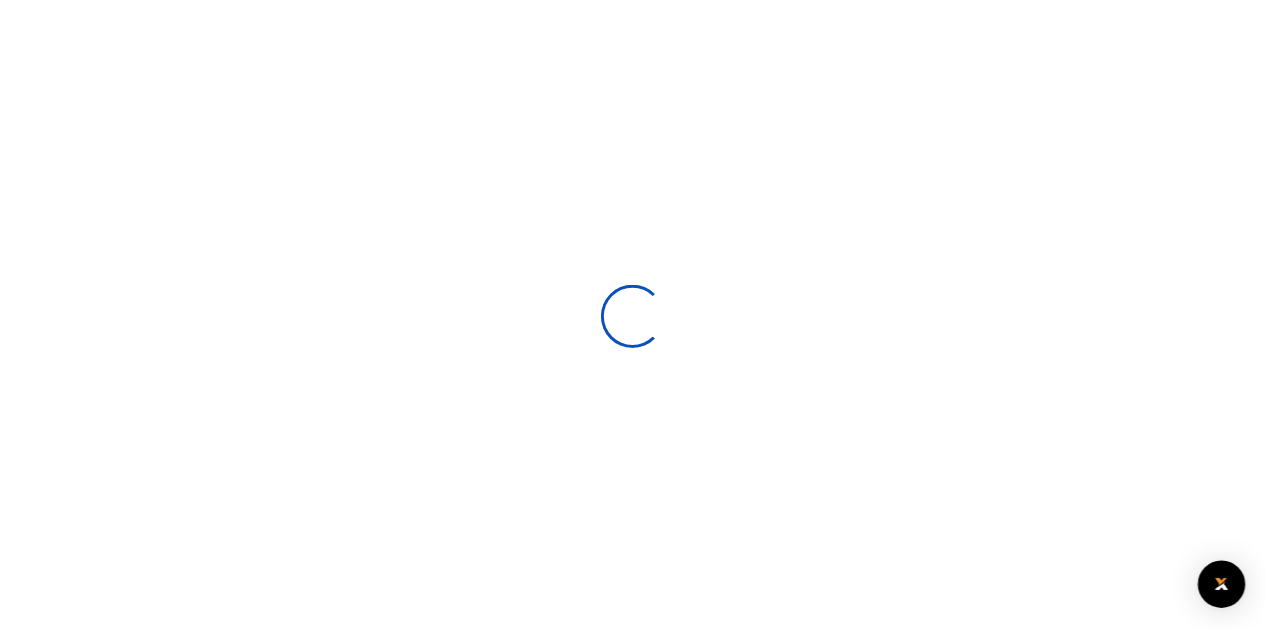 scroll, scrollTop: 0, scrollLeft: 0, axis: both 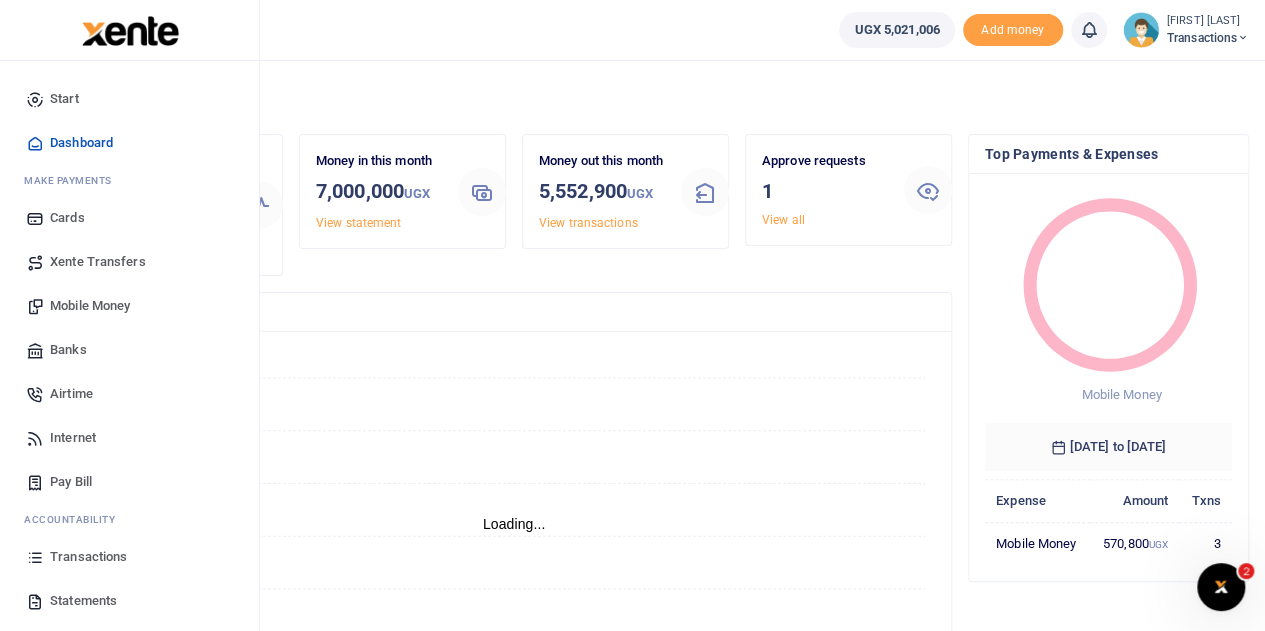 click on "Xente Transfers" at bounding box center [116, 262] 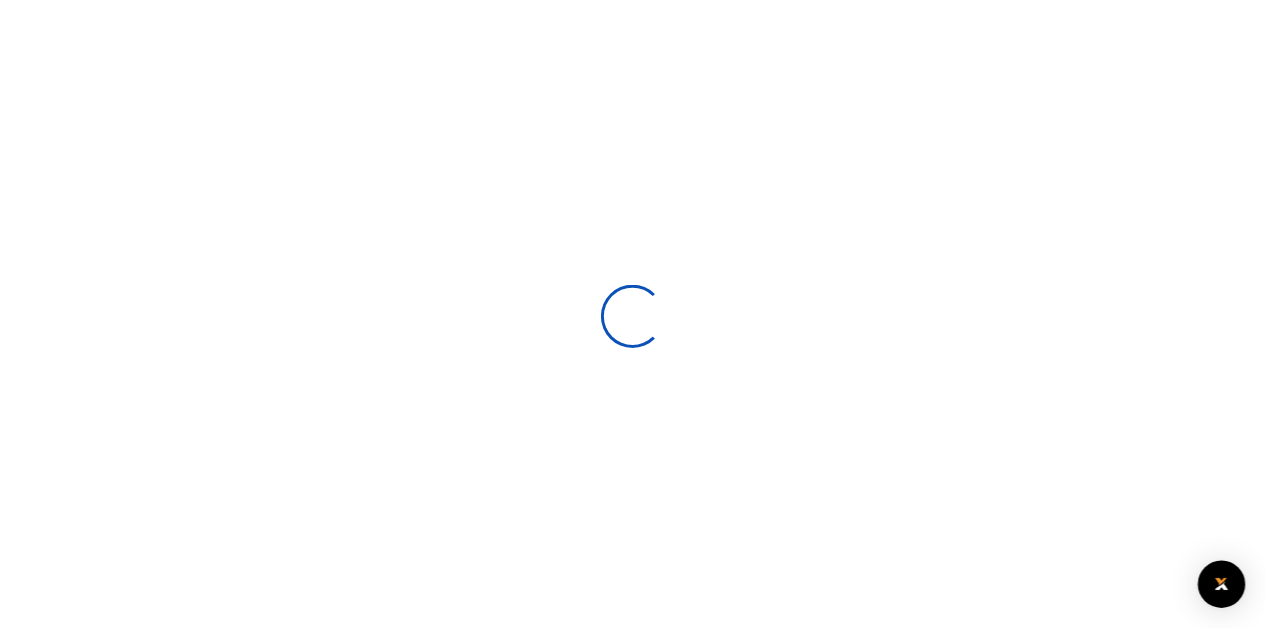 scroll, scrollTop: 0, scrollLeft: 0, axis: both 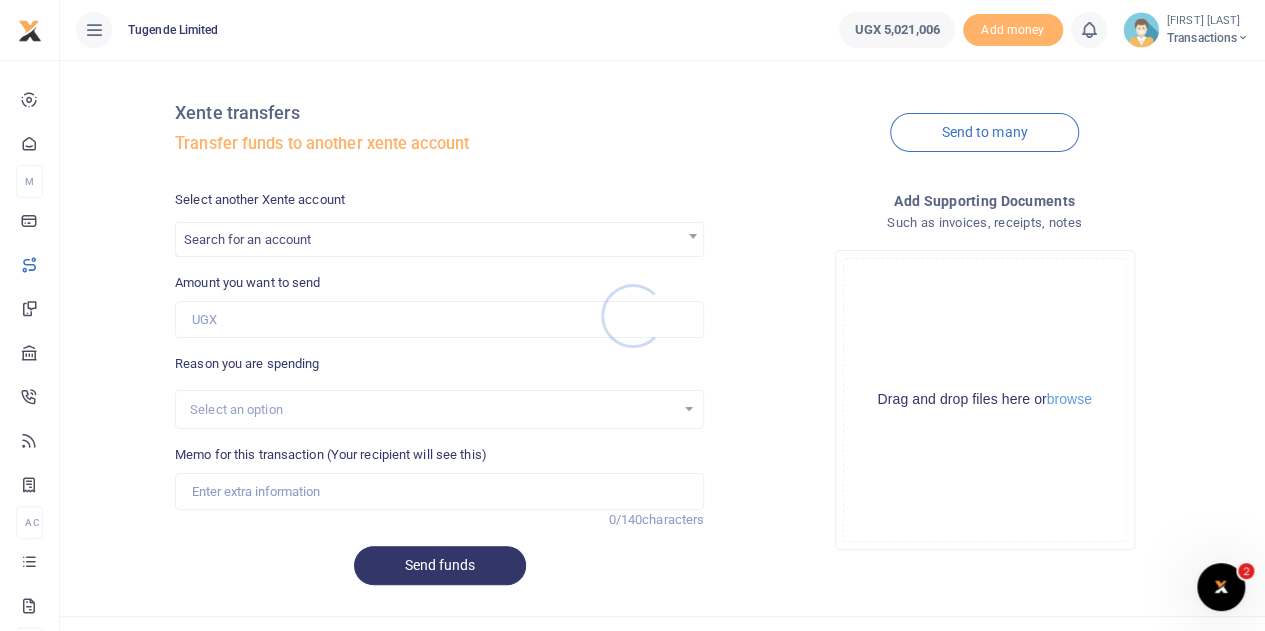 click at bounding box center (632, 315) 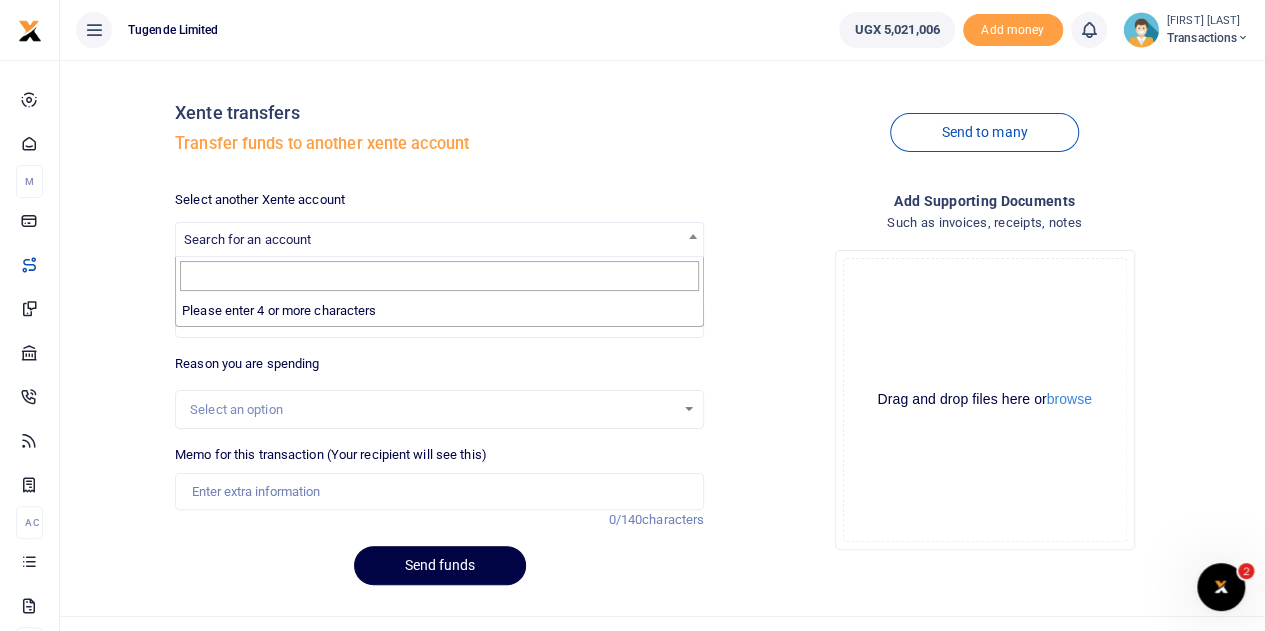 click on "Search for an account" at bounding box center [247, 239] 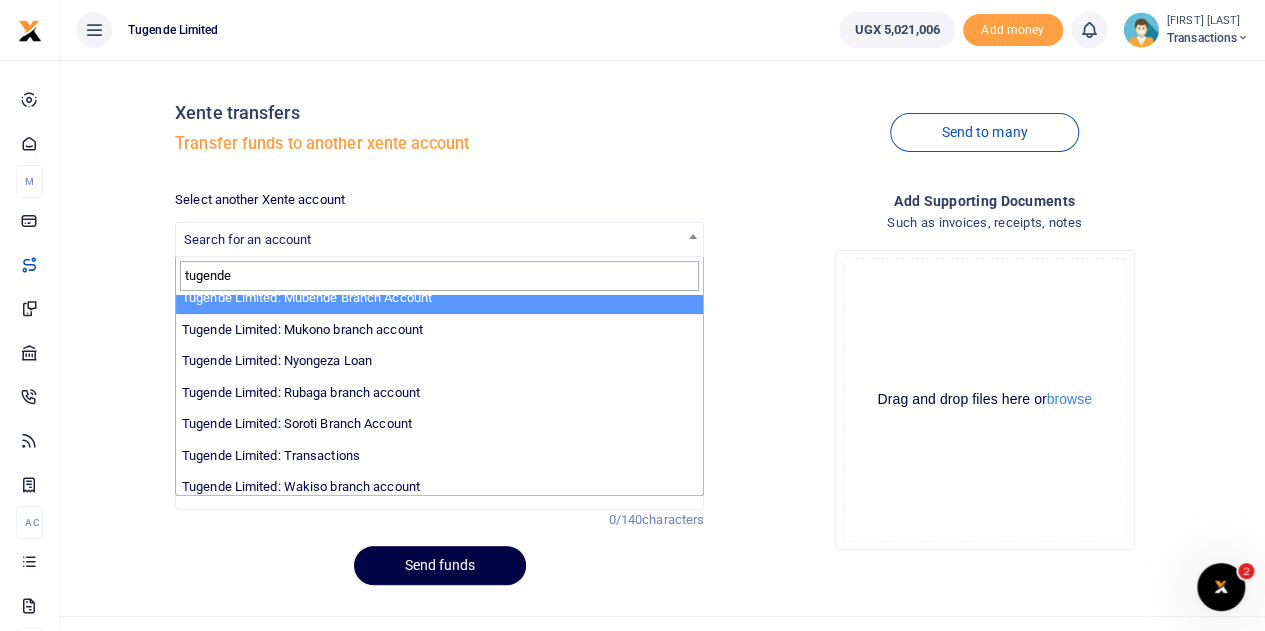 scroll, scrollTop: 614, scrollLeft: 0, axis: vertical 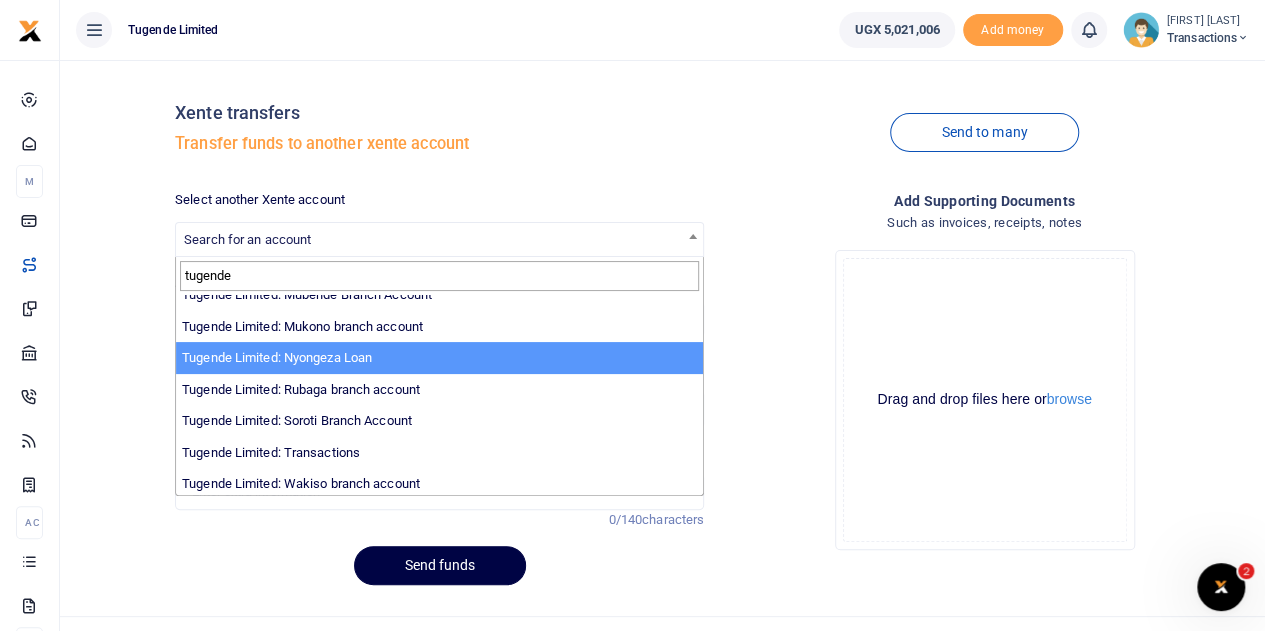 type on "tugende" 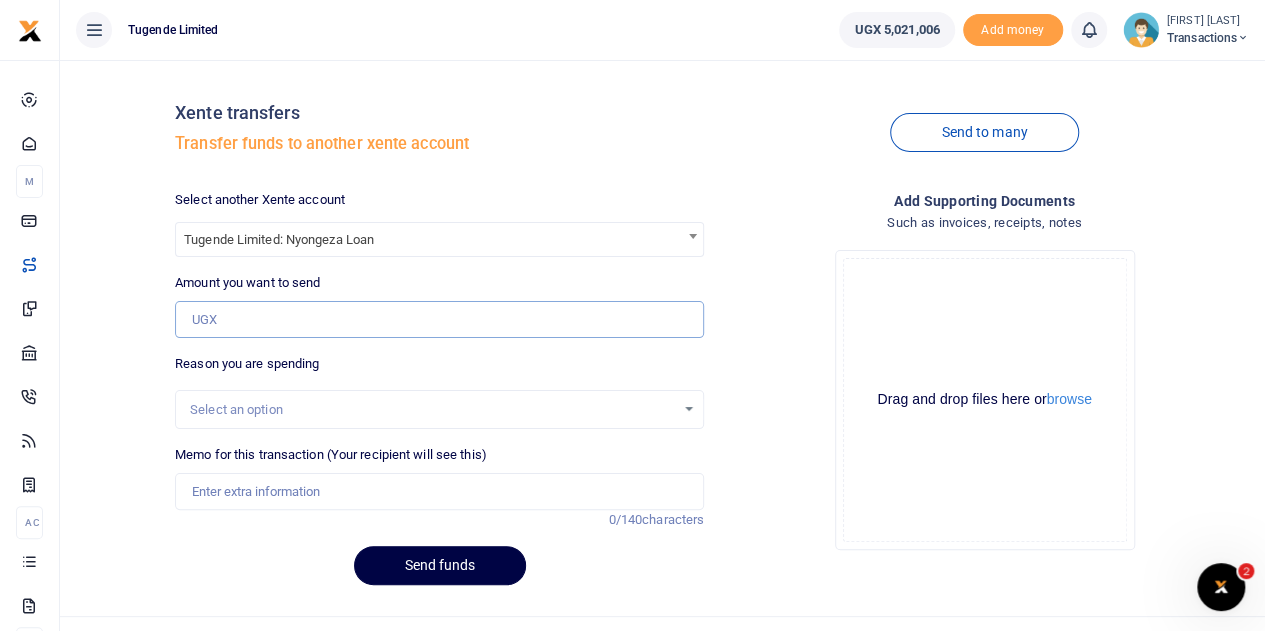 click on "Amount you want to send" at bounding box center (439, 320) 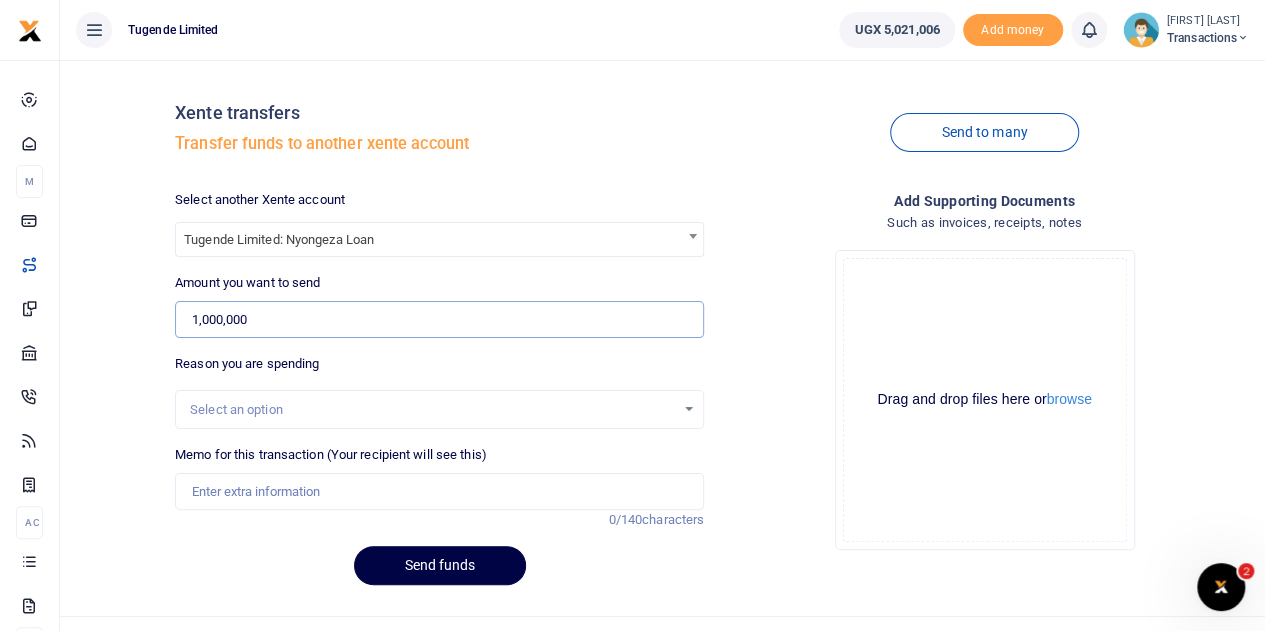 type on "1,000,000" 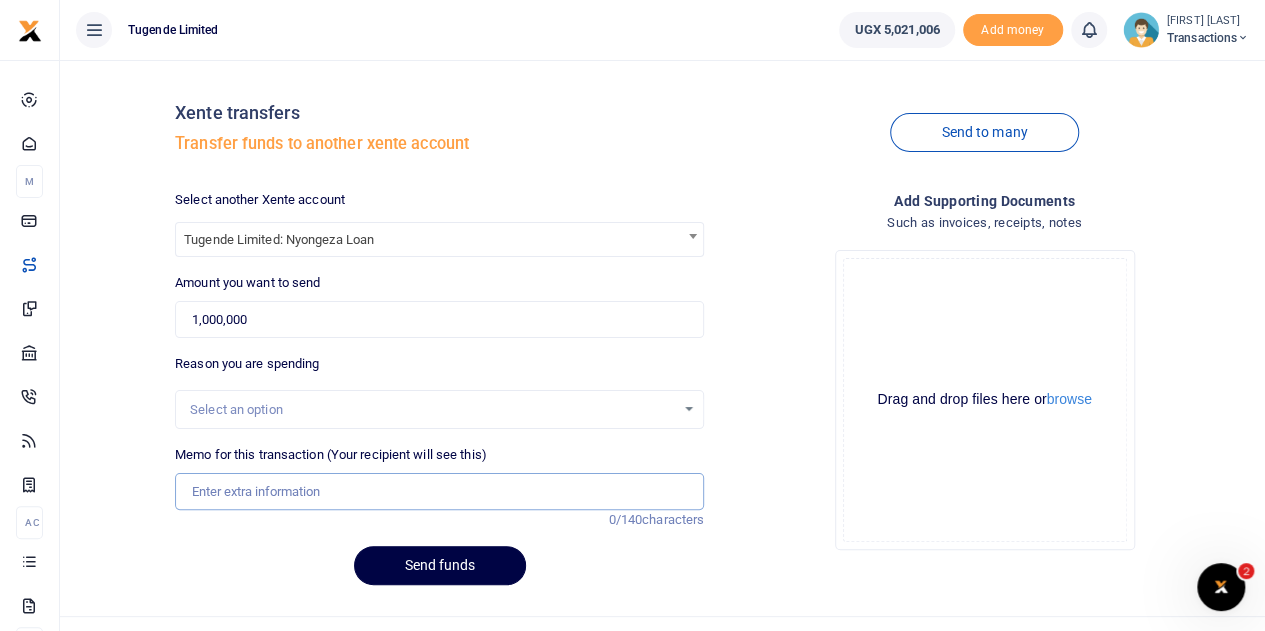 click on "Memo for this transaction (Your recipient will see this)" at bounding box center (439, 492) 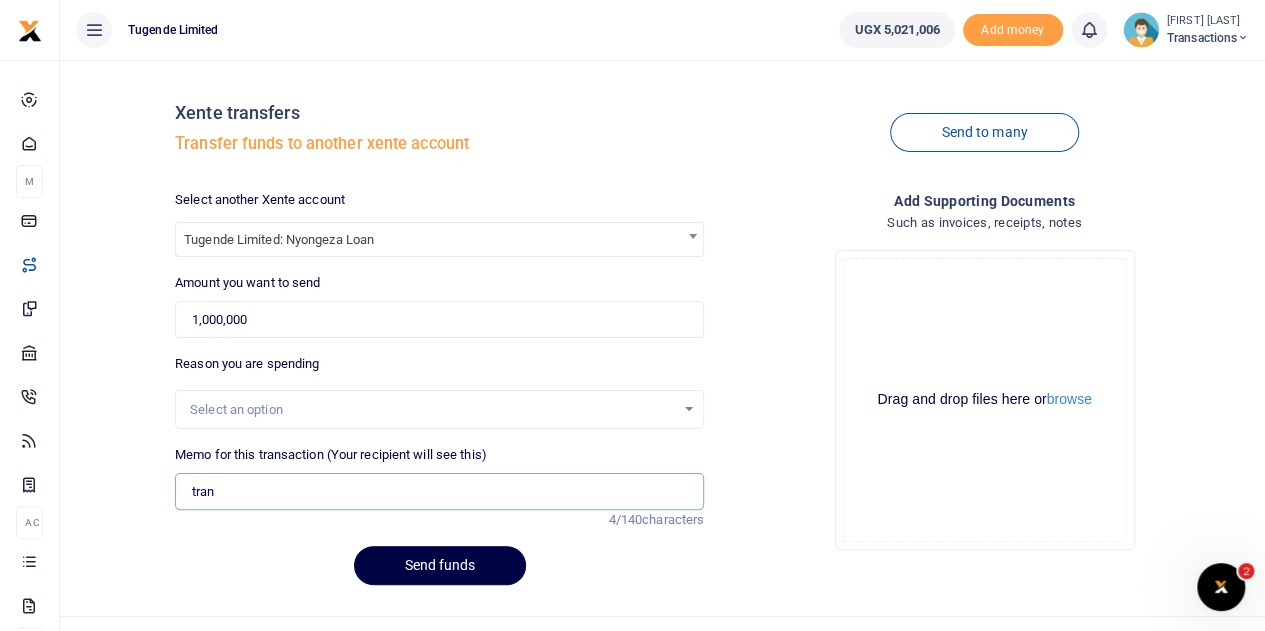 type on "Transfer to Nyongeza" 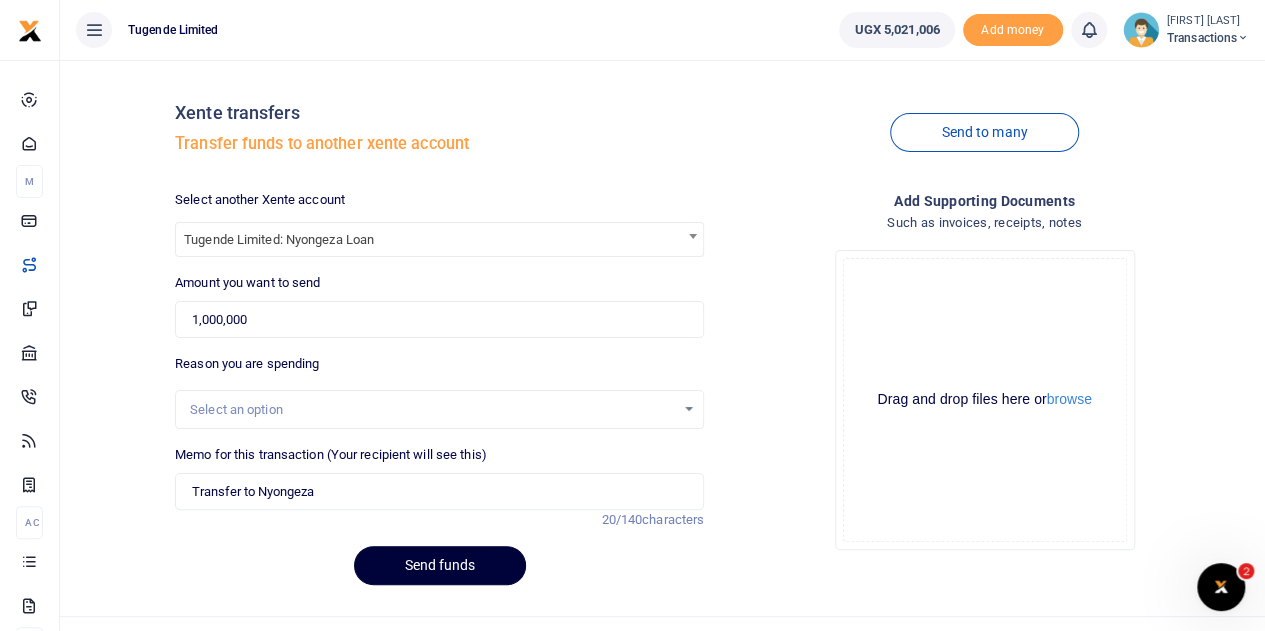 click on "Send funds" at bounding box center (440, 565) 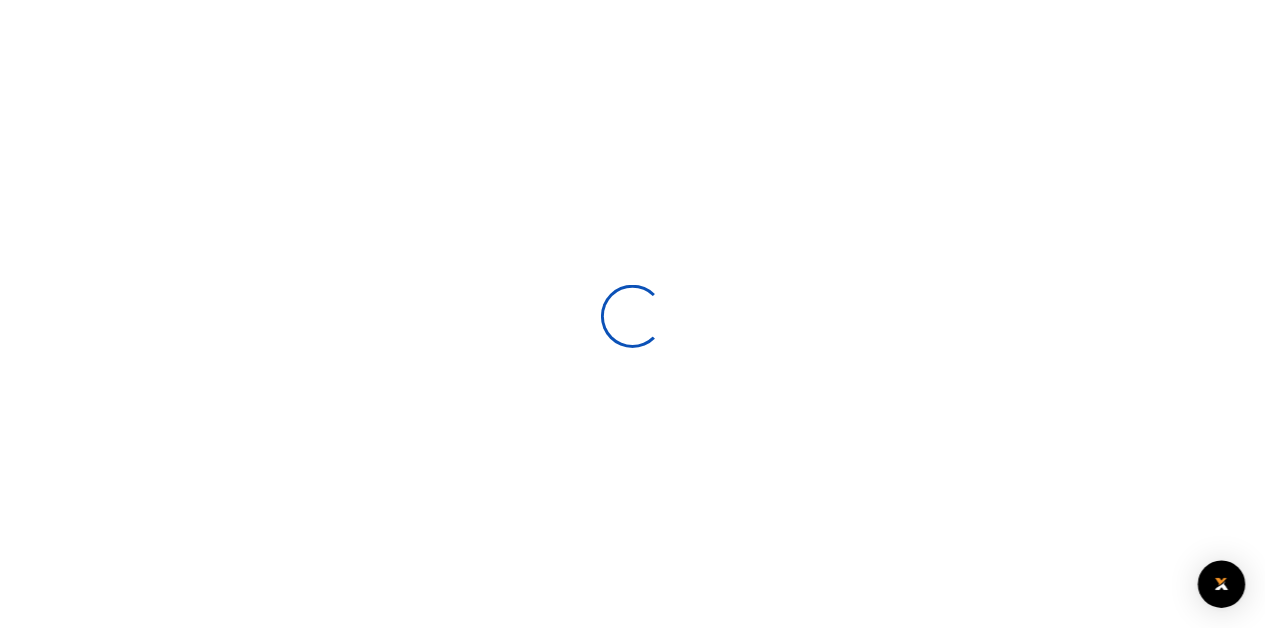 scroll, scrollTop: 0, scrollLeft: 0, axis: both 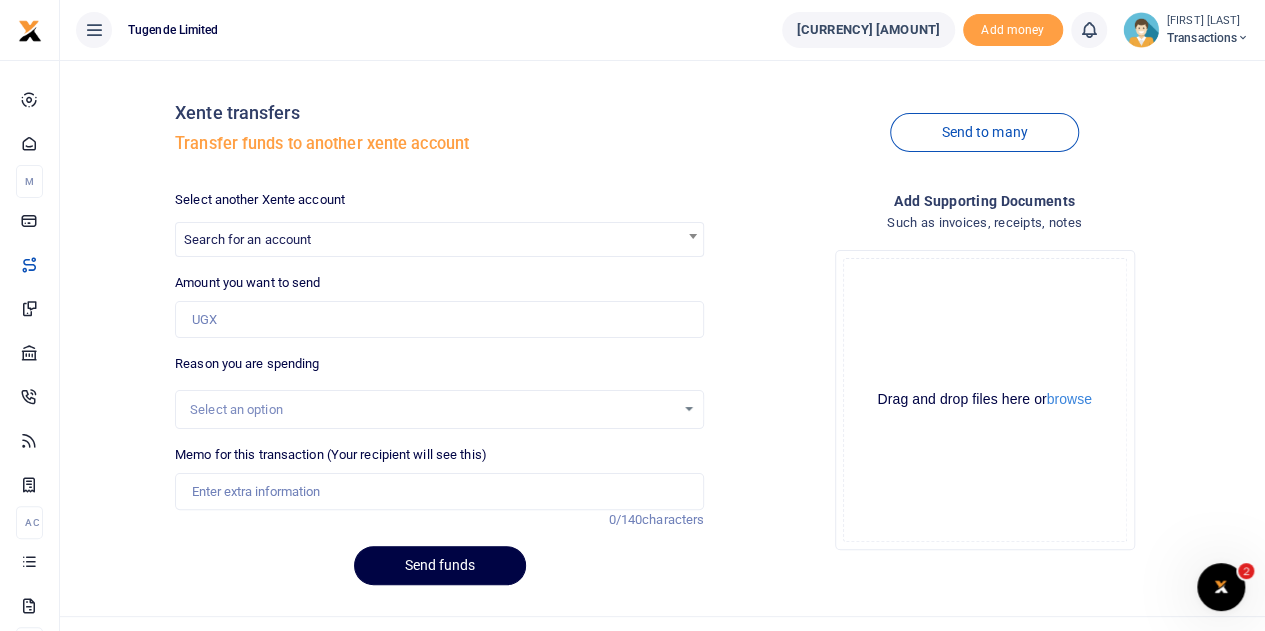click at bounding box center [1243, 38] 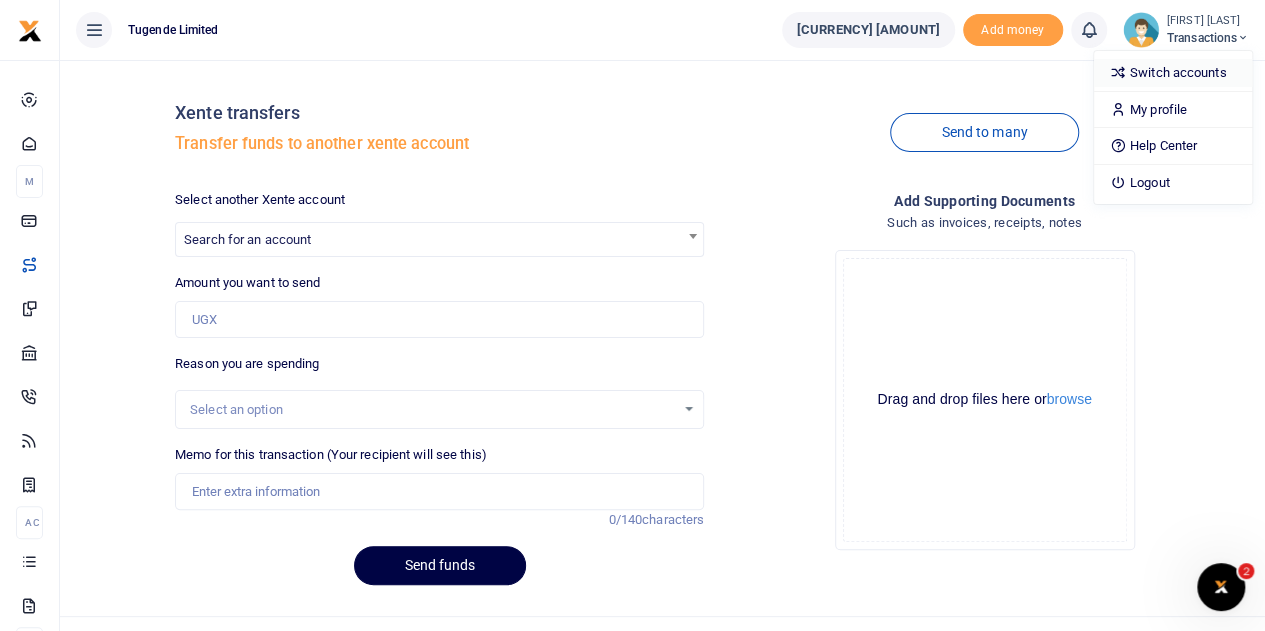 click on "Switch accounts" at bounding box center (1173, 73) 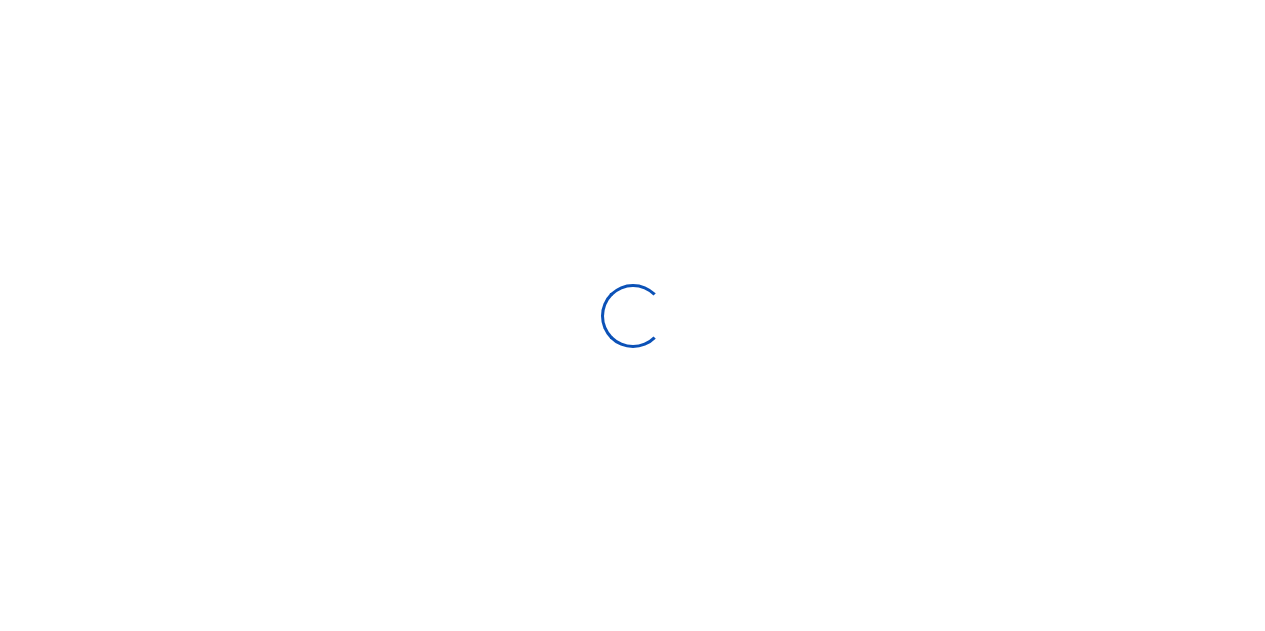 scroll, scrollTop: 0, scrollLeft: 0, axis: both 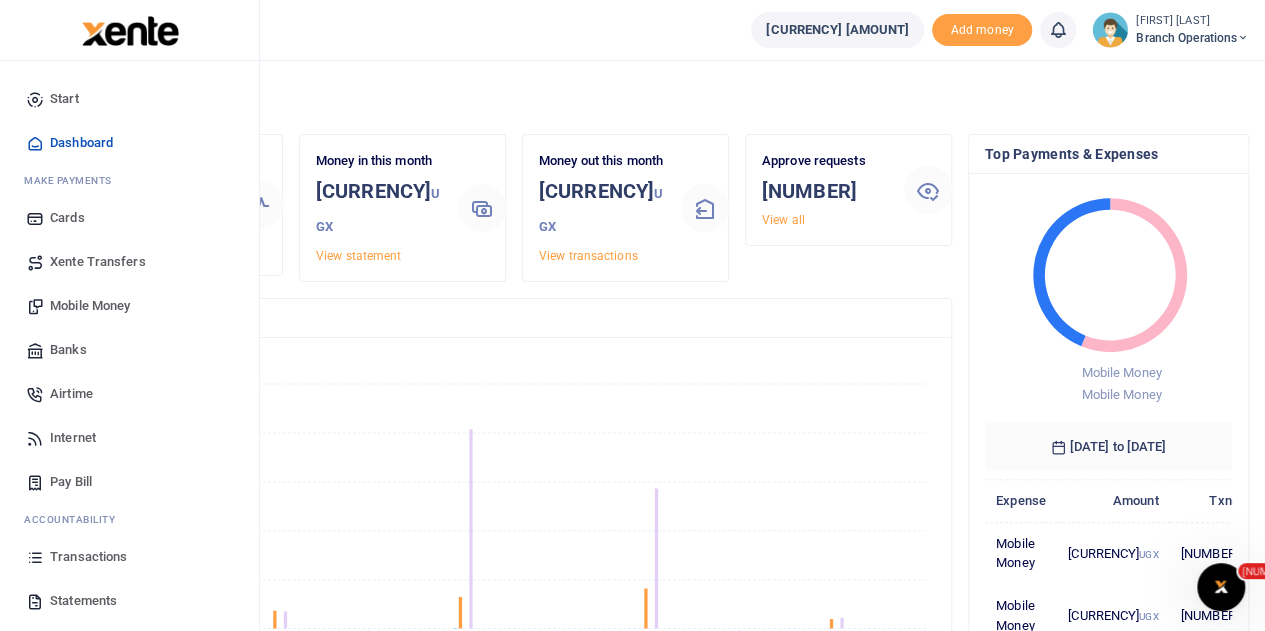 click on "Transactions" at bounding box center [88, 557] 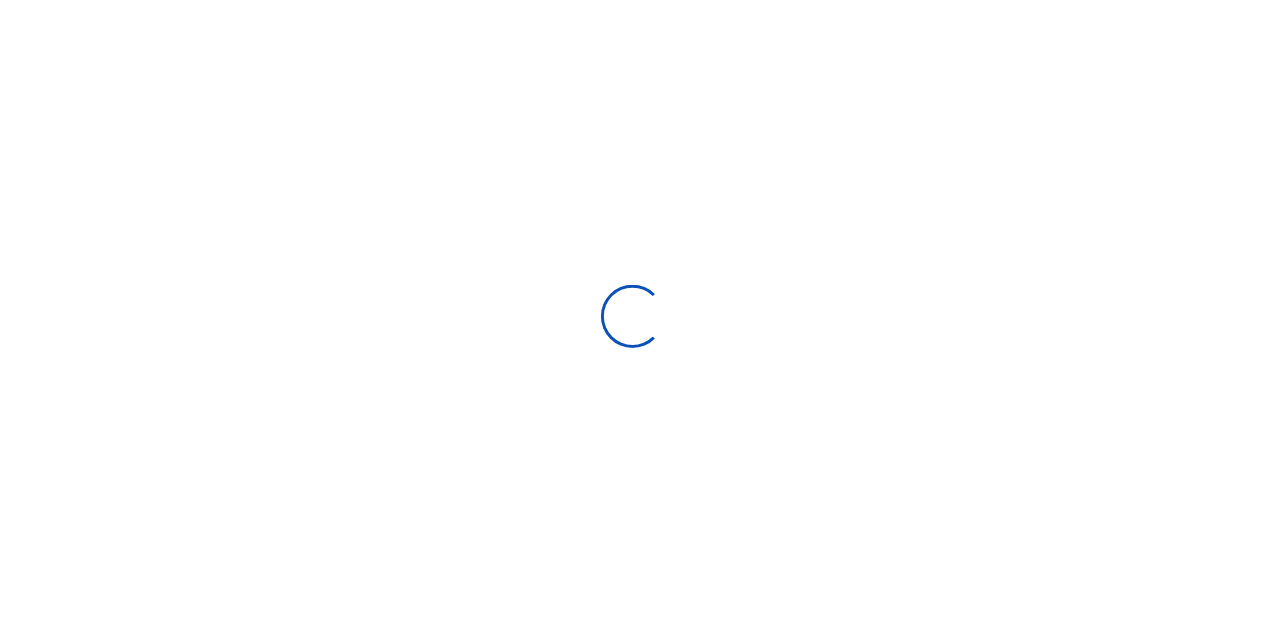 scroll, scrollTop: 0, scrollLeft: 0, axis: both 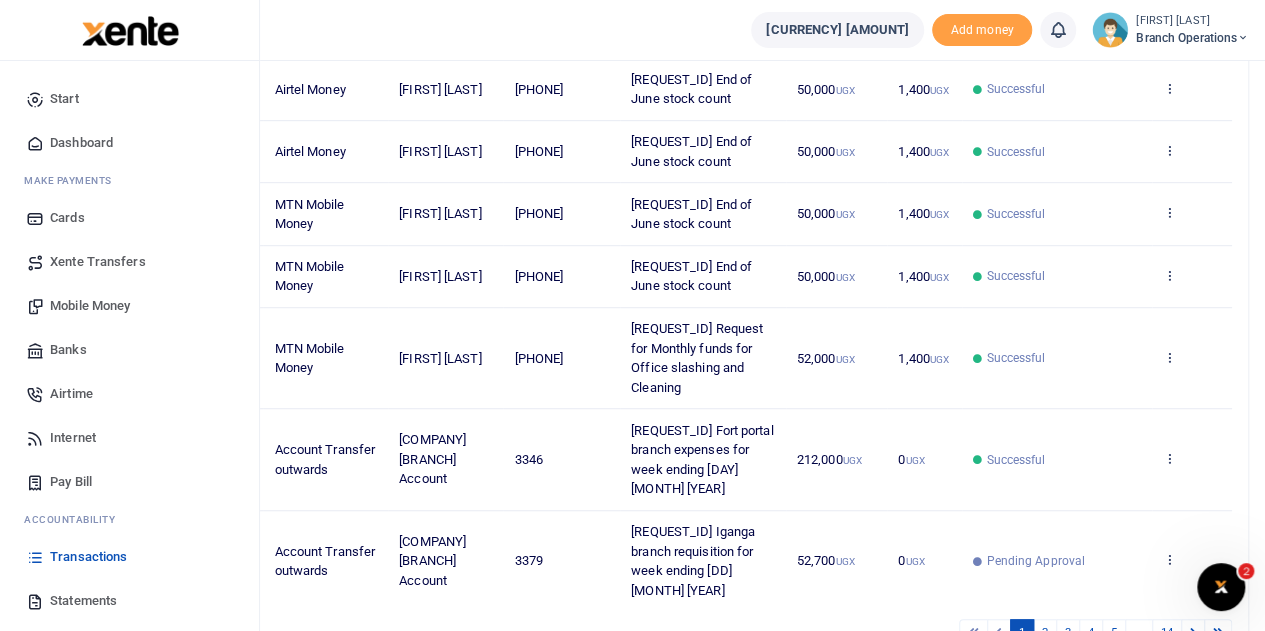 click on "Xente Transfers" at bounding box center [98, 262] 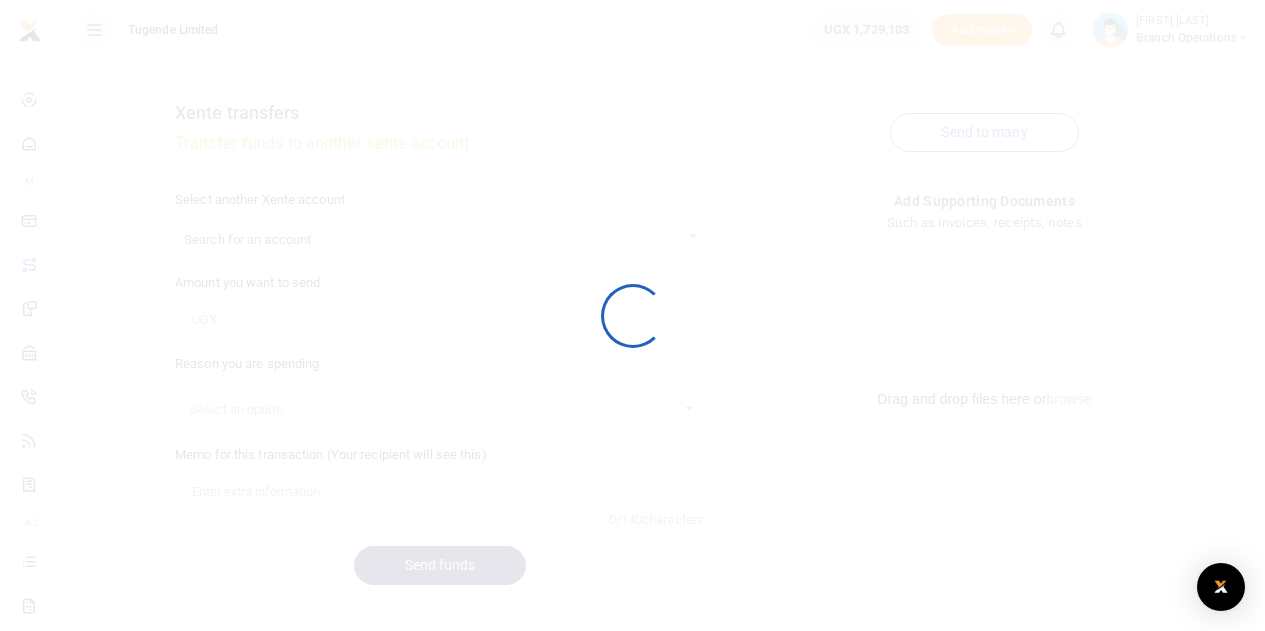 scroll, scrollTop: 0, scrollLeft: 0, axis: both 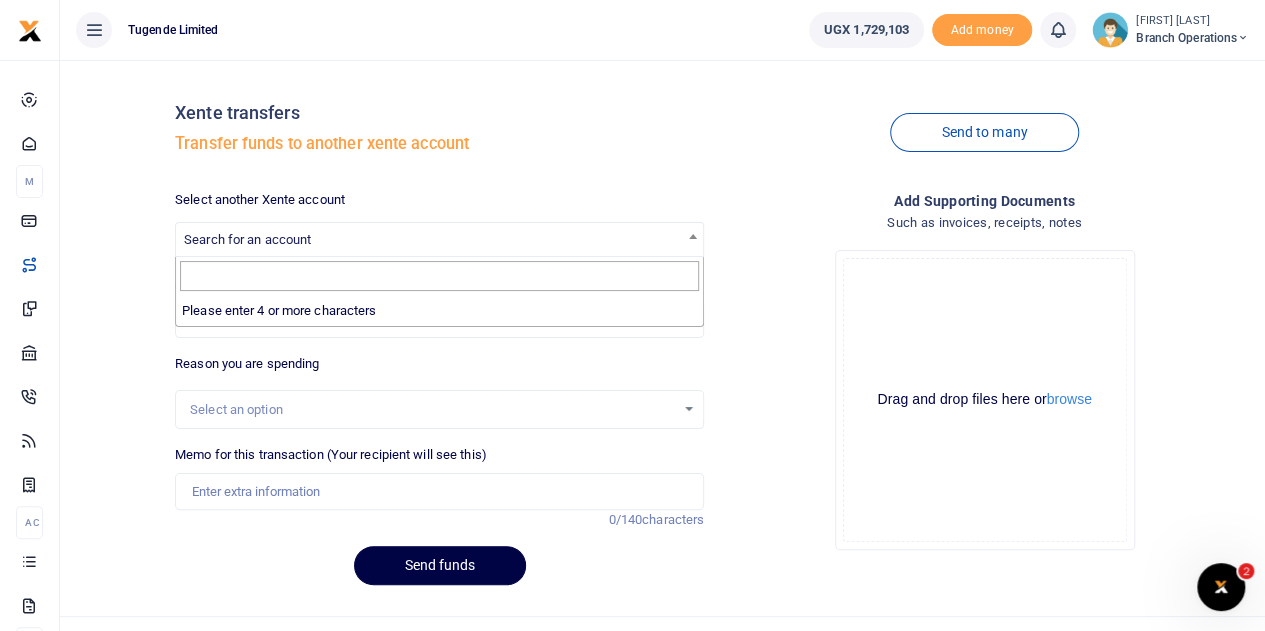 click on "Search for an account" at bounding box center (439, 238) 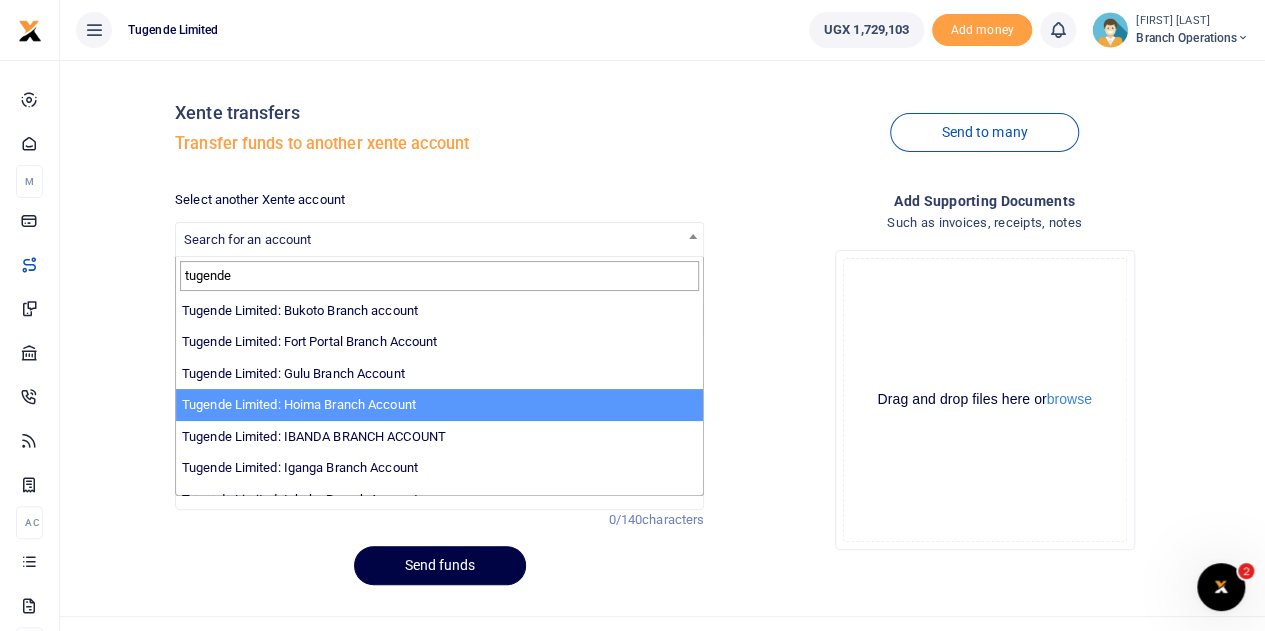 scroll, scrollTop: 64, scrollLeft: 0, axis: vertical 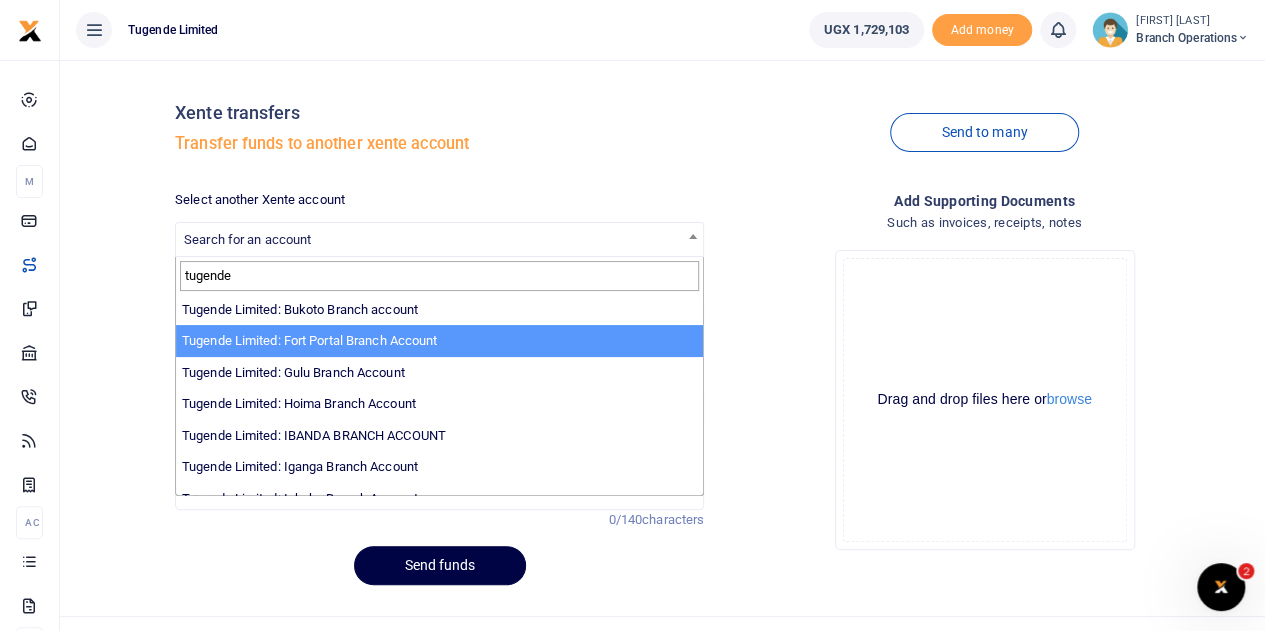 type on "tugende" 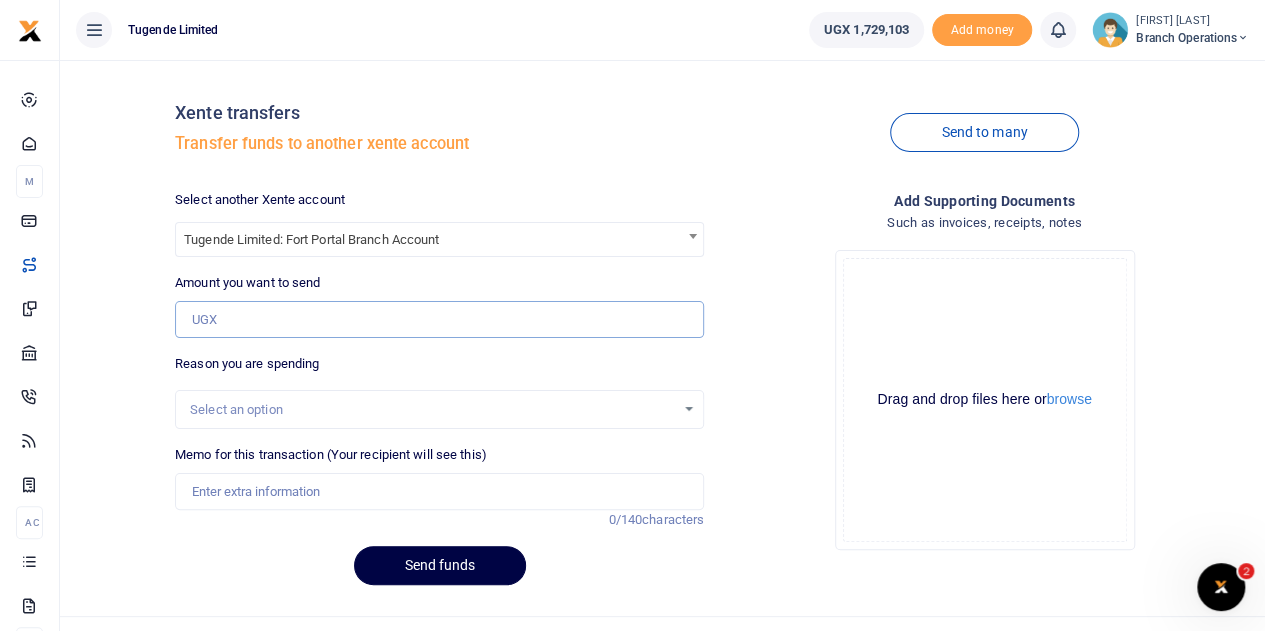 click on "Amount you want to send" at bounding box center (439, 320) 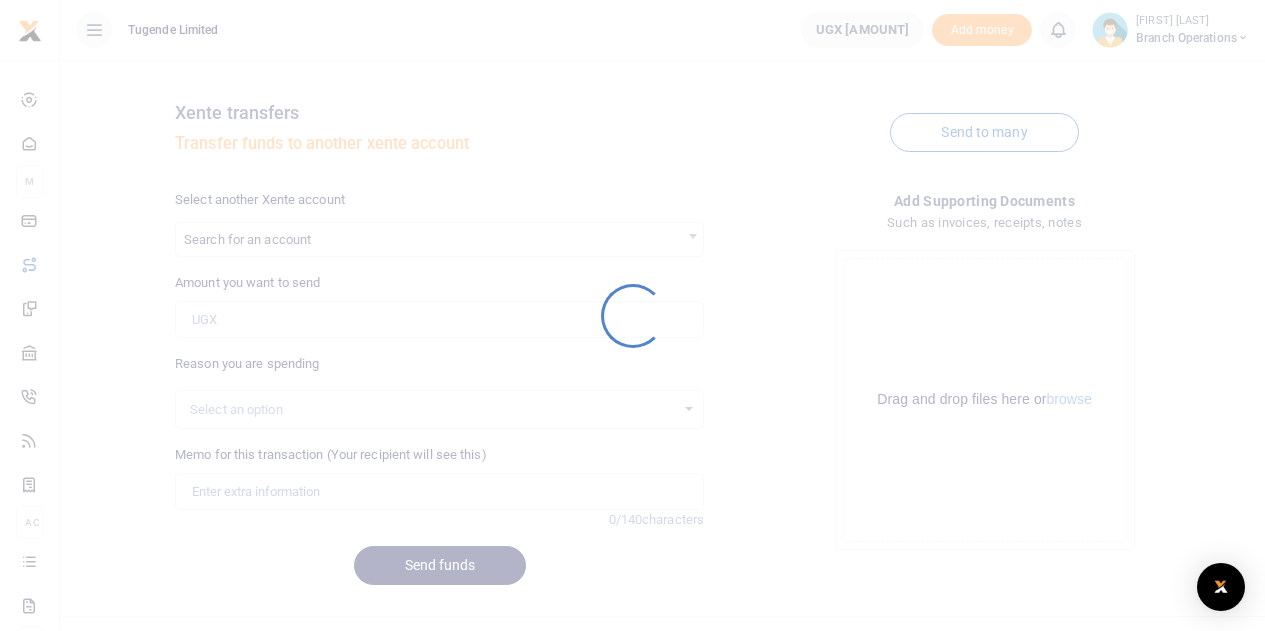 scroll, scrollTop: 0, scrollLeft: 0, axis: both 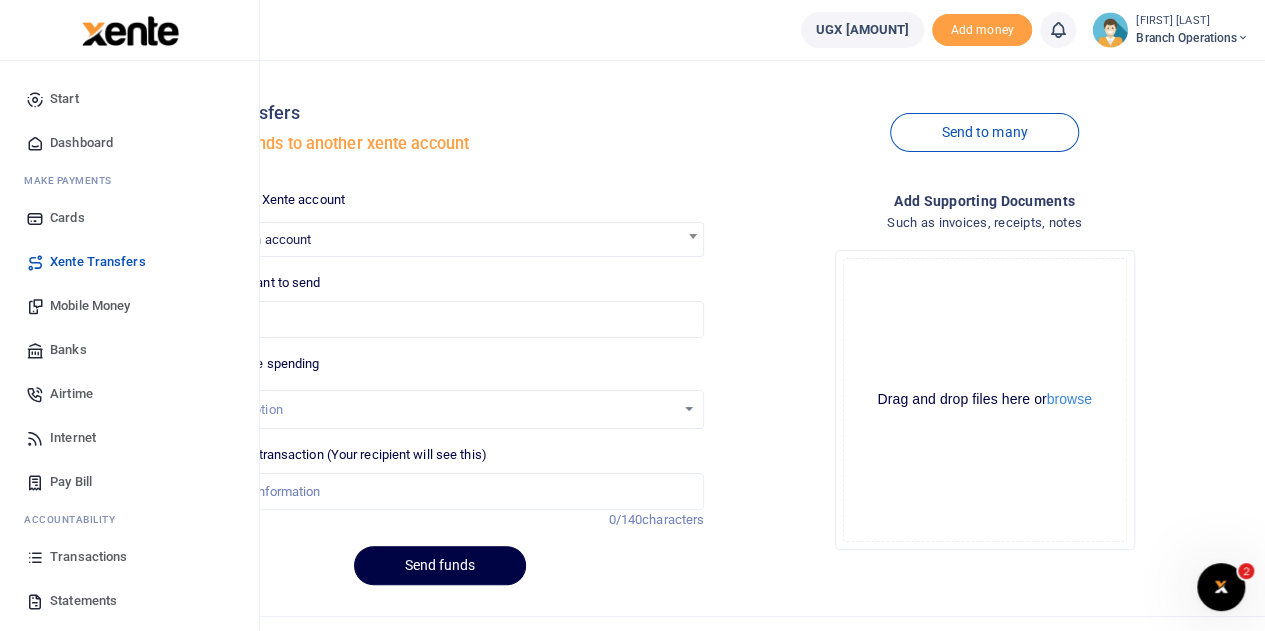 click on "Transactions" at bounding box center (88, 557) 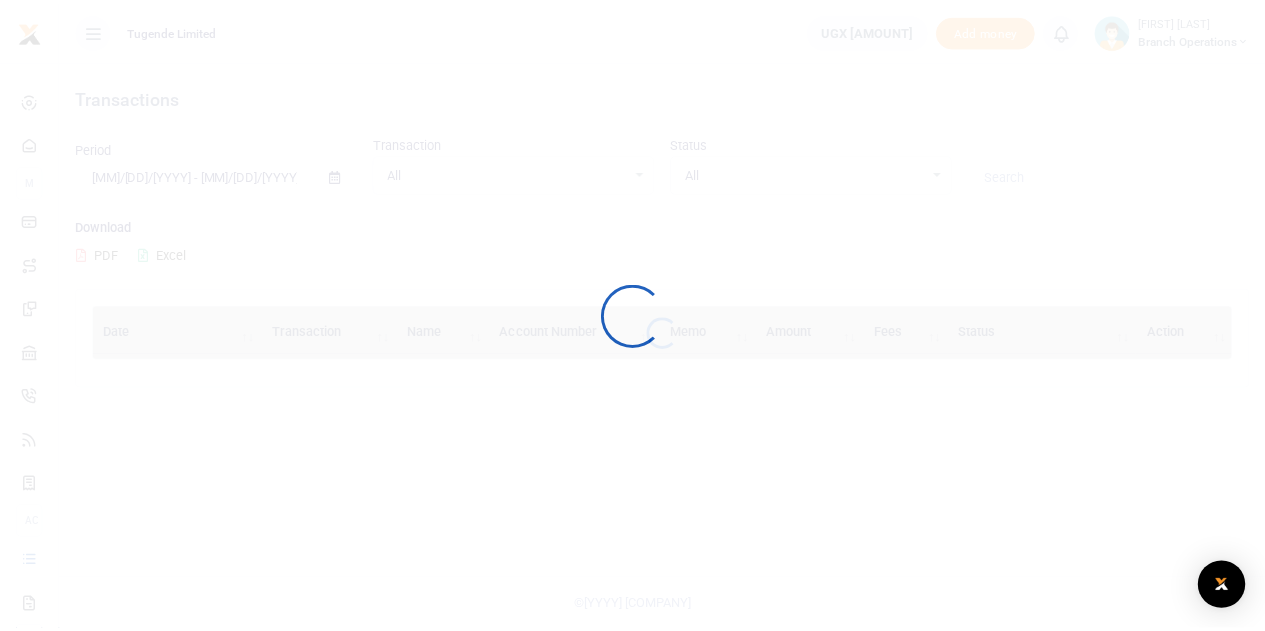 scroll, scrollTop: 0, scrollLeft: 0, axis: both 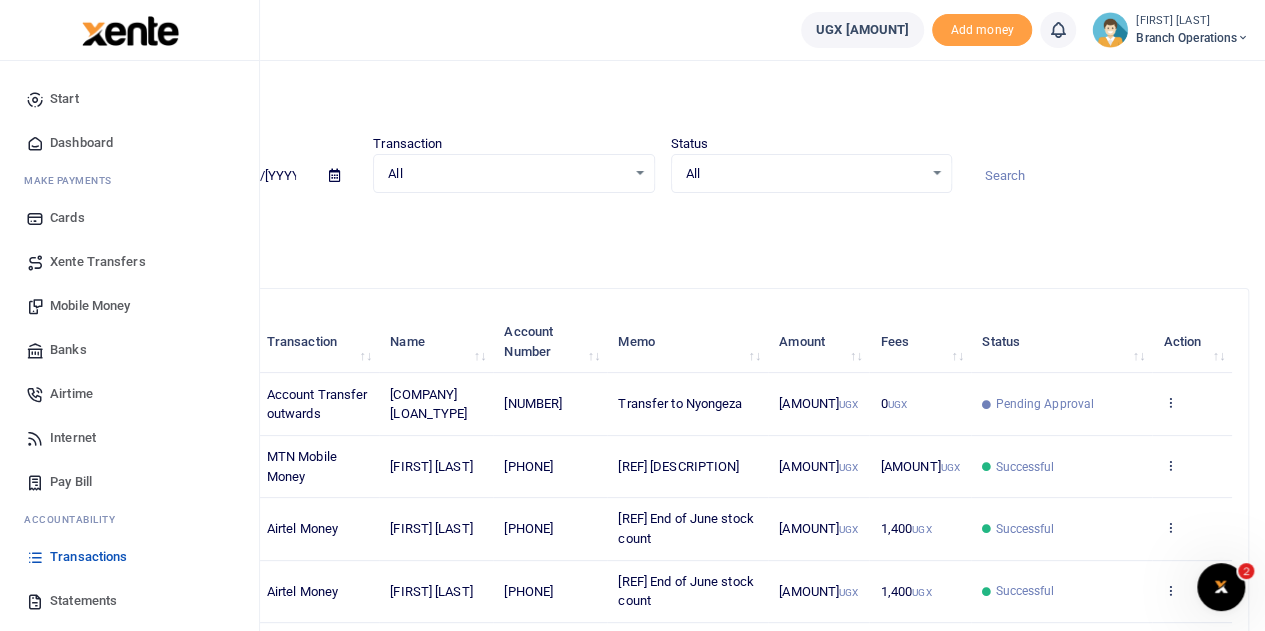 click on "Xente Transfers" at bounding box center (98, 262) 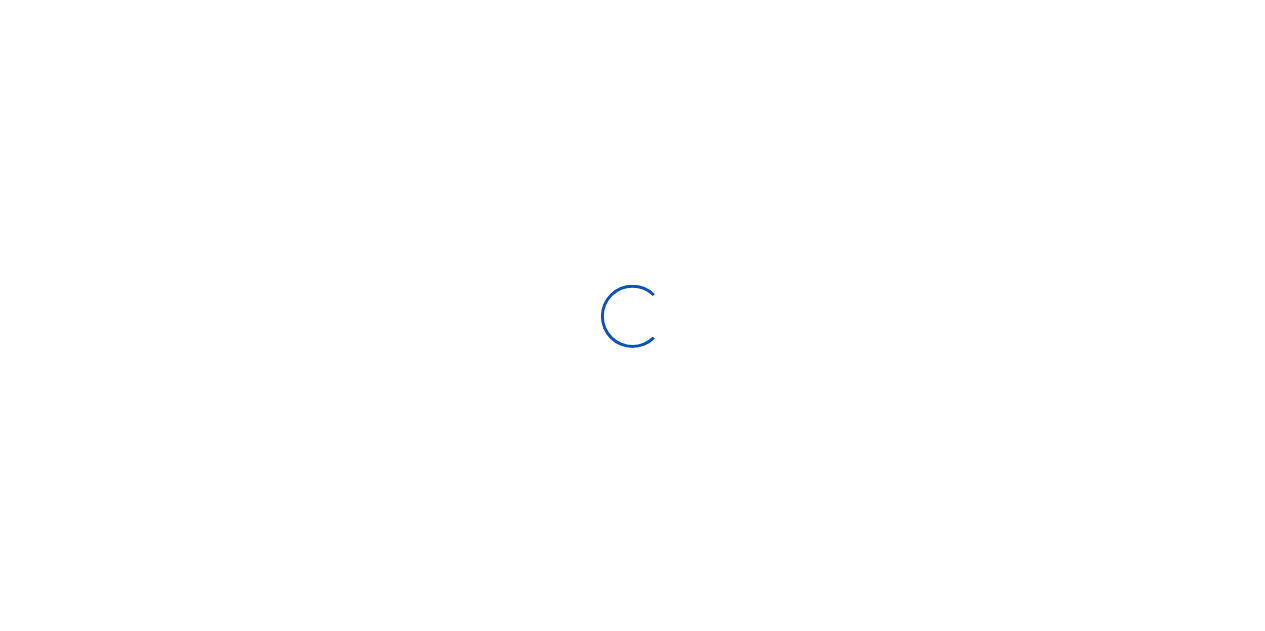 scroll, scrollTop: 0, scrollLeft: 0, axis: both 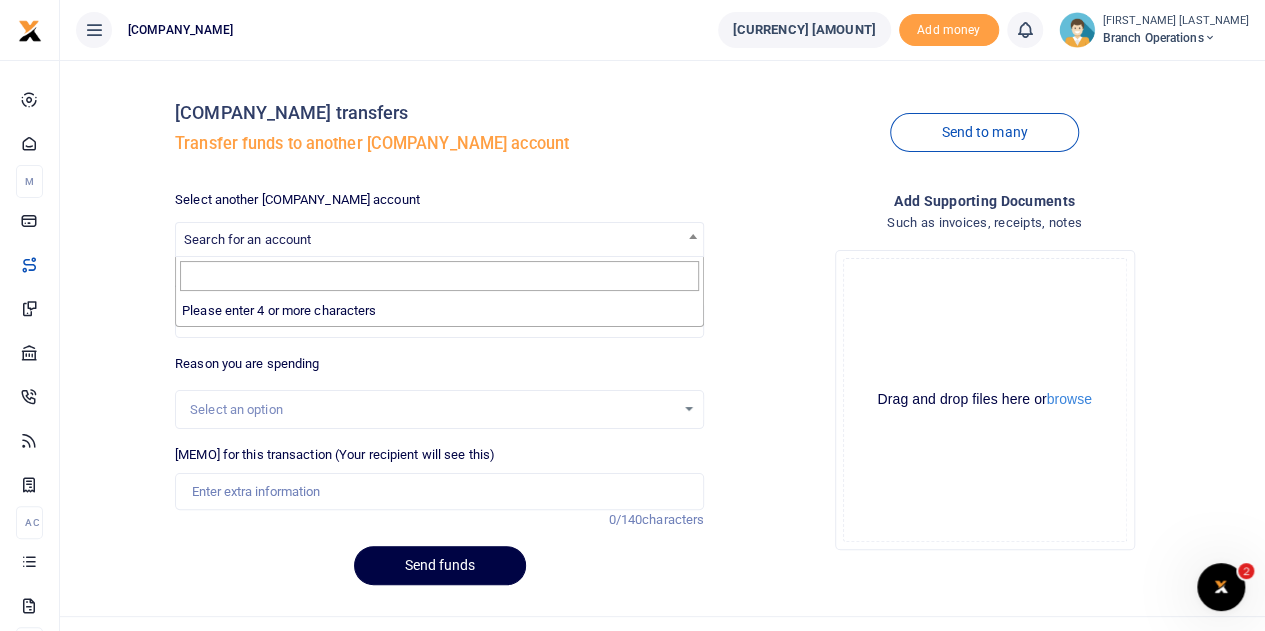 click on "Search for an account" at bounding box center (247, 239) 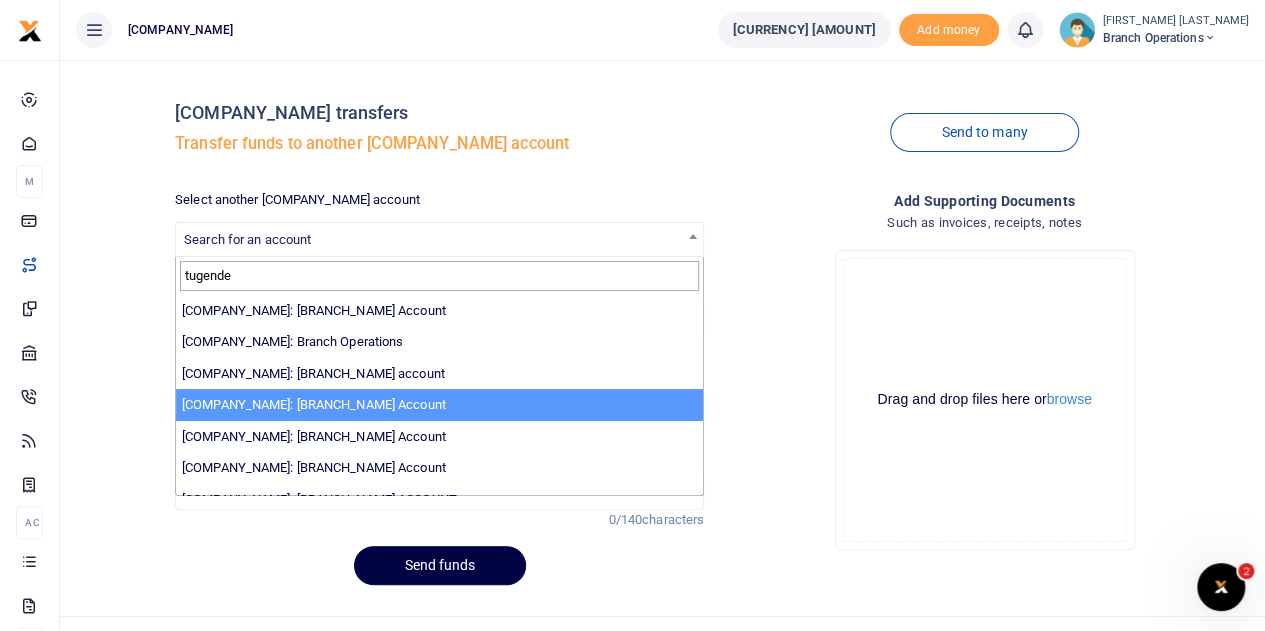 type on "tugende" 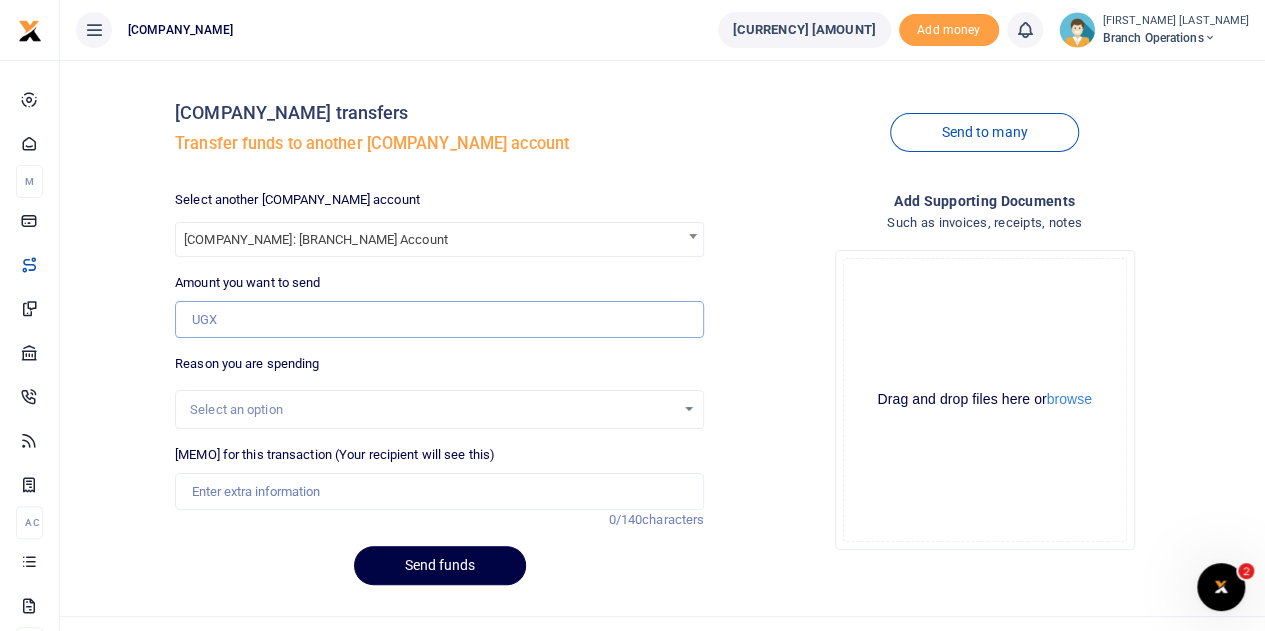 click on "Amount you want to send" at bounding box center [439, 320] 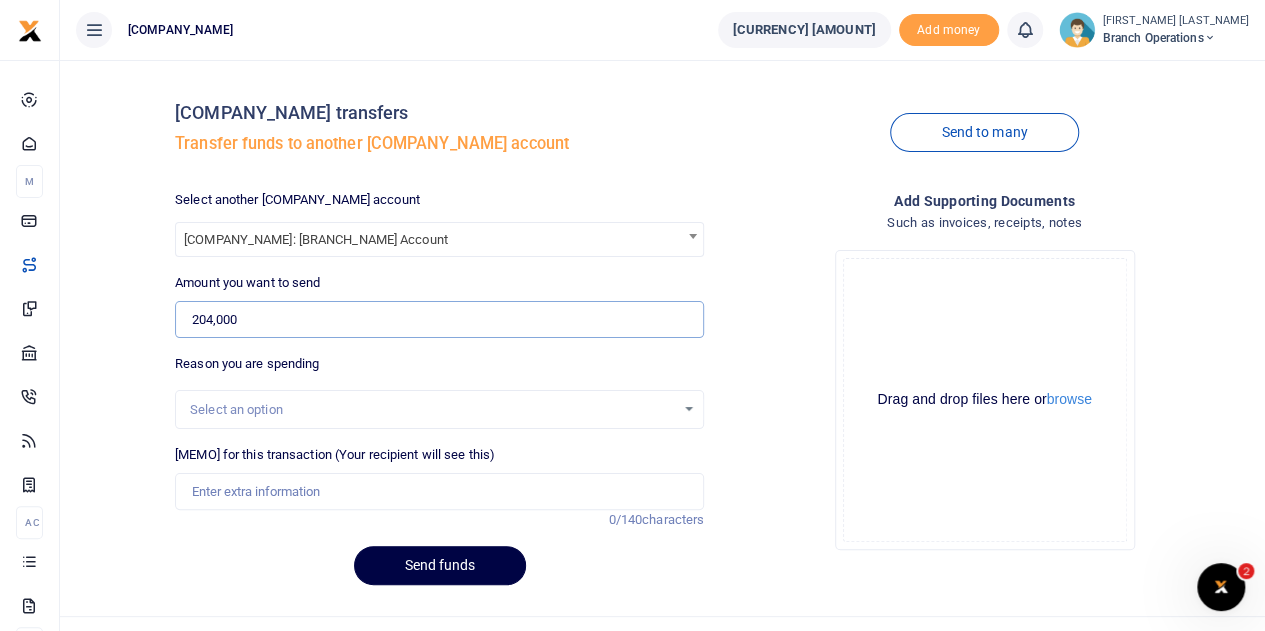 type on "204,000" 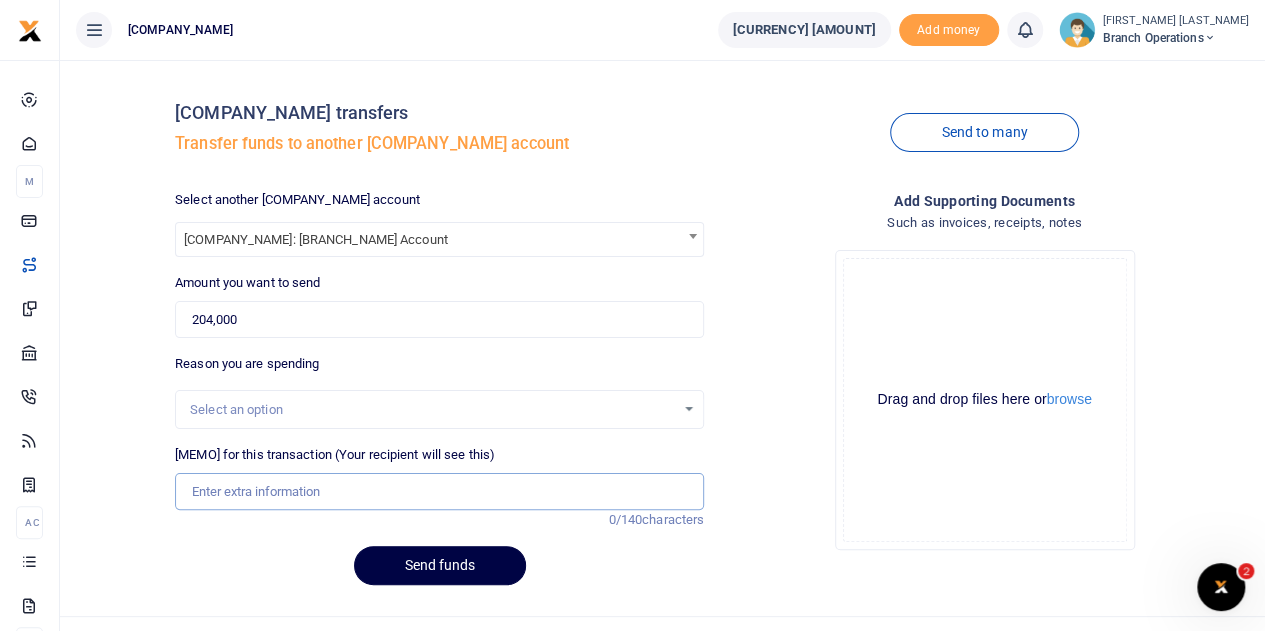 click on "Memo for this transaction (Your recipient will see this)" at bounding box center (439, 492) 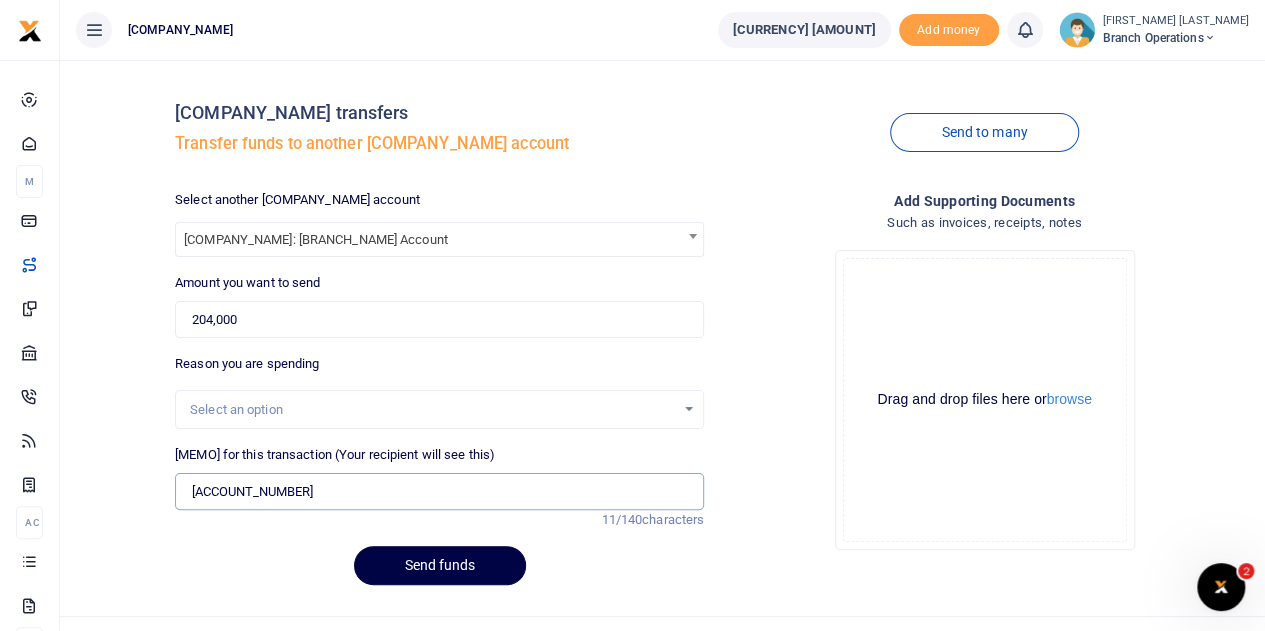 click on "TLUG015188" at bounding box center (439, 492) 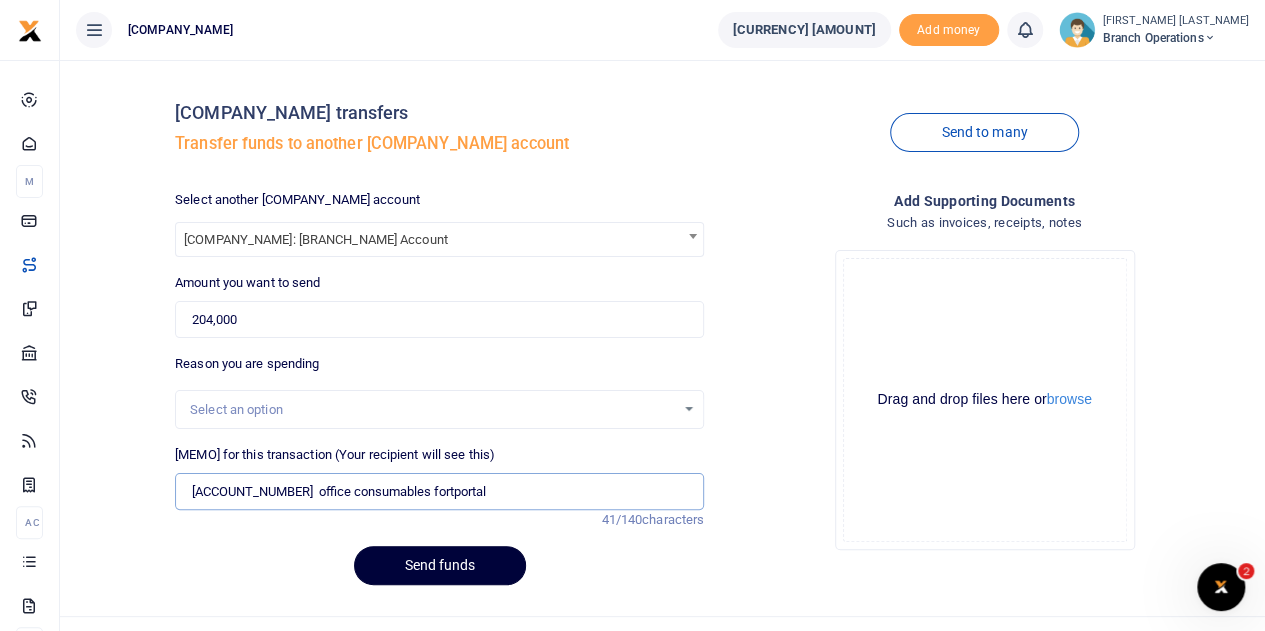 type on "TLUG015188  office consumables fortportal" 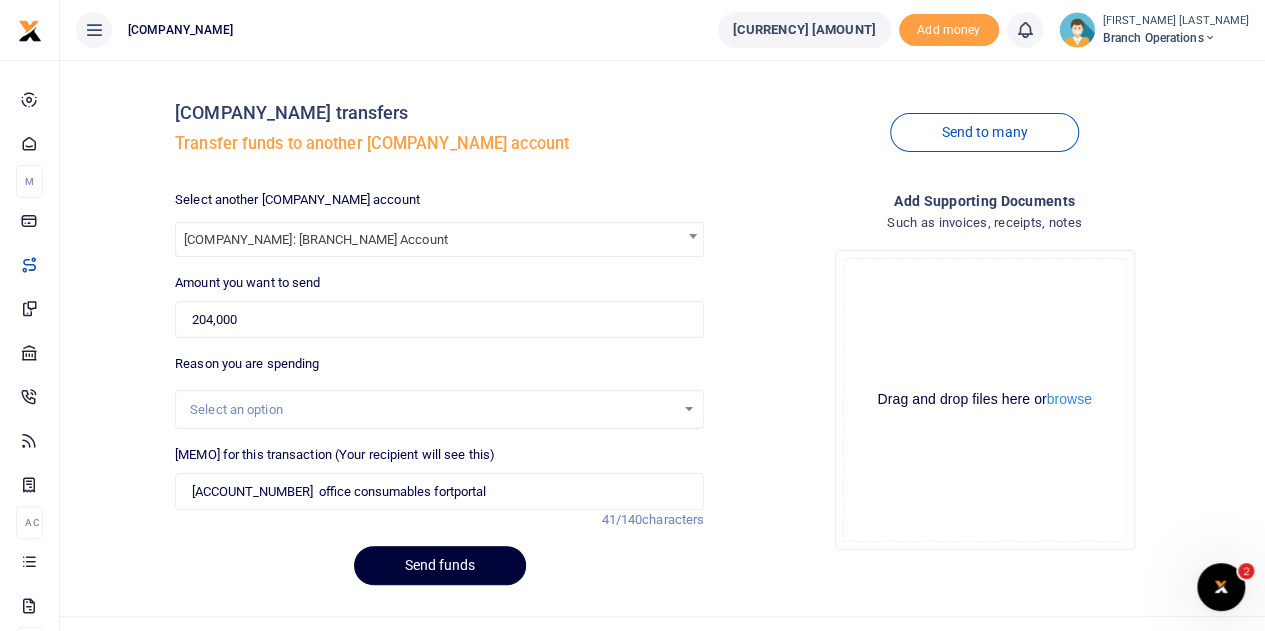 click on "Send funds" at bounding box center [440, 565] 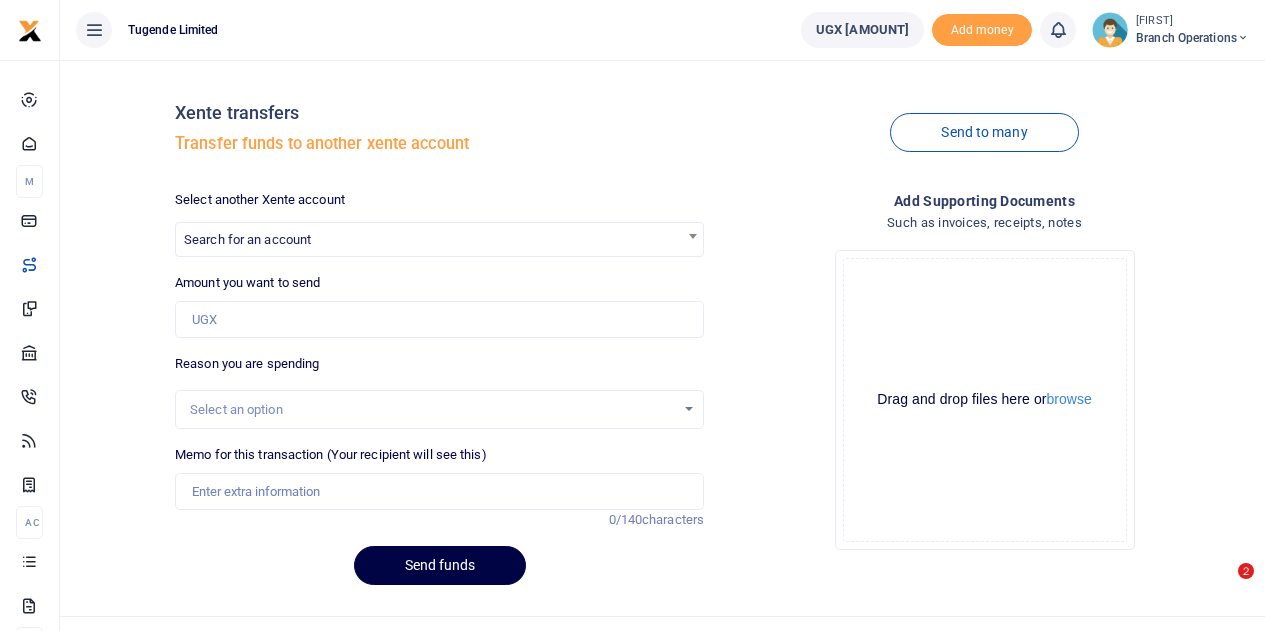 scroll, scrollTop: 0, scrollLeft: 0, axis: both 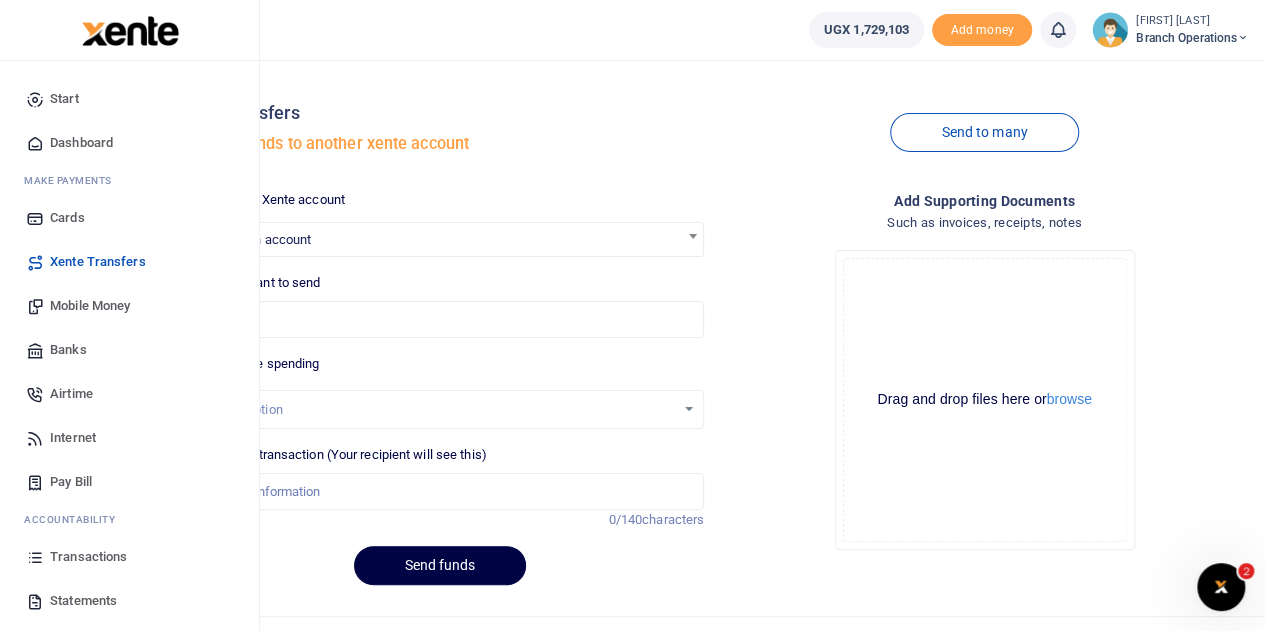 click on "Transactions" at bounding box center [88, 557] 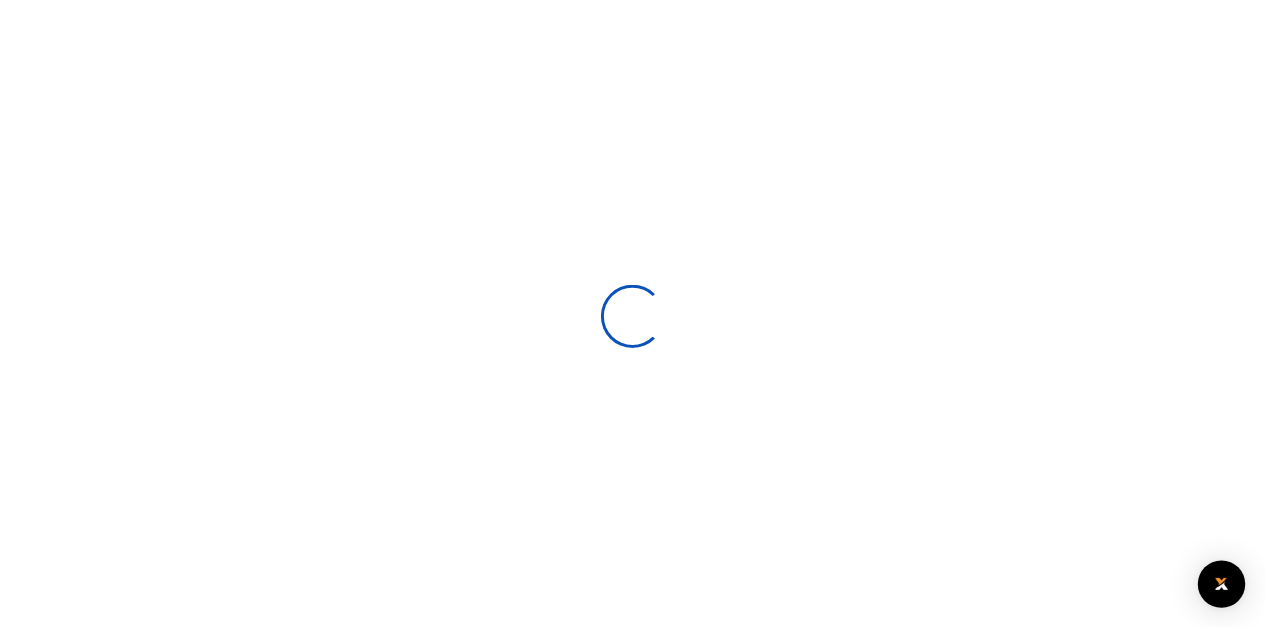 scroll, scrollTop: 0, scrollLeft: 0, axis: both 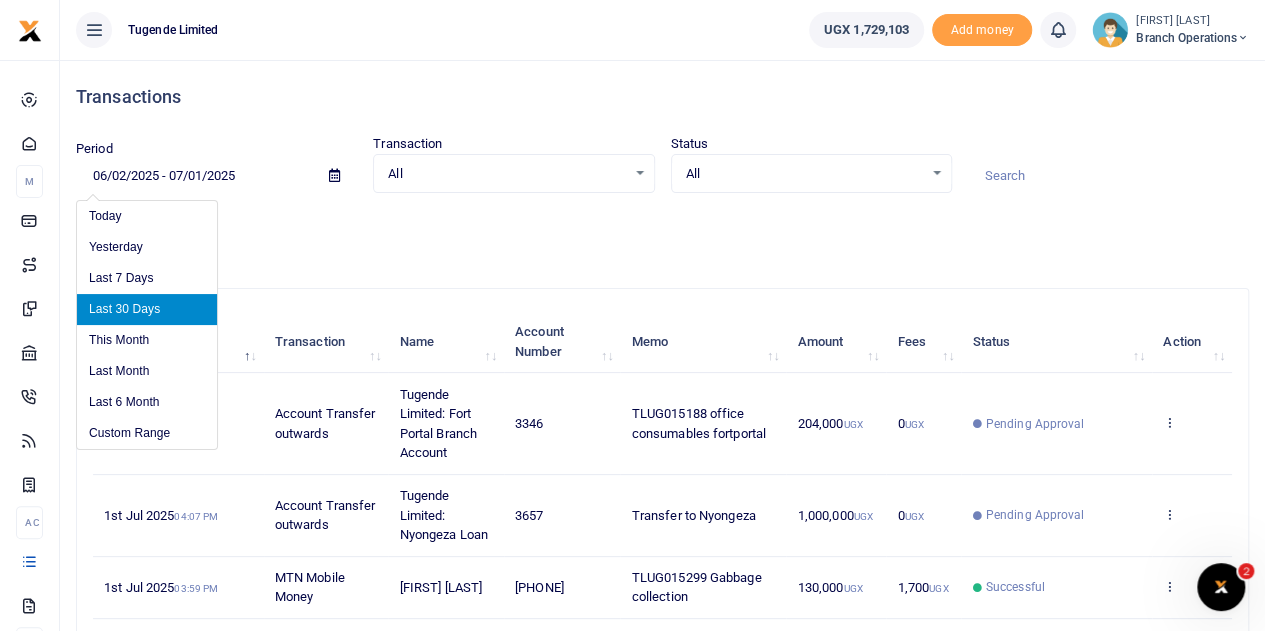 click on "06/02/2025 - 07/01/2025" at bounding box center [194, 176] 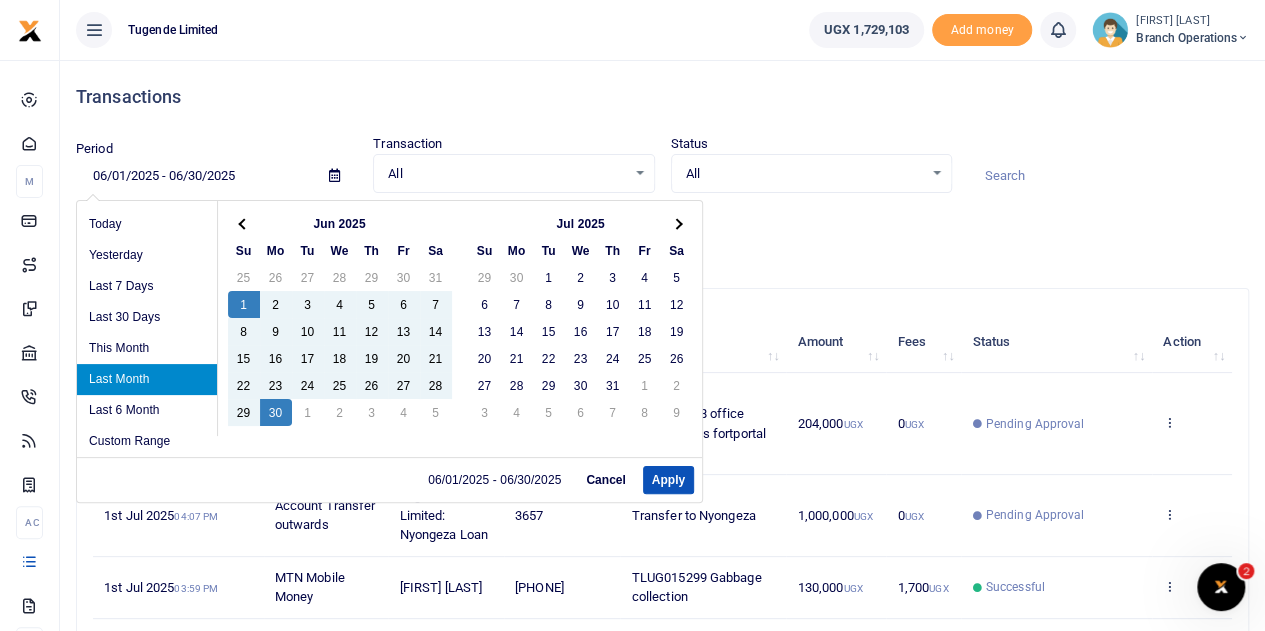 type on "06/01/2025 - 06/30/2025" 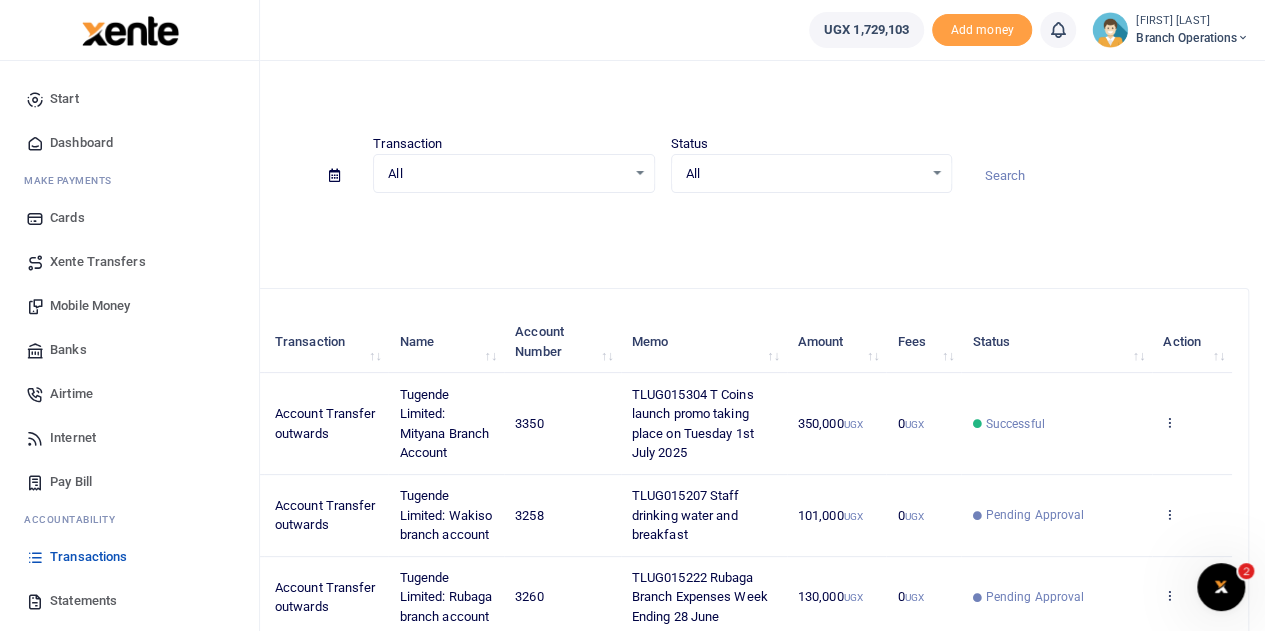 click on "Statements" at bounding box center (83, 601) 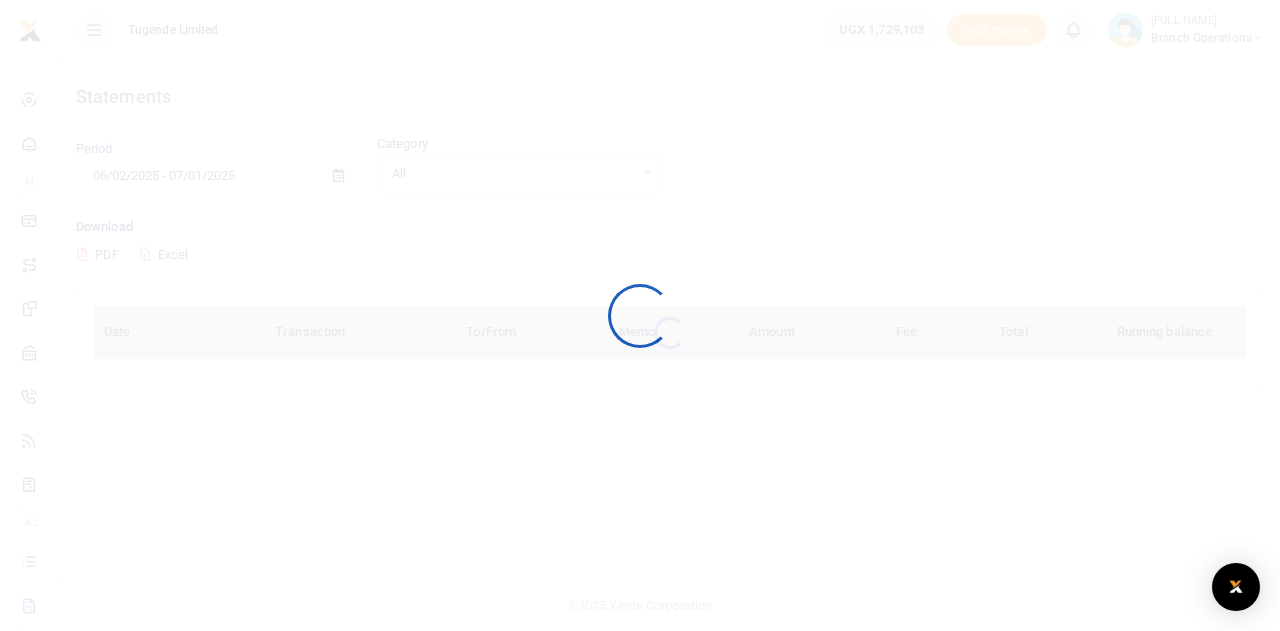 scroll, scrollTop: 0, scrollLeft: 0, axis: both 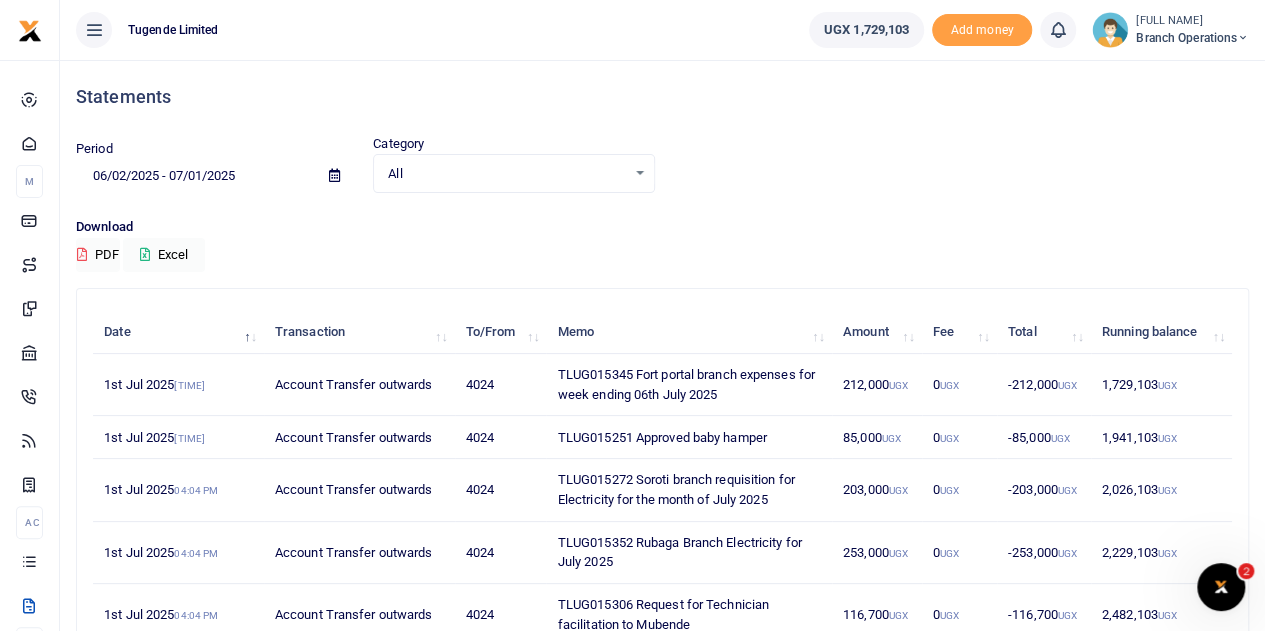 click at bounding box center [632, 315] 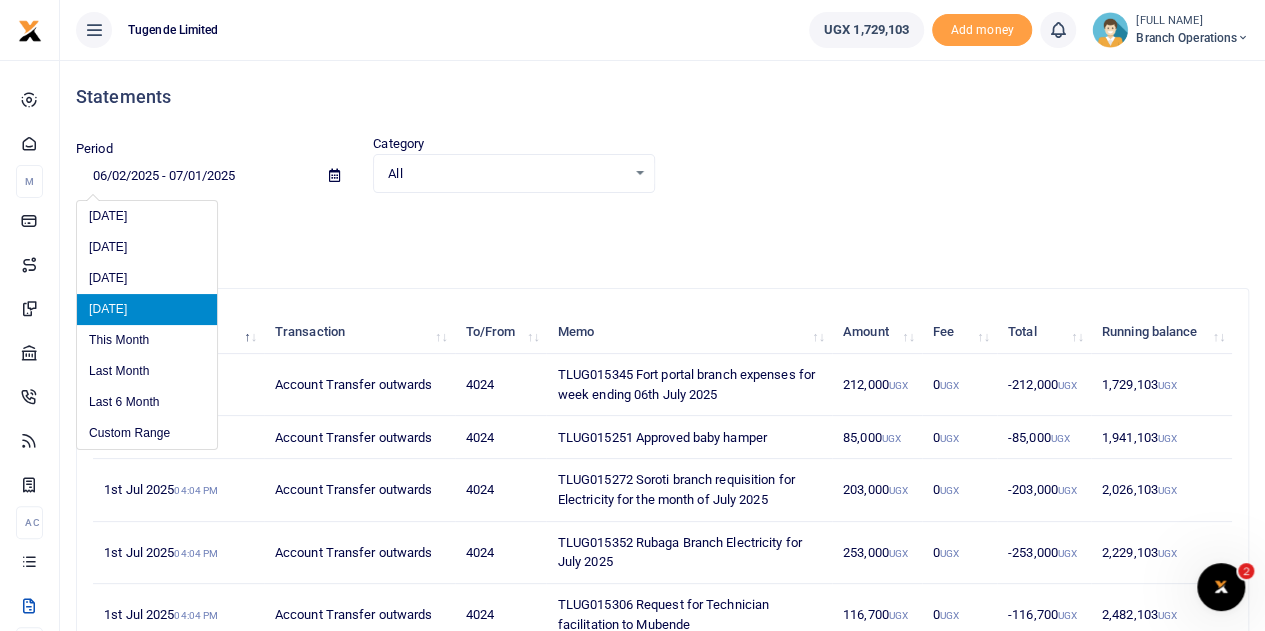 click on "[DATE] - [DATE]" at bounding box center [194, 176] 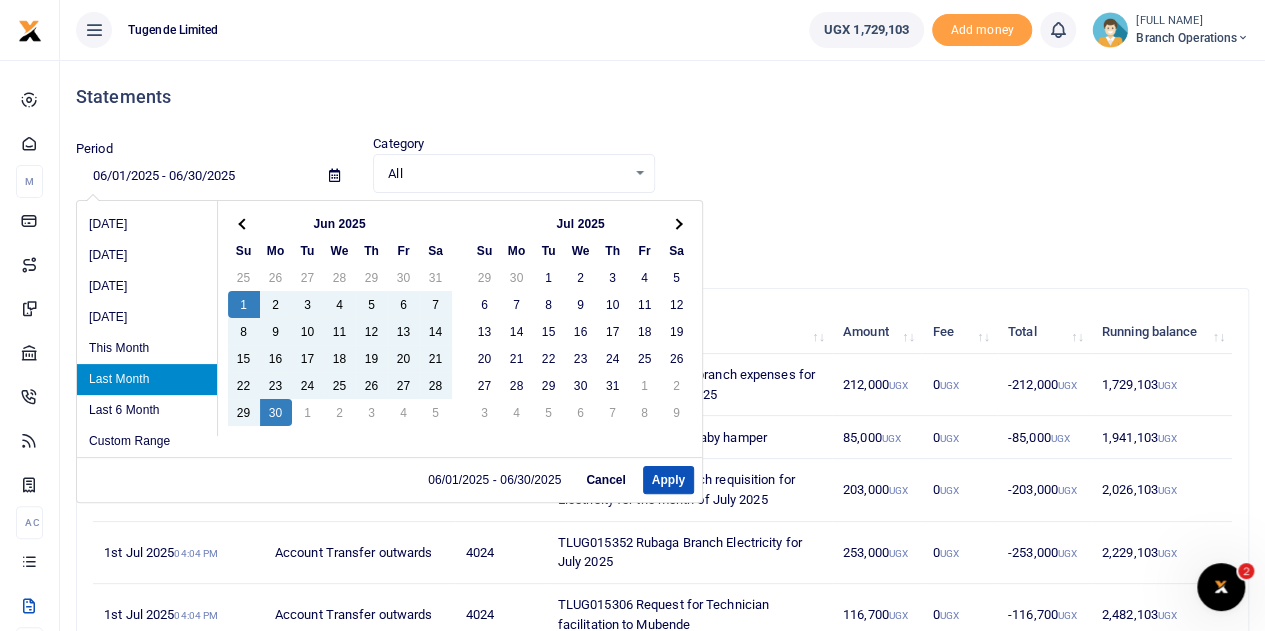 type on "[DATE] - [DATE]" 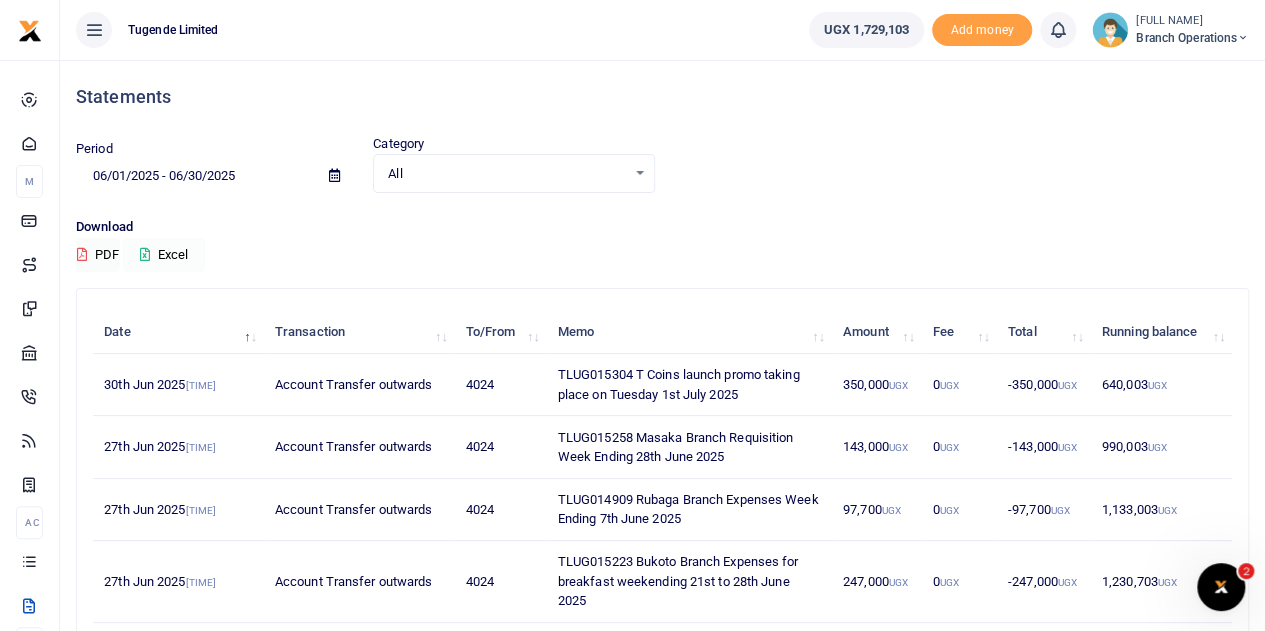 click at bounding box center (145, 254) 